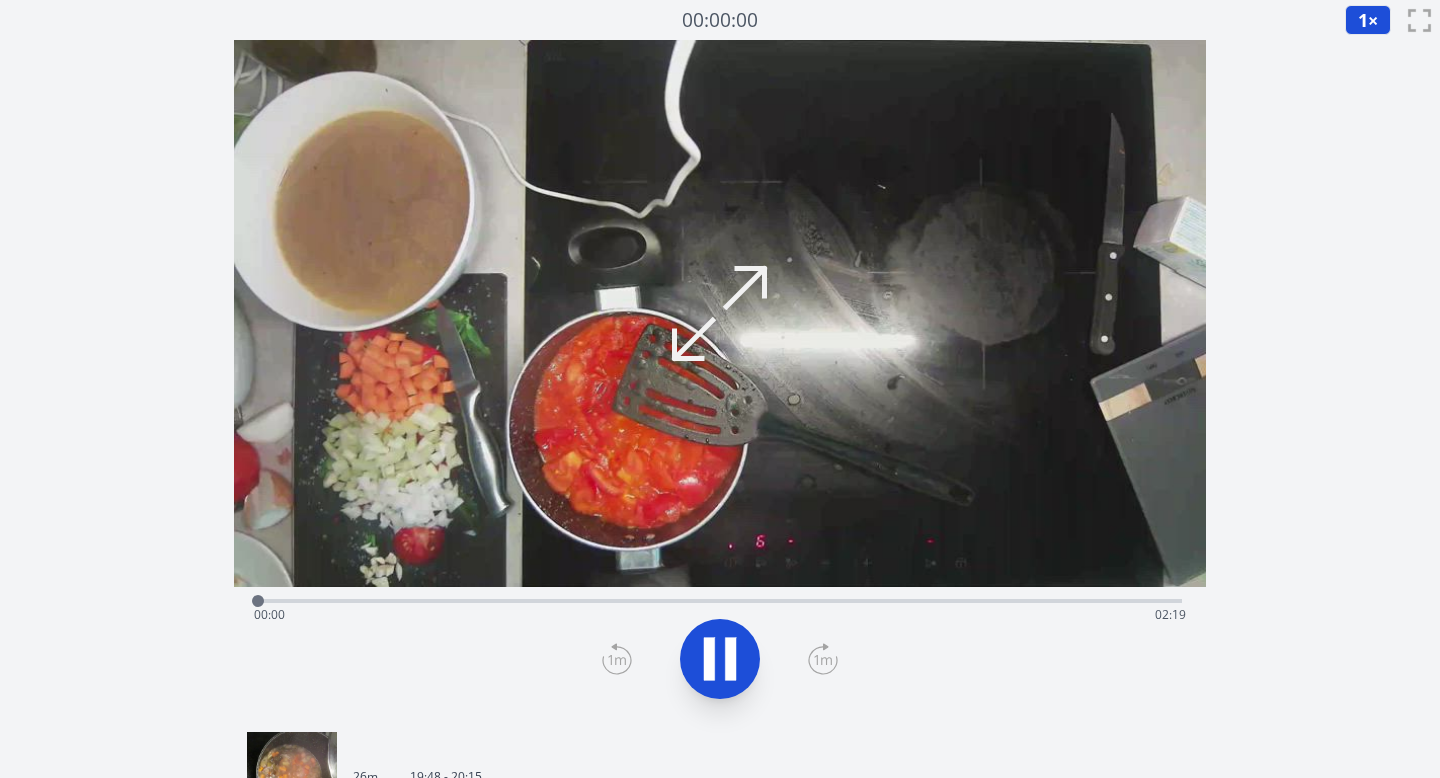 scroll, scrollTop: 0, scrollLeft: 0, axis: both 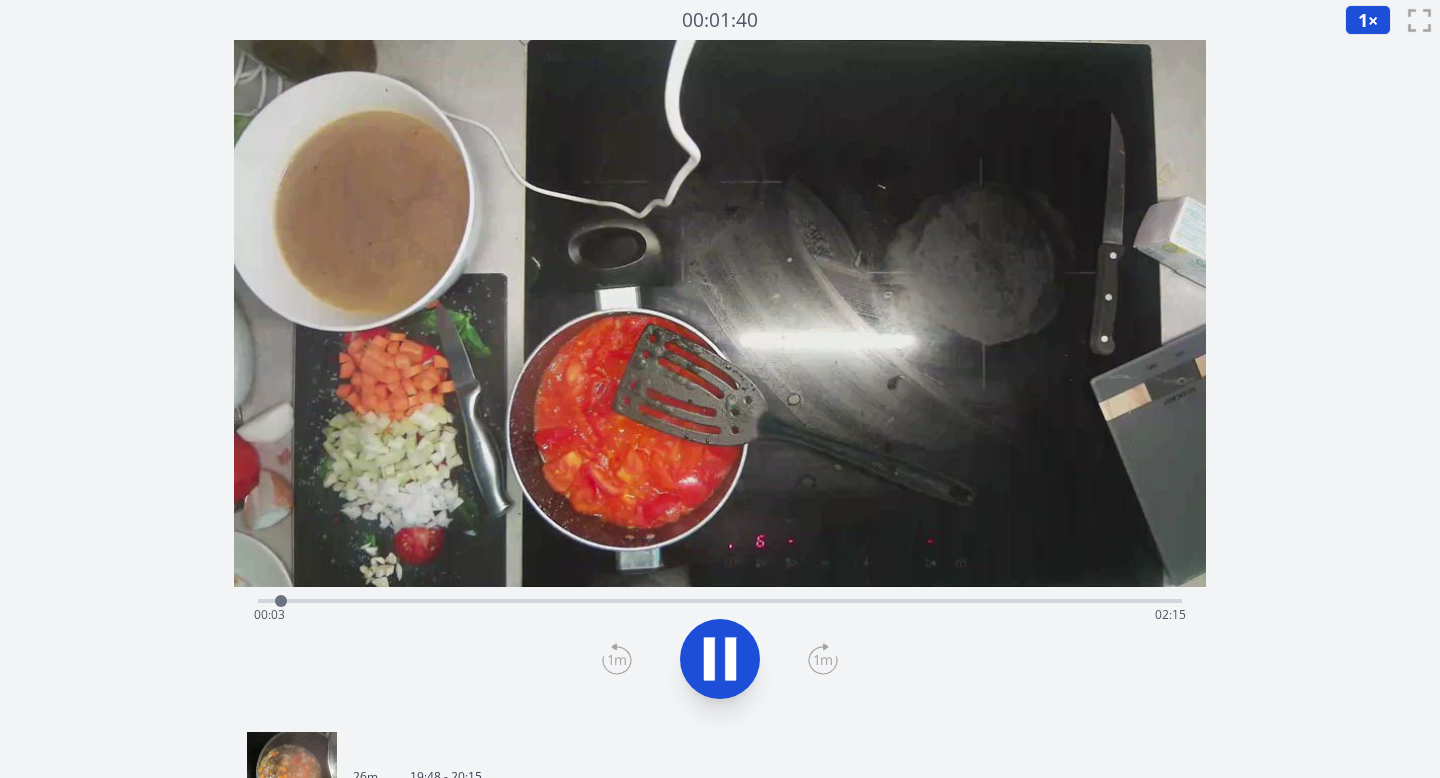 click 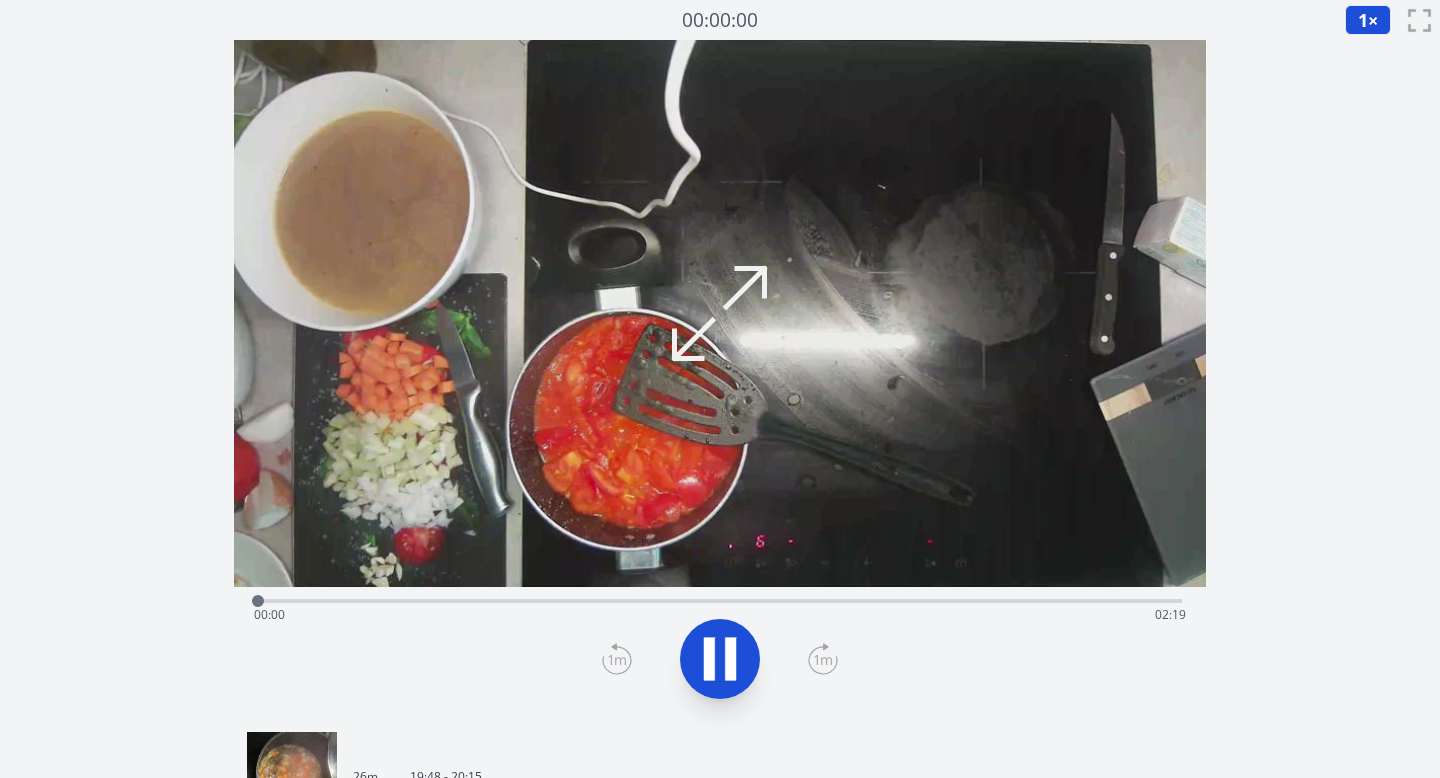 scroll, scrollTop: 0, scrollLeft: 0, axis: both 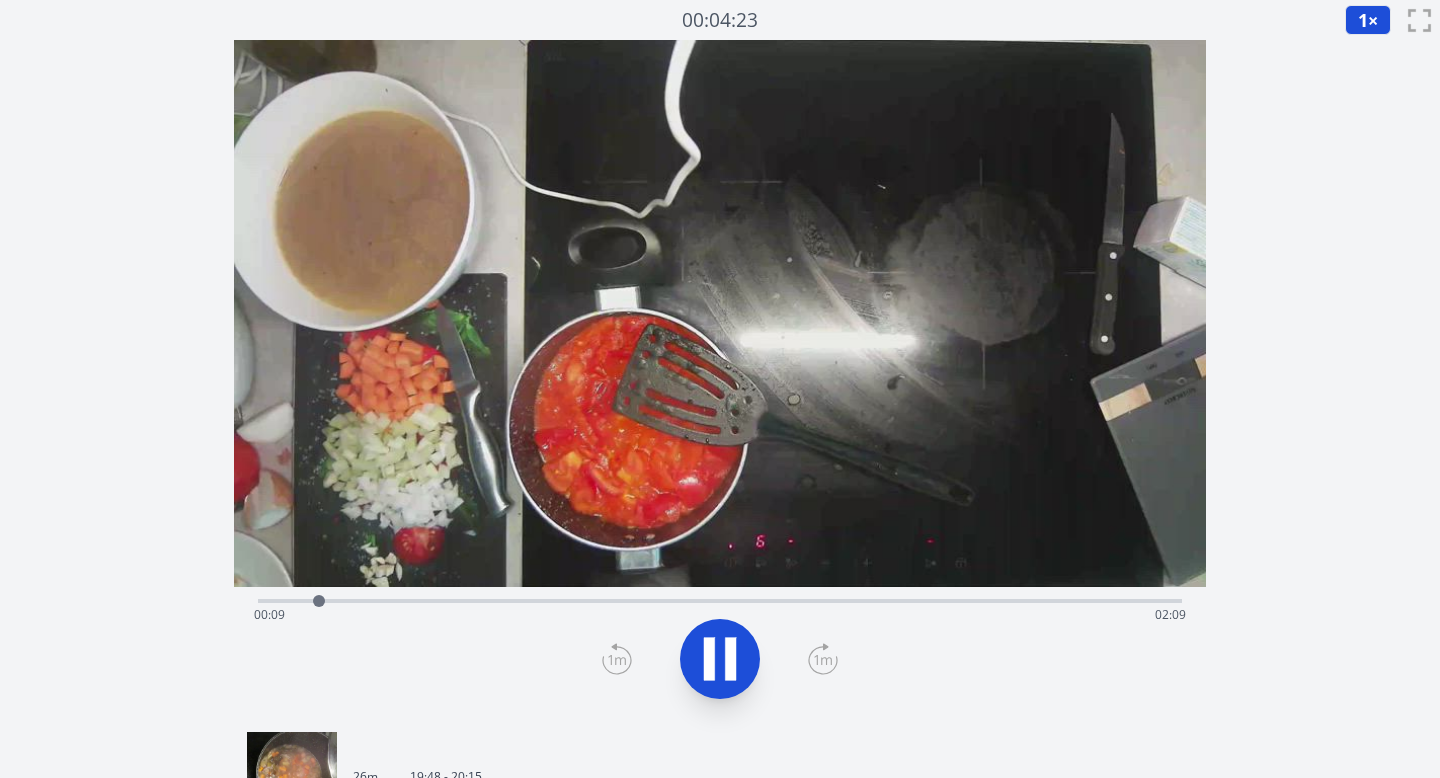 click 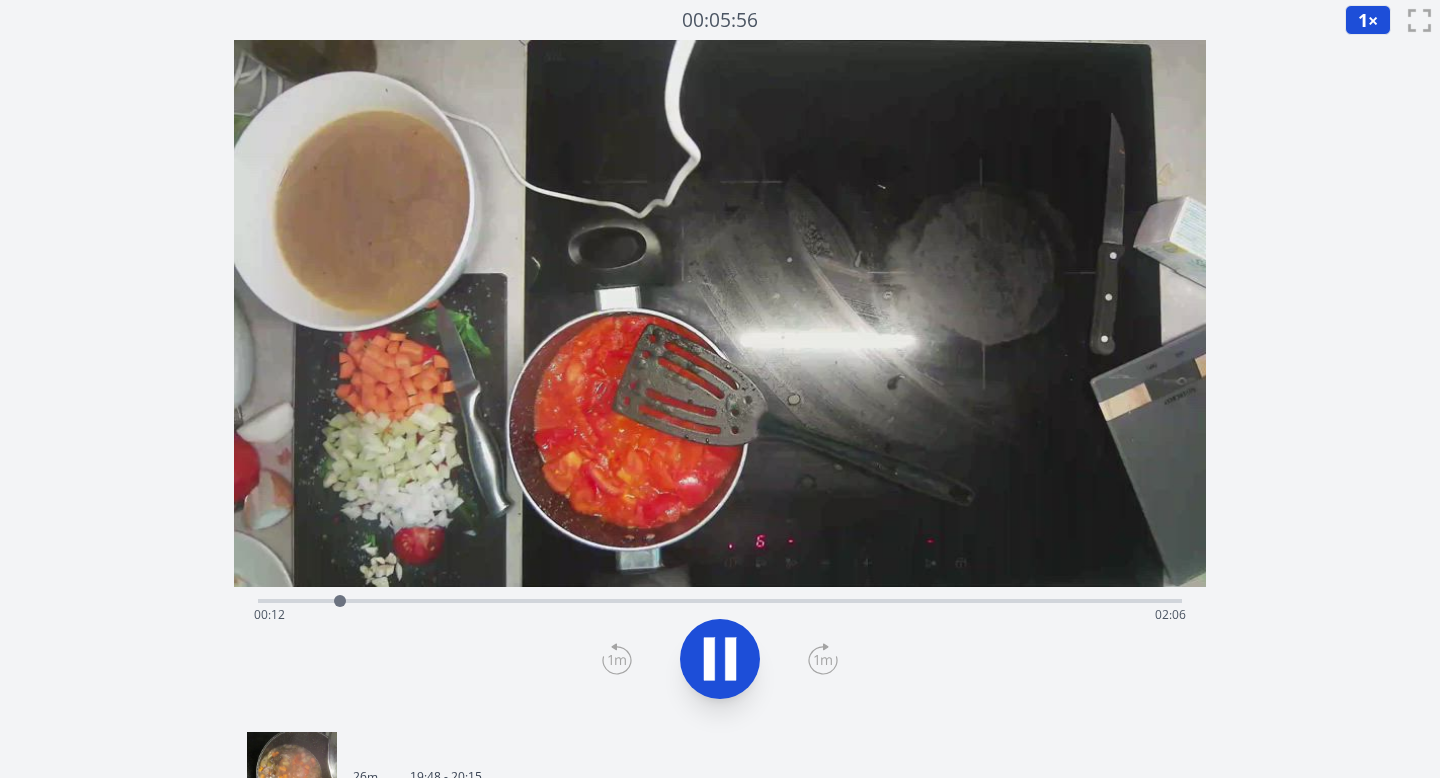click 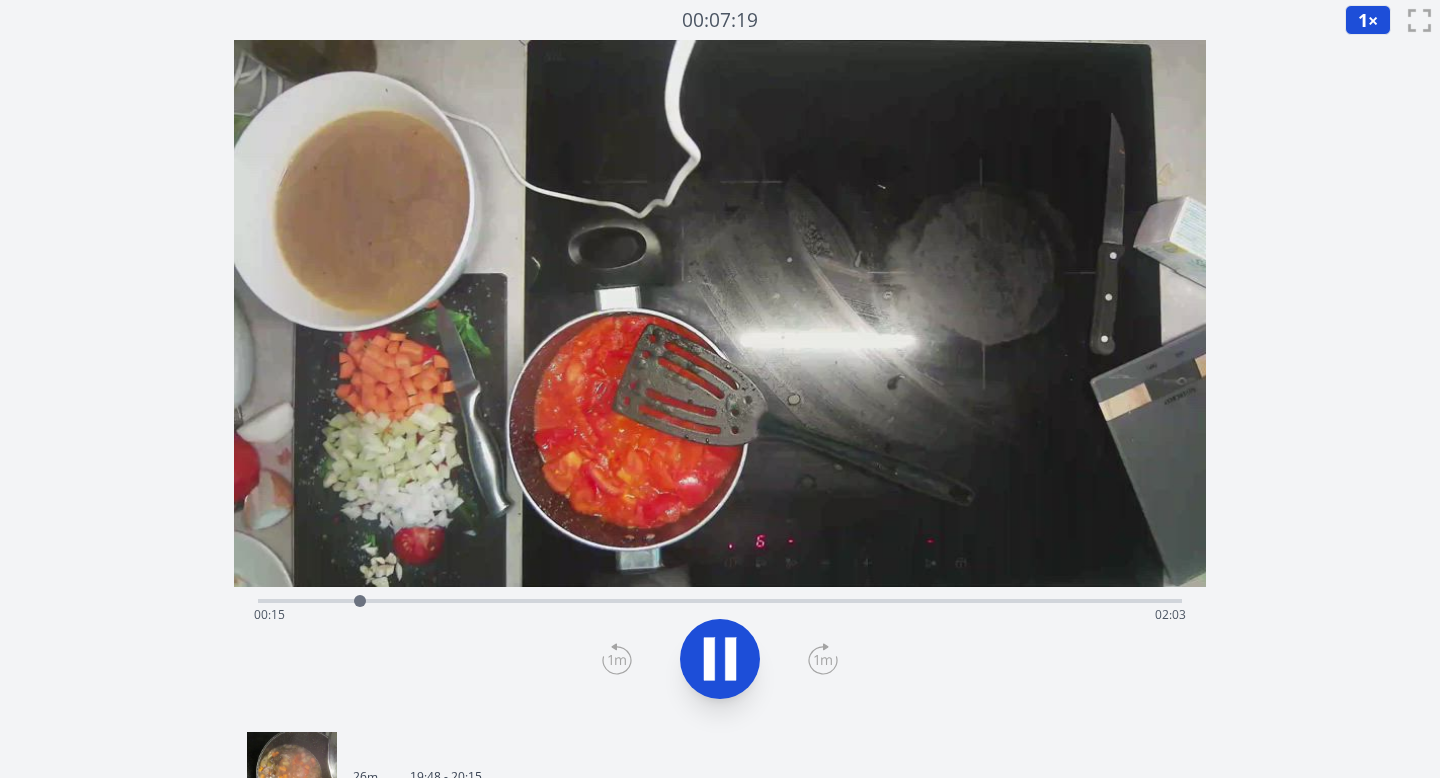 click 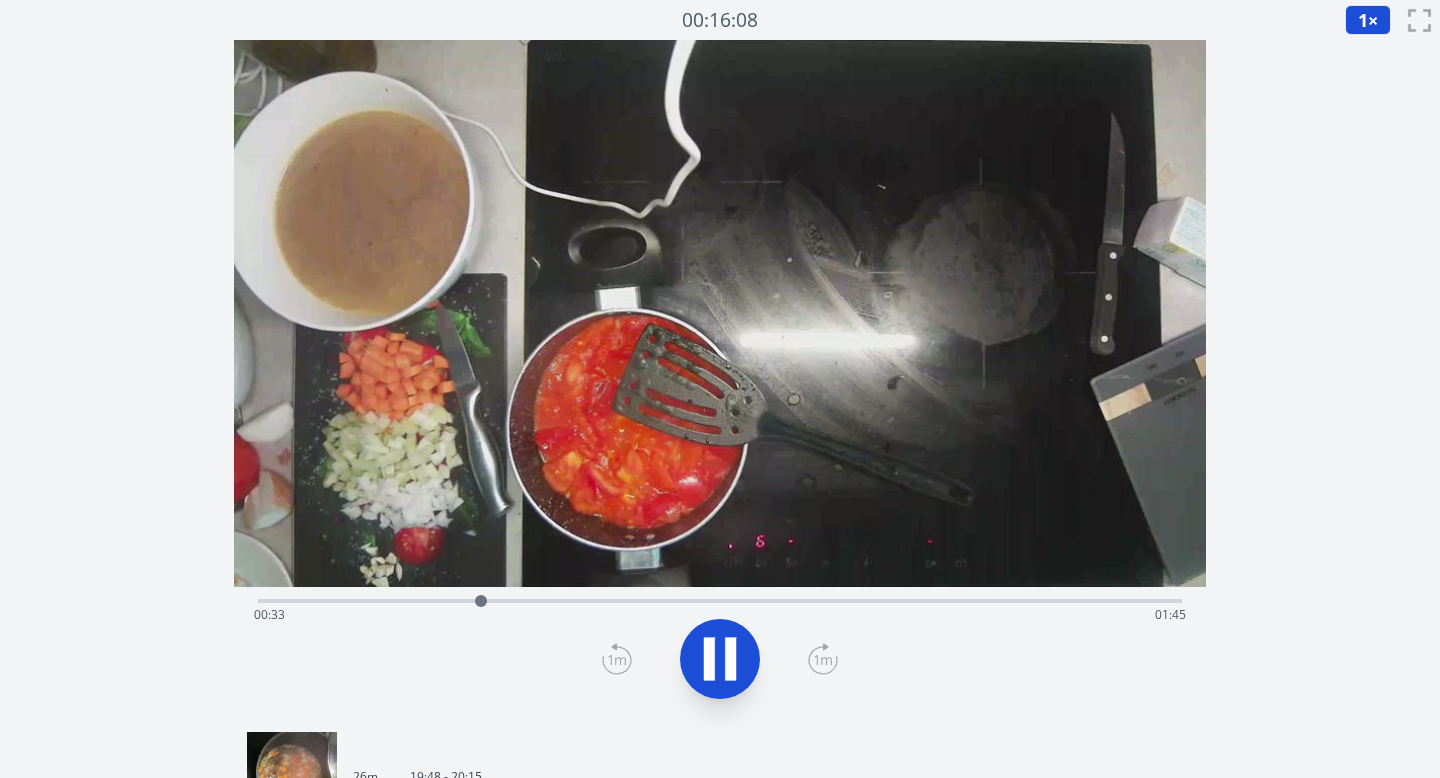 click 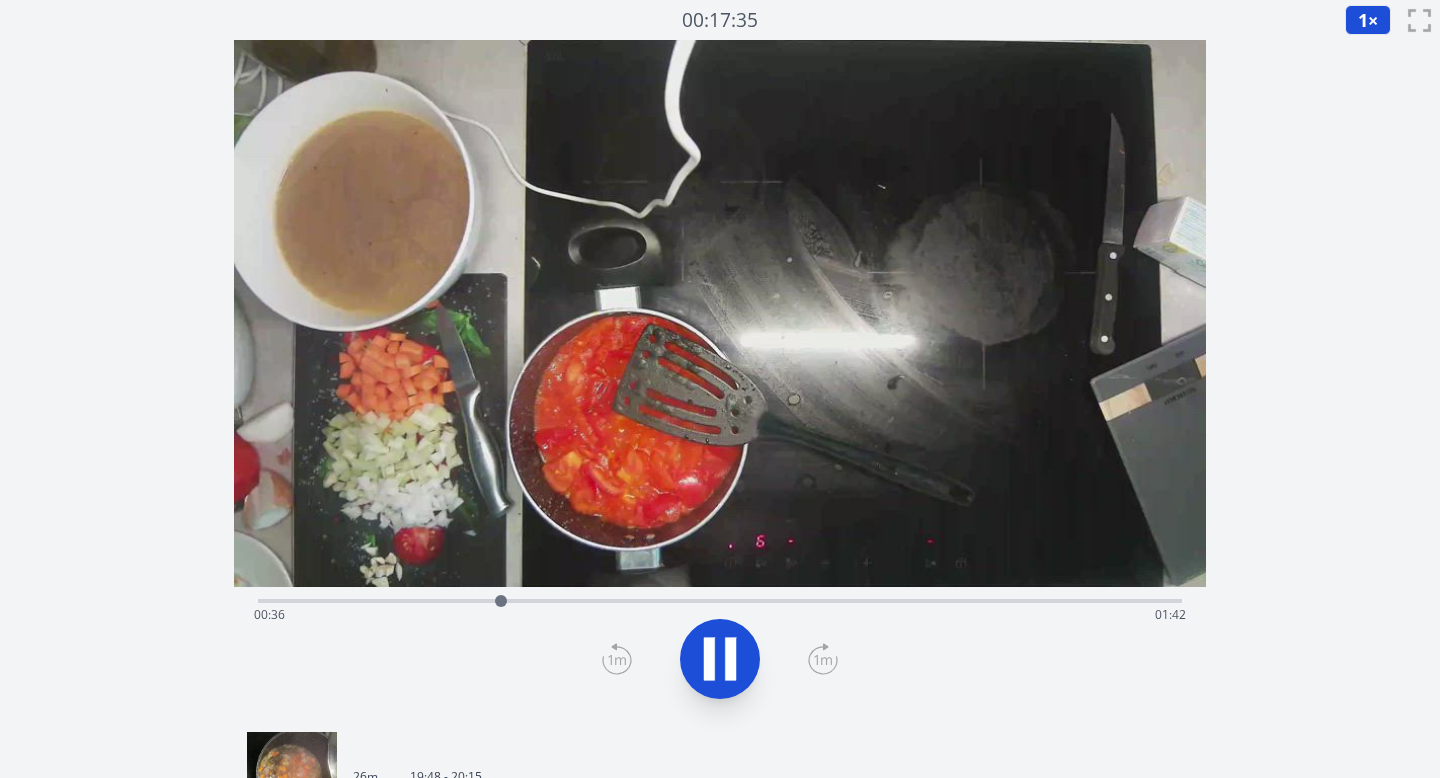 click 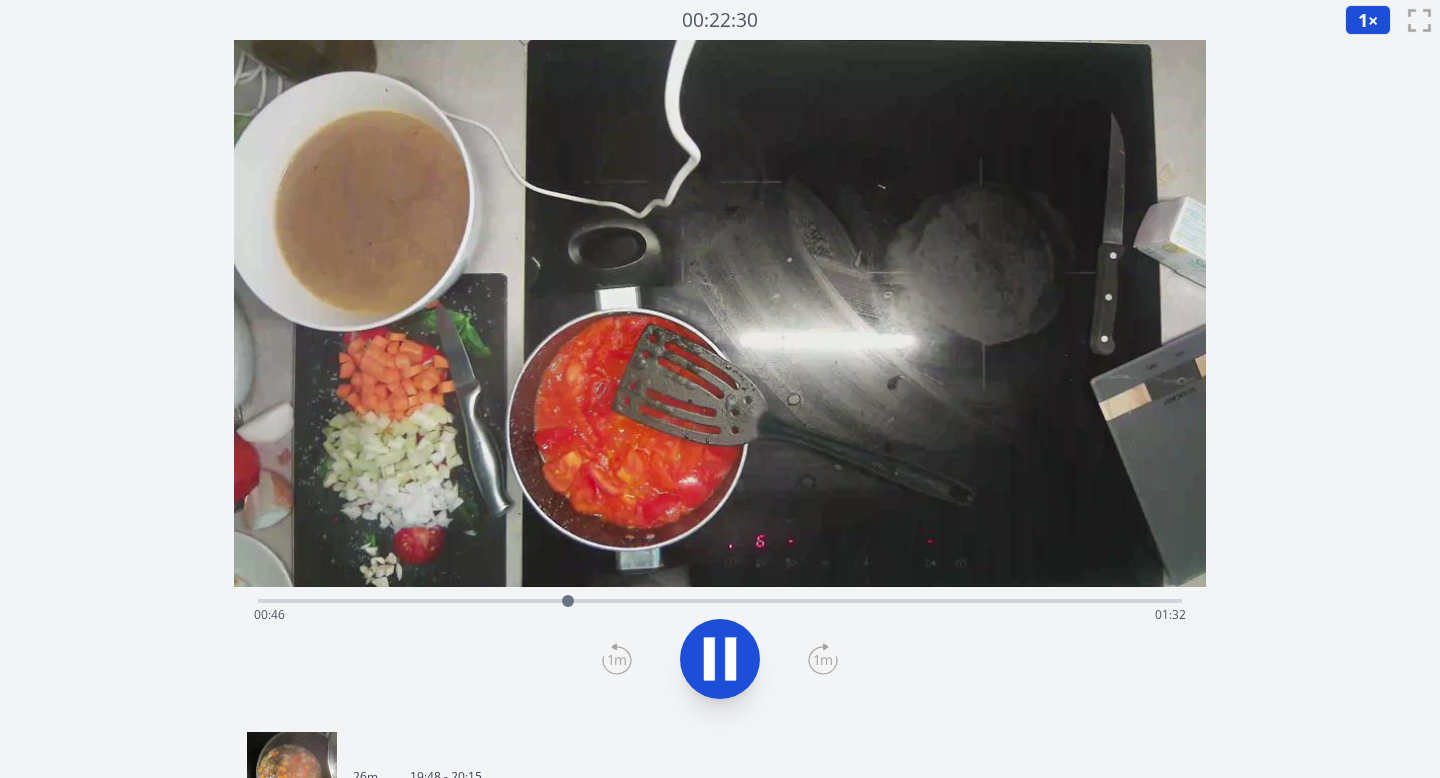 click 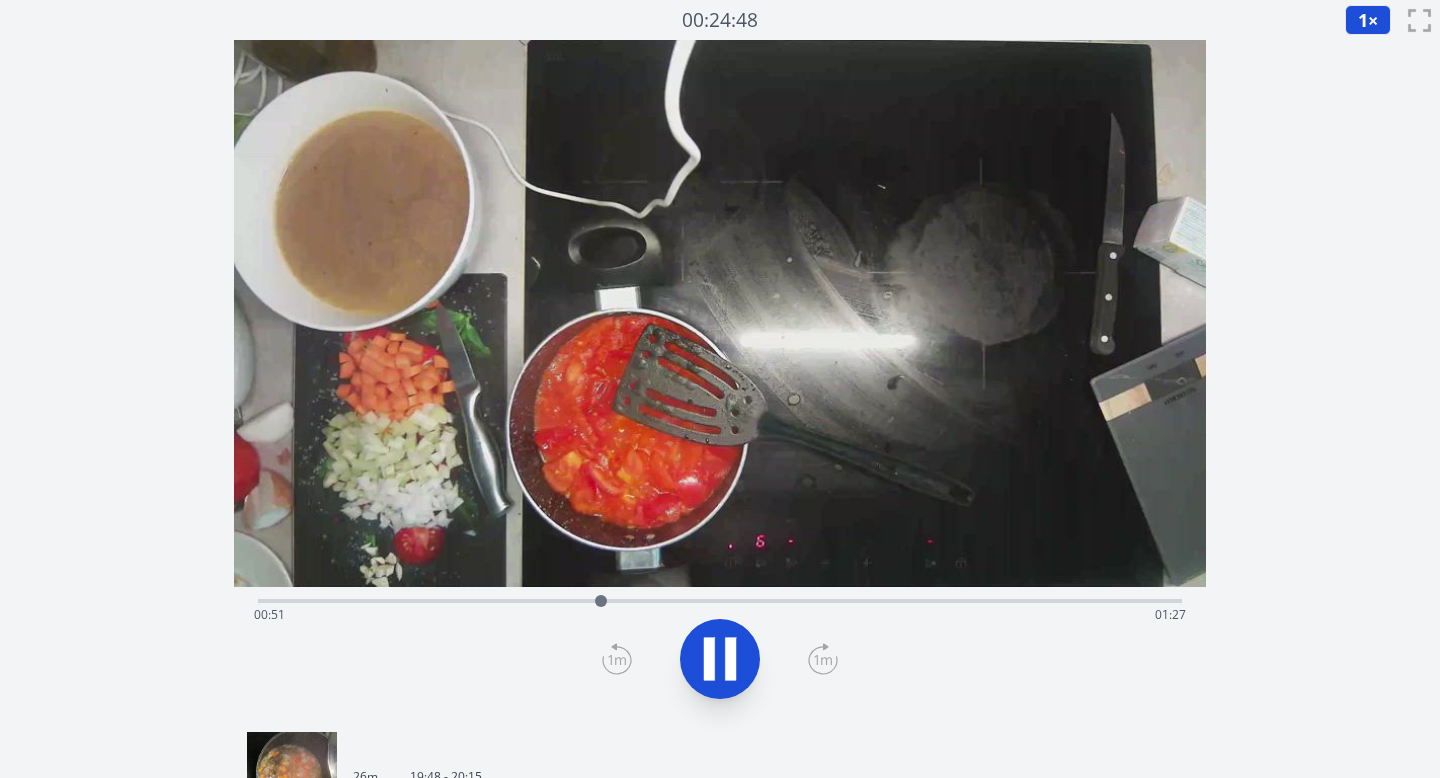 click 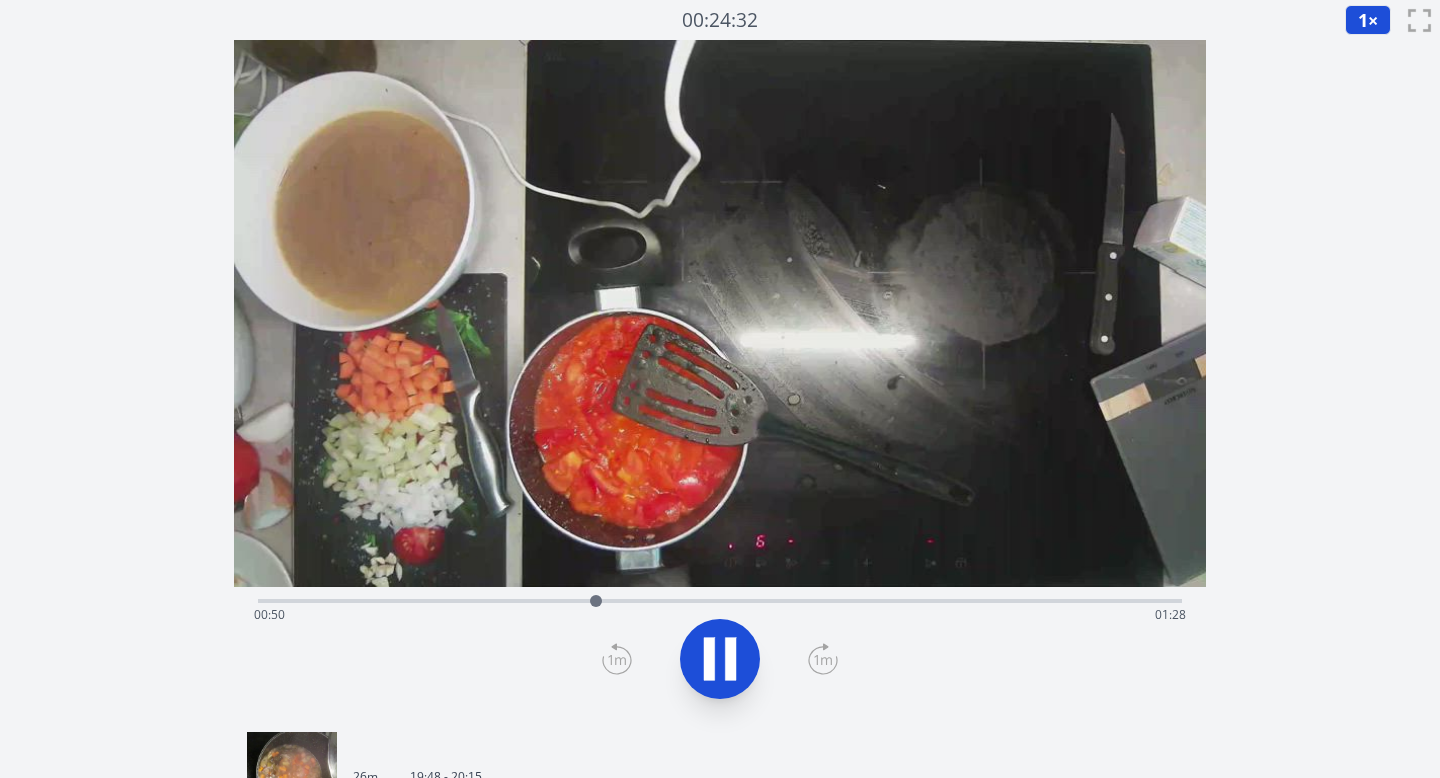 click 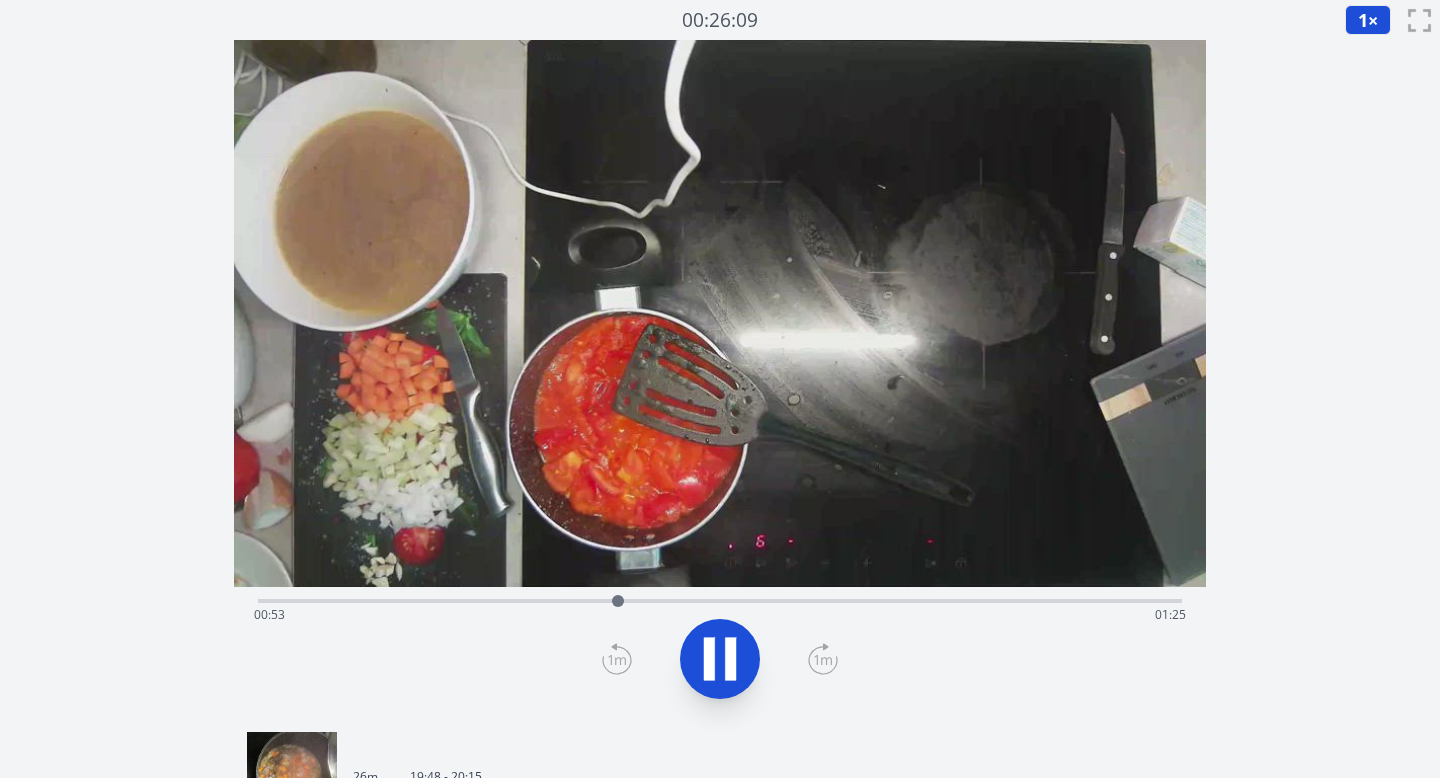 click 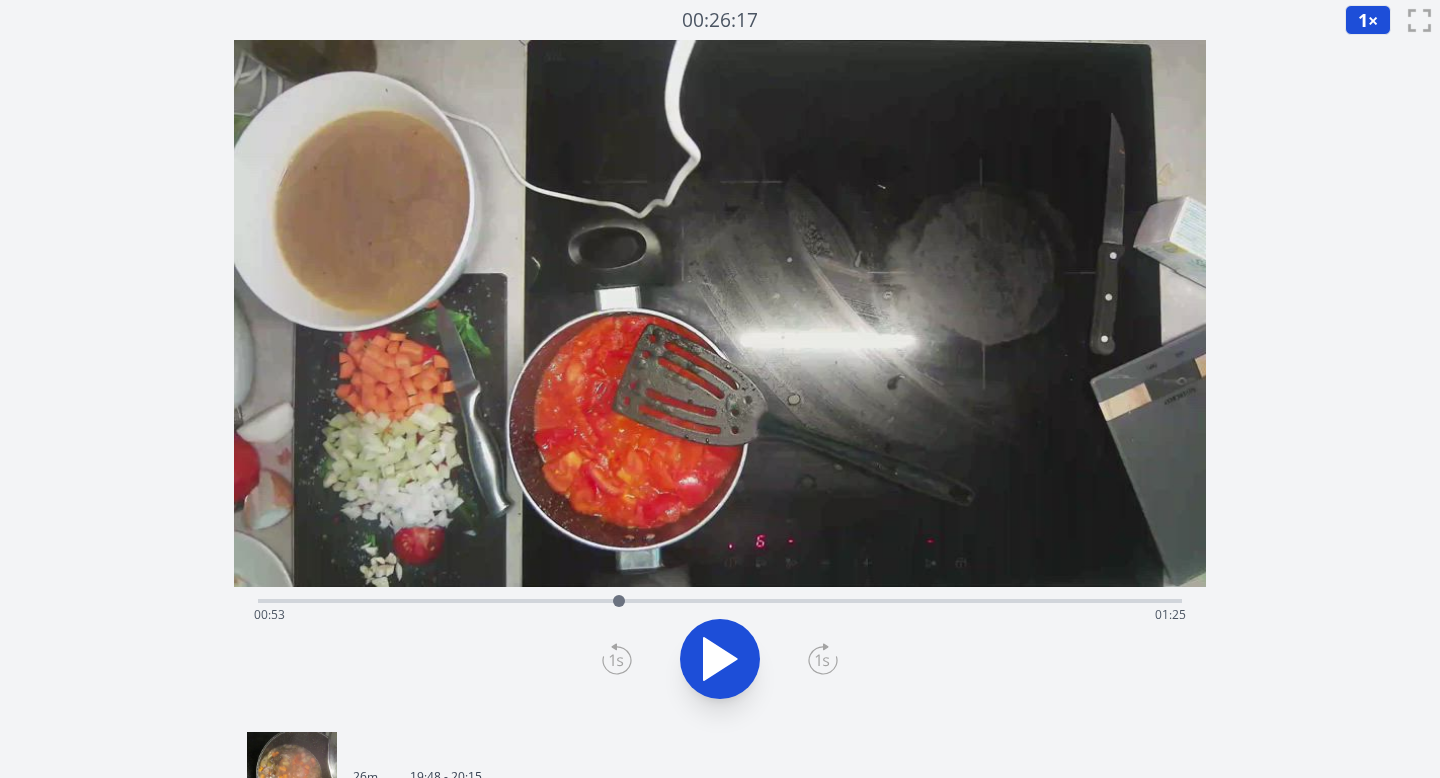 click 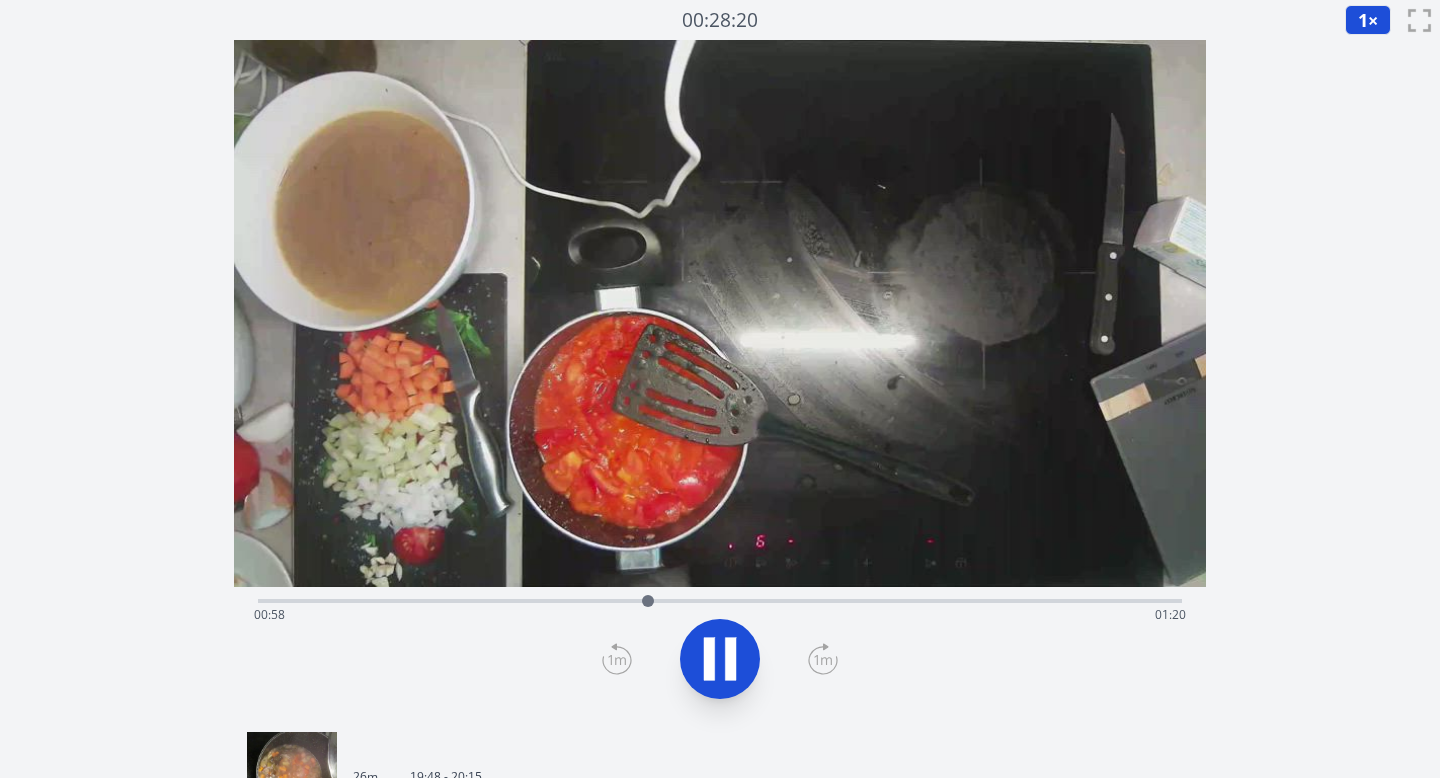 click 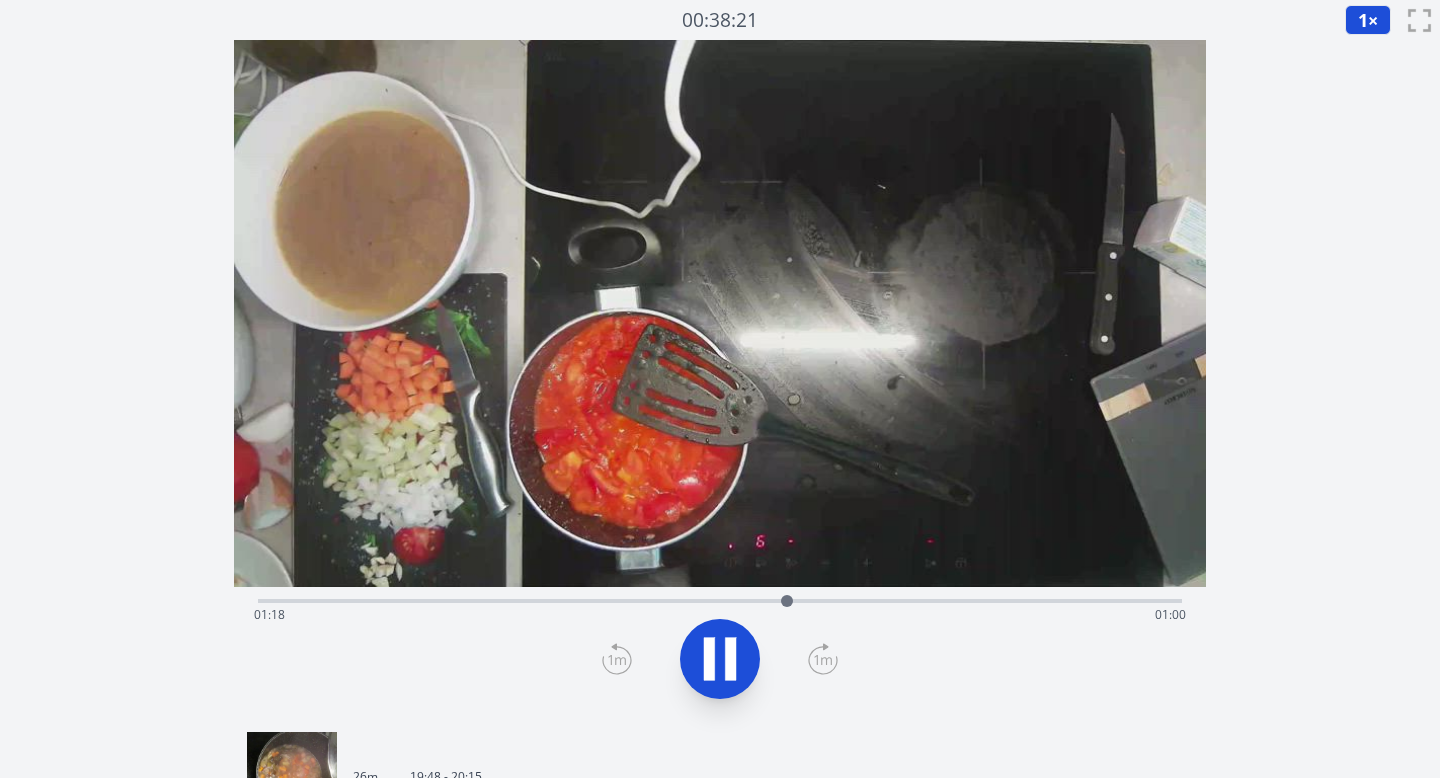click 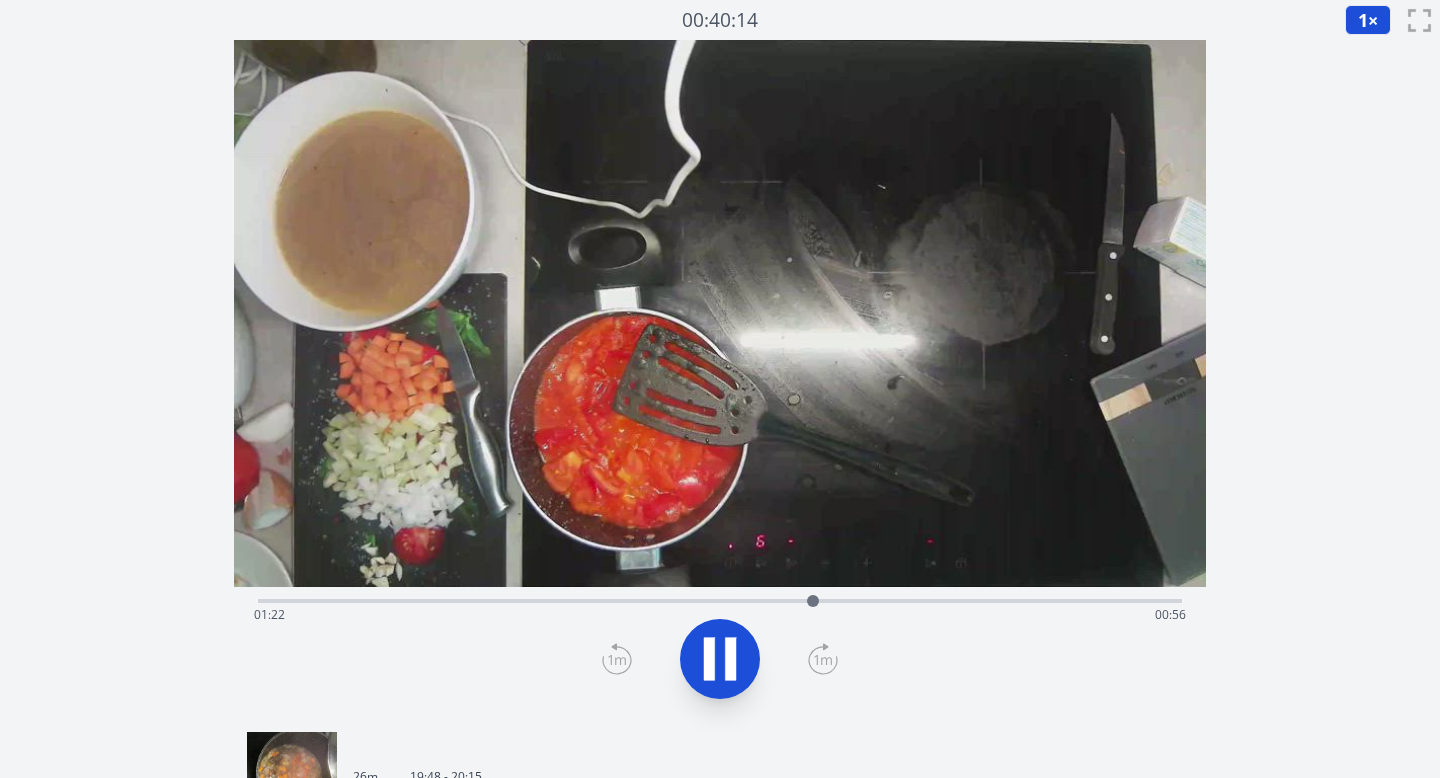 click 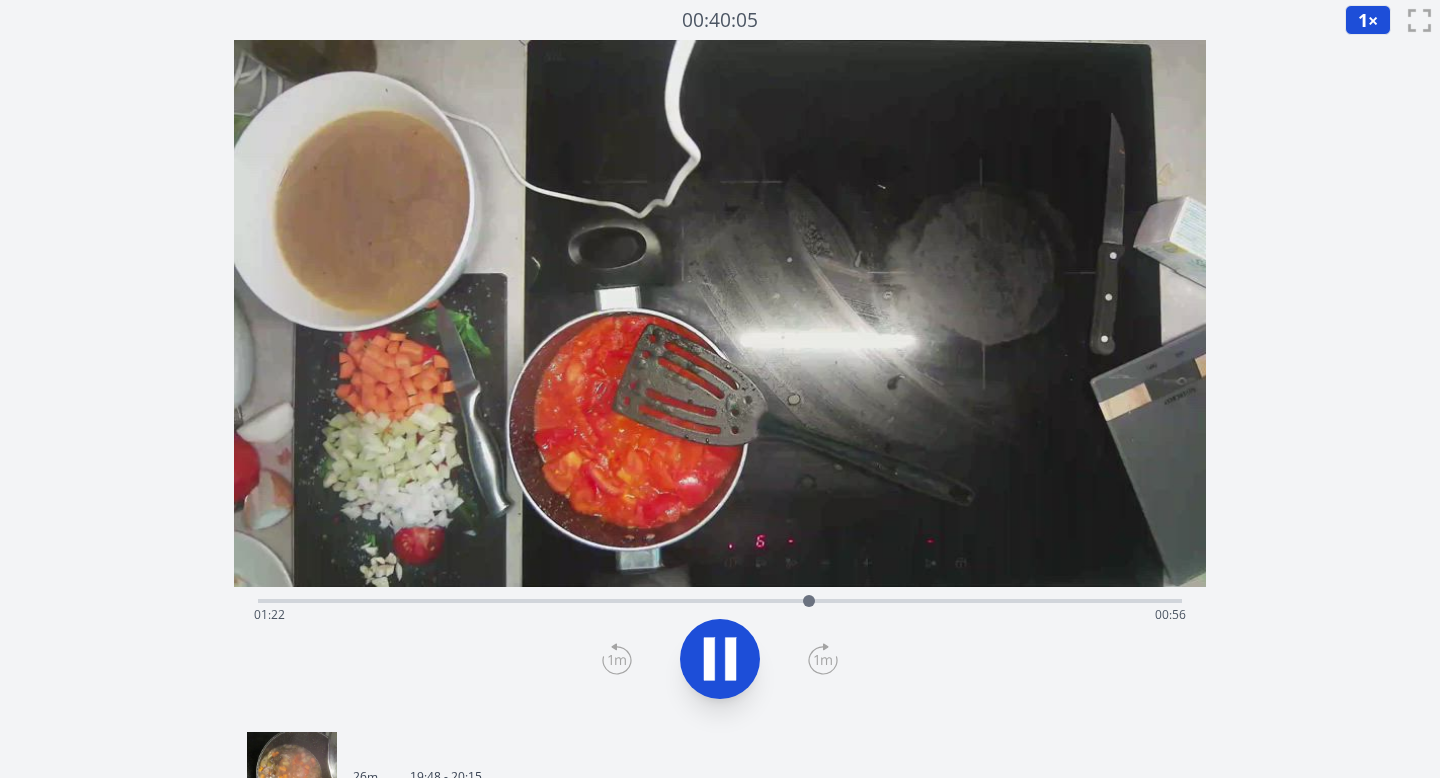 click 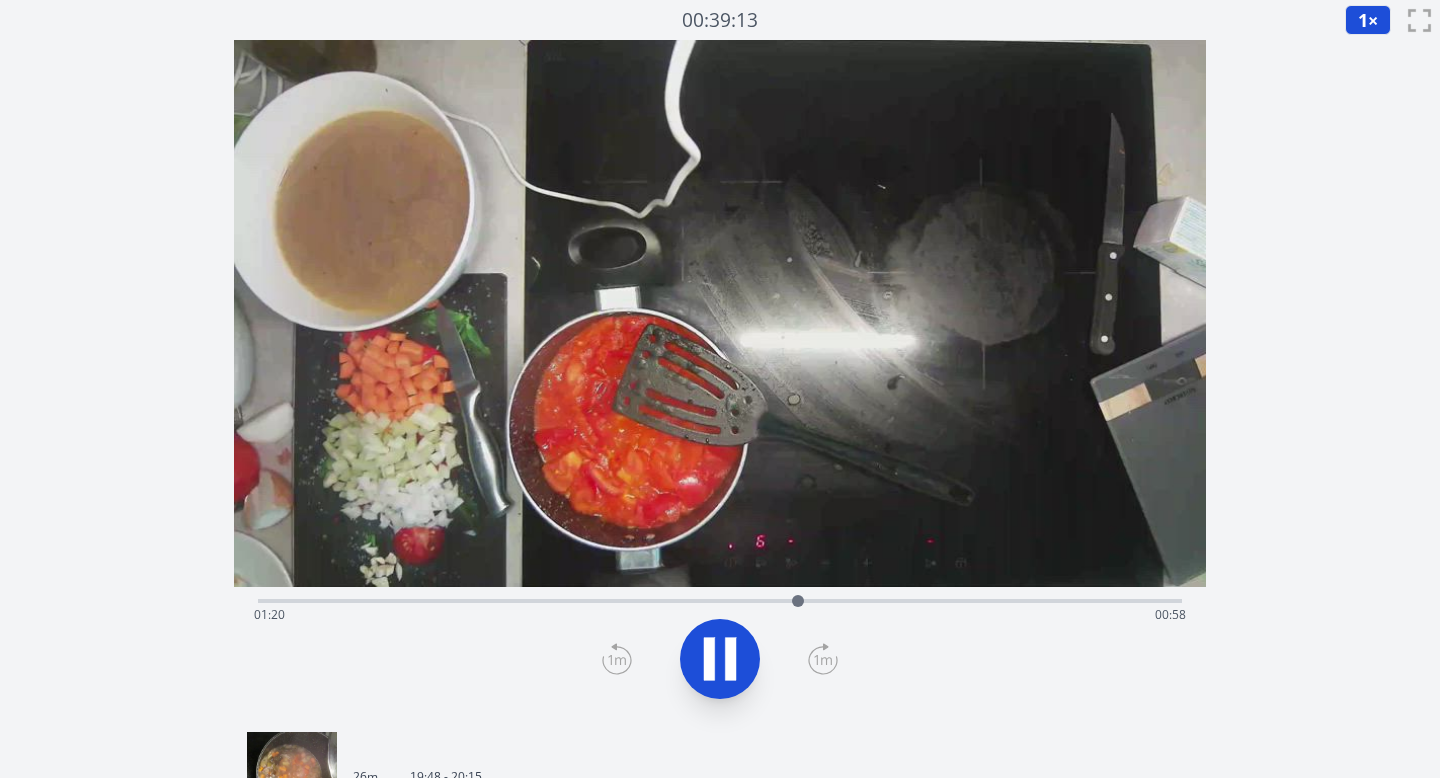 click 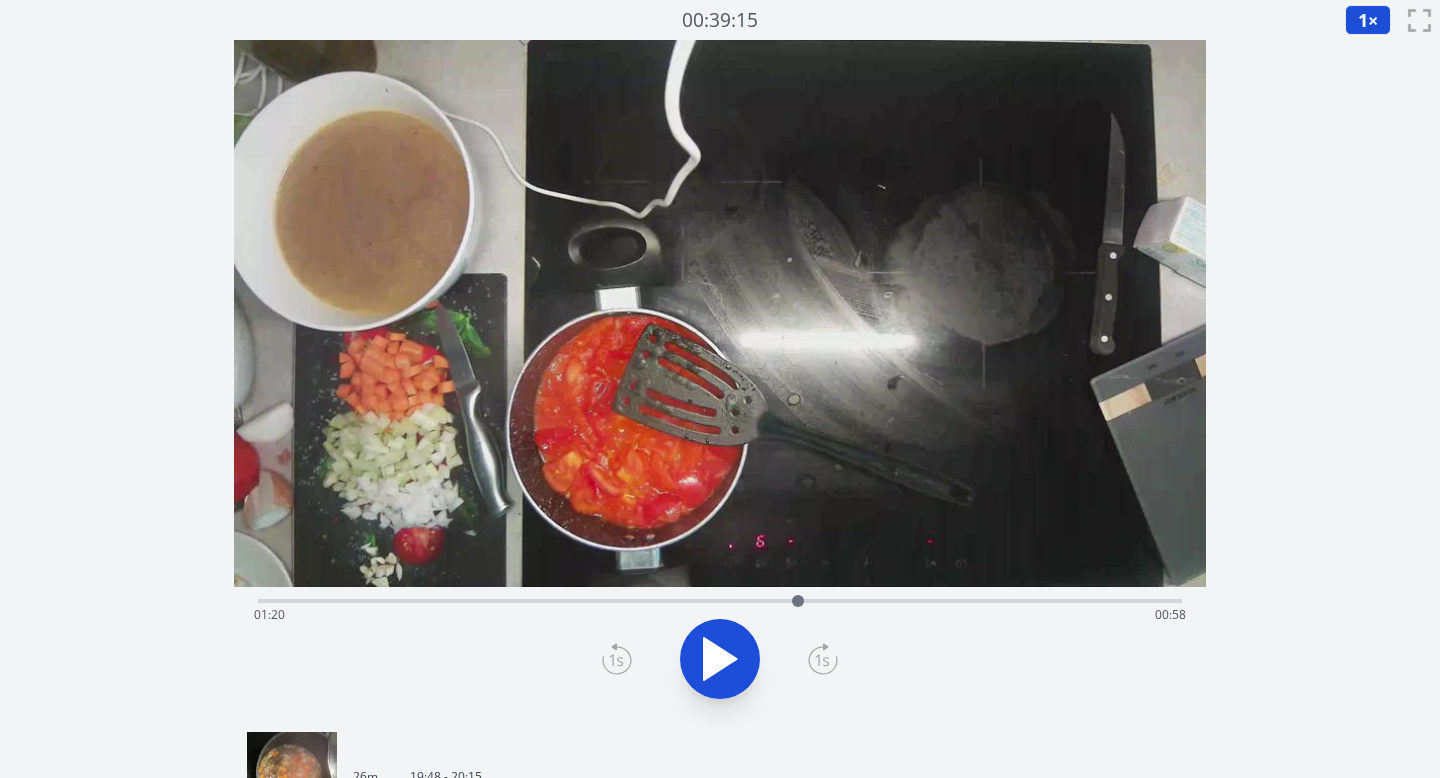 click 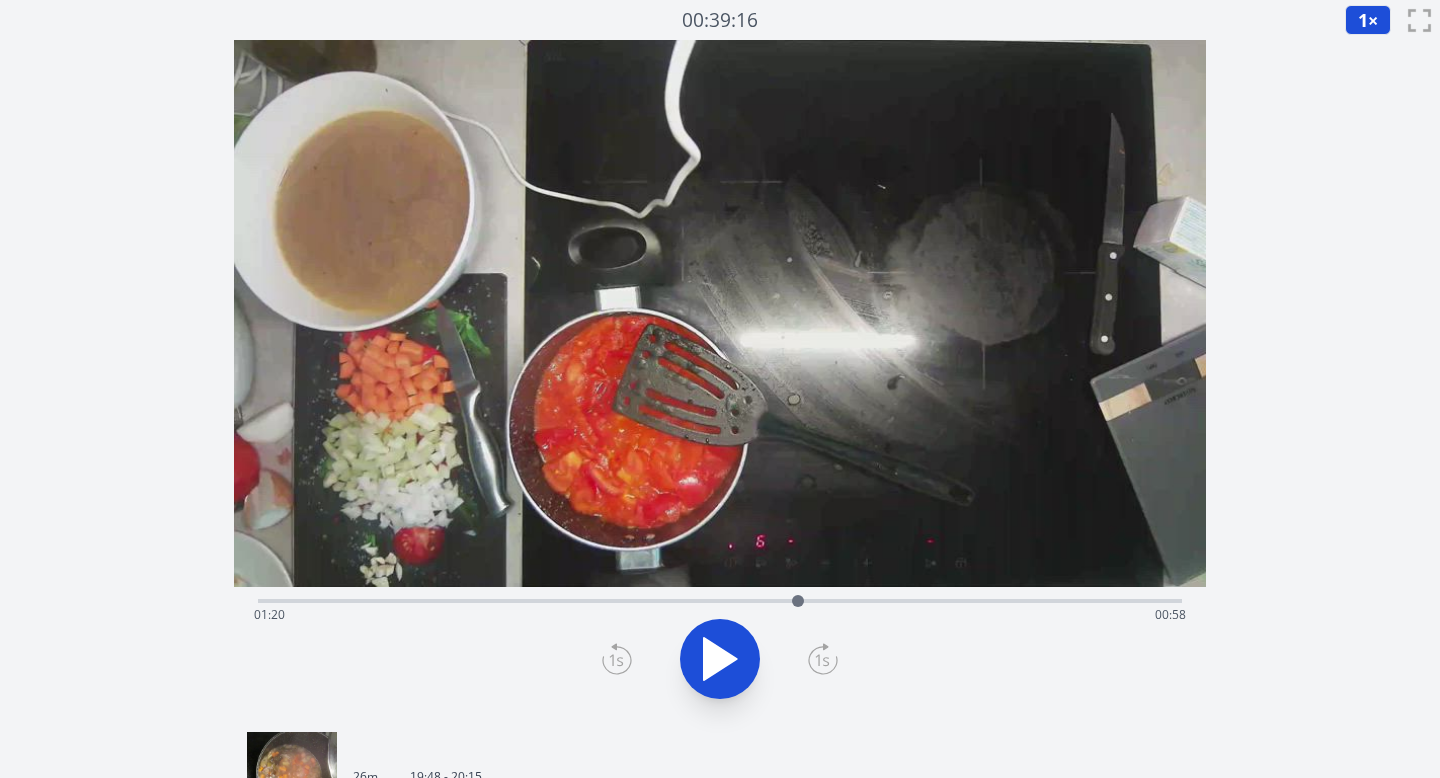 click 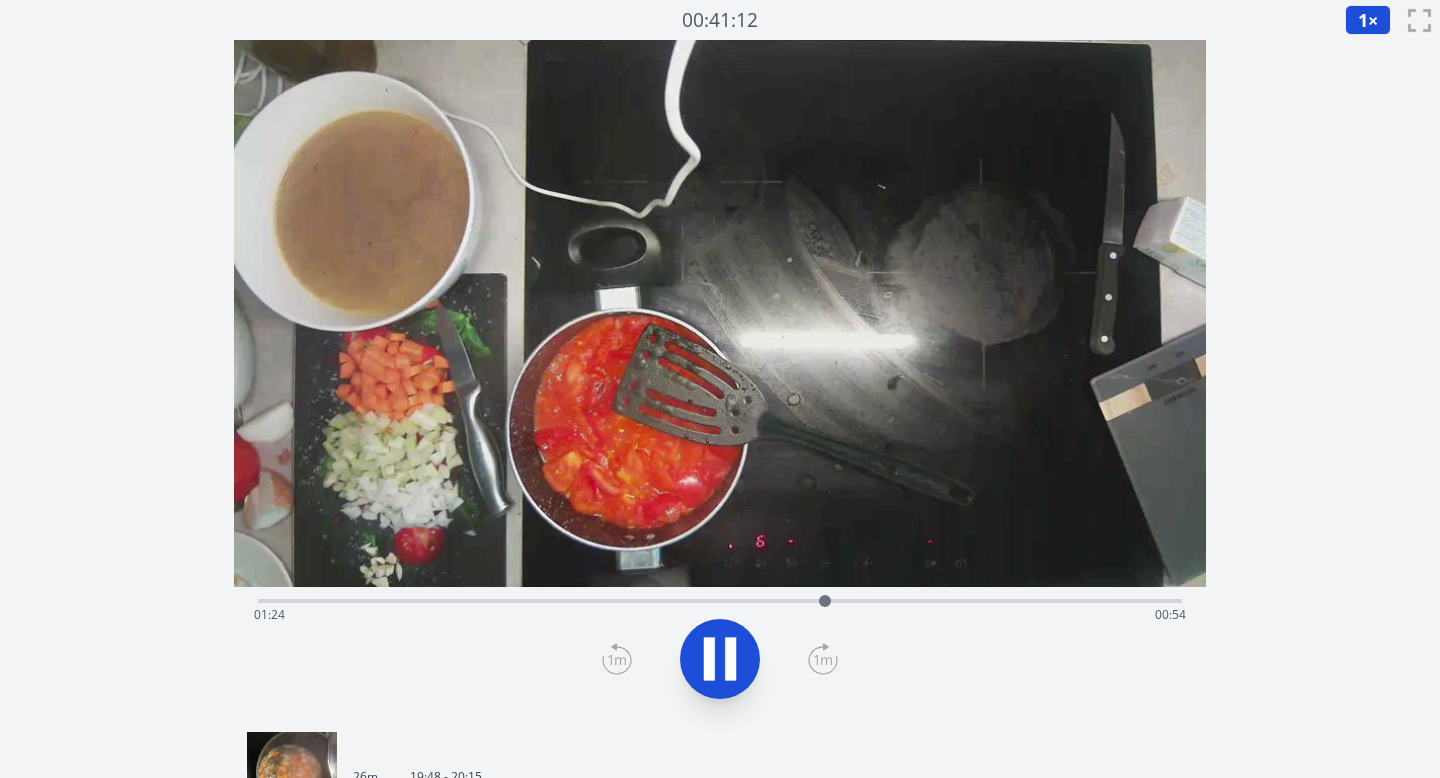click 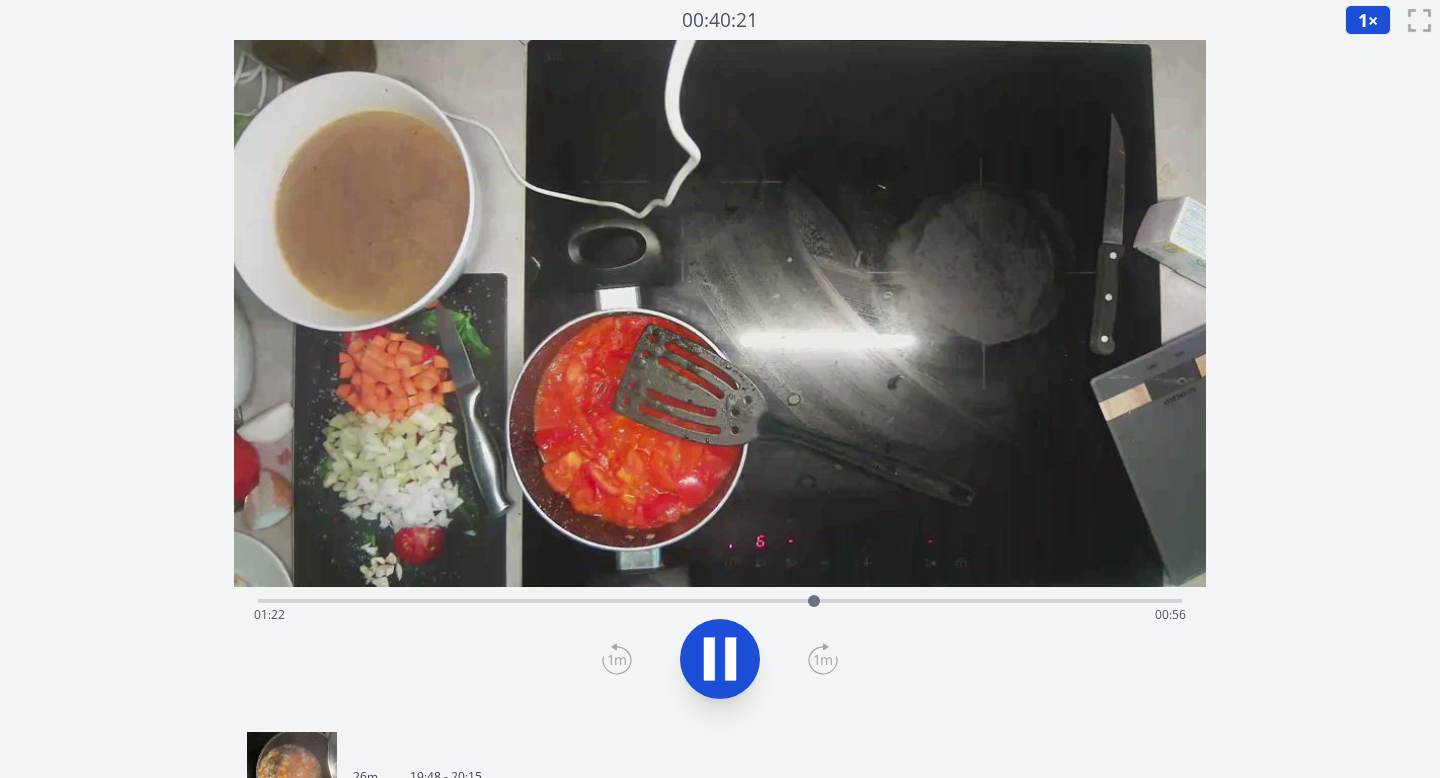 click 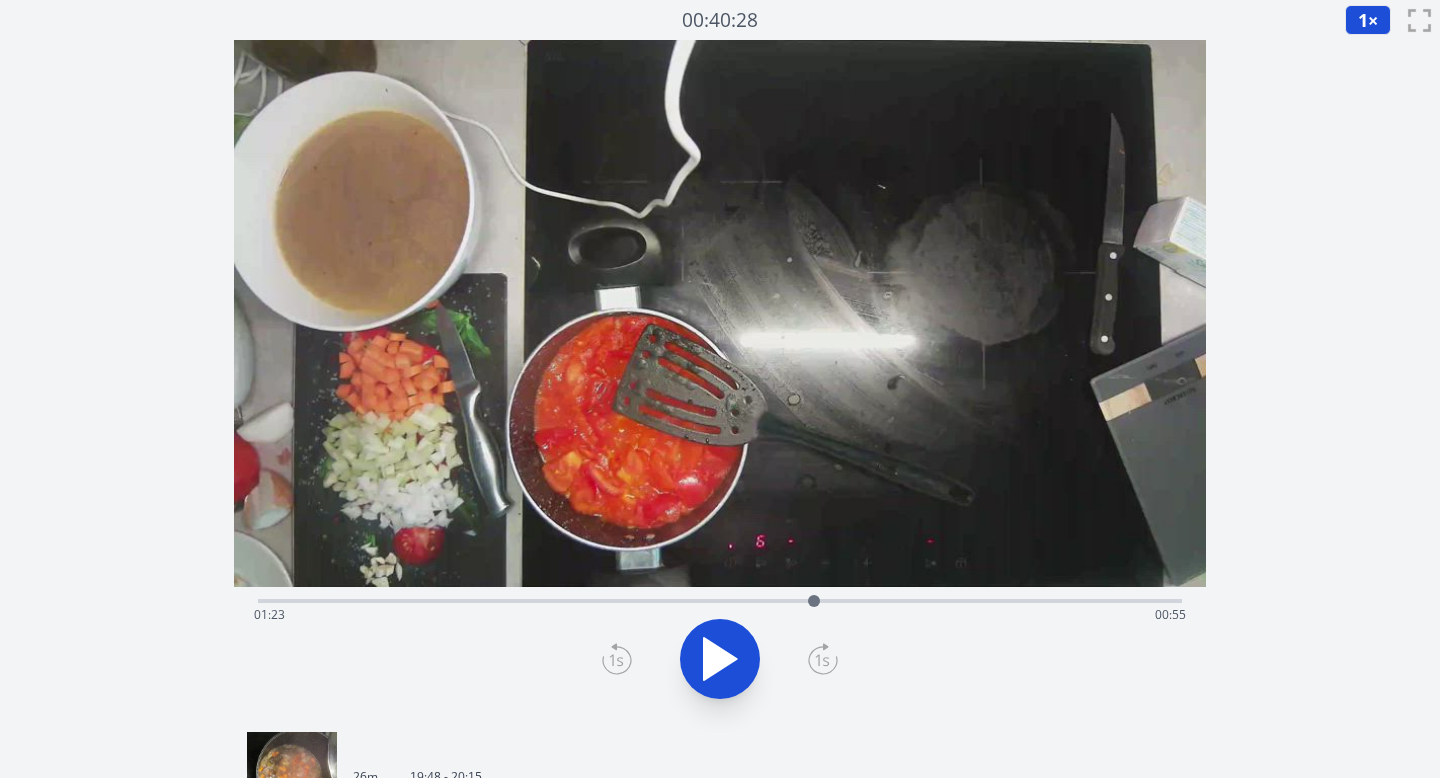 click 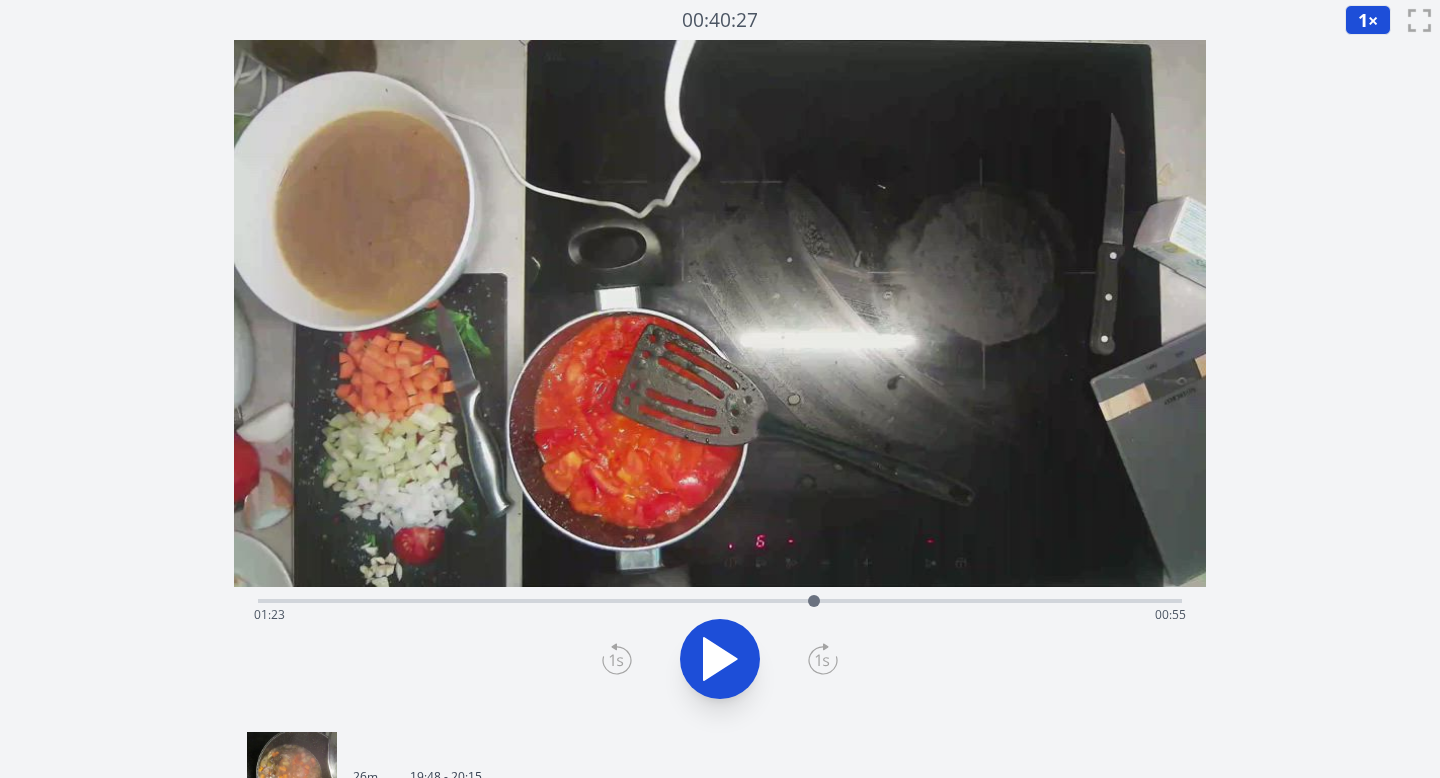 click 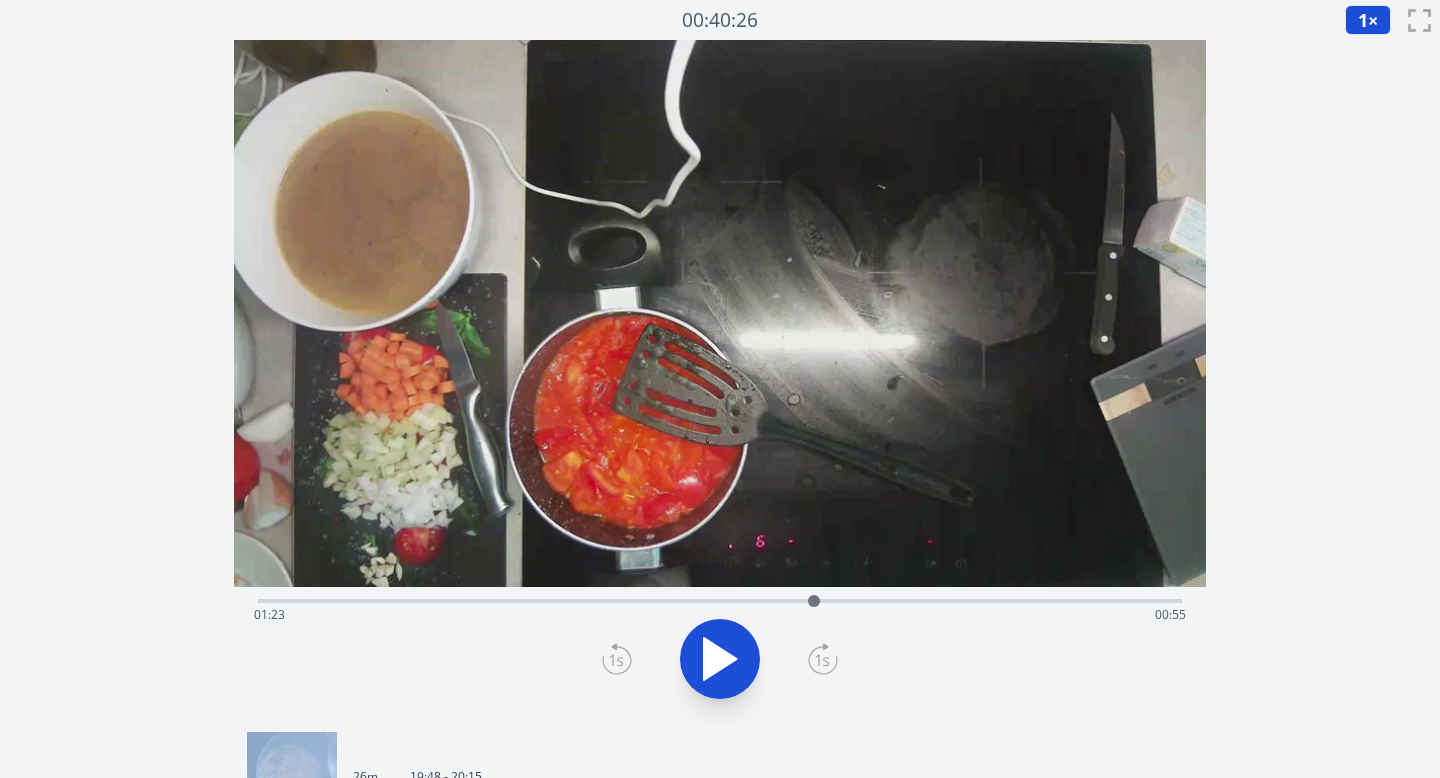 click 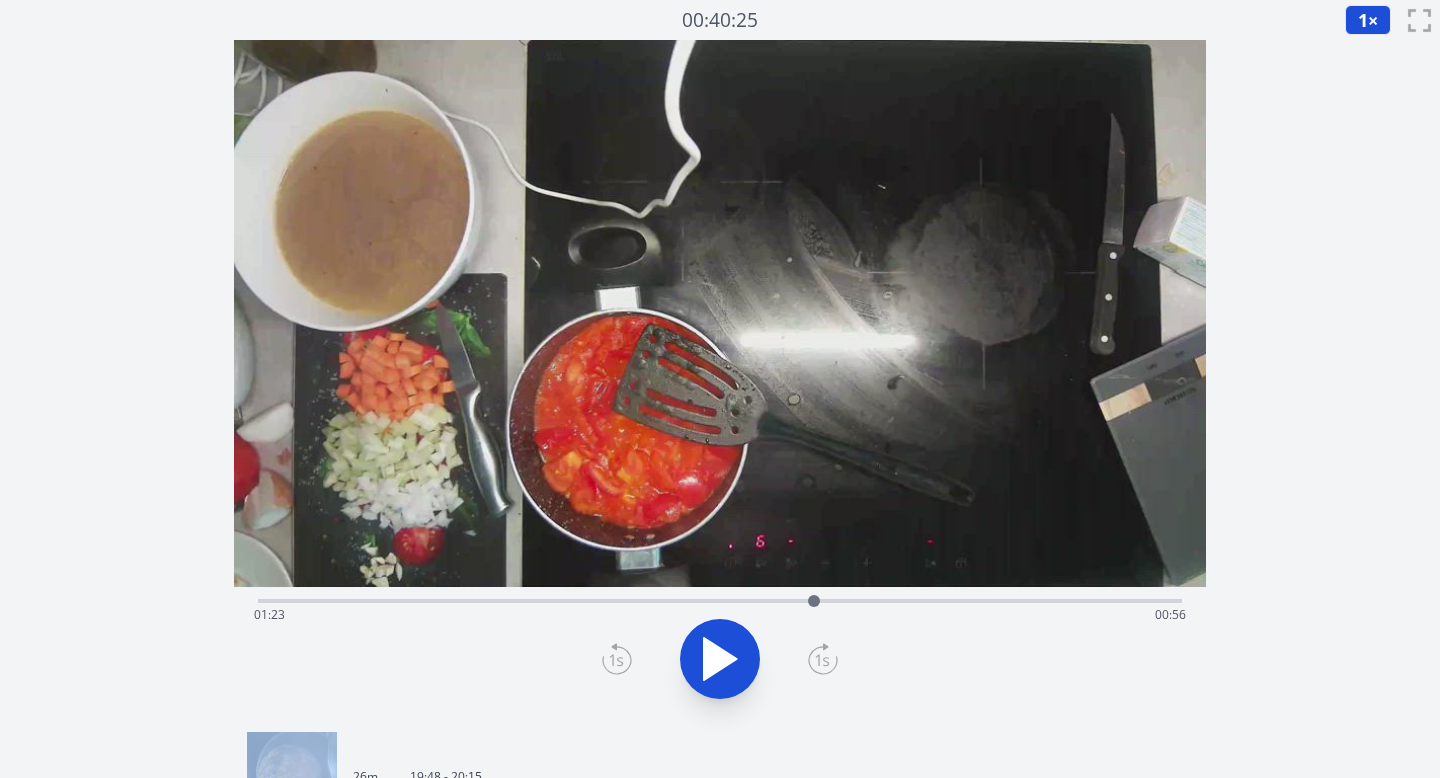 click 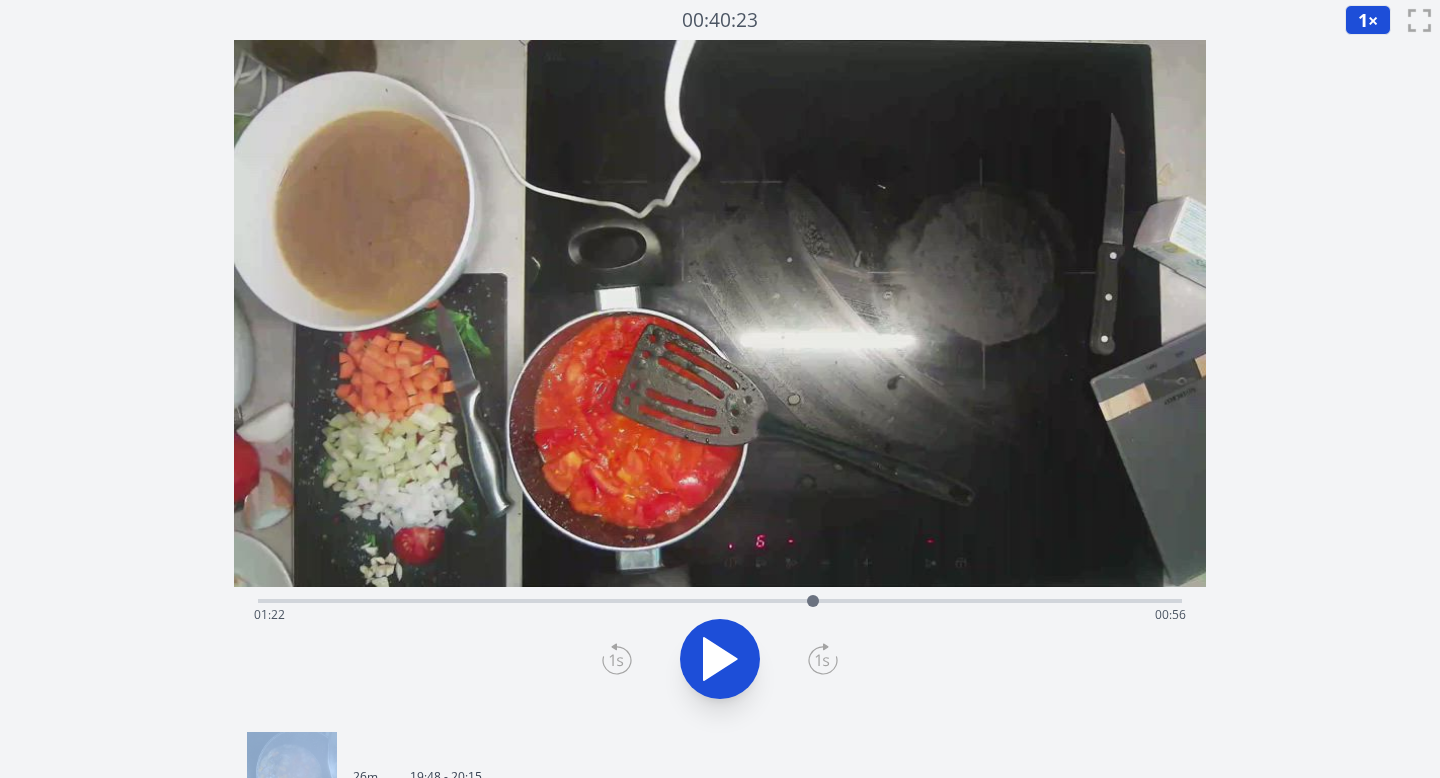 click 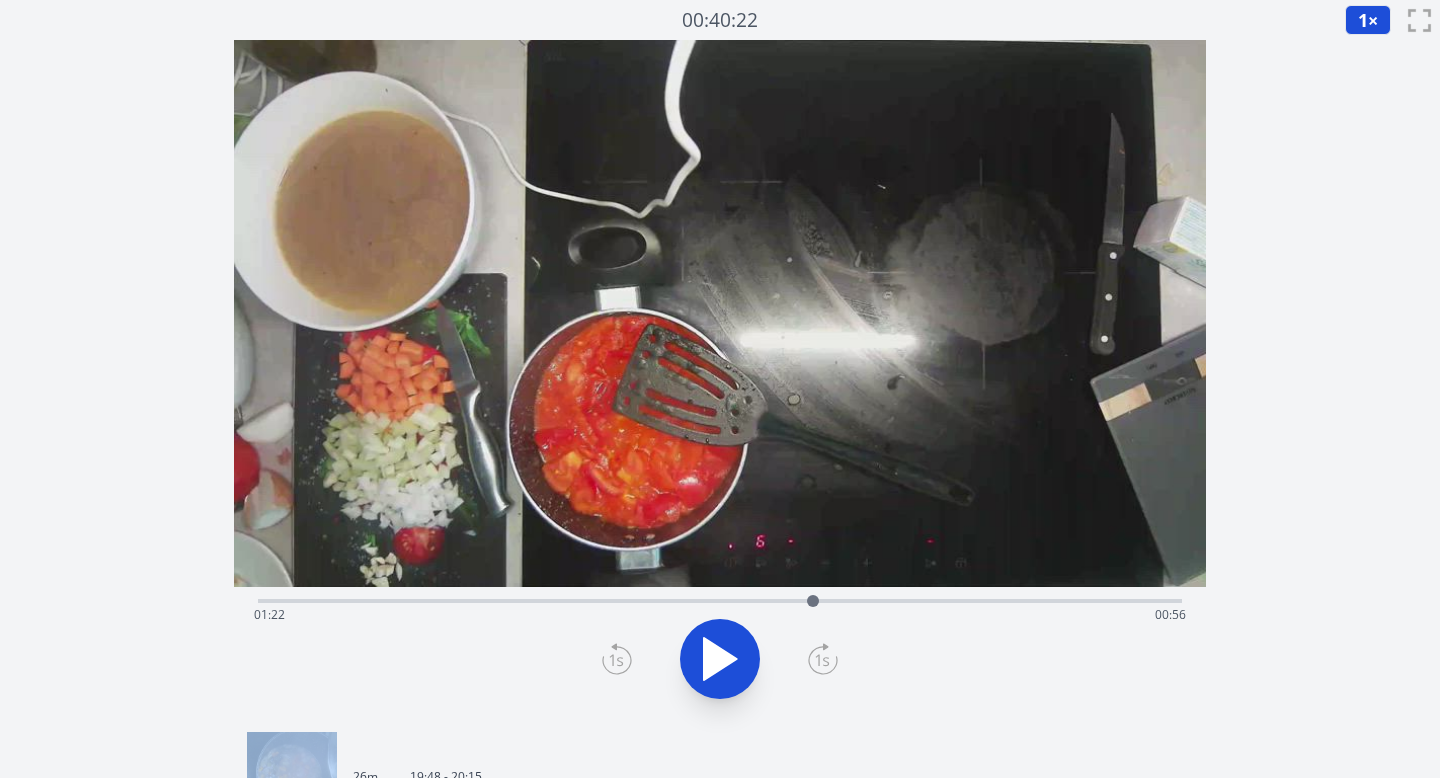 click 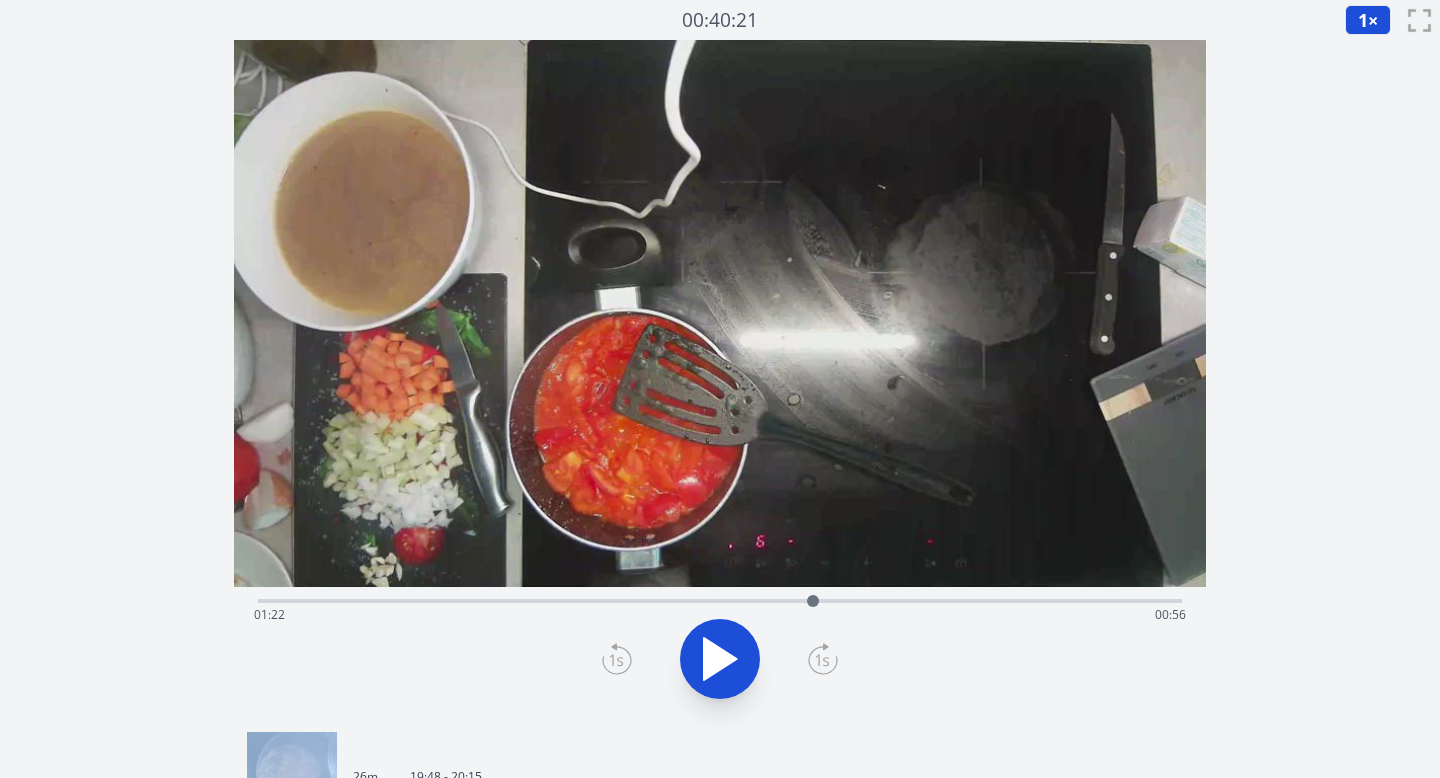 click 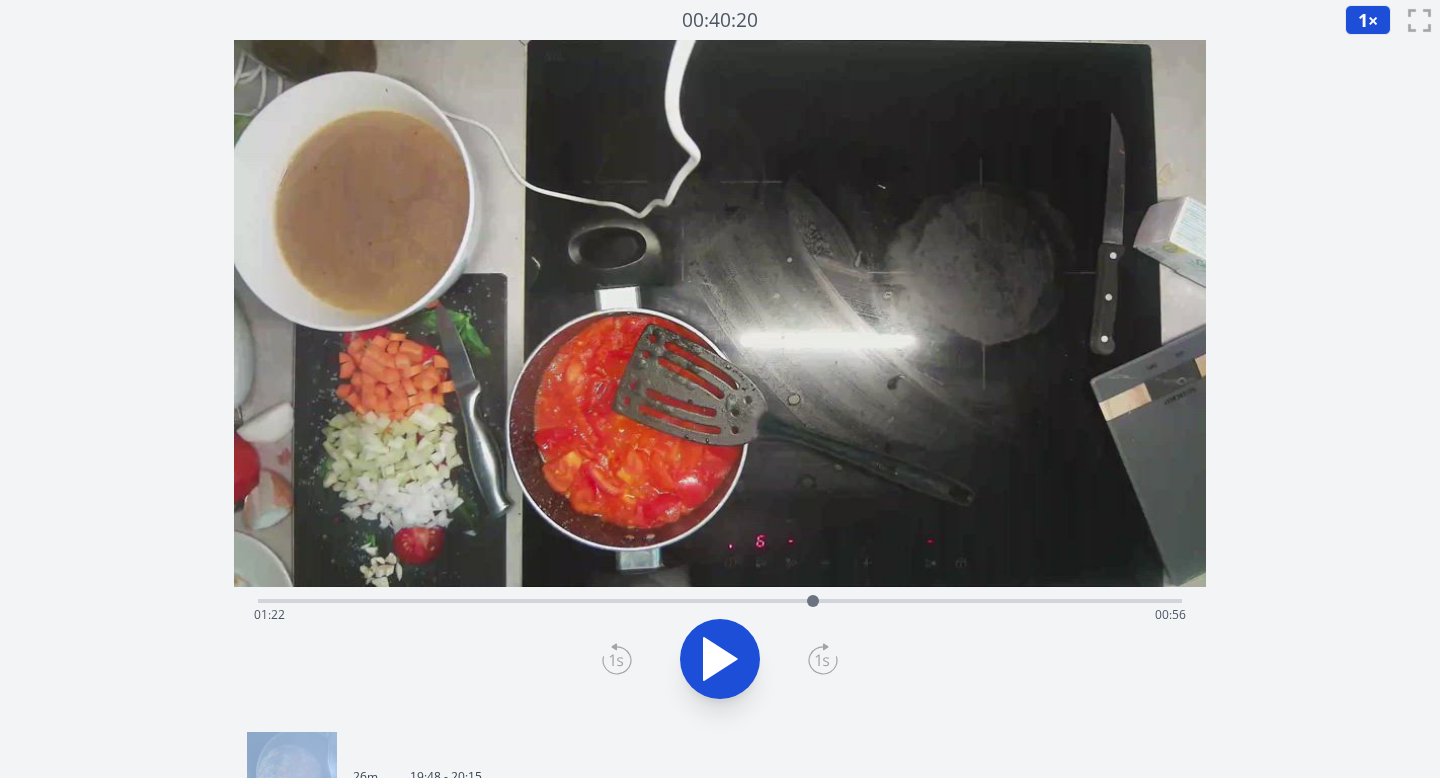 click 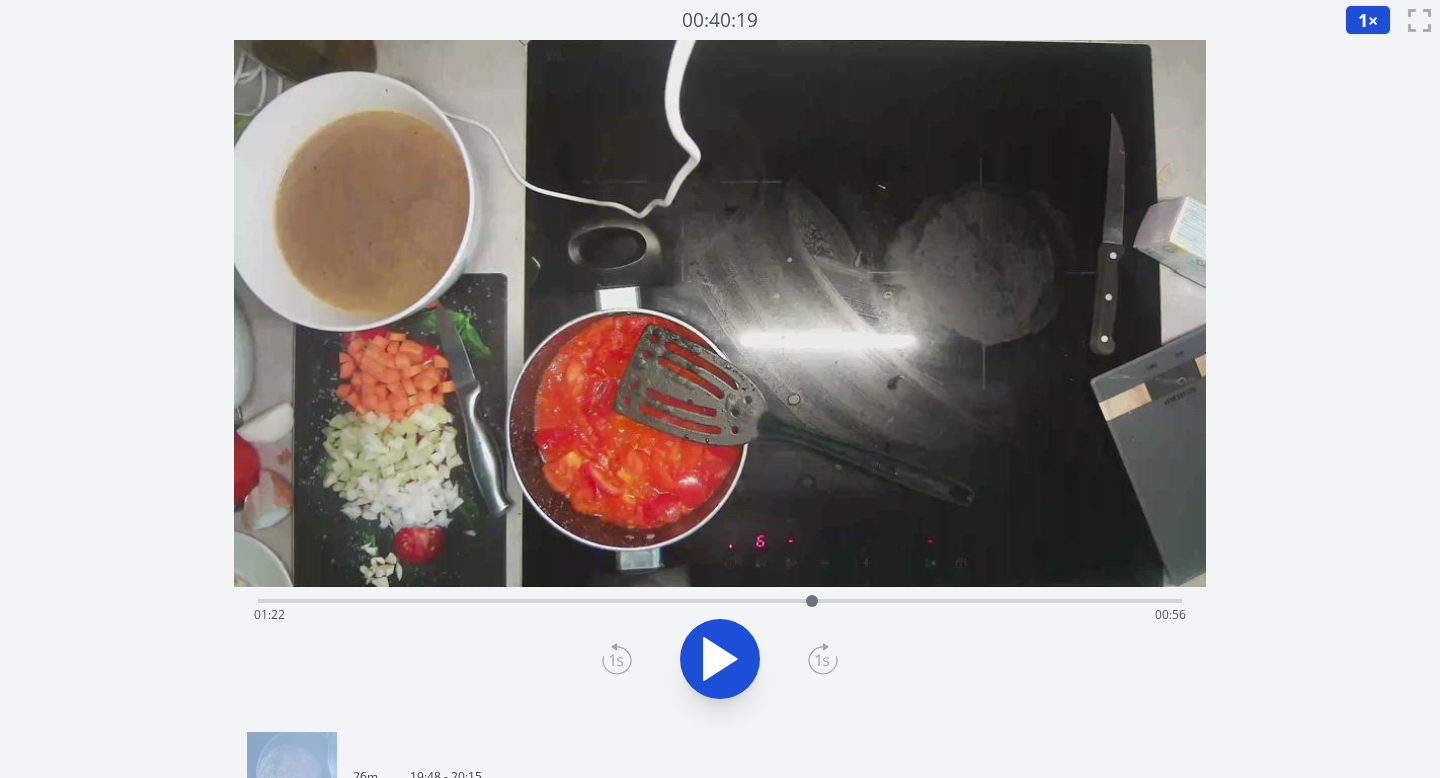 click 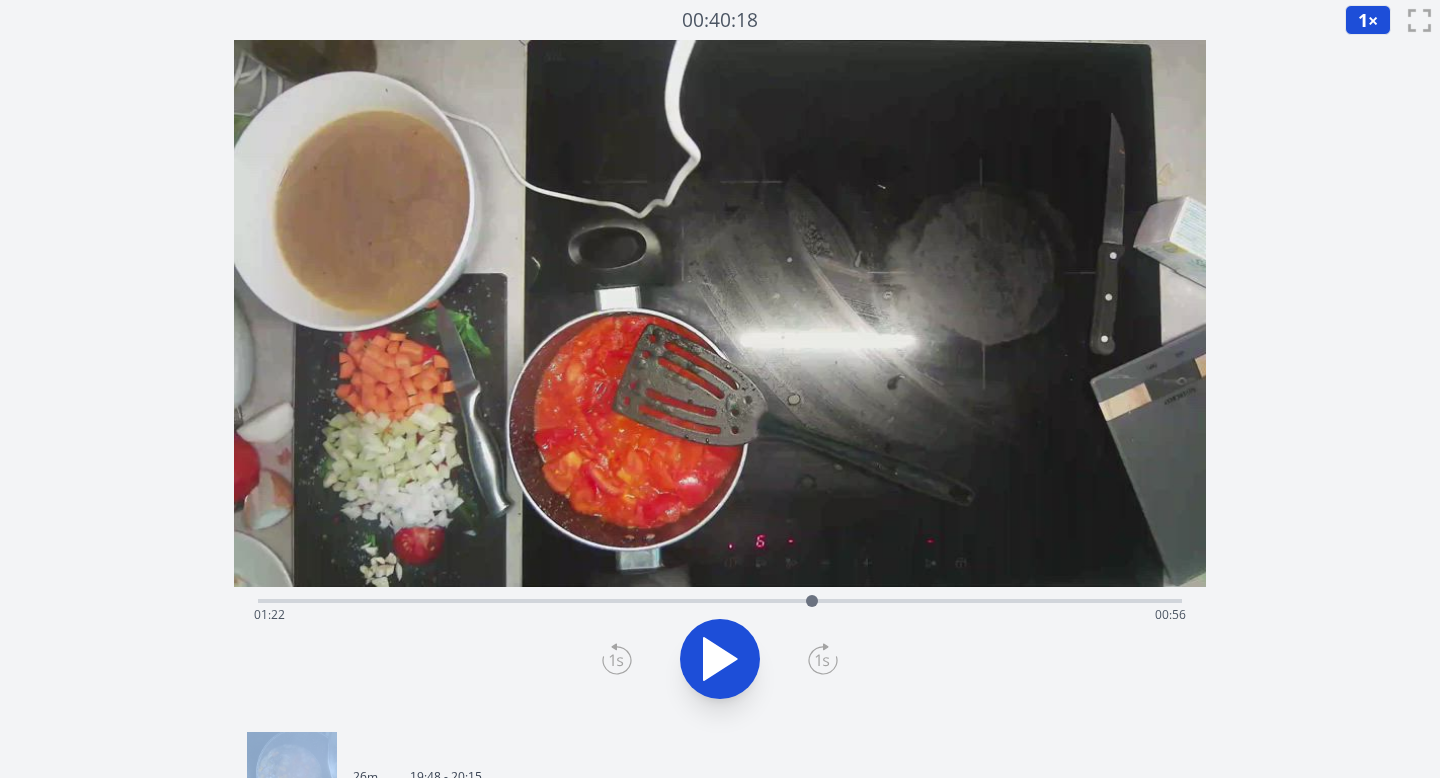 click 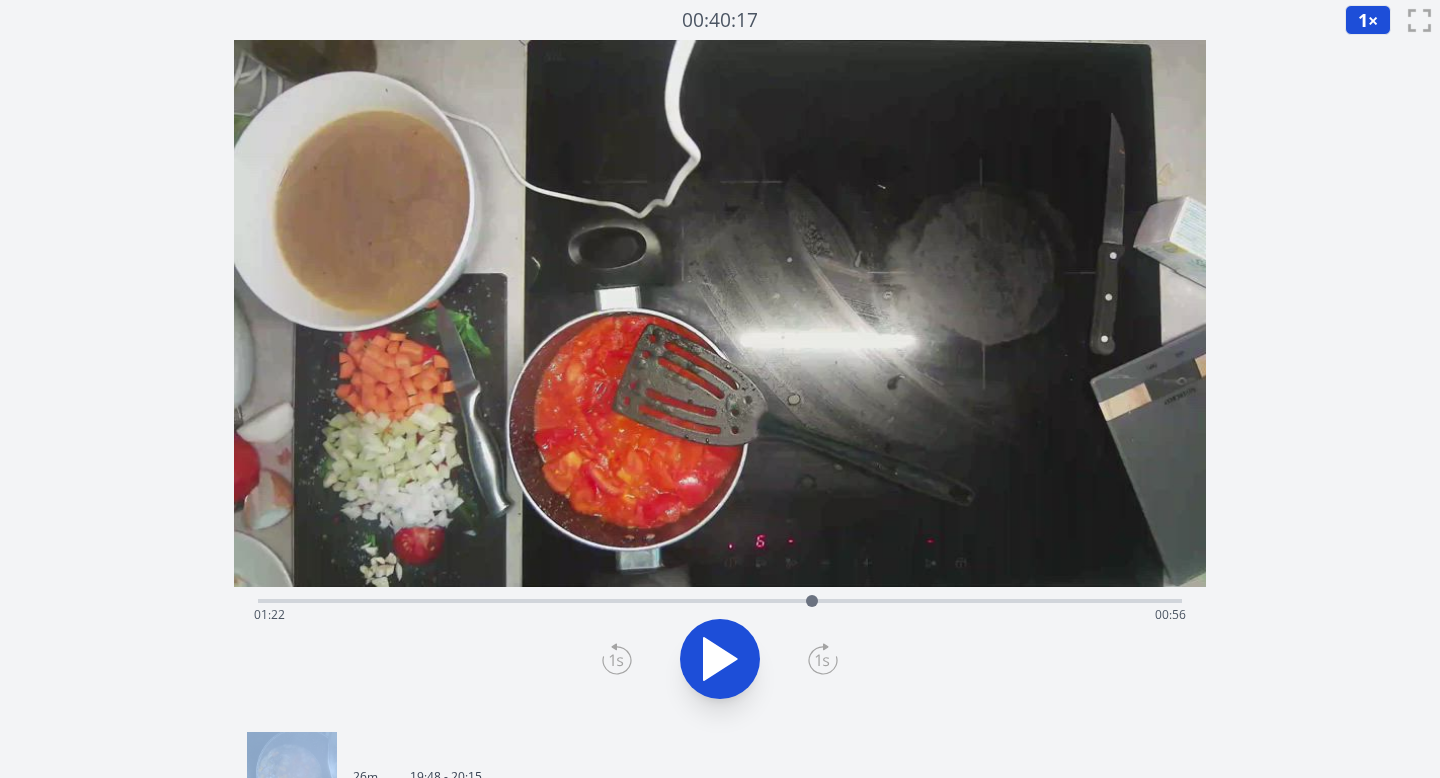 click 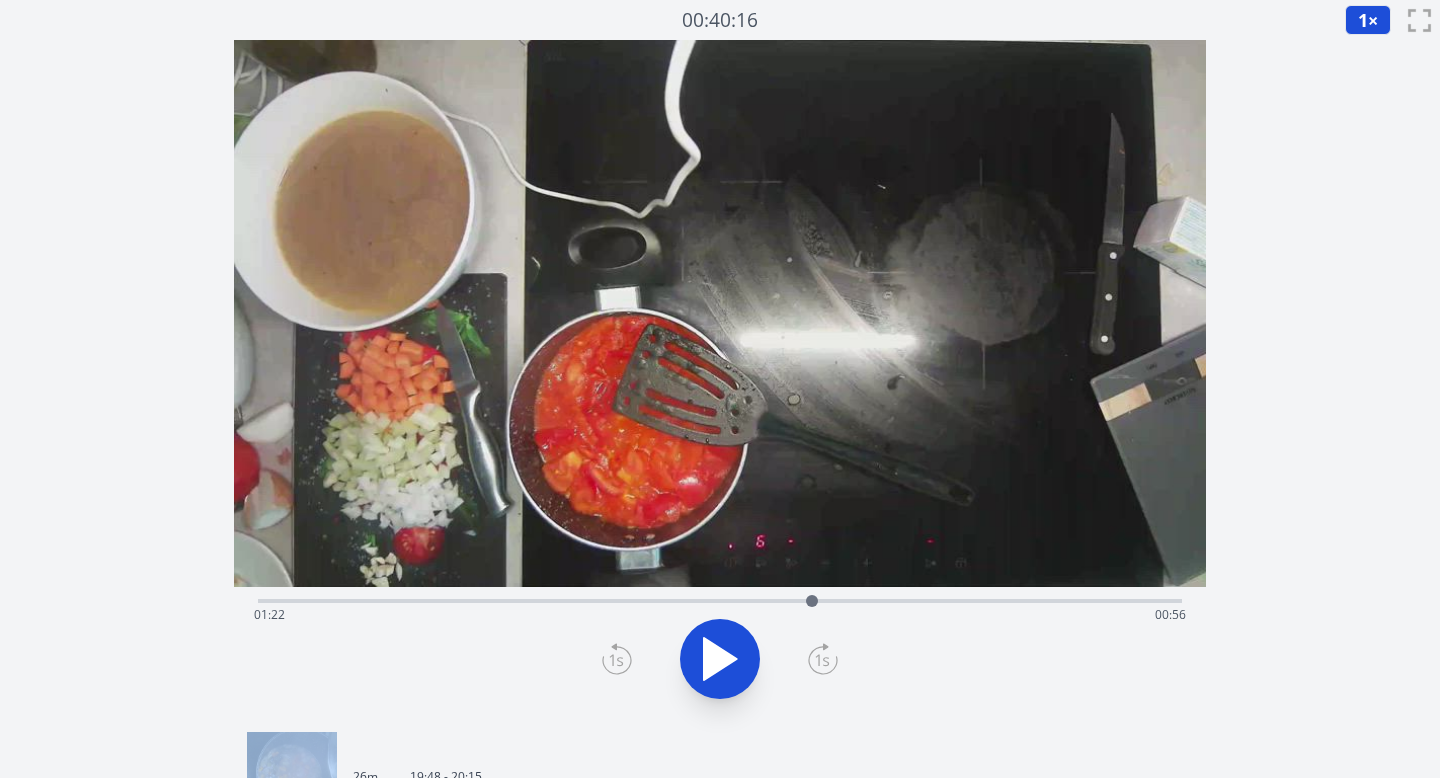 click 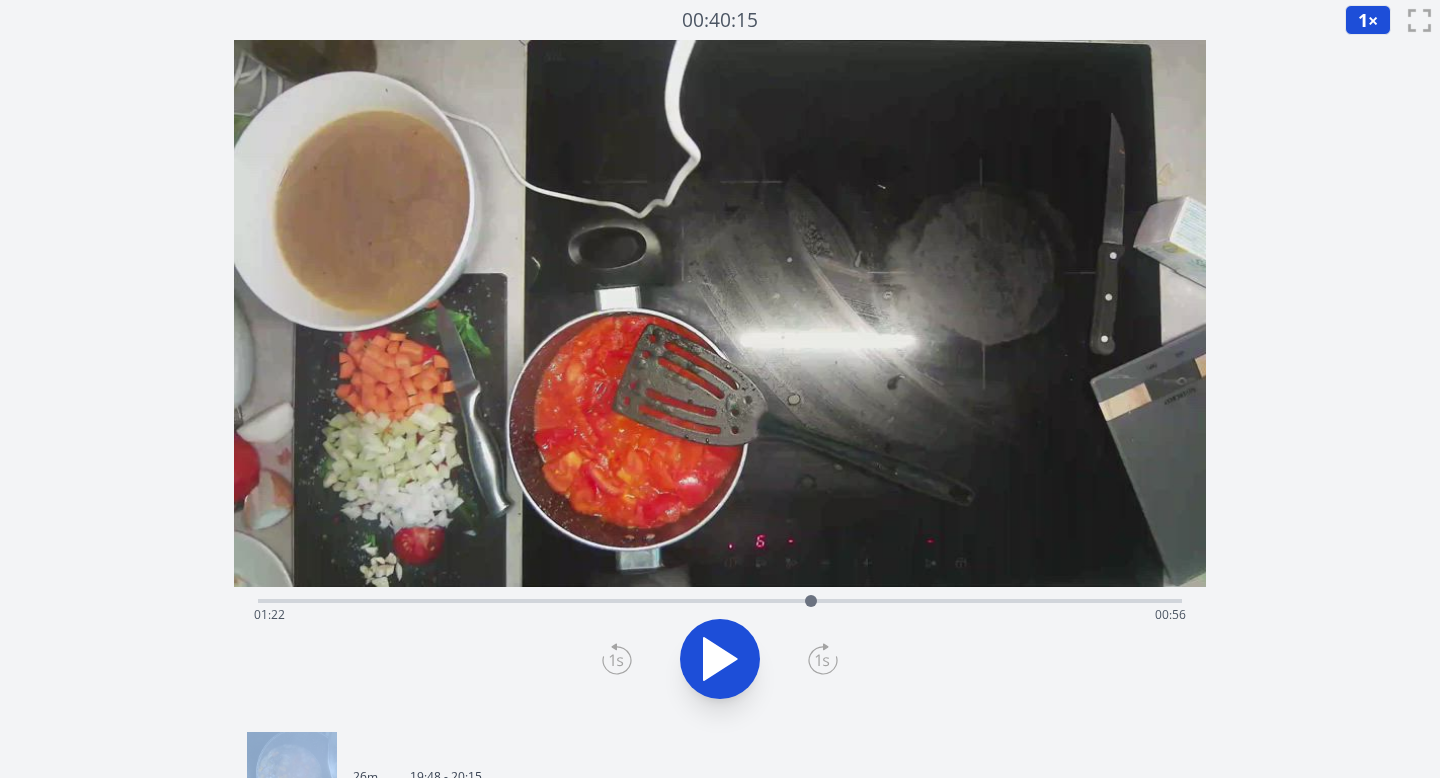 click 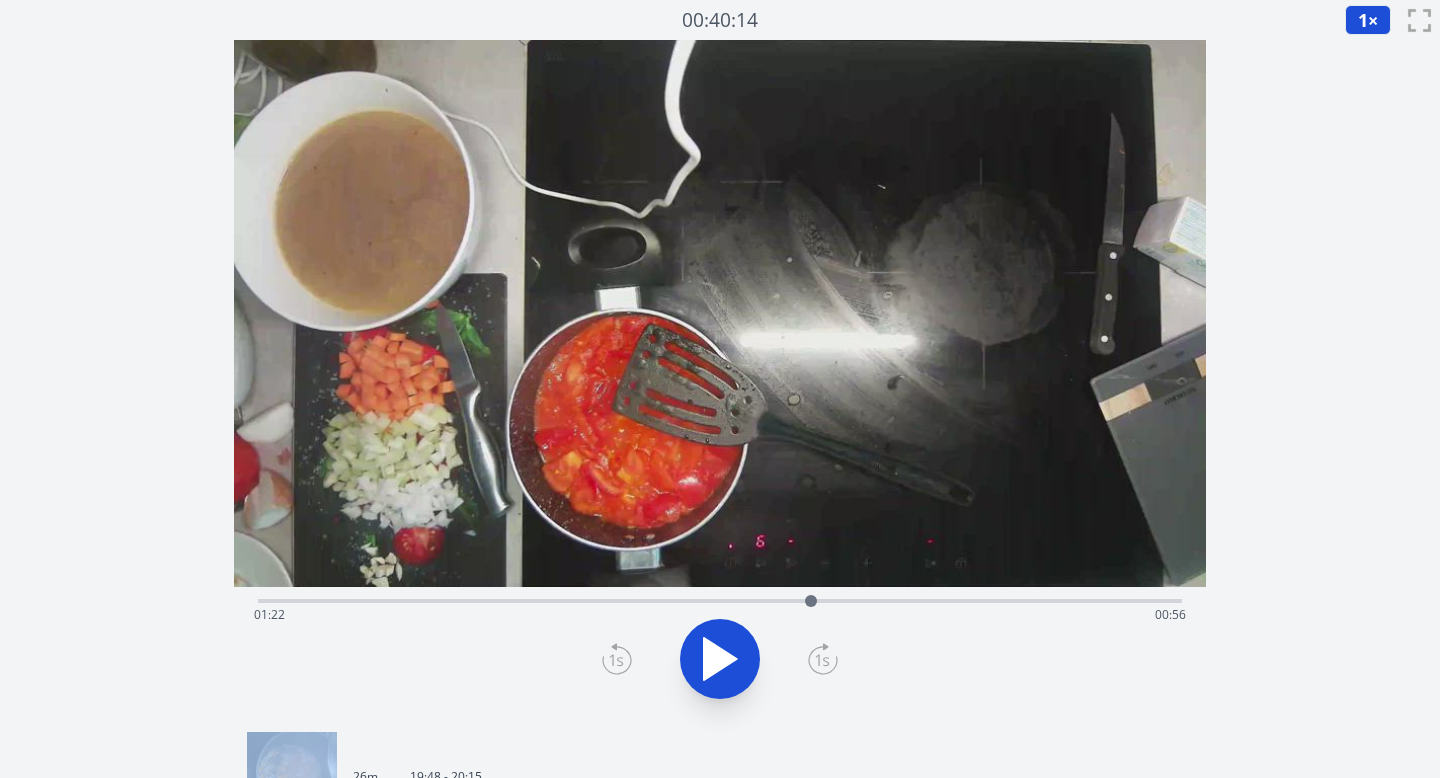 click 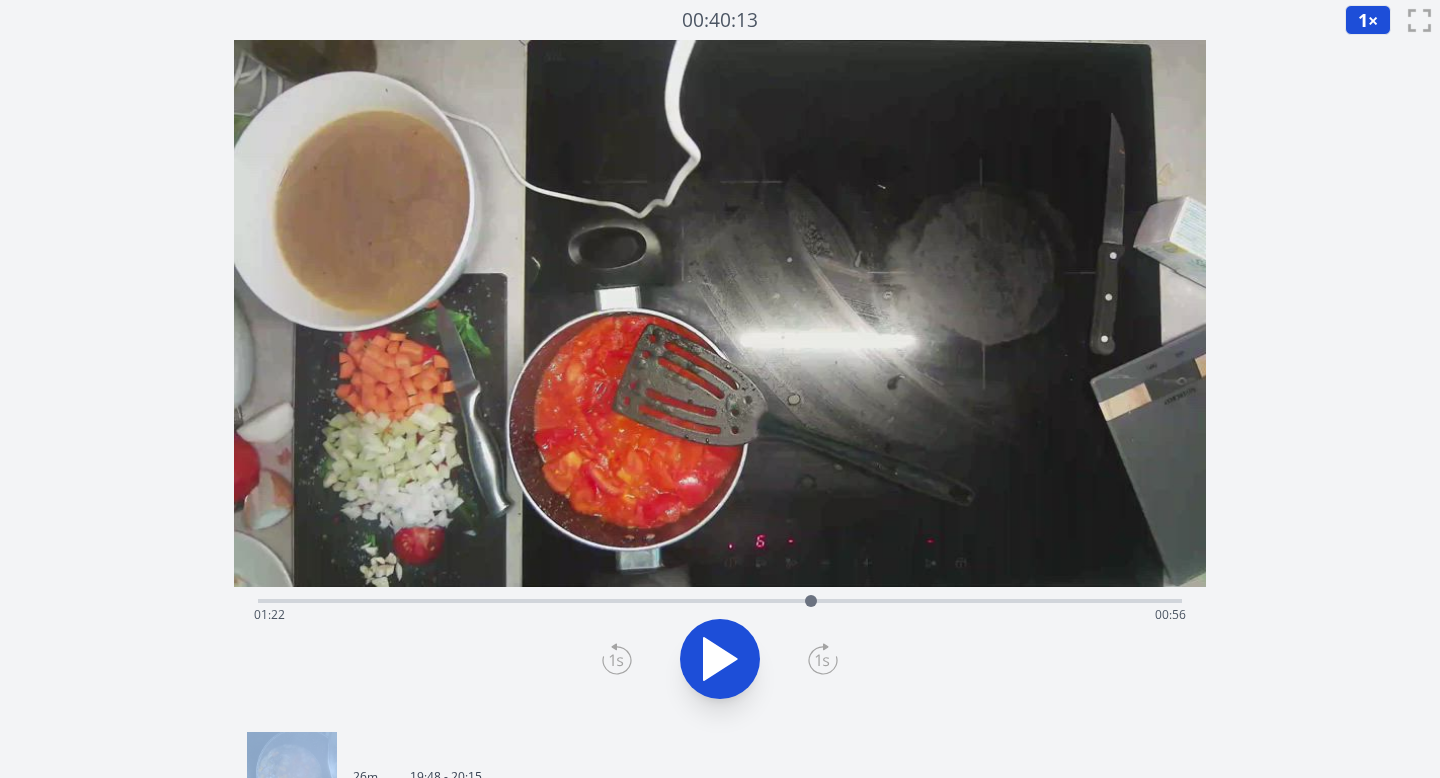 click 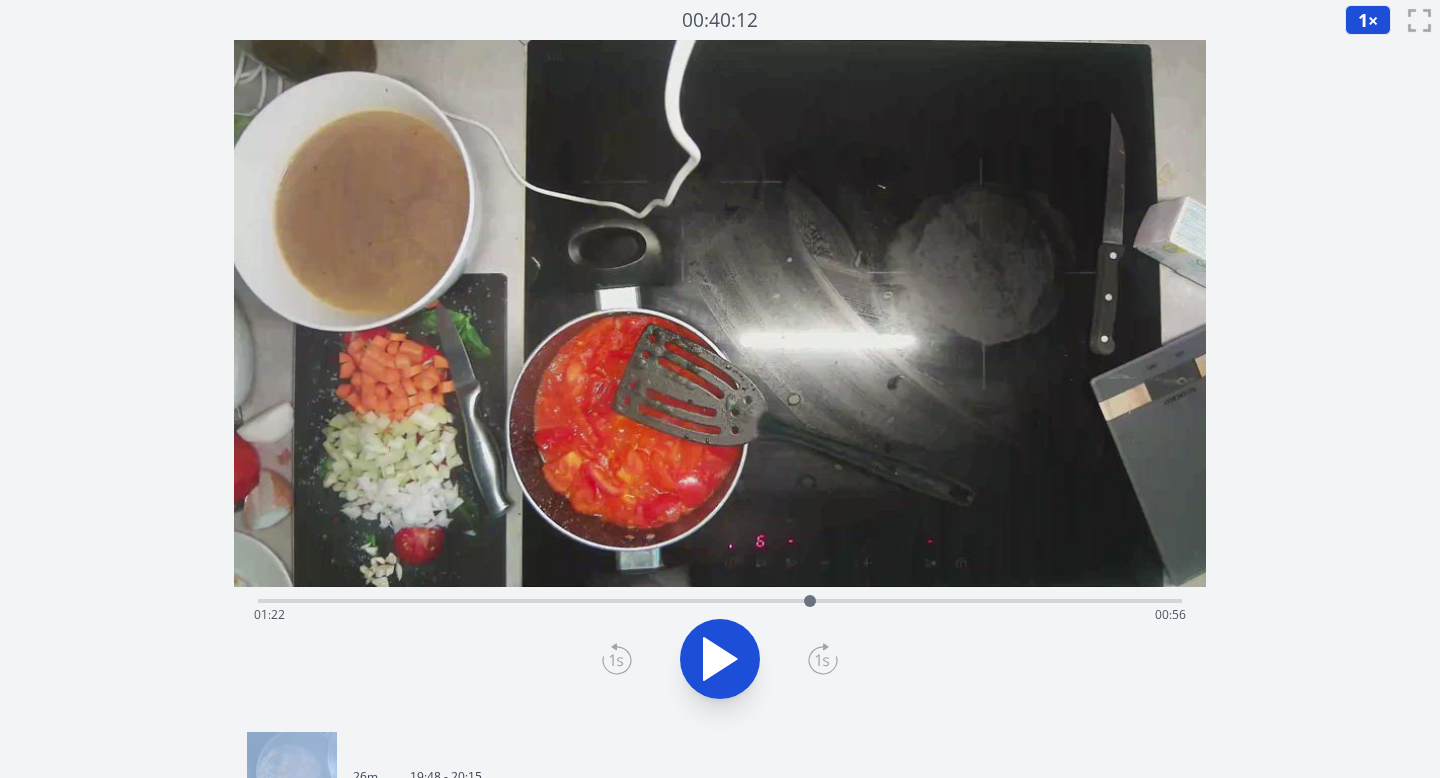 click 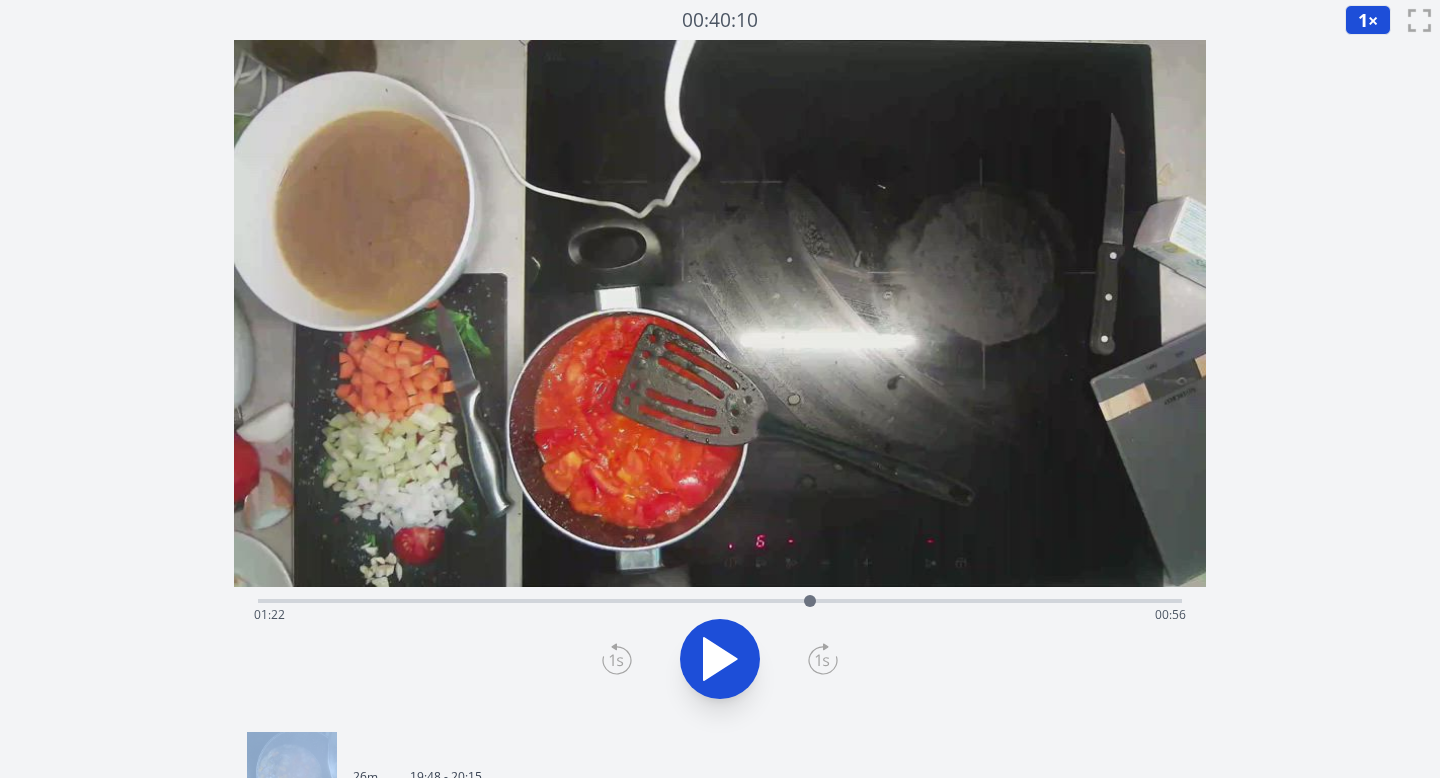 click 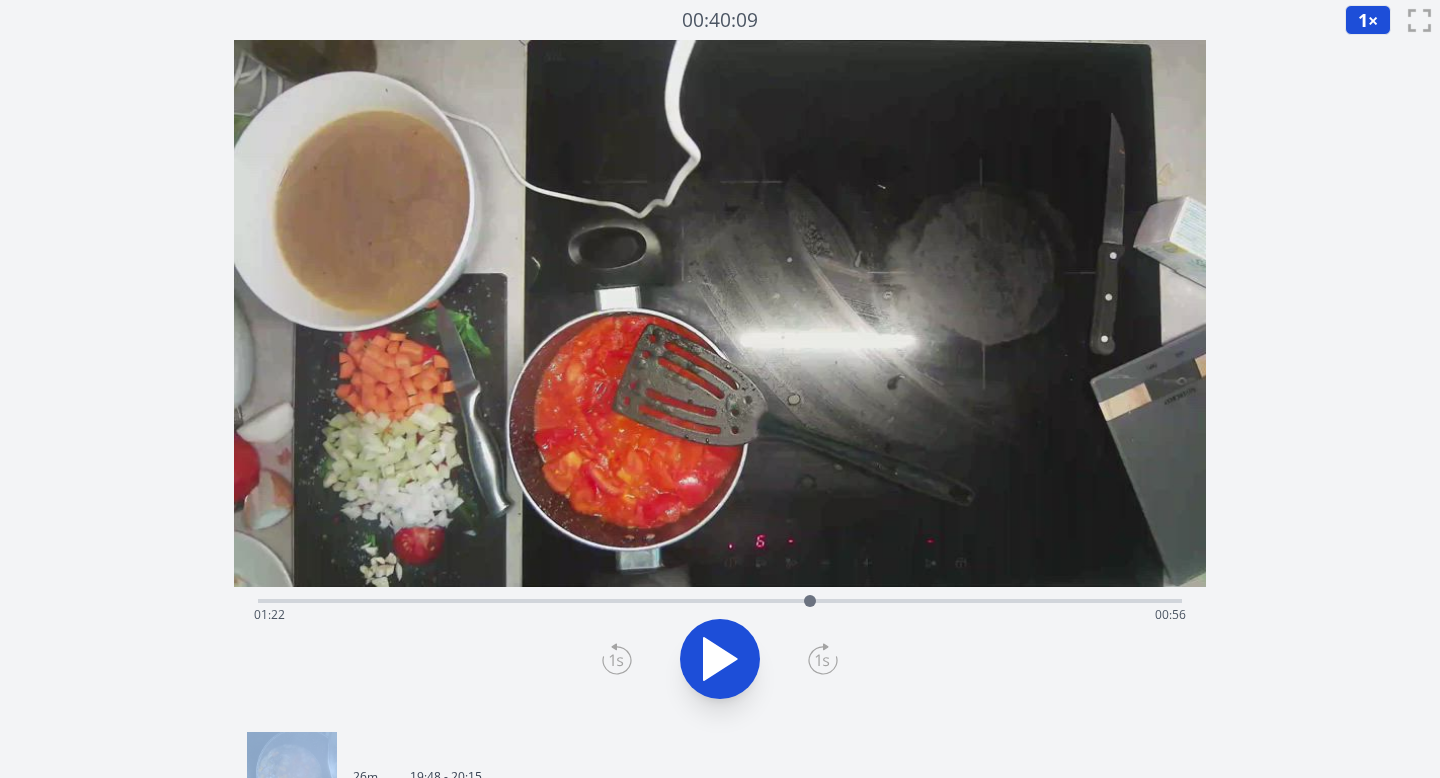 click 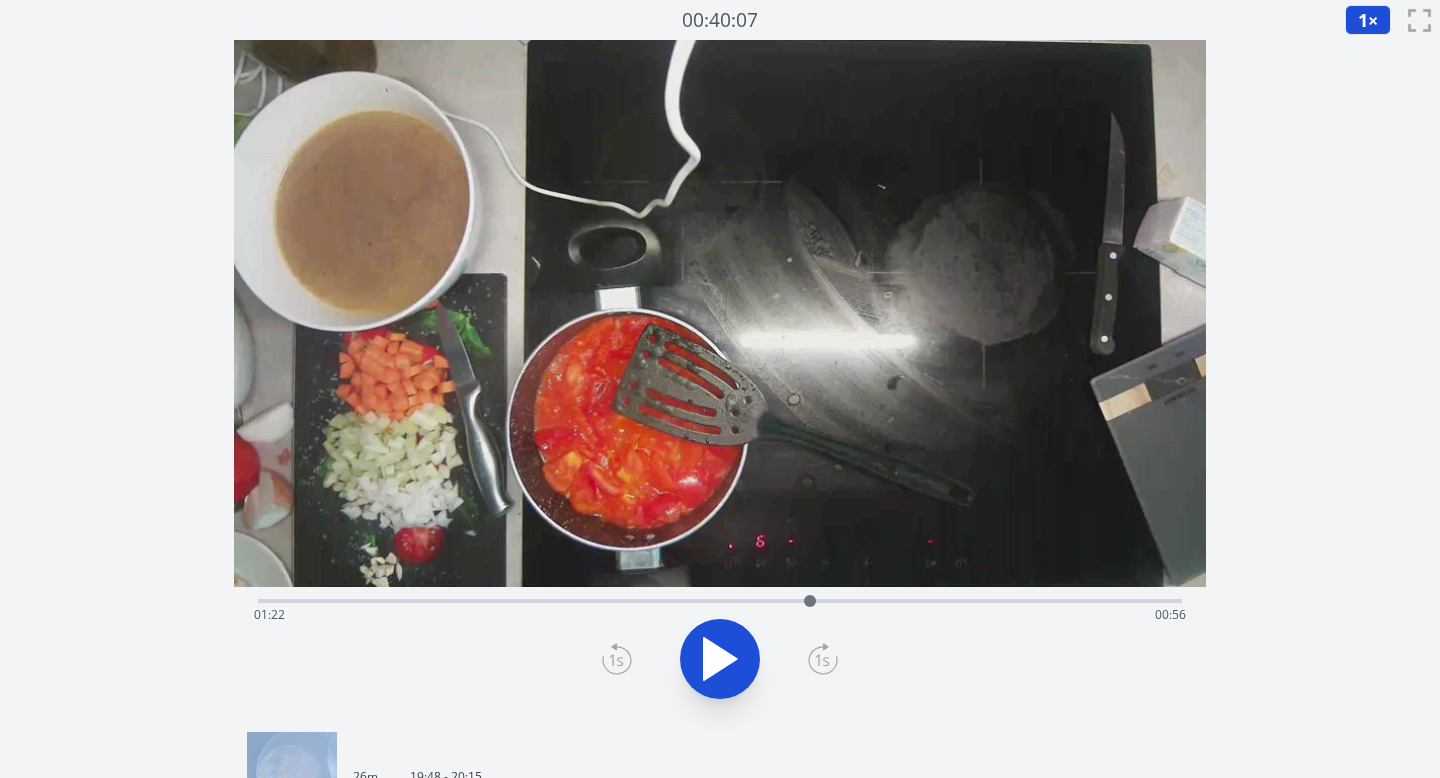 click 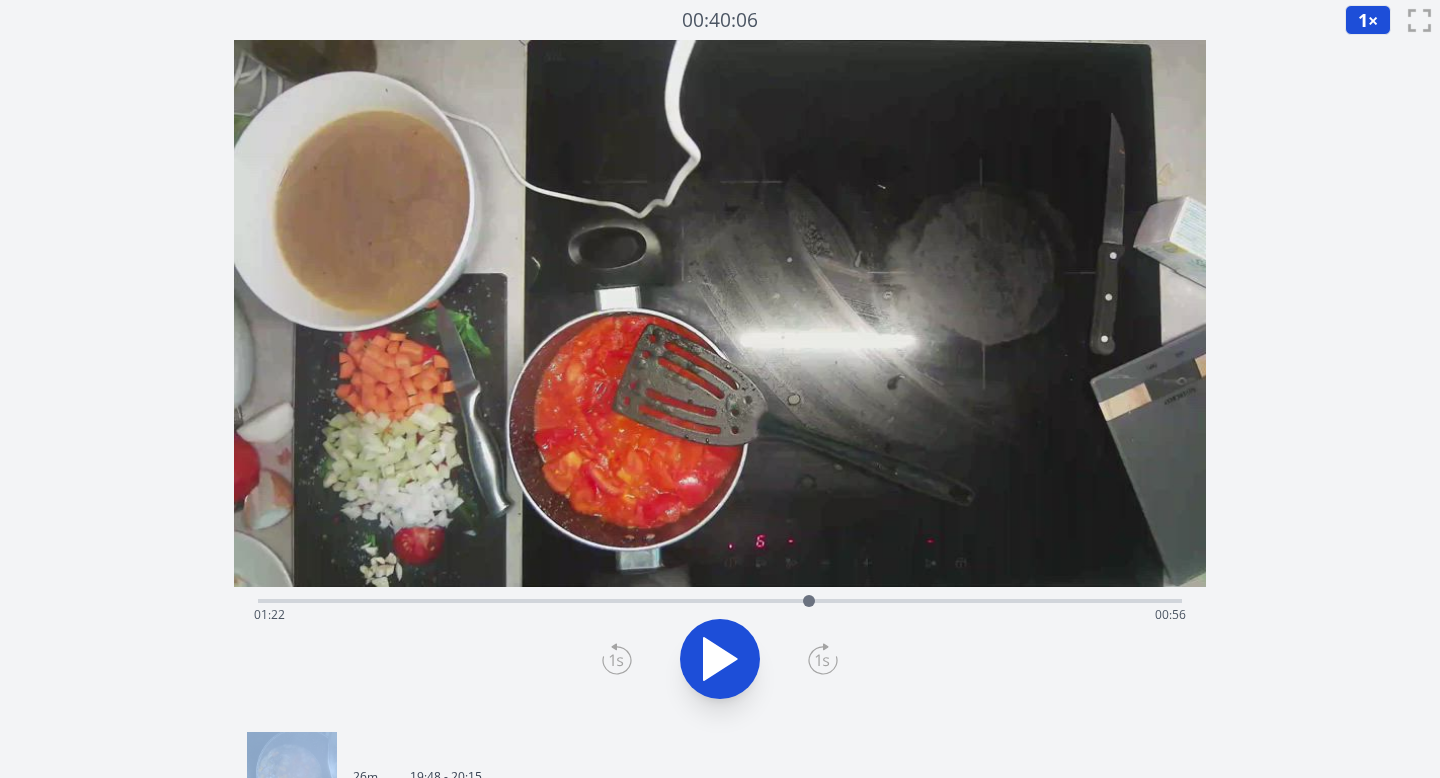 click 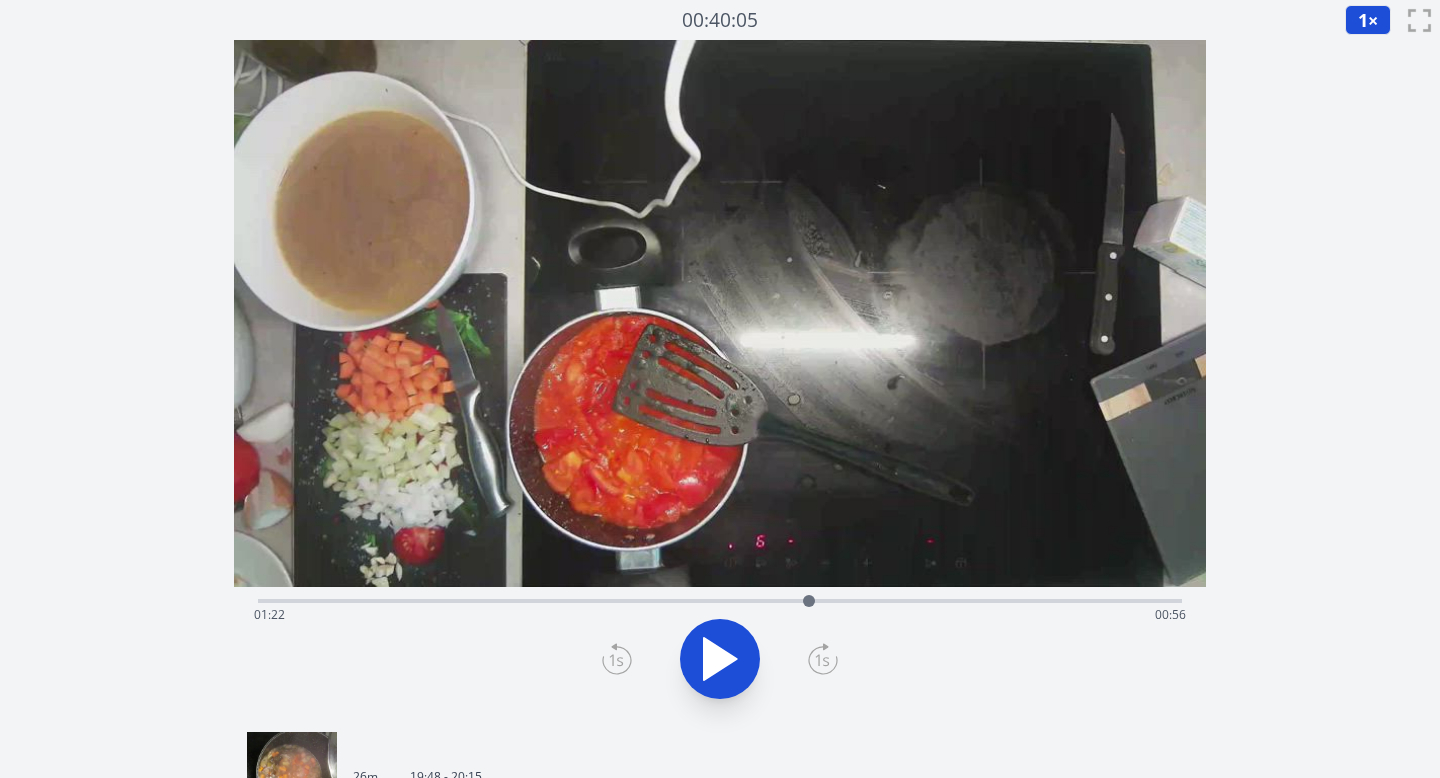 click 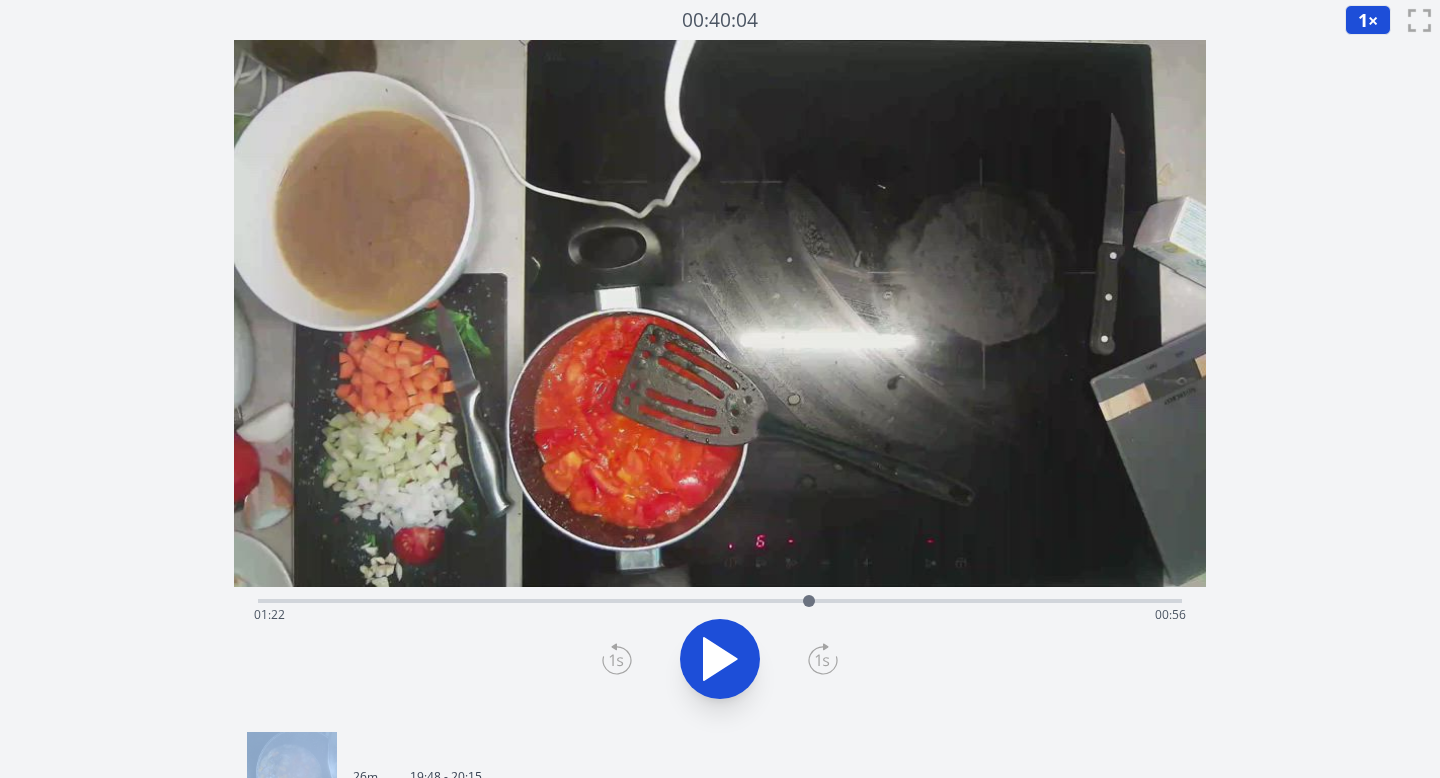 click 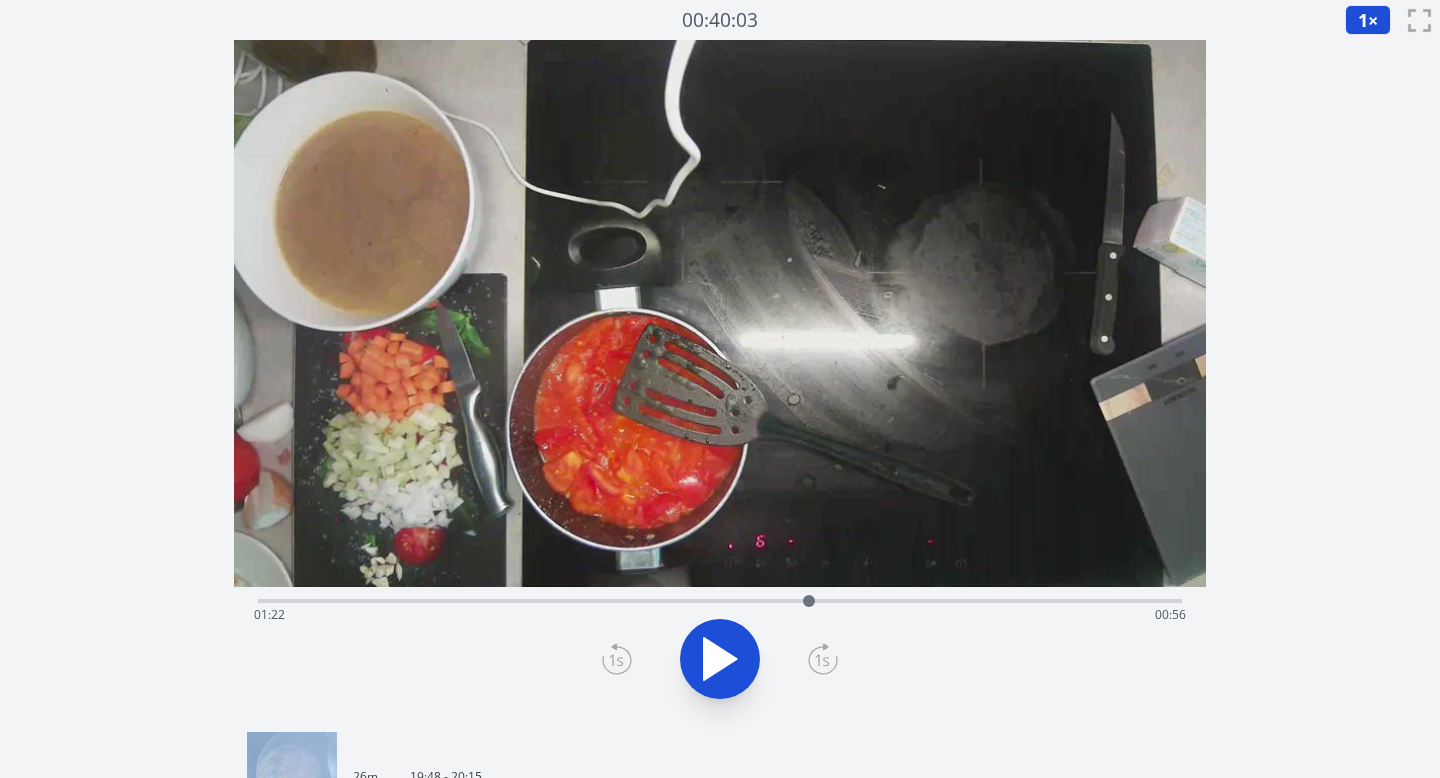 click 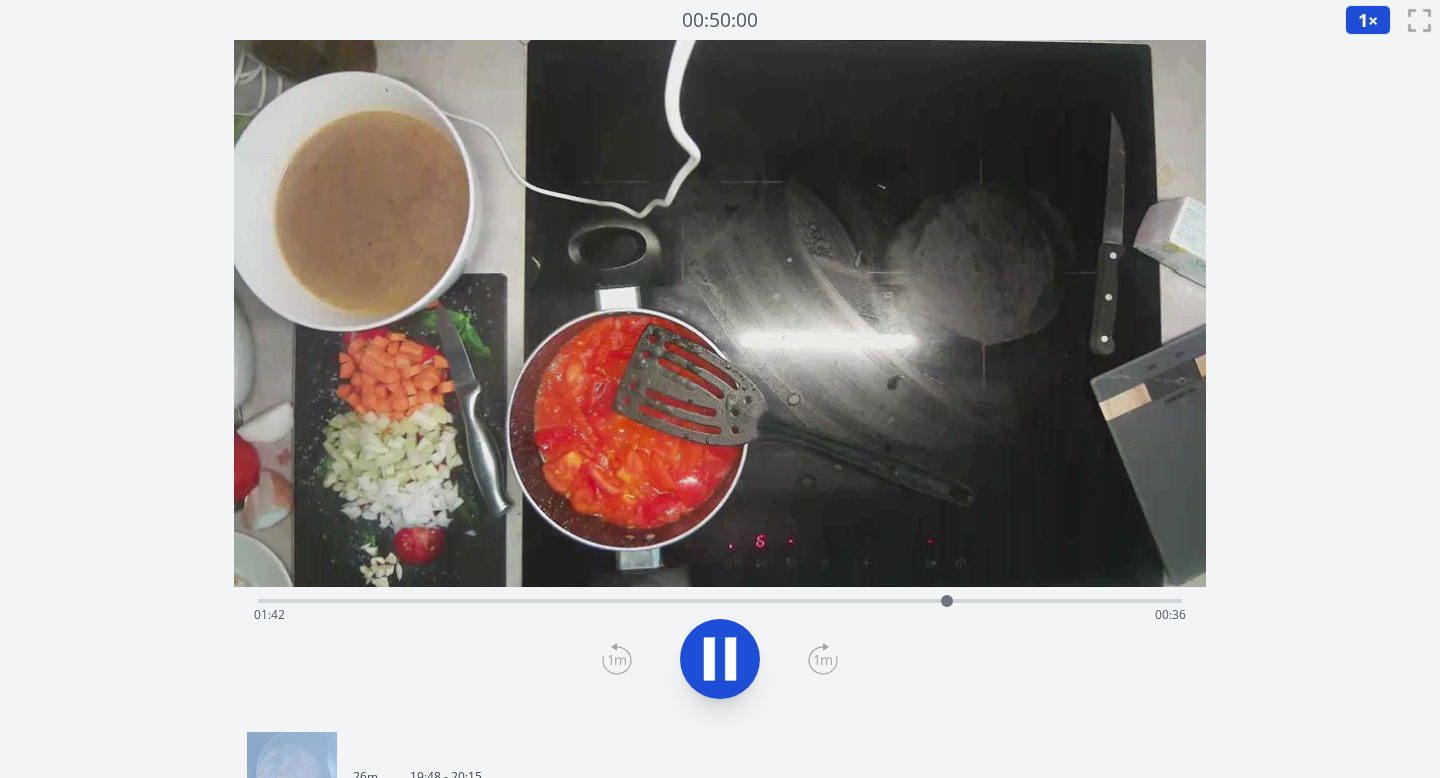 click 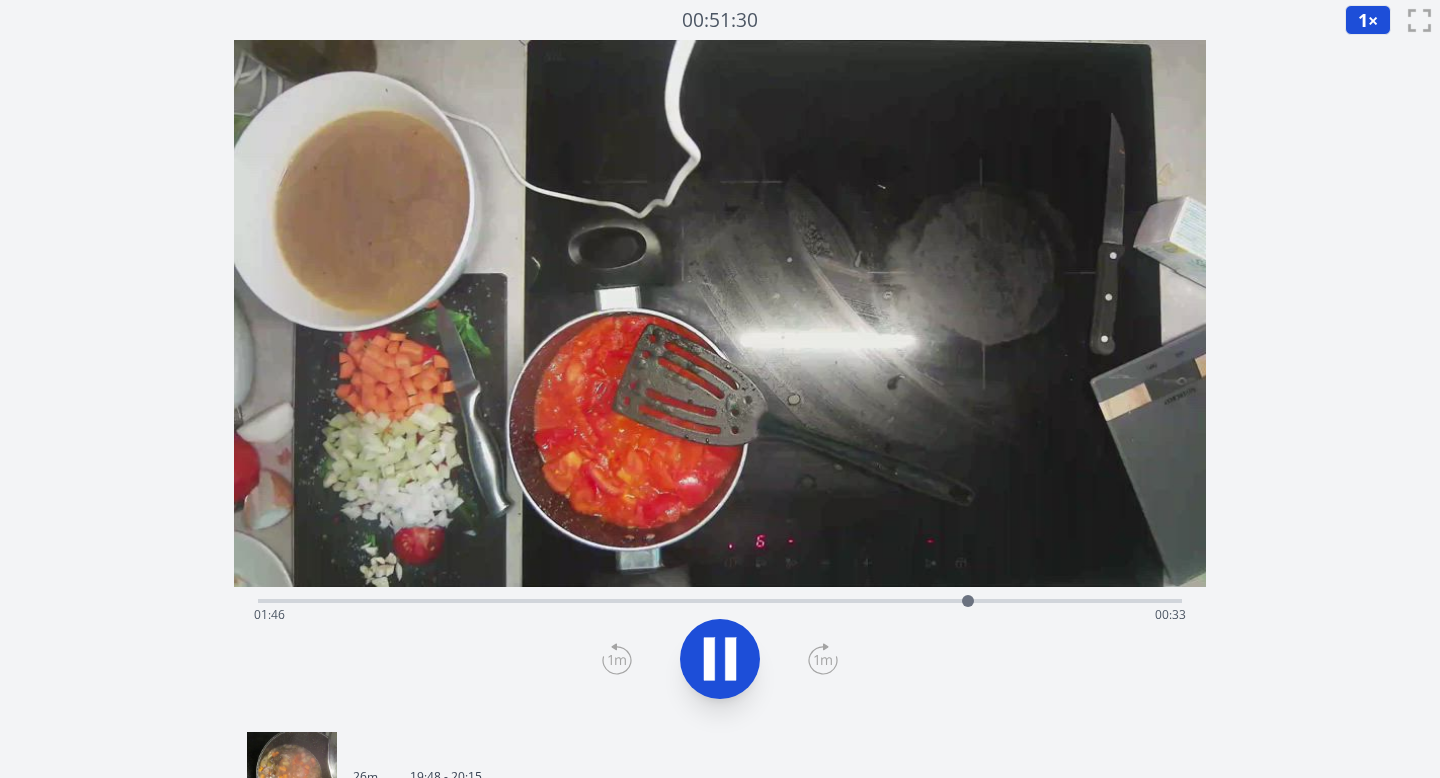 click 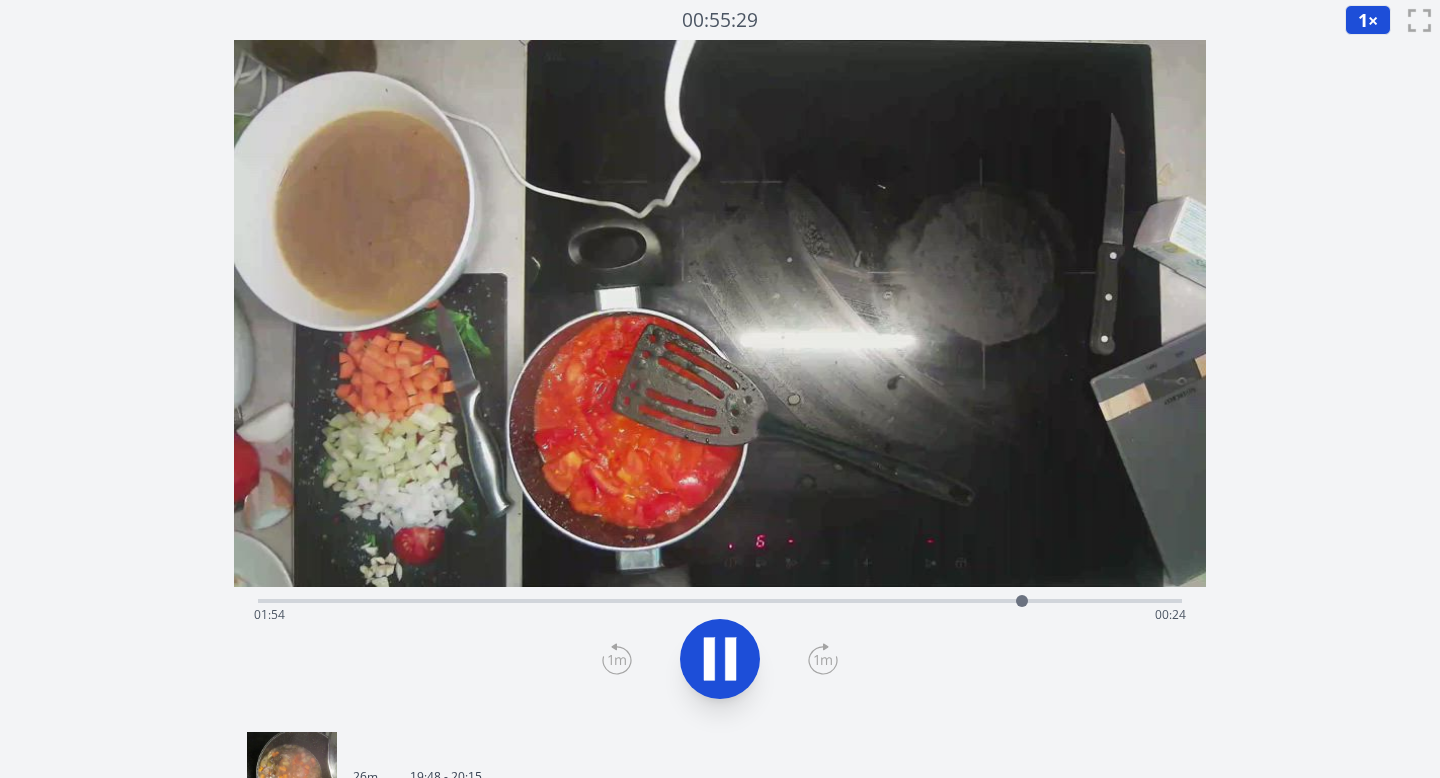 click 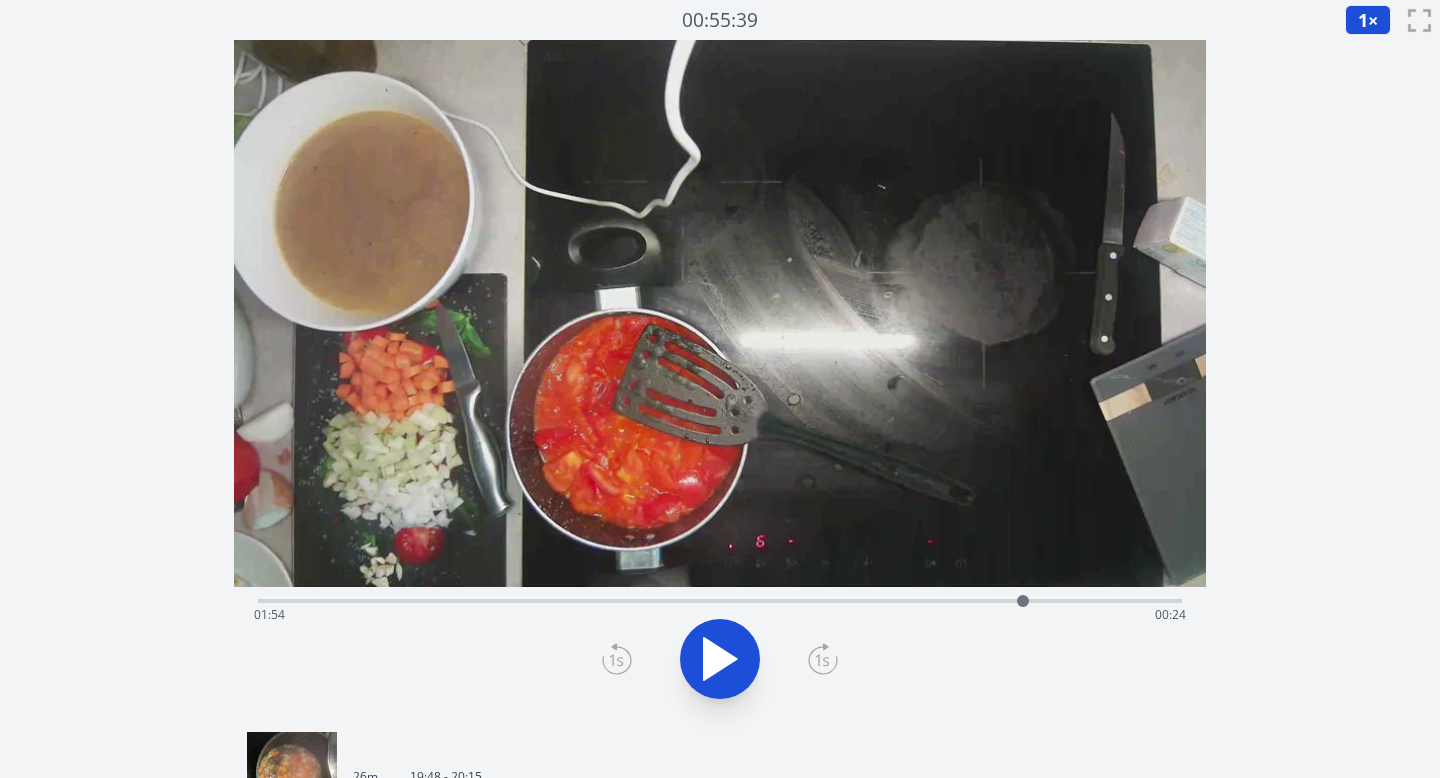 click 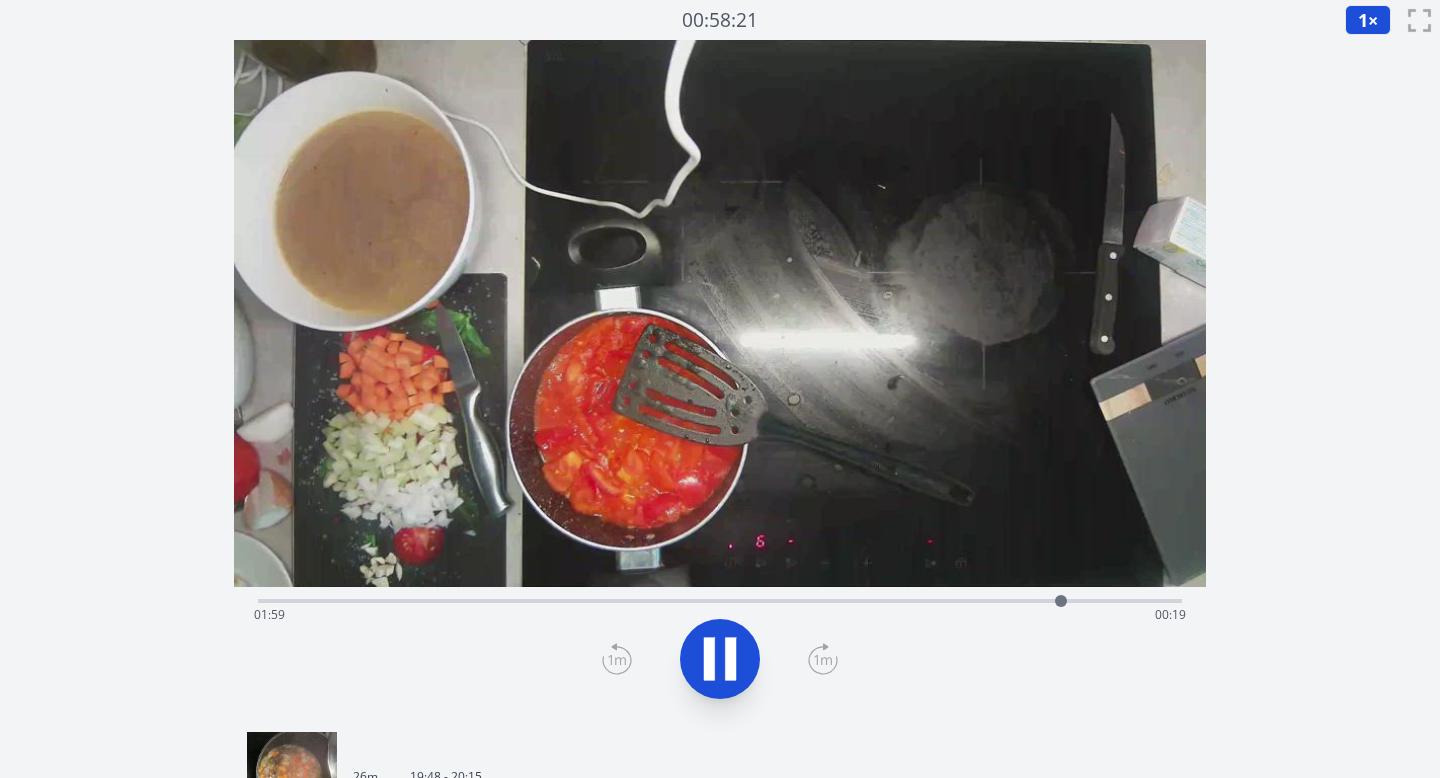 click 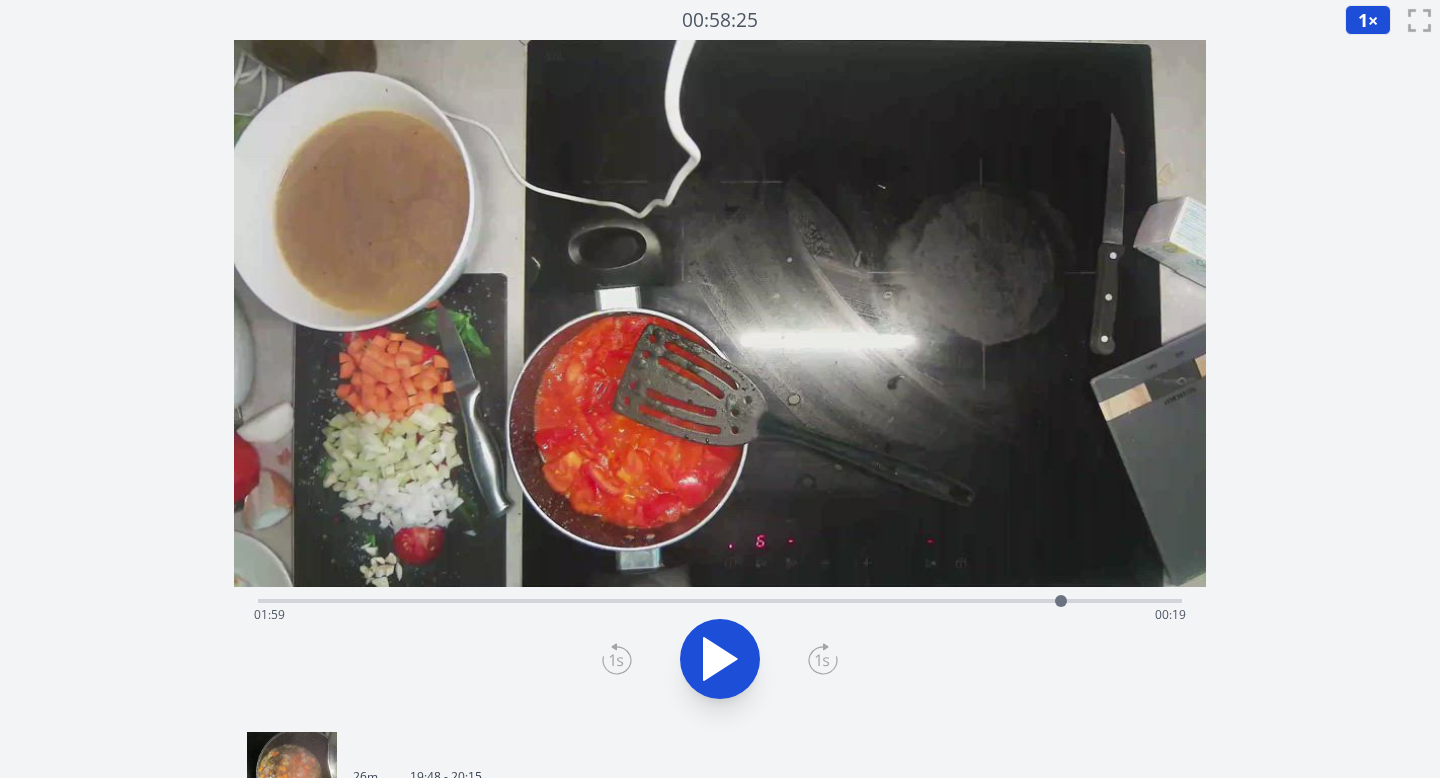 click 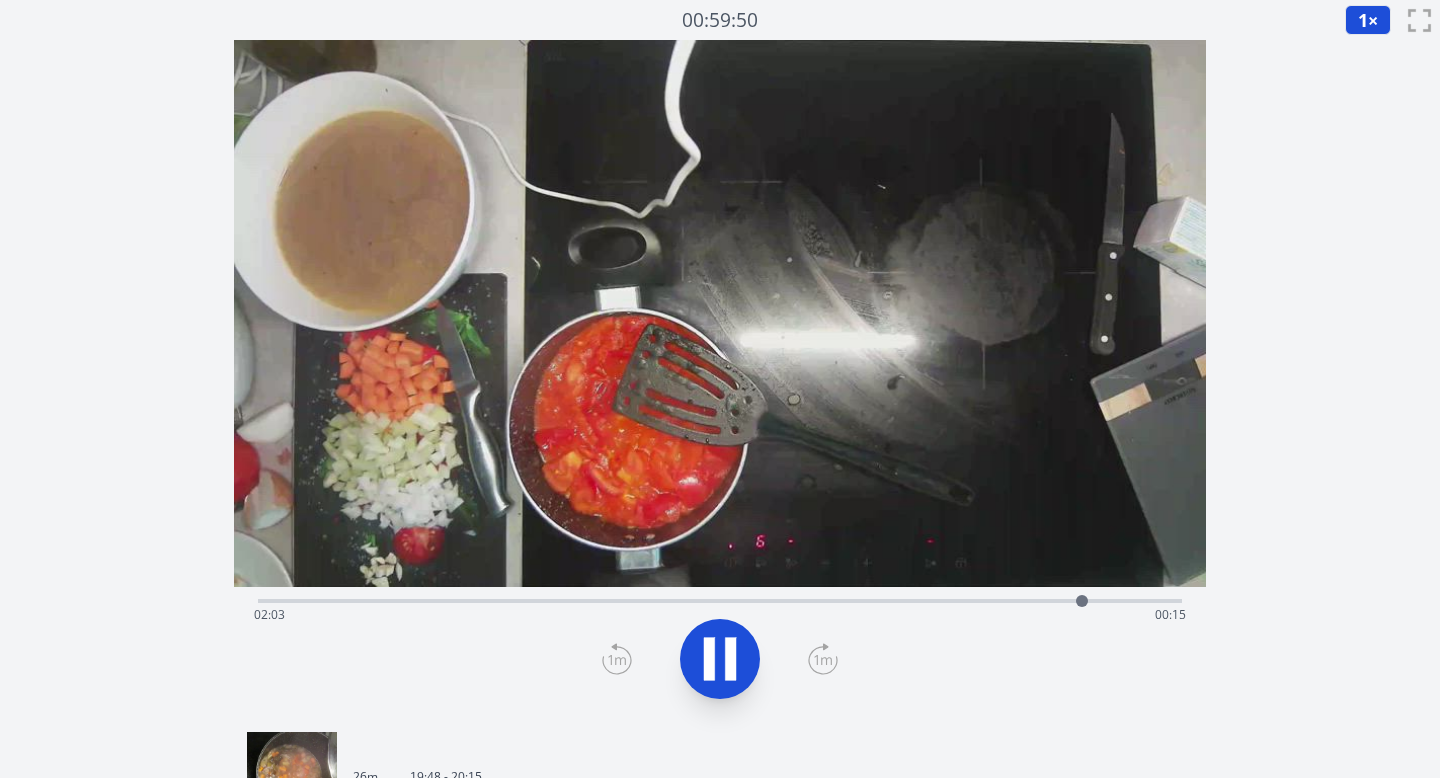 click 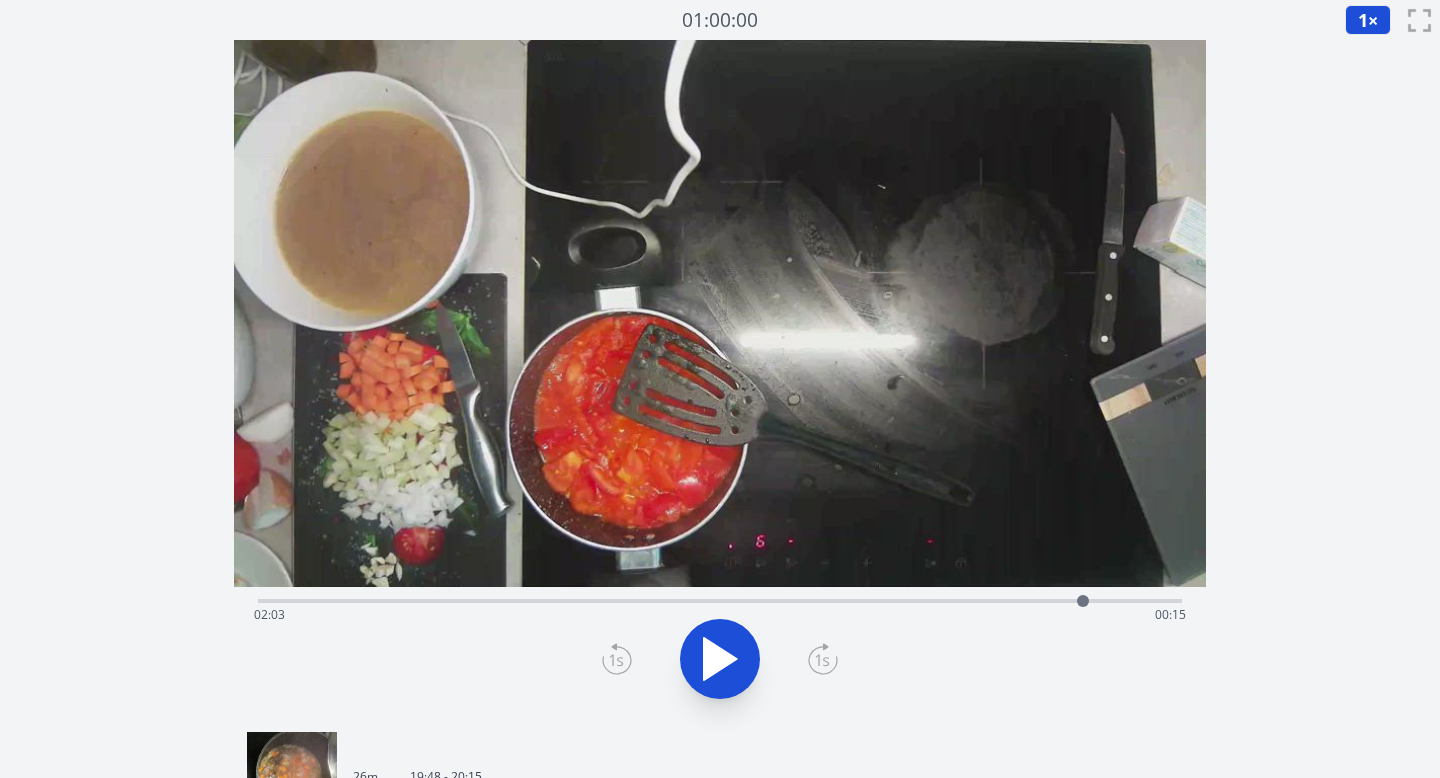 click 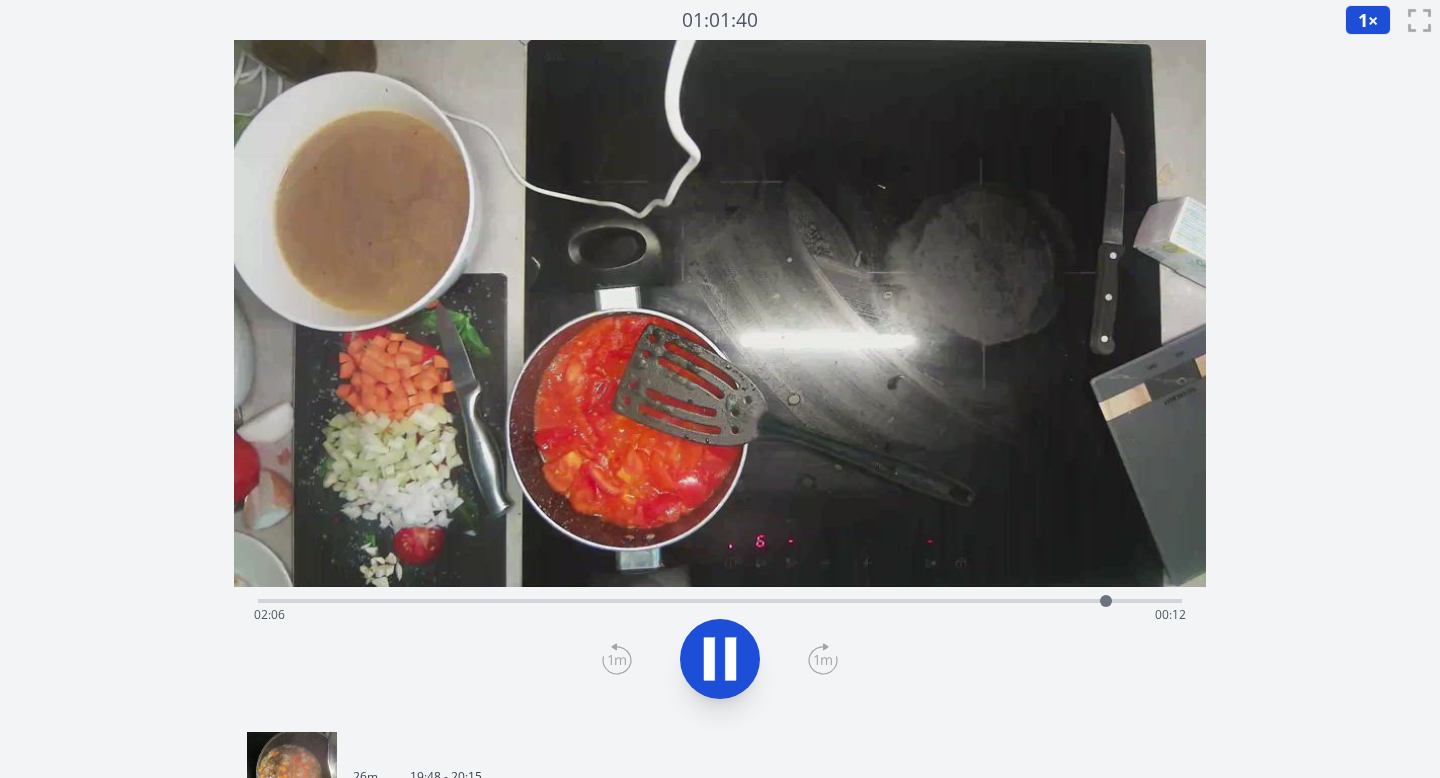 click 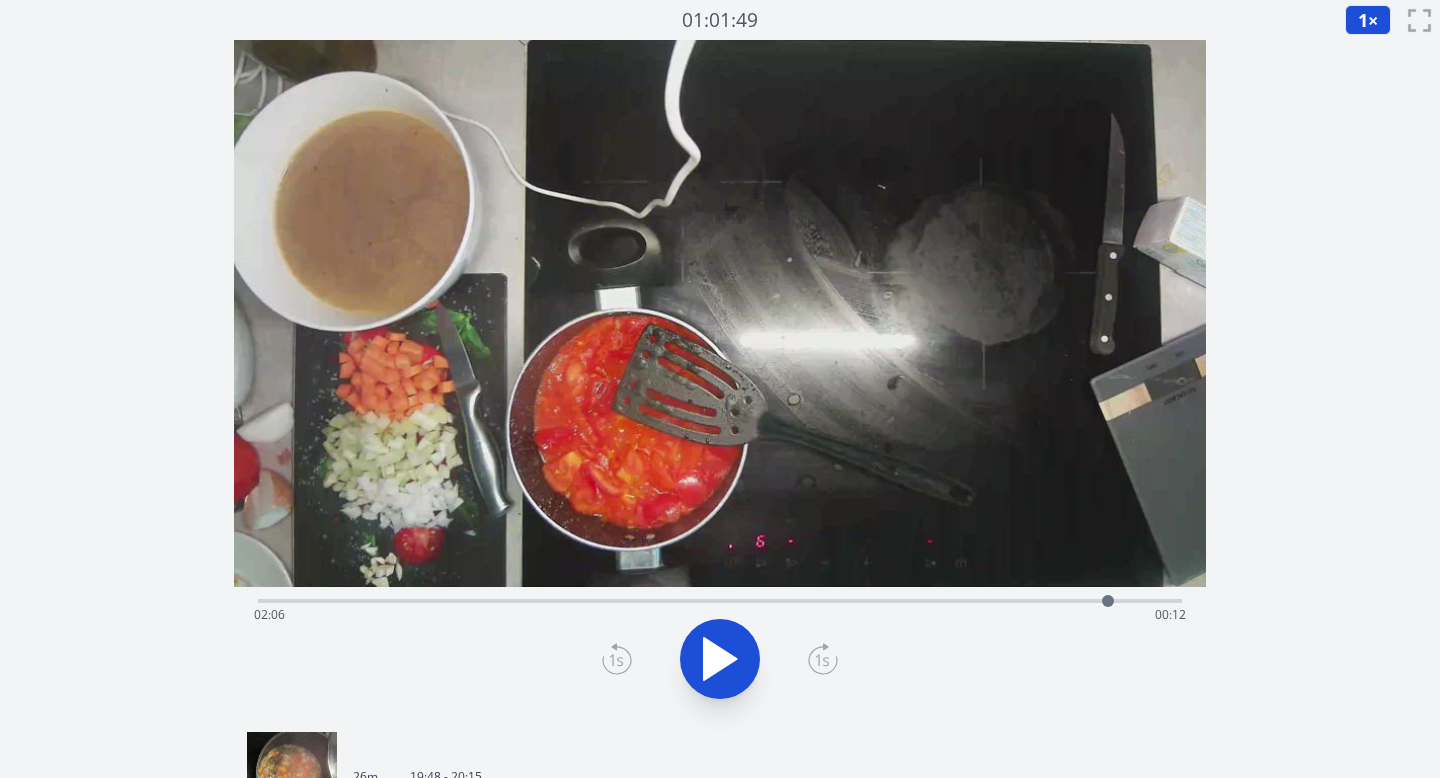 click 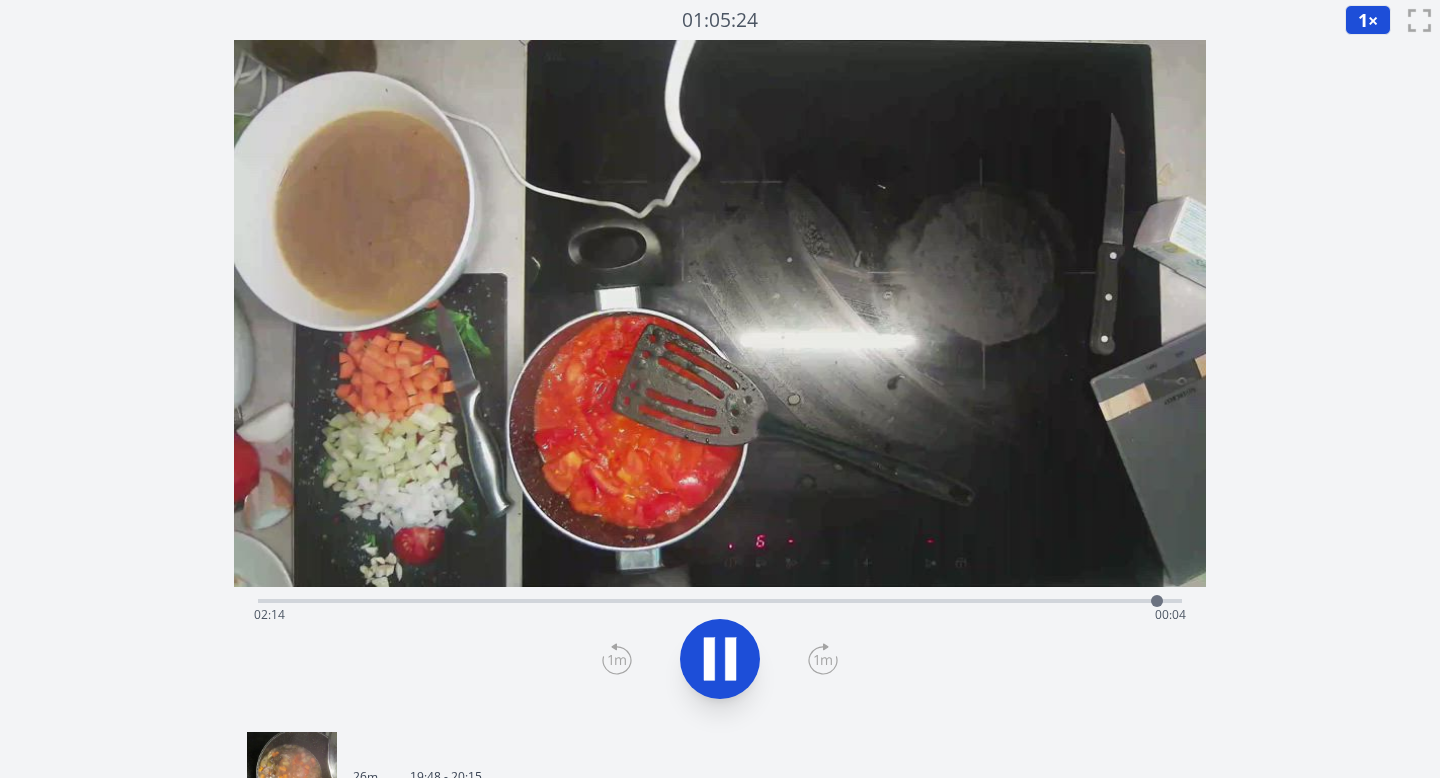 click 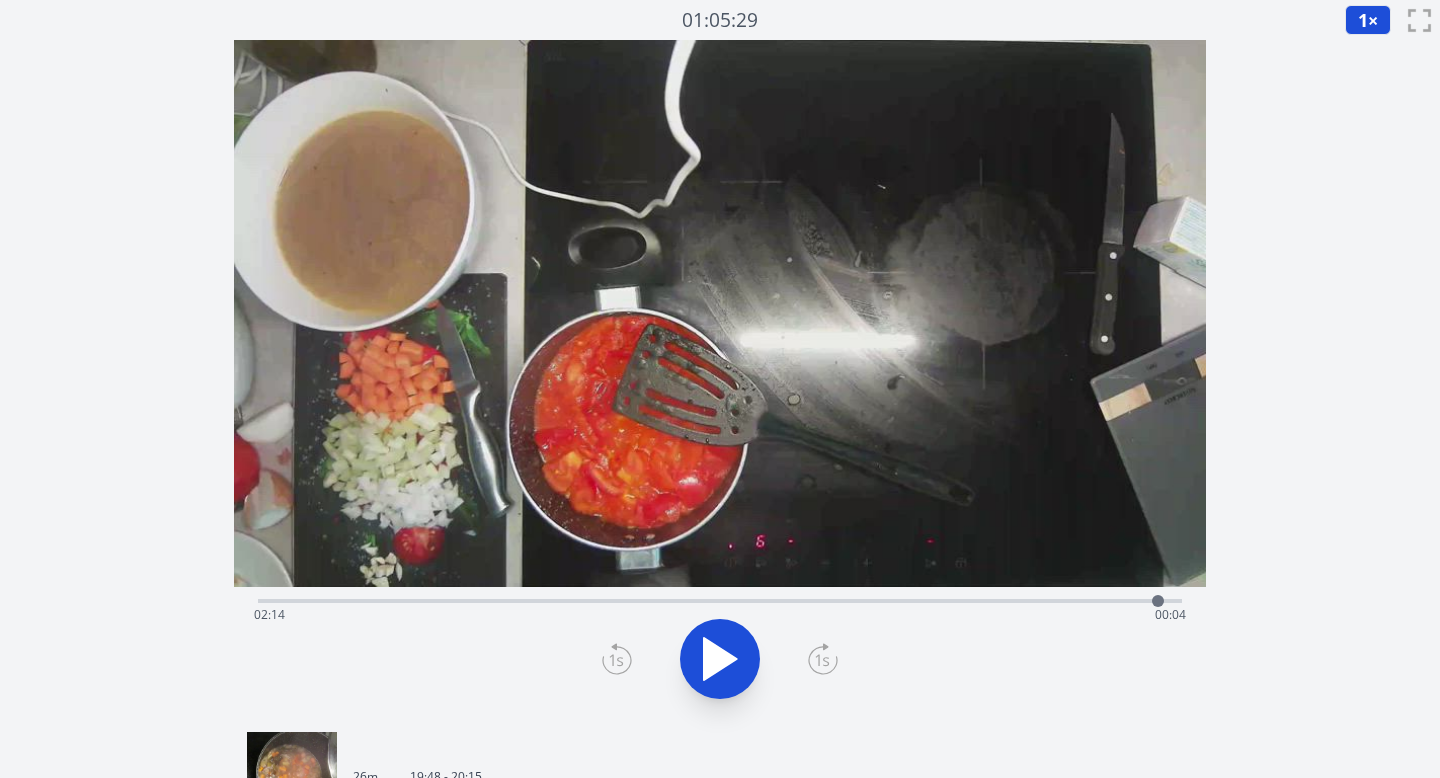 click on "Time elapsed:  02:14
Time remaining:  00:04" at bounding box center [720, 615] 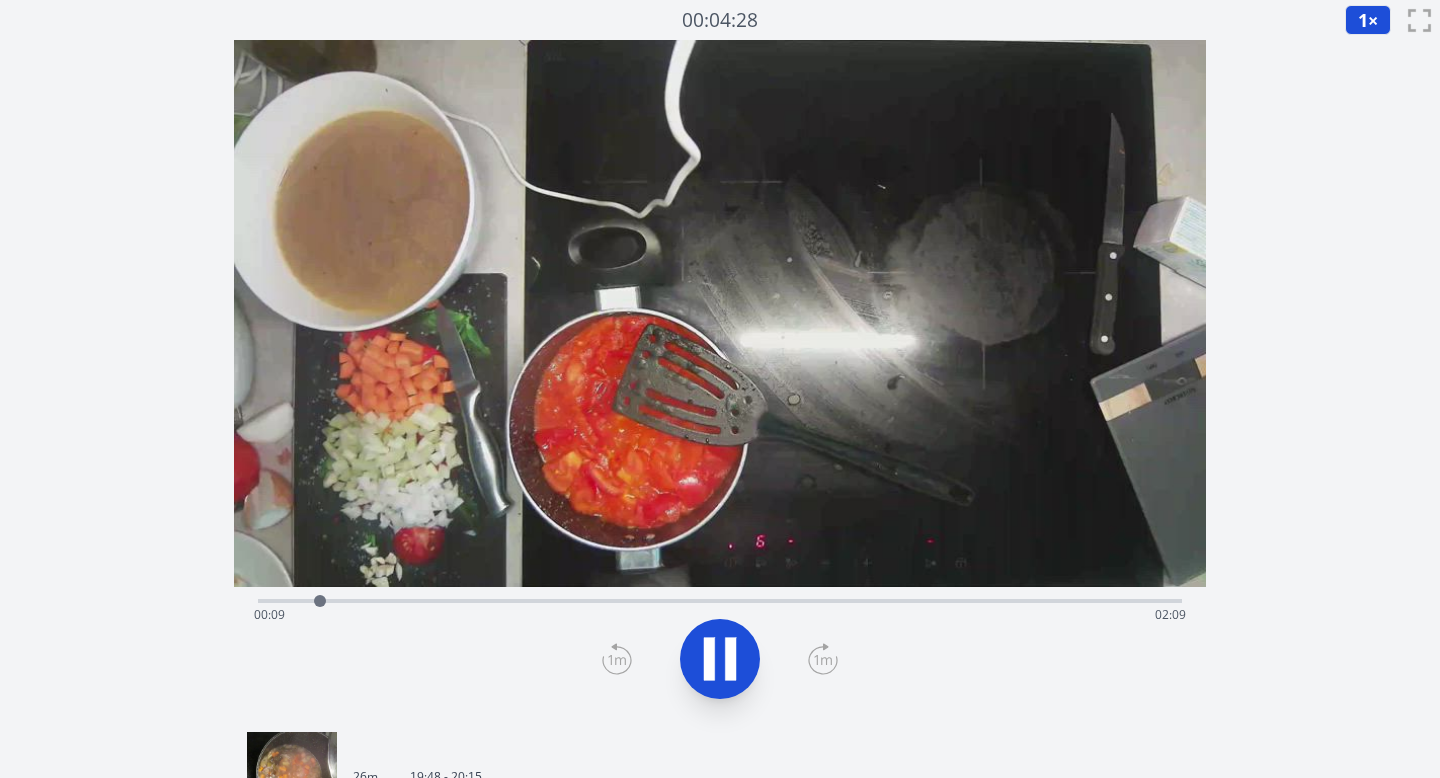 click on "Time elapsed:  00:09
Time remaining:  02:09" at bounding box center (720, 615) 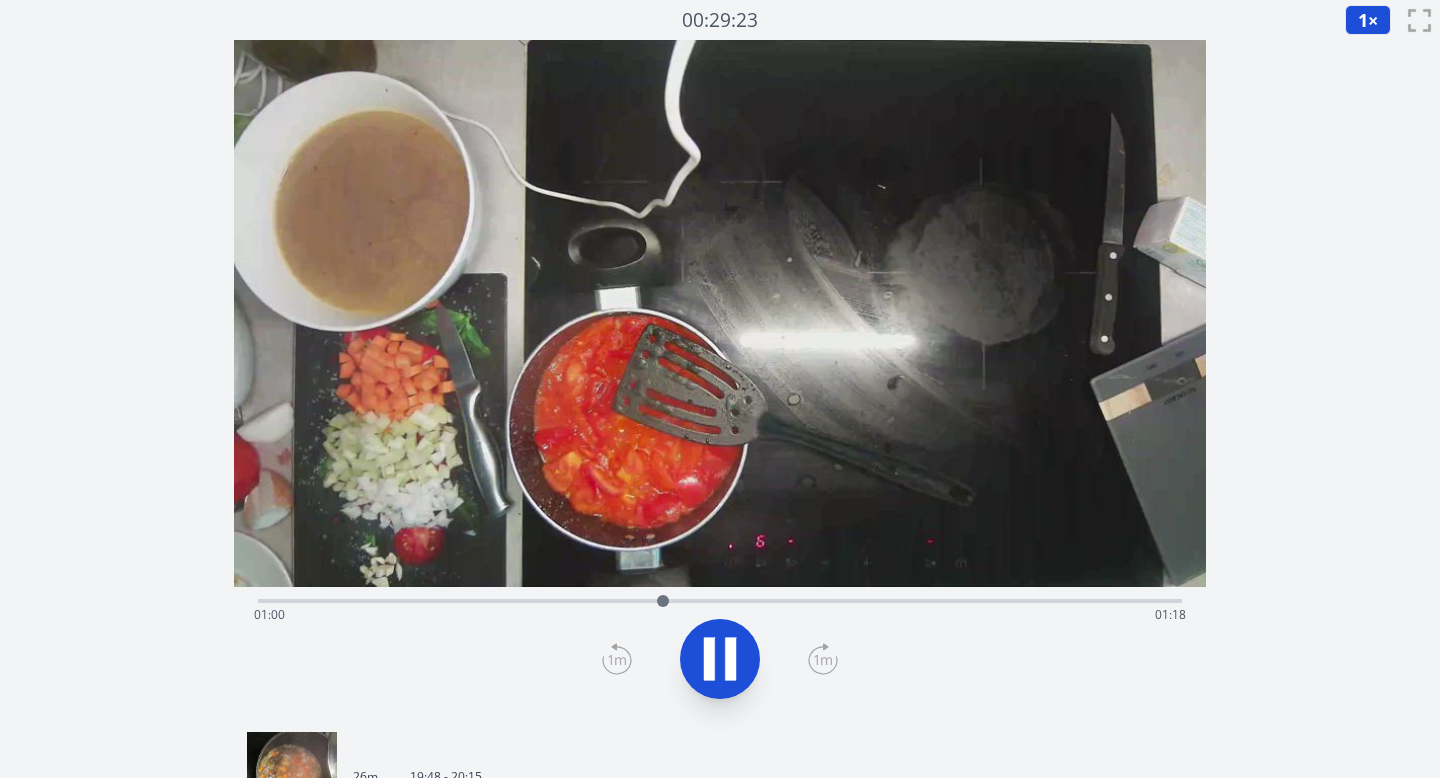 click on "Time elapsed:  01:00
Time remaining:  01:18" at bounding box center [720, 615] 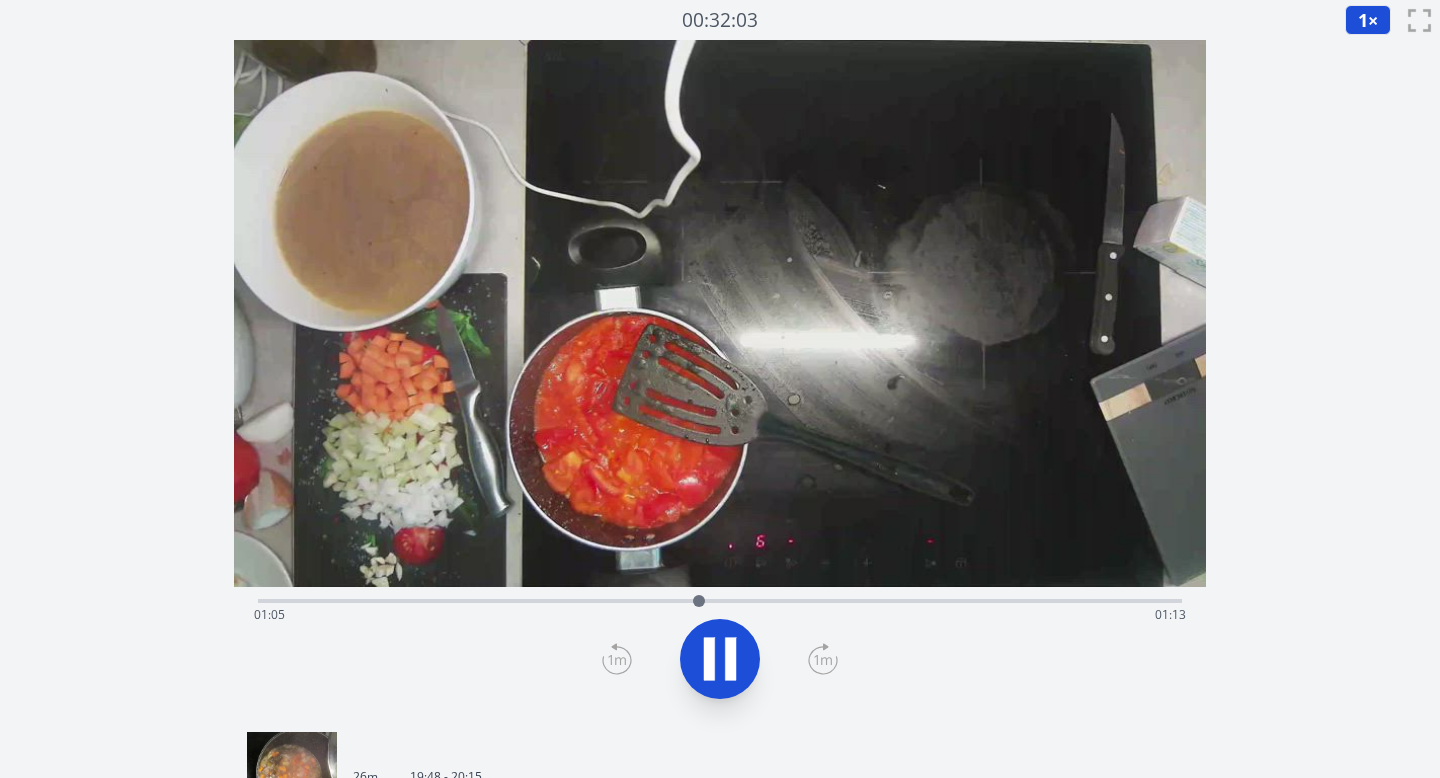 click at bounding box center (720, 313) 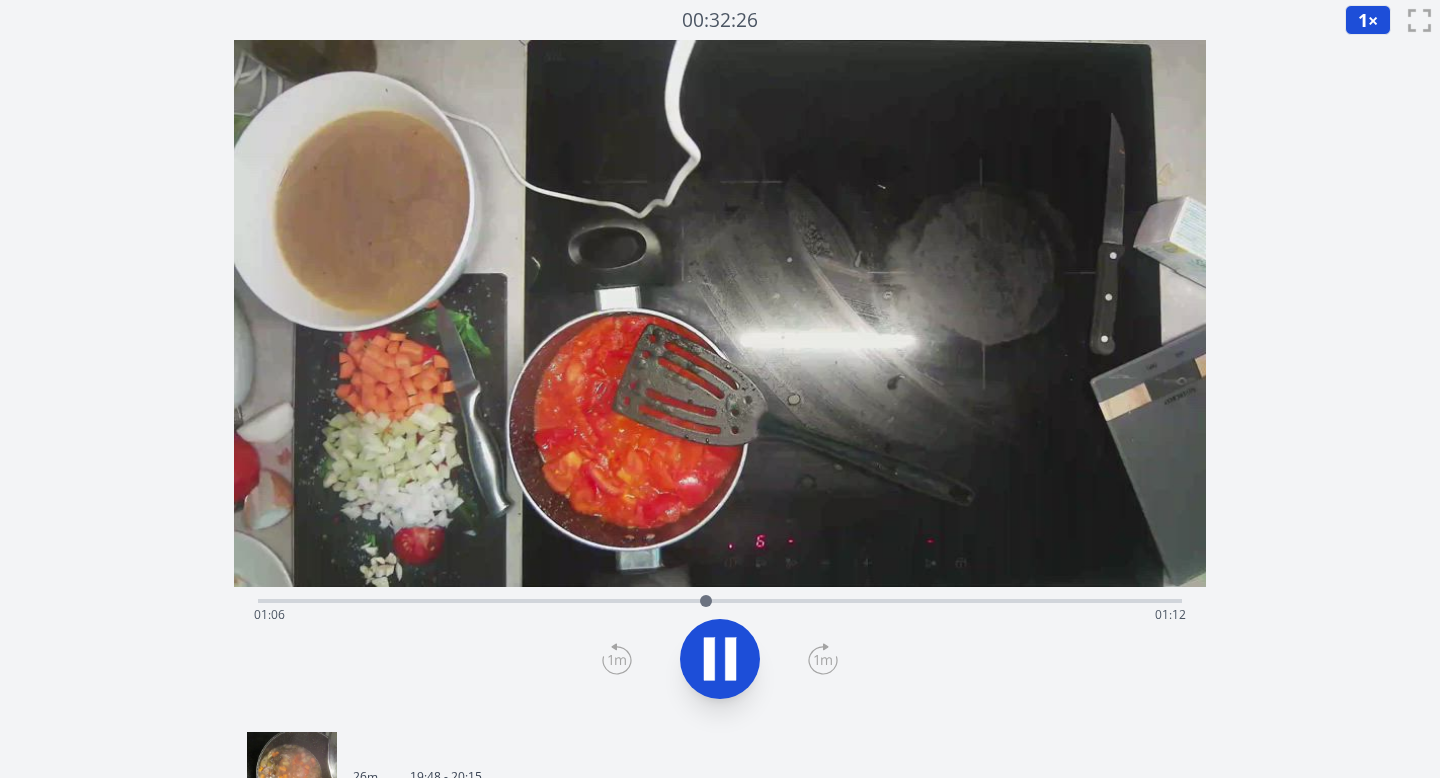 click on "Time elapsed:  01:06
Time remaining:  01:12" at bounding box center (720, 615) 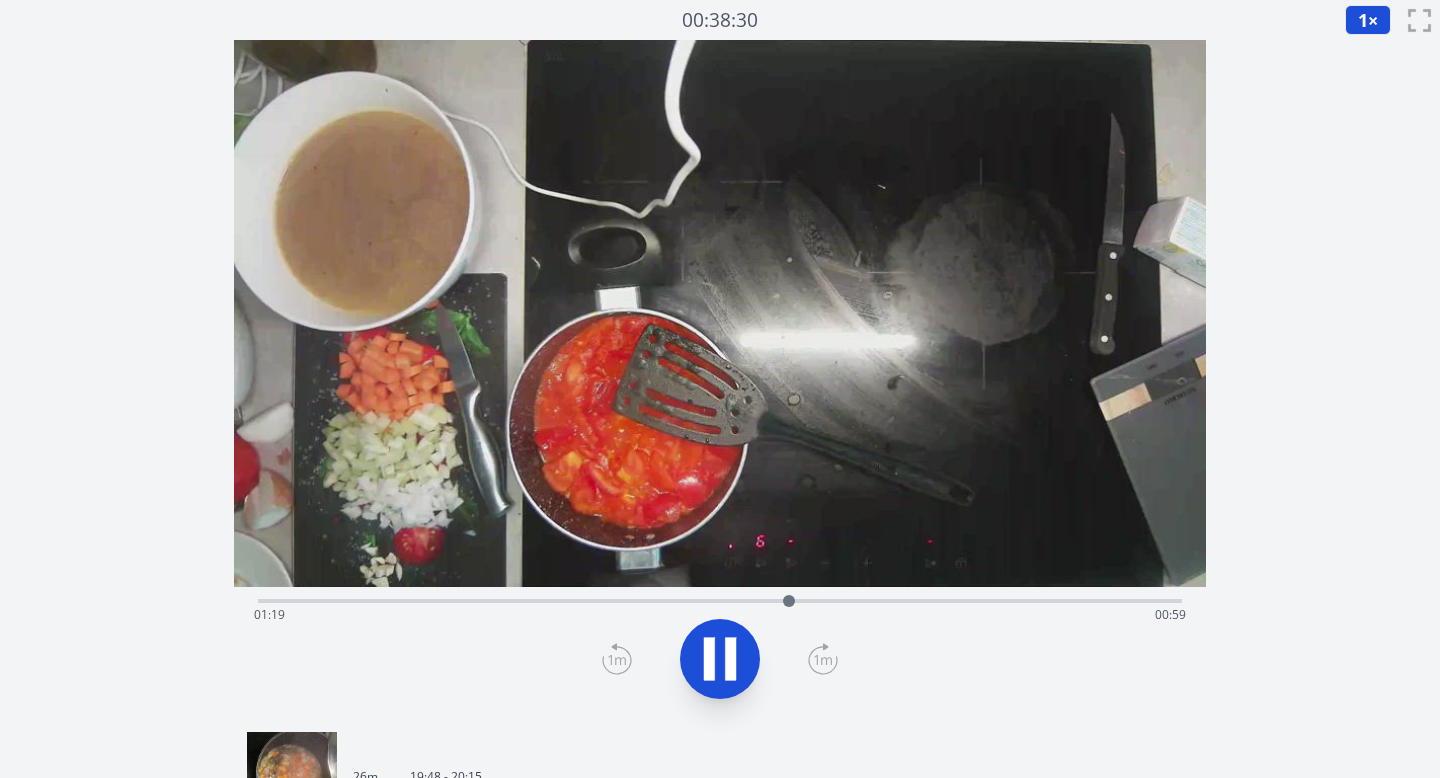click on "Time elapsed:  01:19
Time remaining:  00:59" at bounding box center (720, 615) 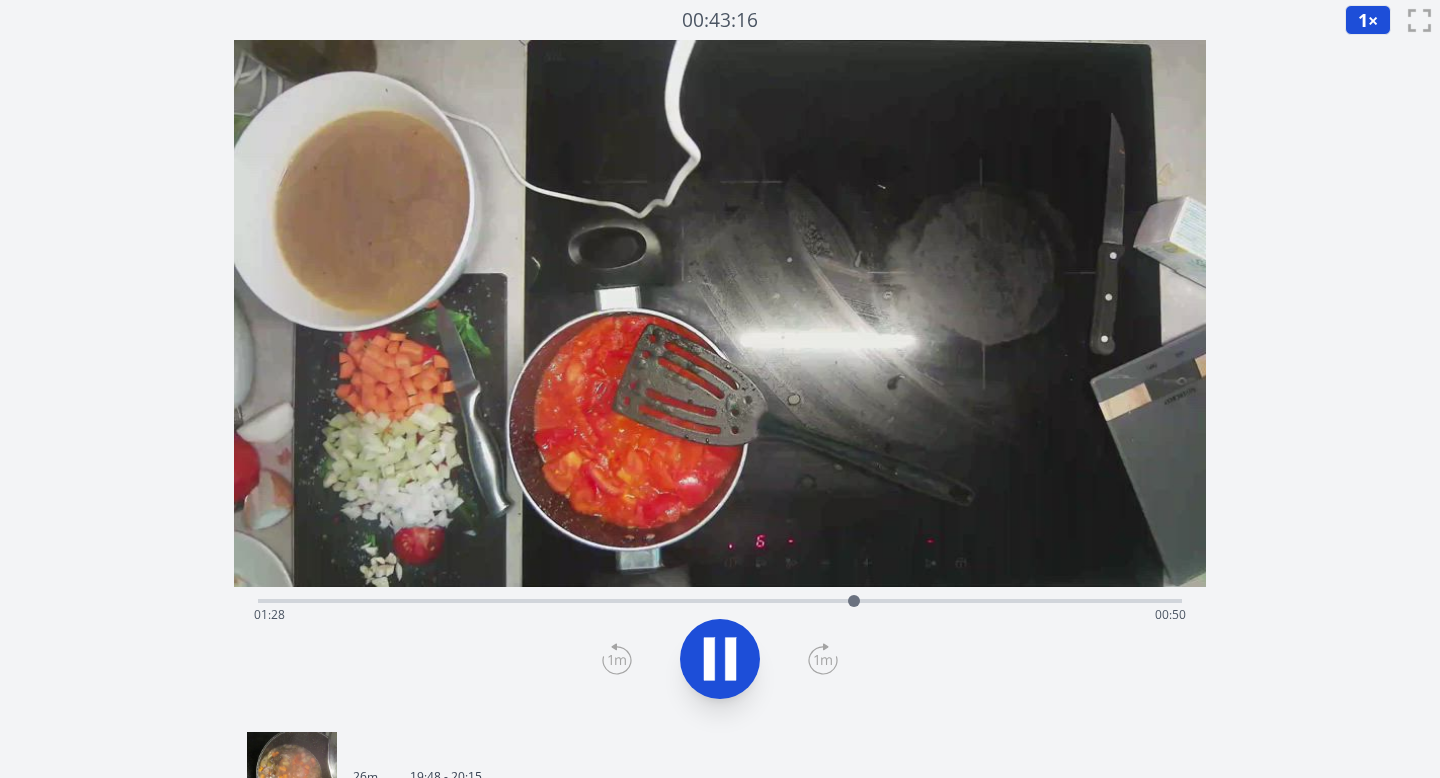click on "1 ×" at bounding box center (1368, 20) 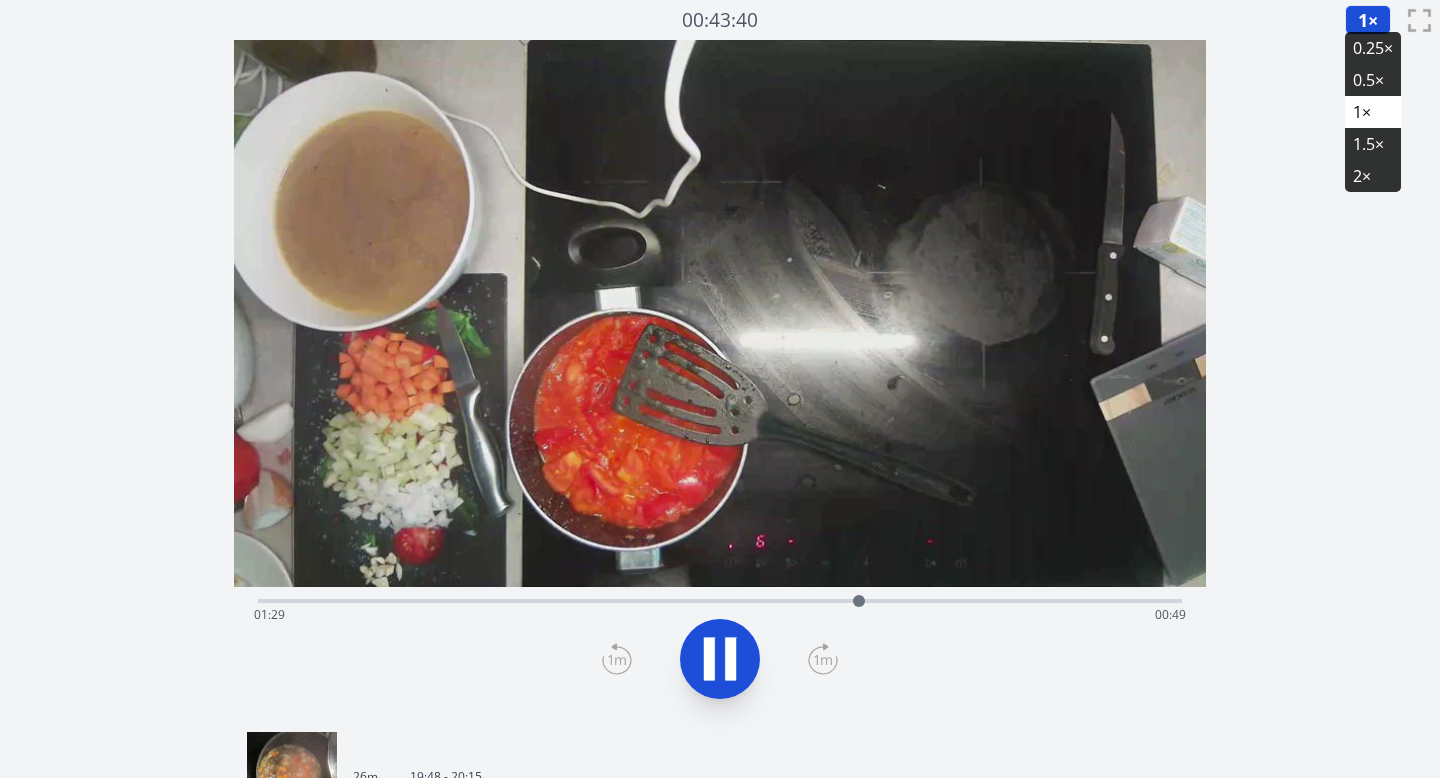 click on "0.25×" at bounding box center (1373, 48) 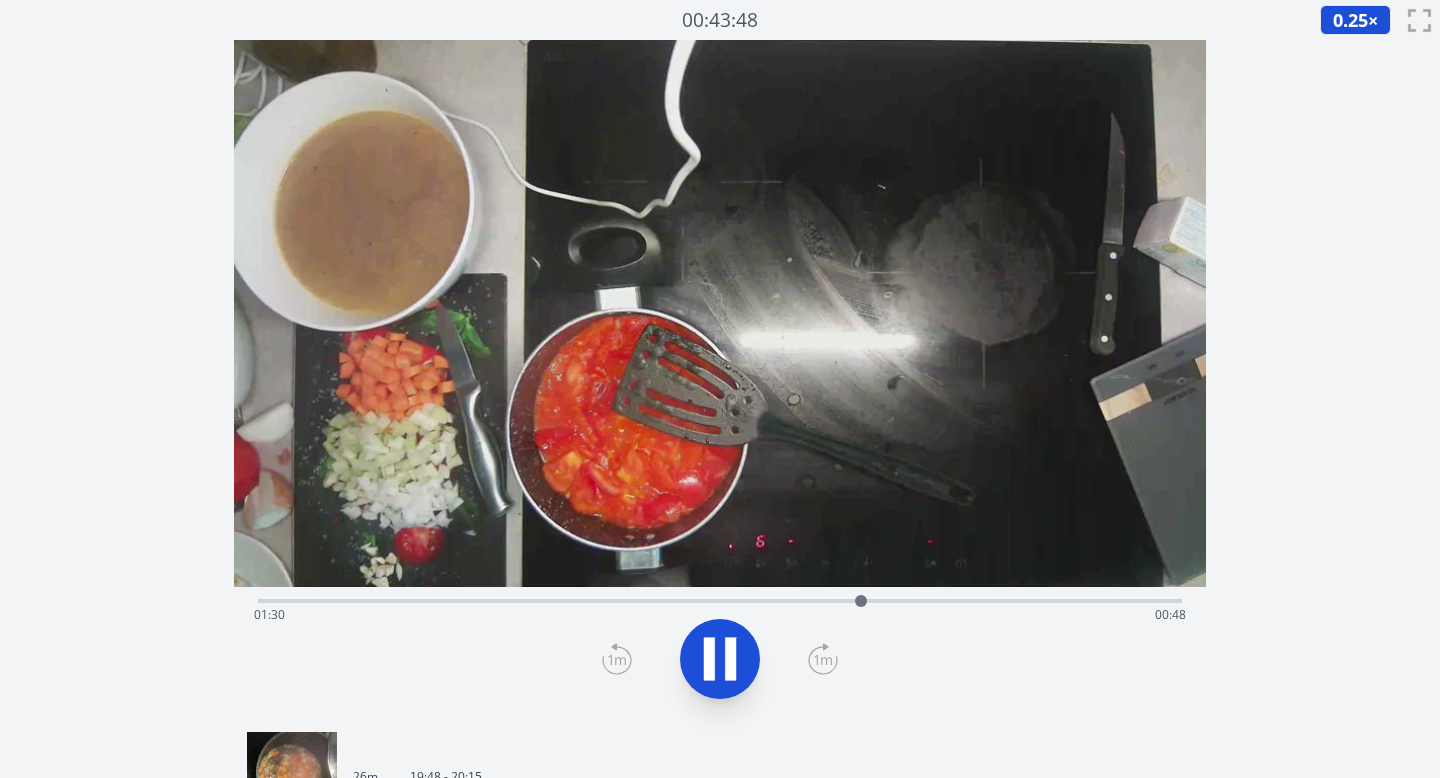click at bounding box center (720, 659) 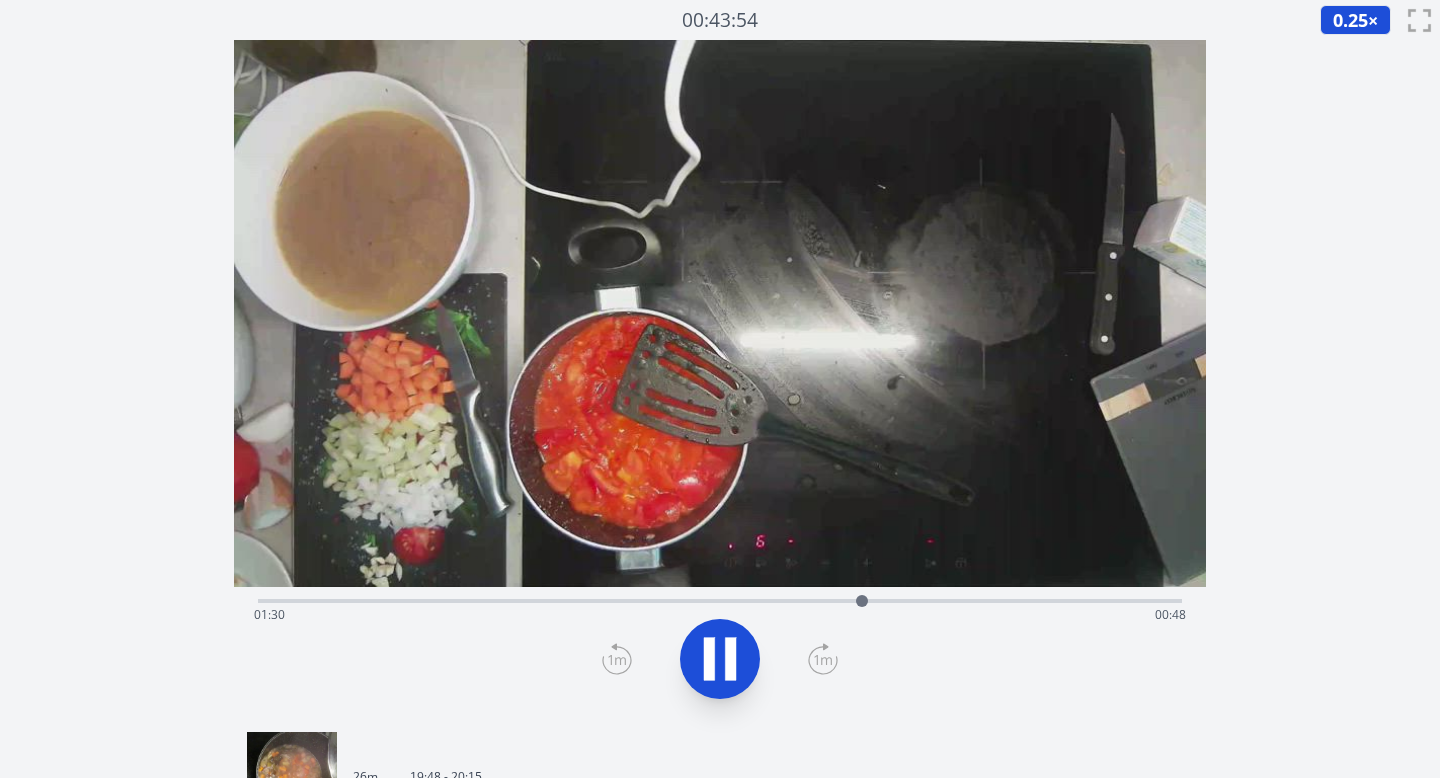 click at bounding box center [720, 659] 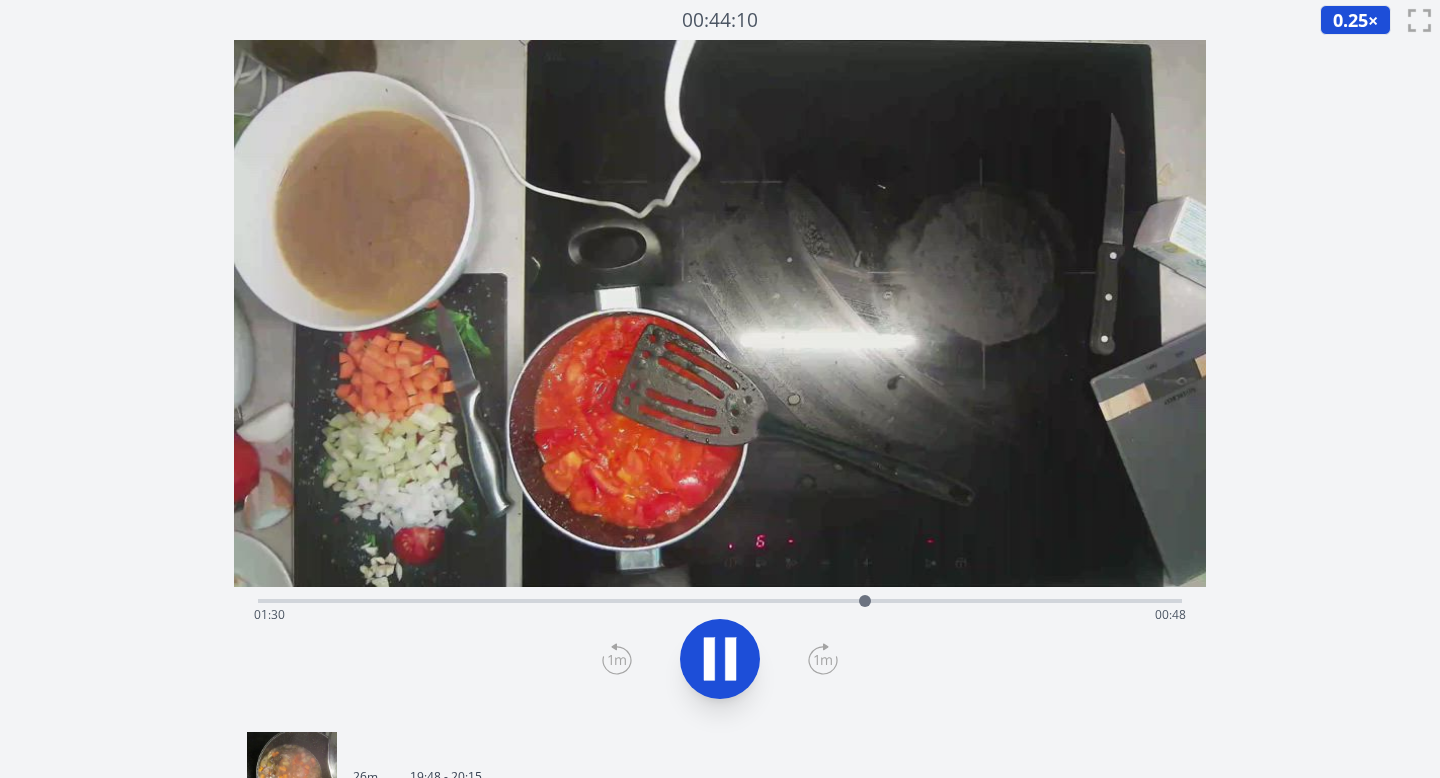 click 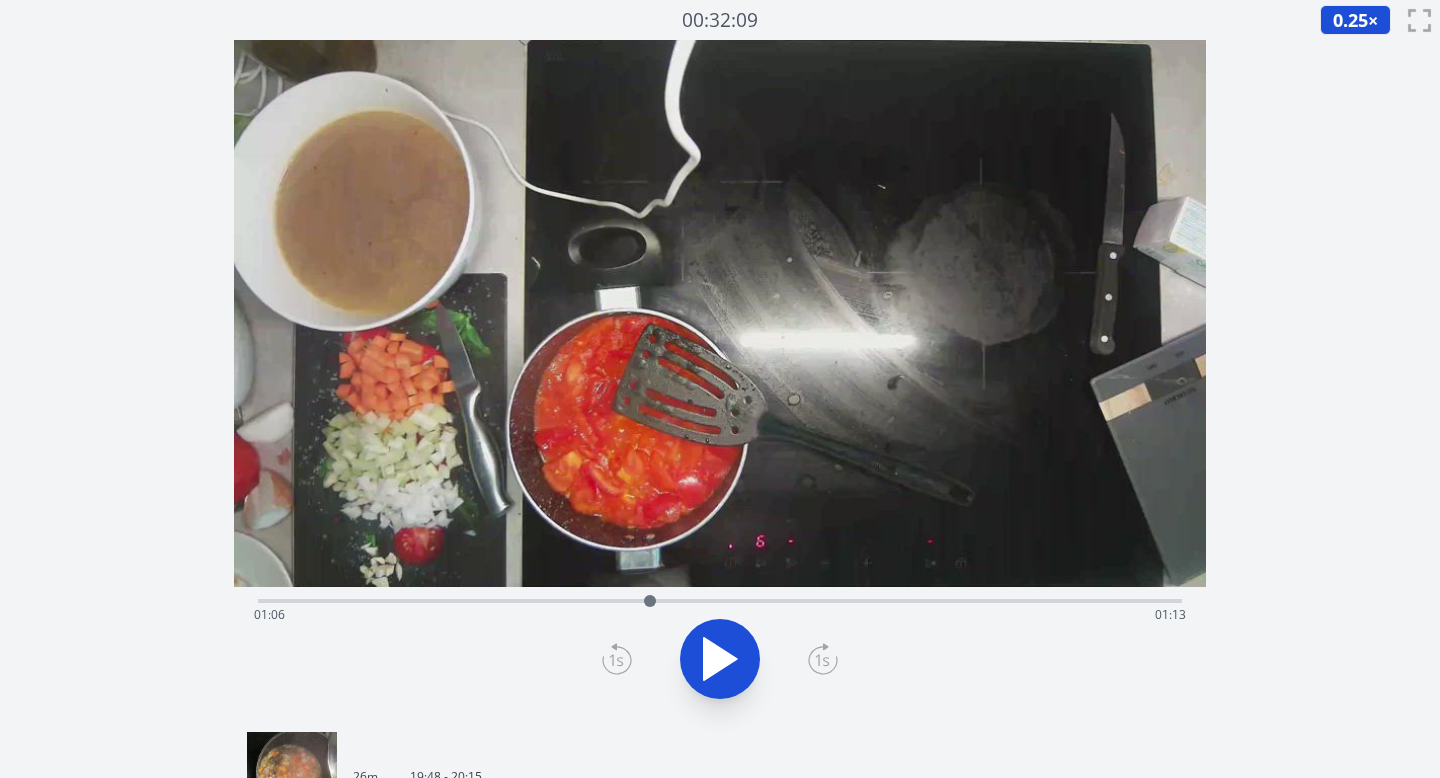 drag, startPoint x: 868, startPoint y: 603, endPoint x: 640, endPoint y: 609, distance: 228.07893 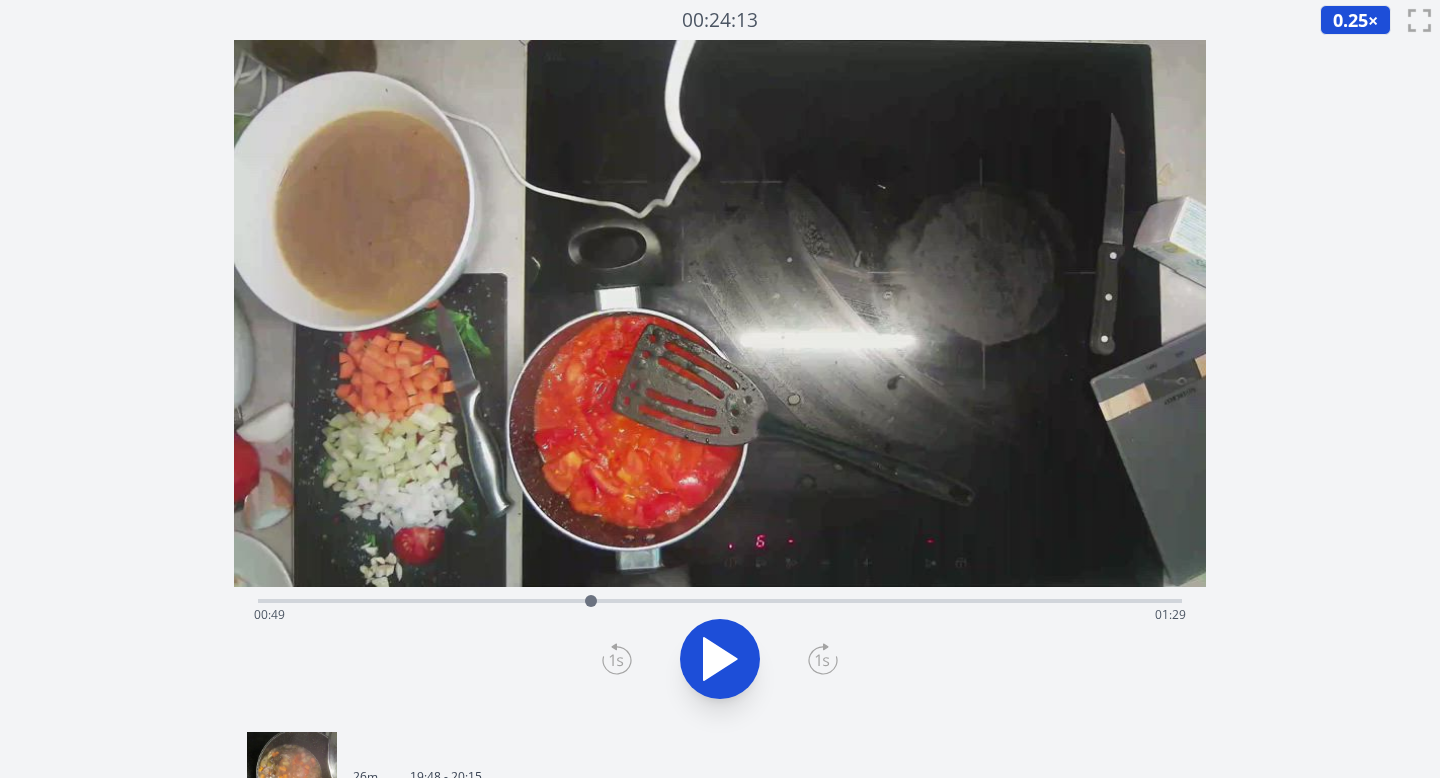 drag, startPoint x: 640, startPoint y: 609, endPoint x: 591, endPoint y: 600, distance: 49.819675 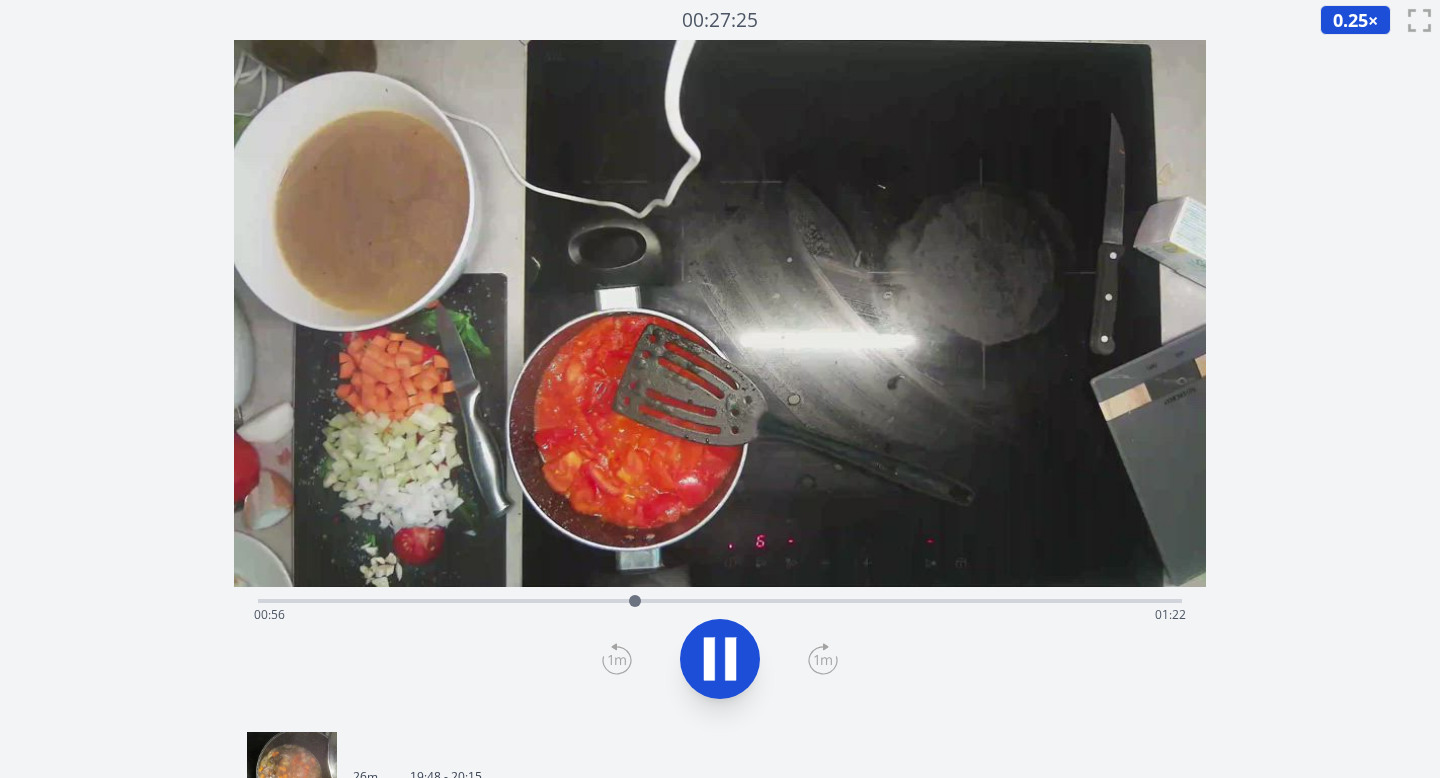 click 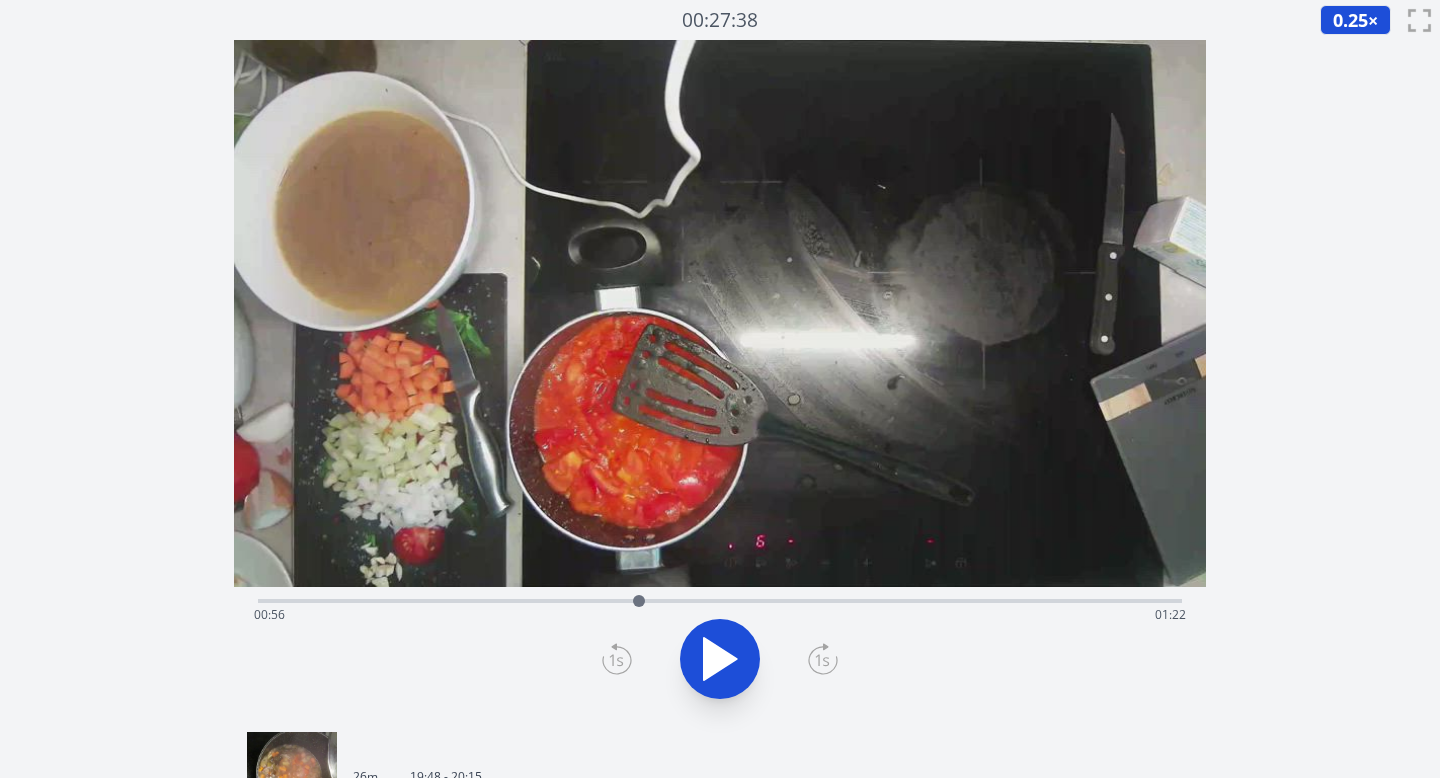 click at bounding box center [639, 601] 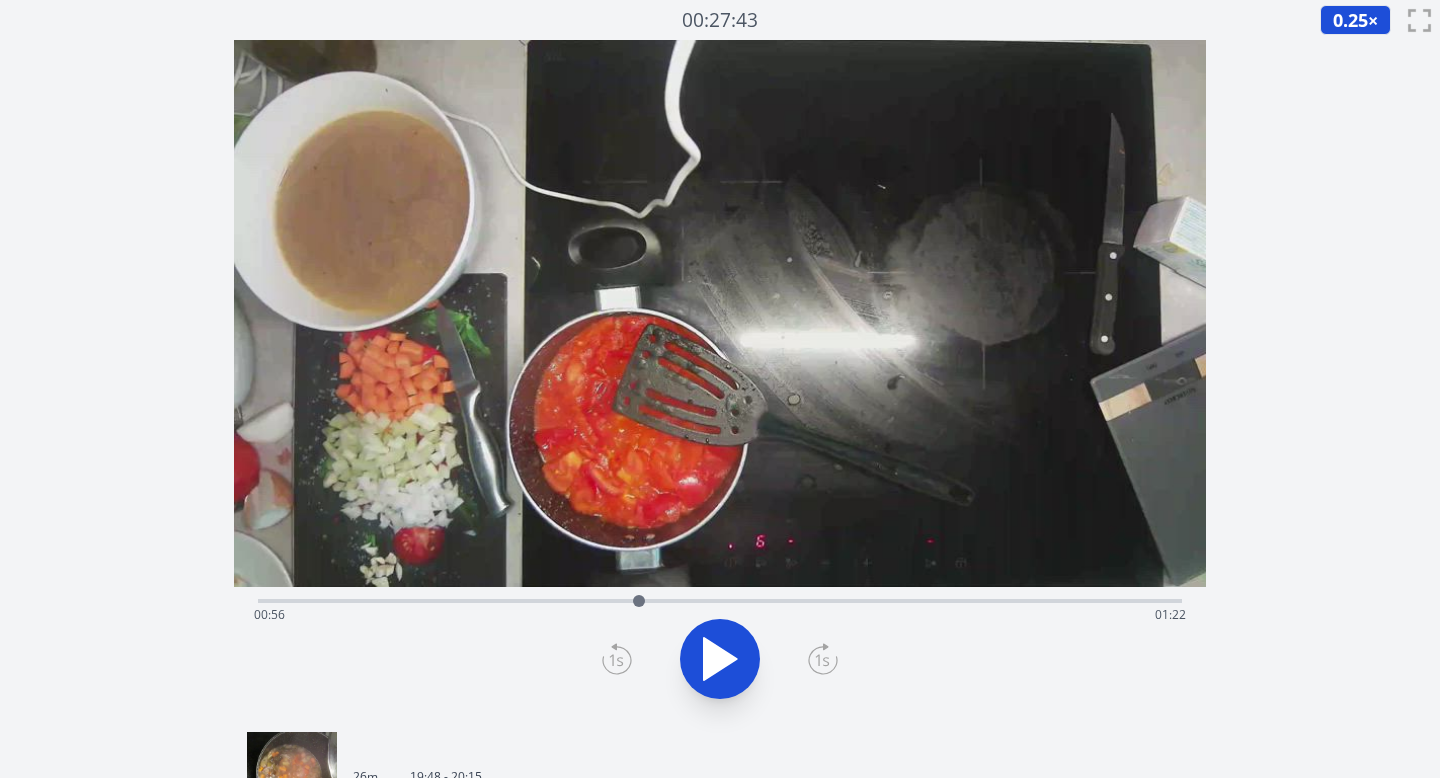 click 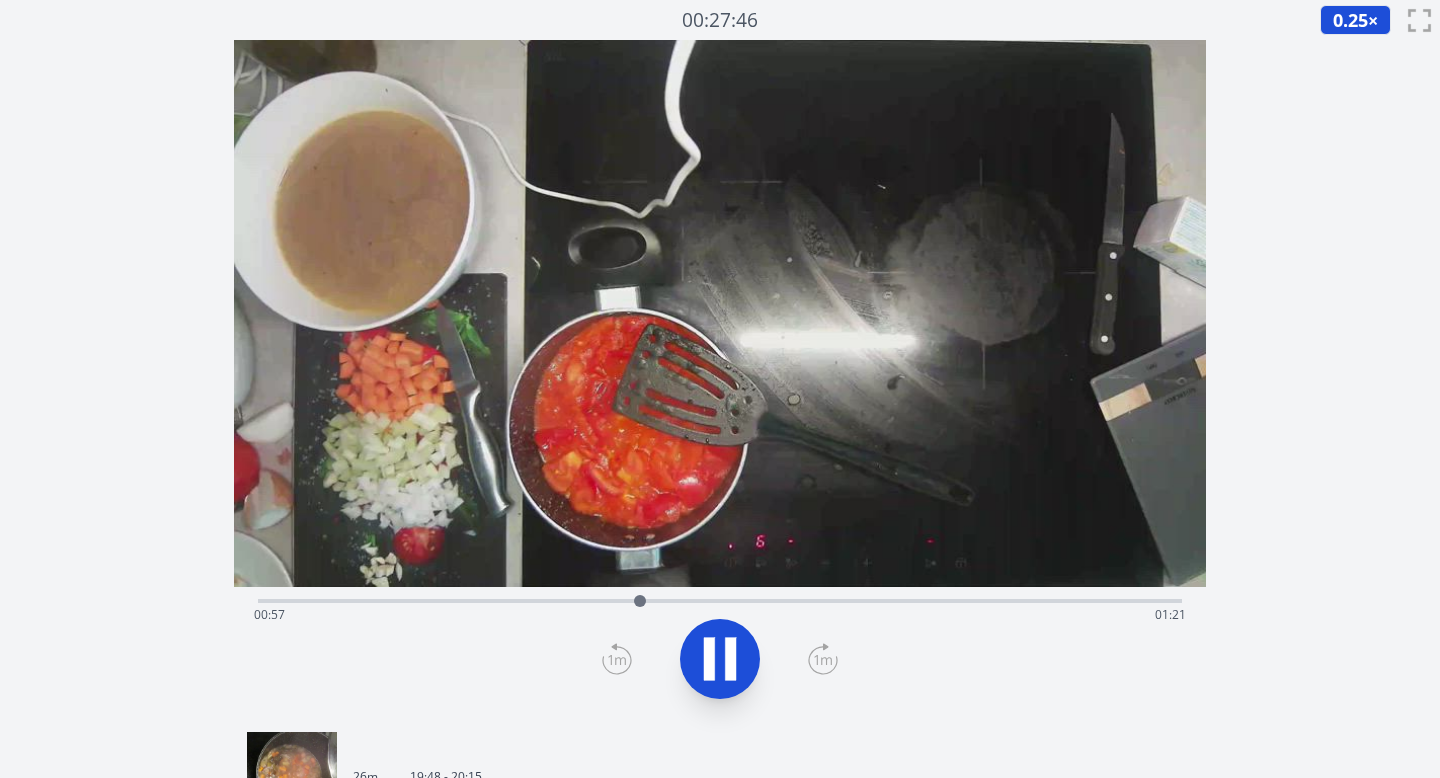 click 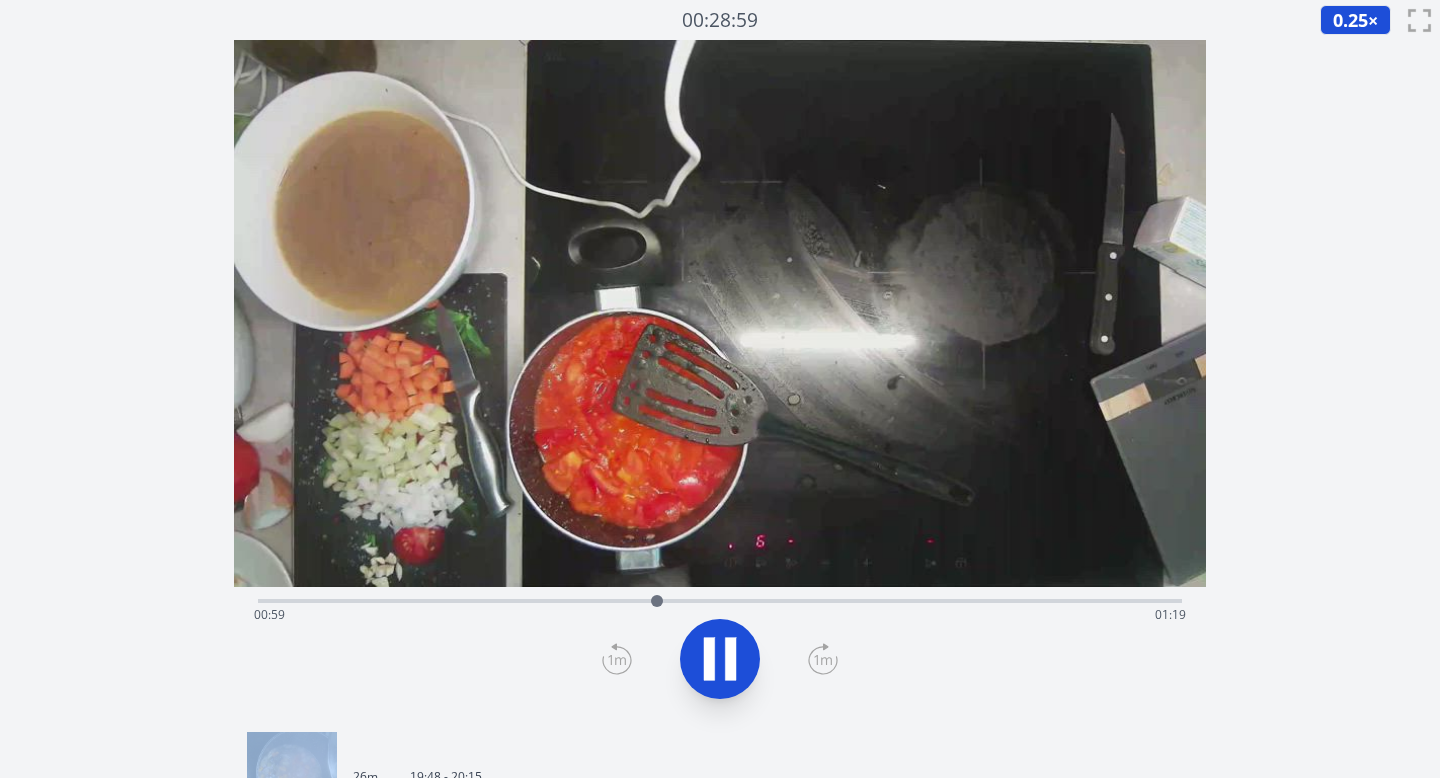 click 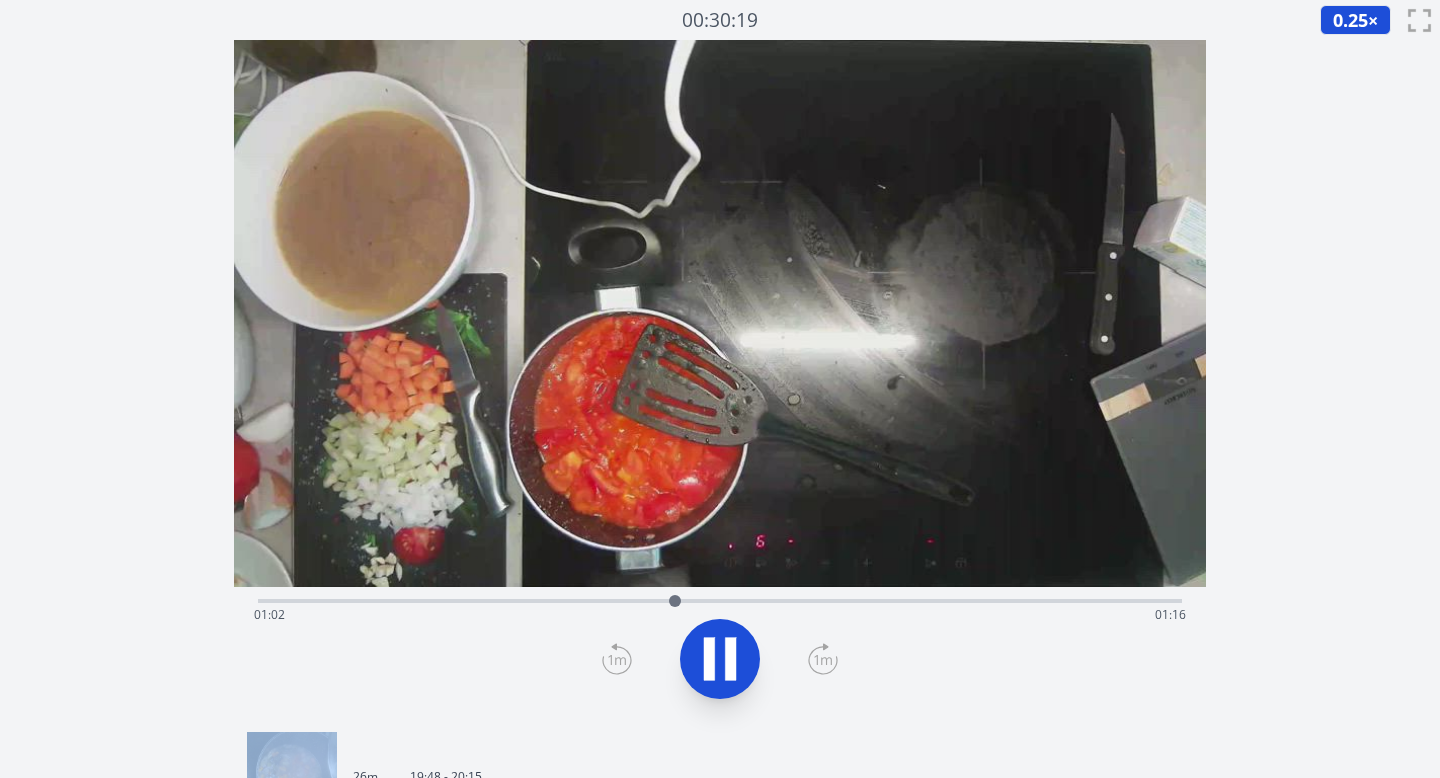 click 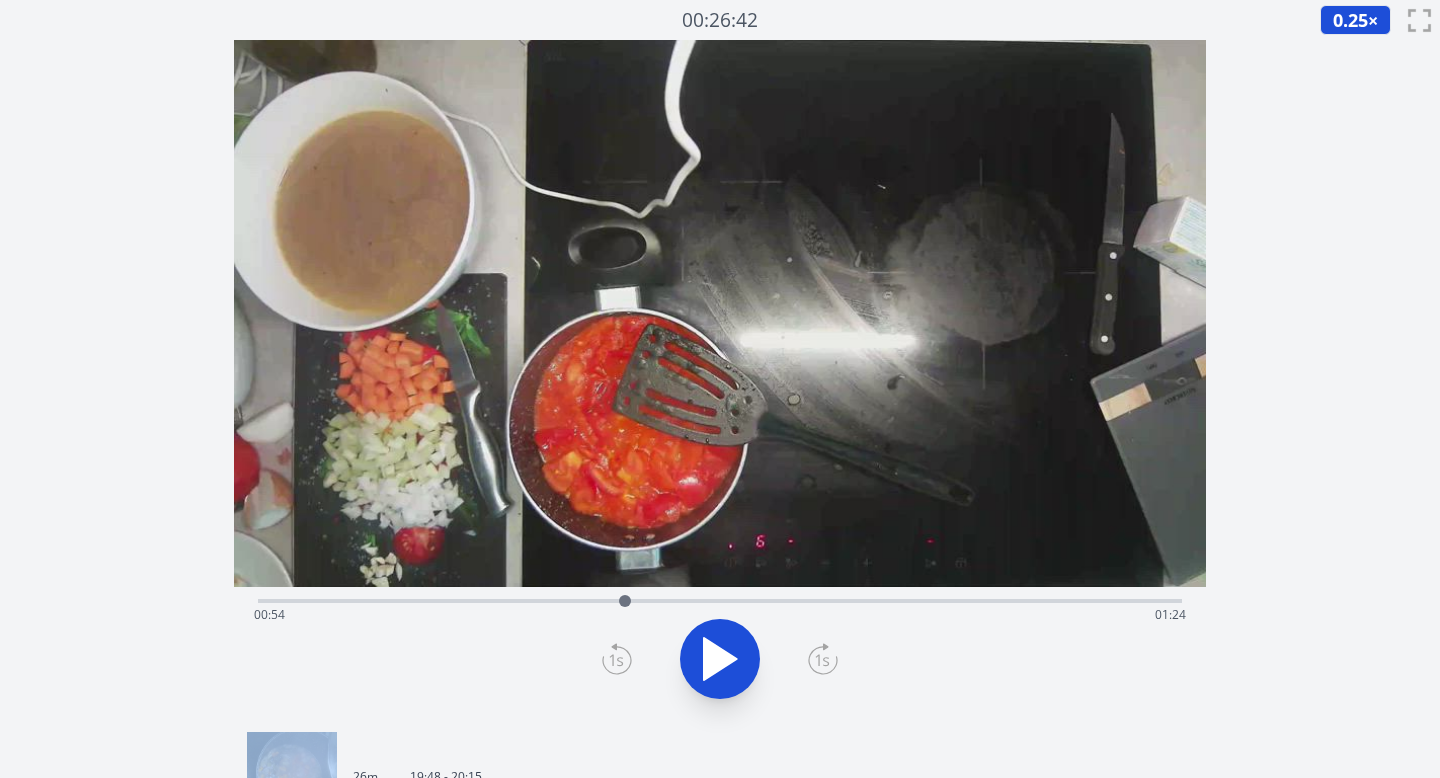 drag, startPoint x: 676, startPoint y: 602, endPoint x: 624, endPoint y: 604, distance: 52.03845 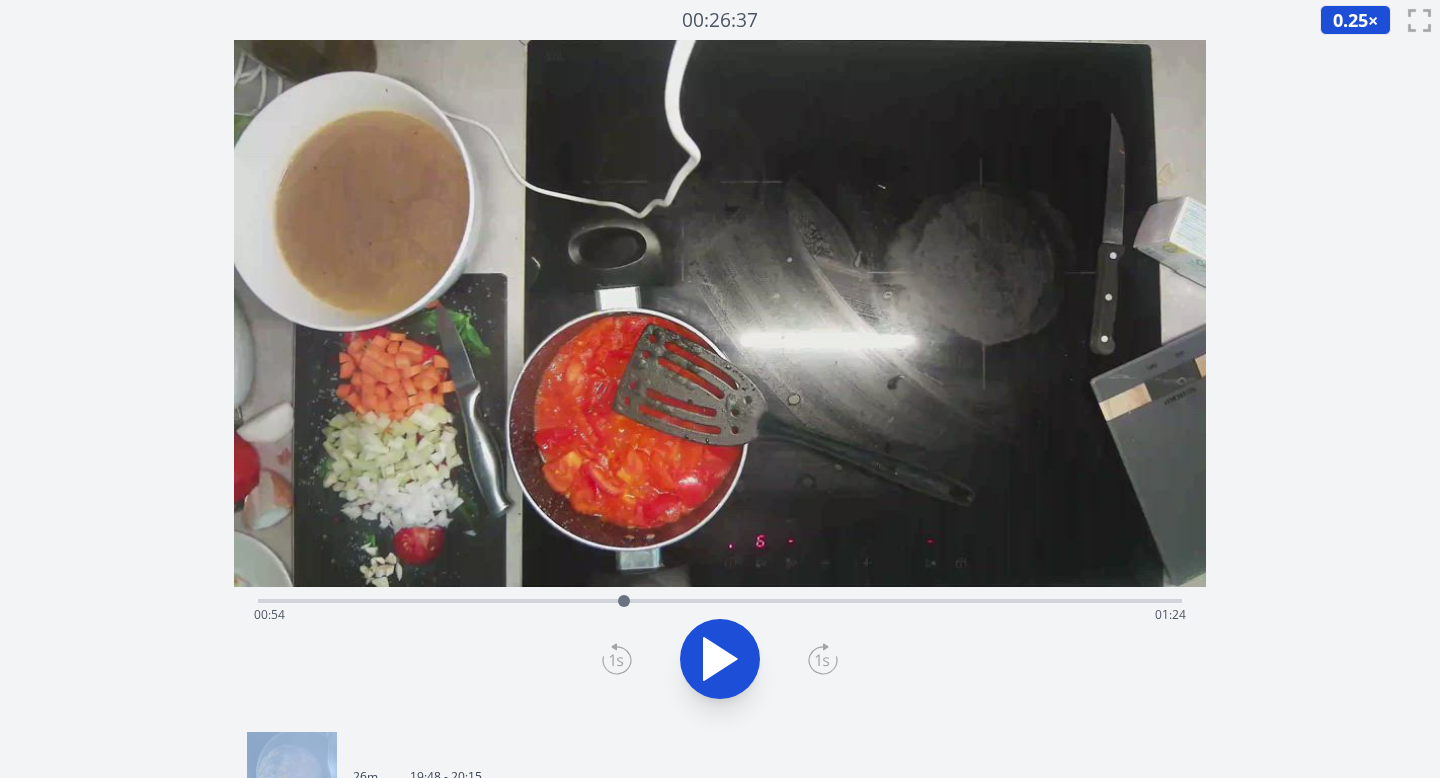 click 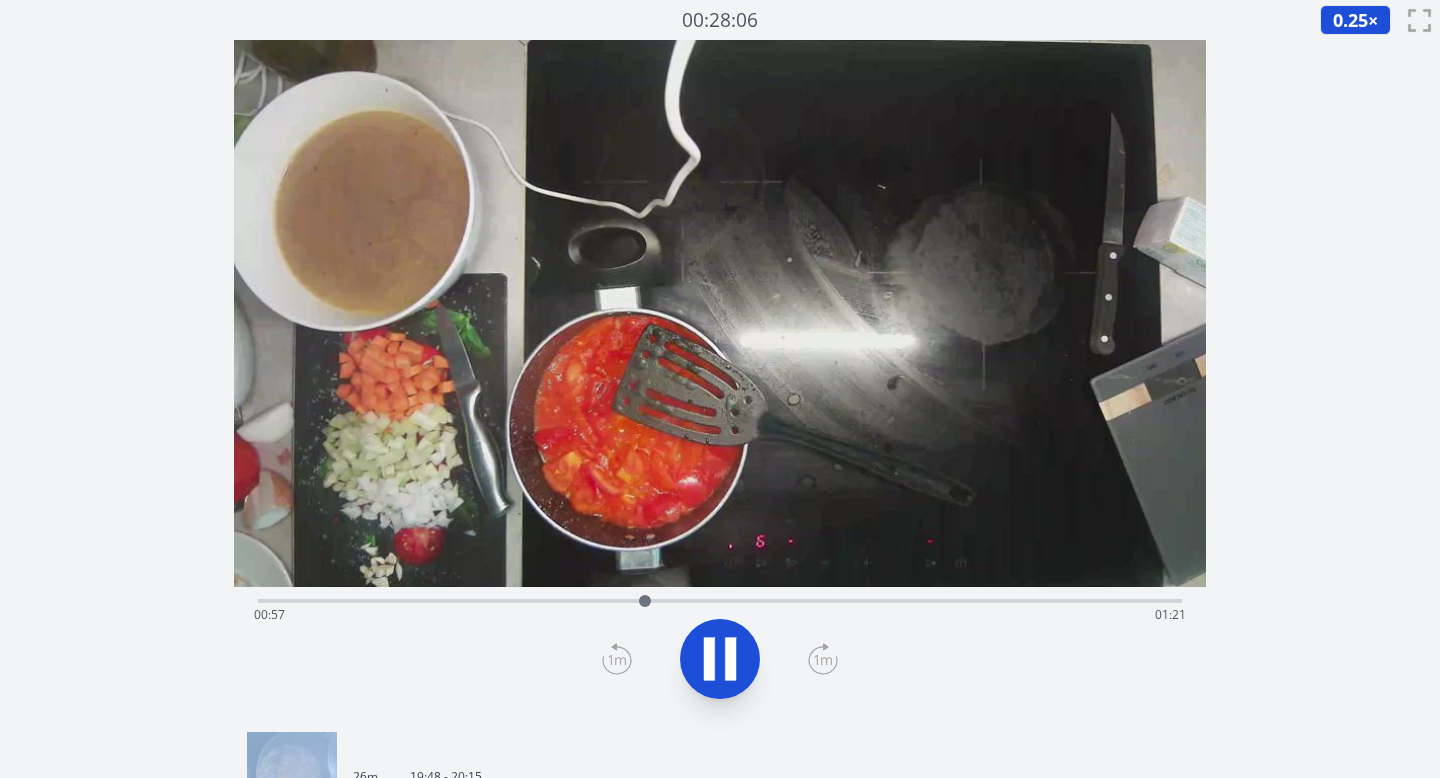 click 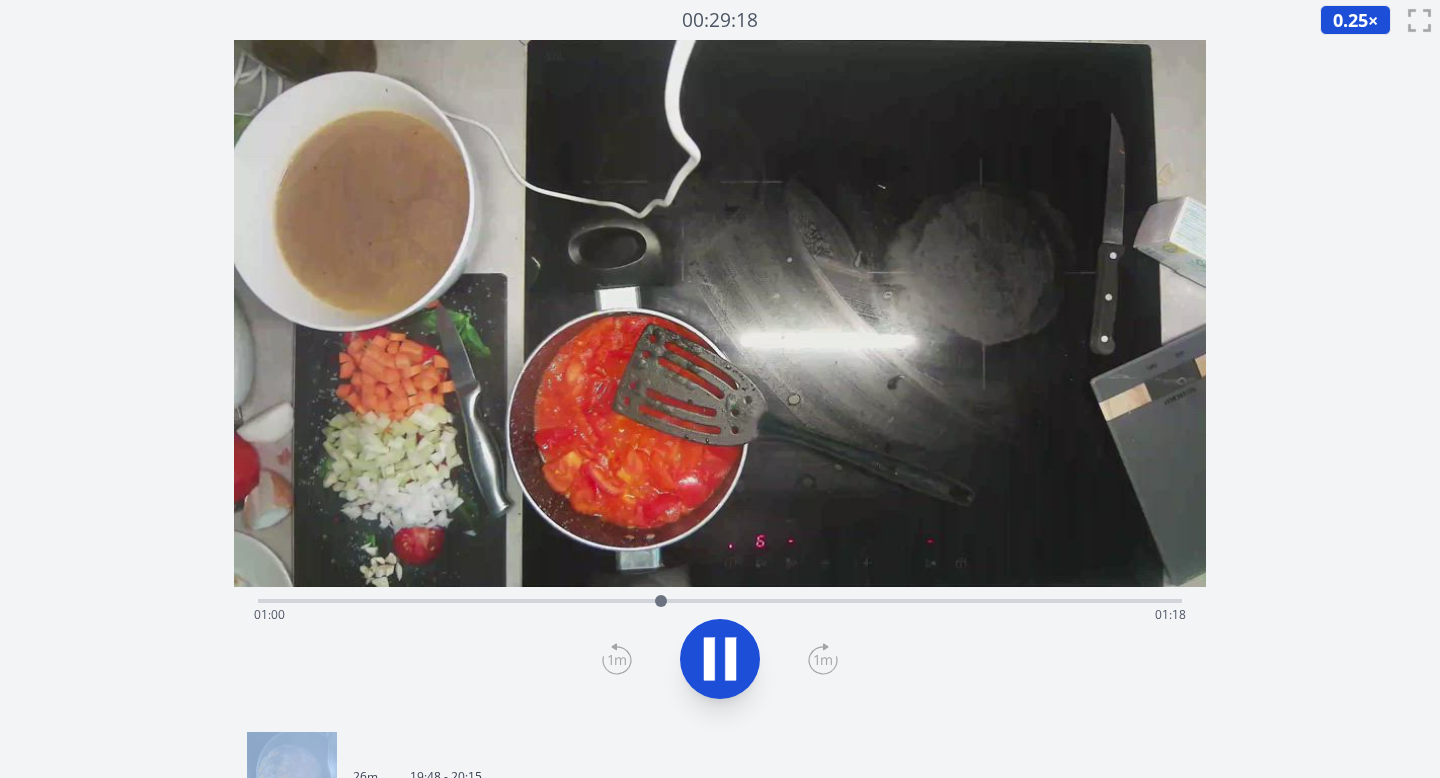 click 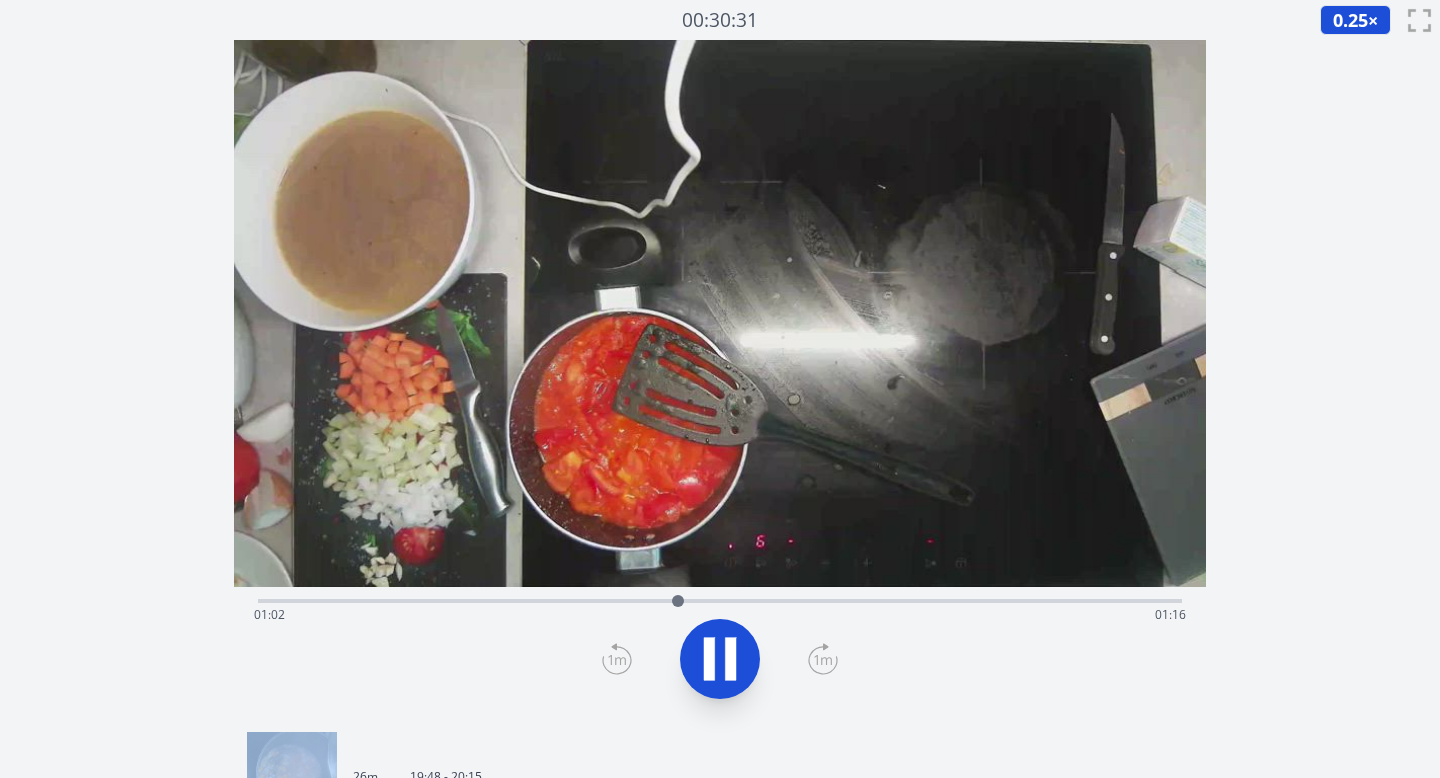 click 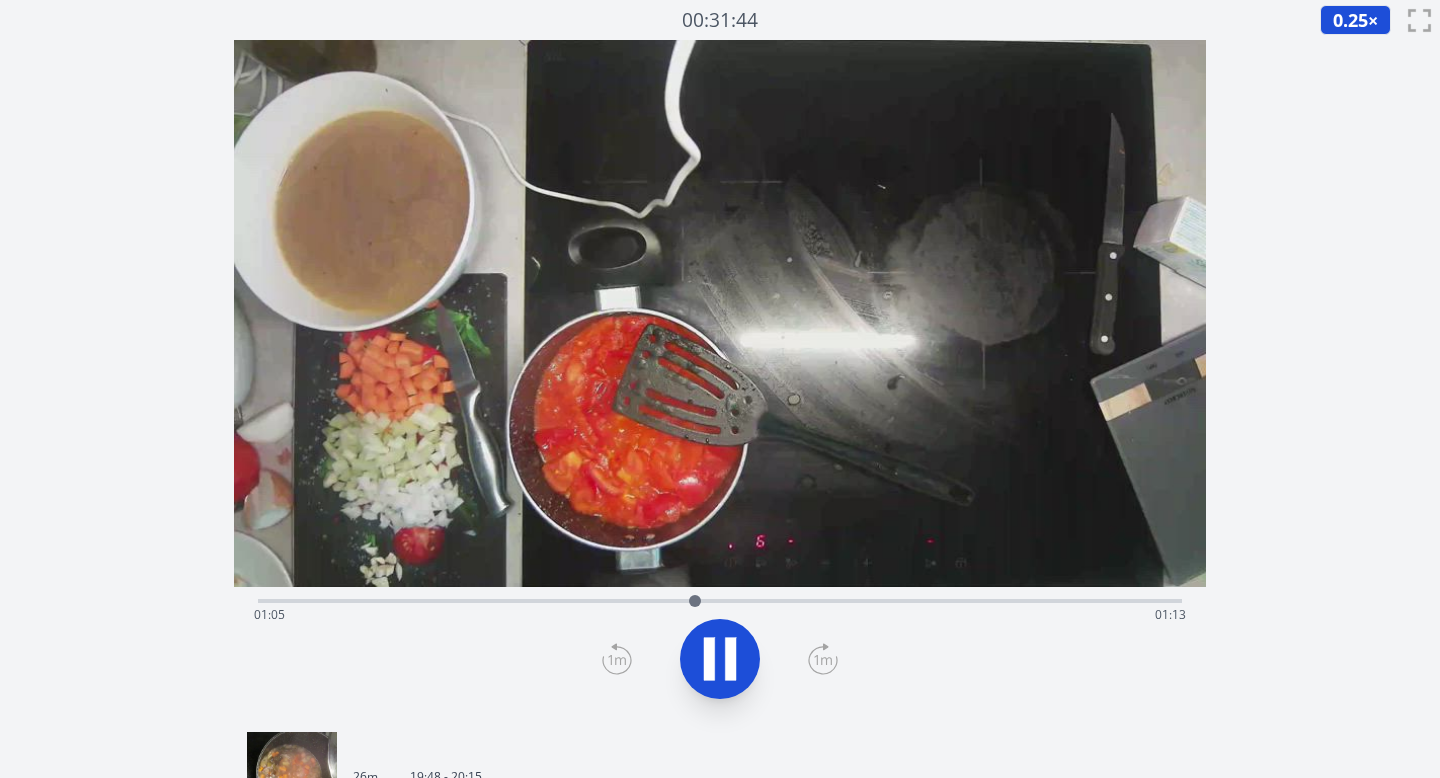 click 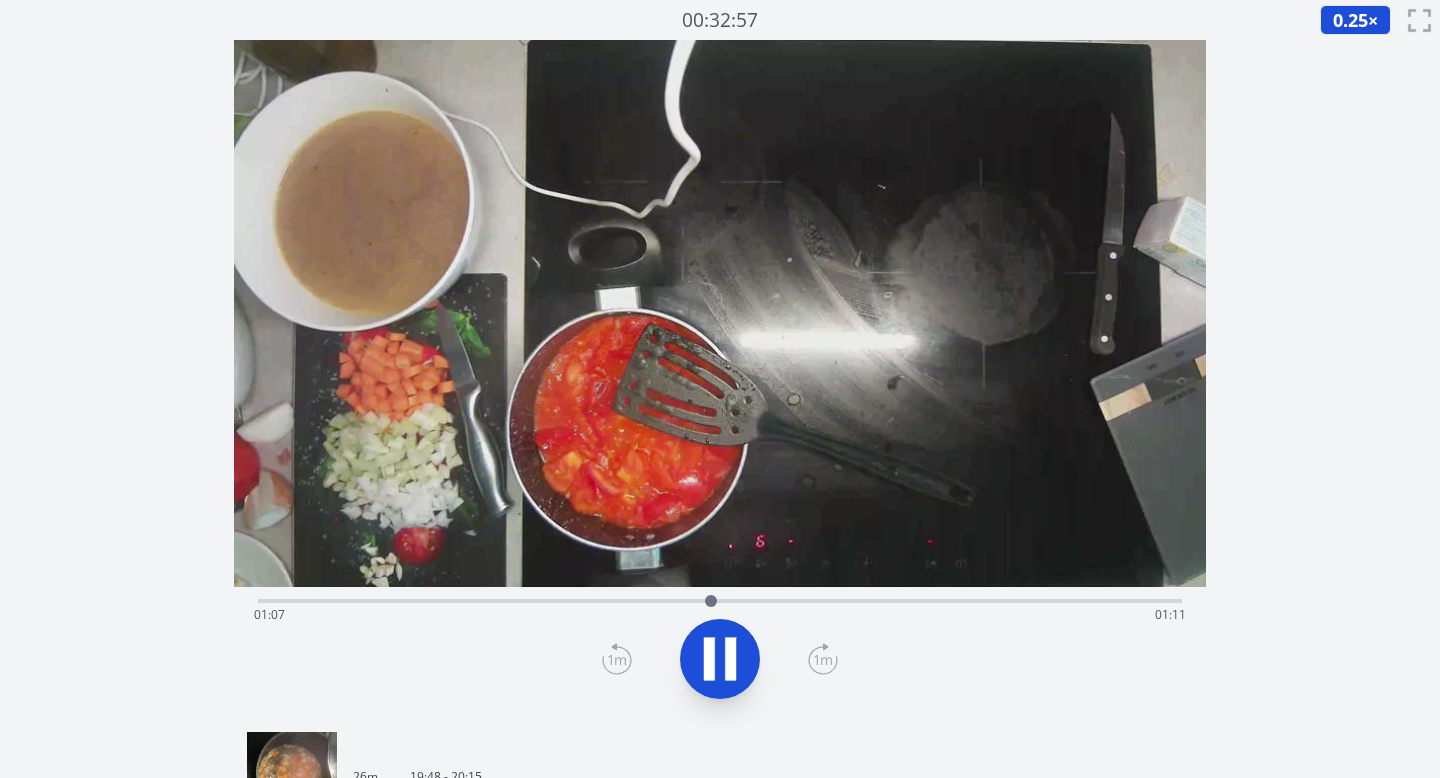 click 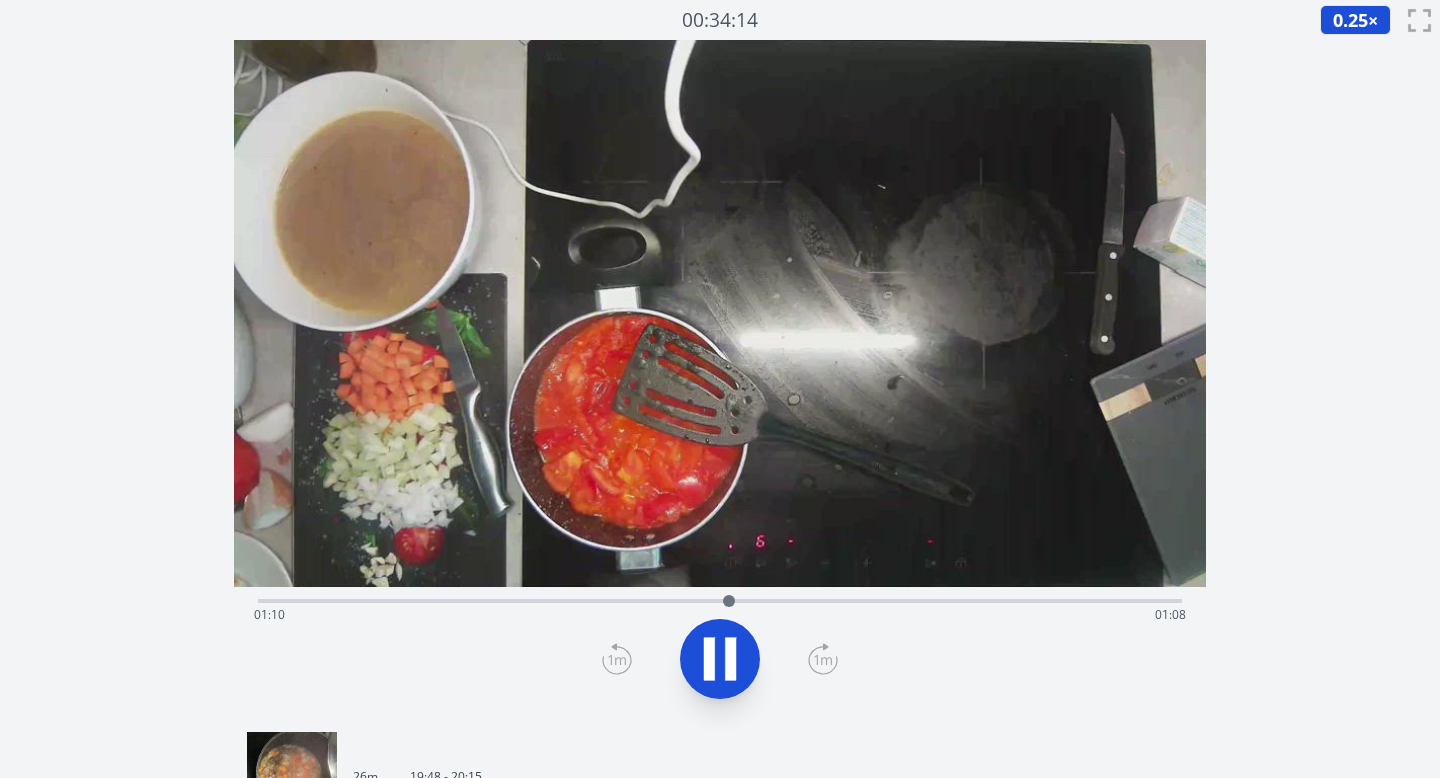 click 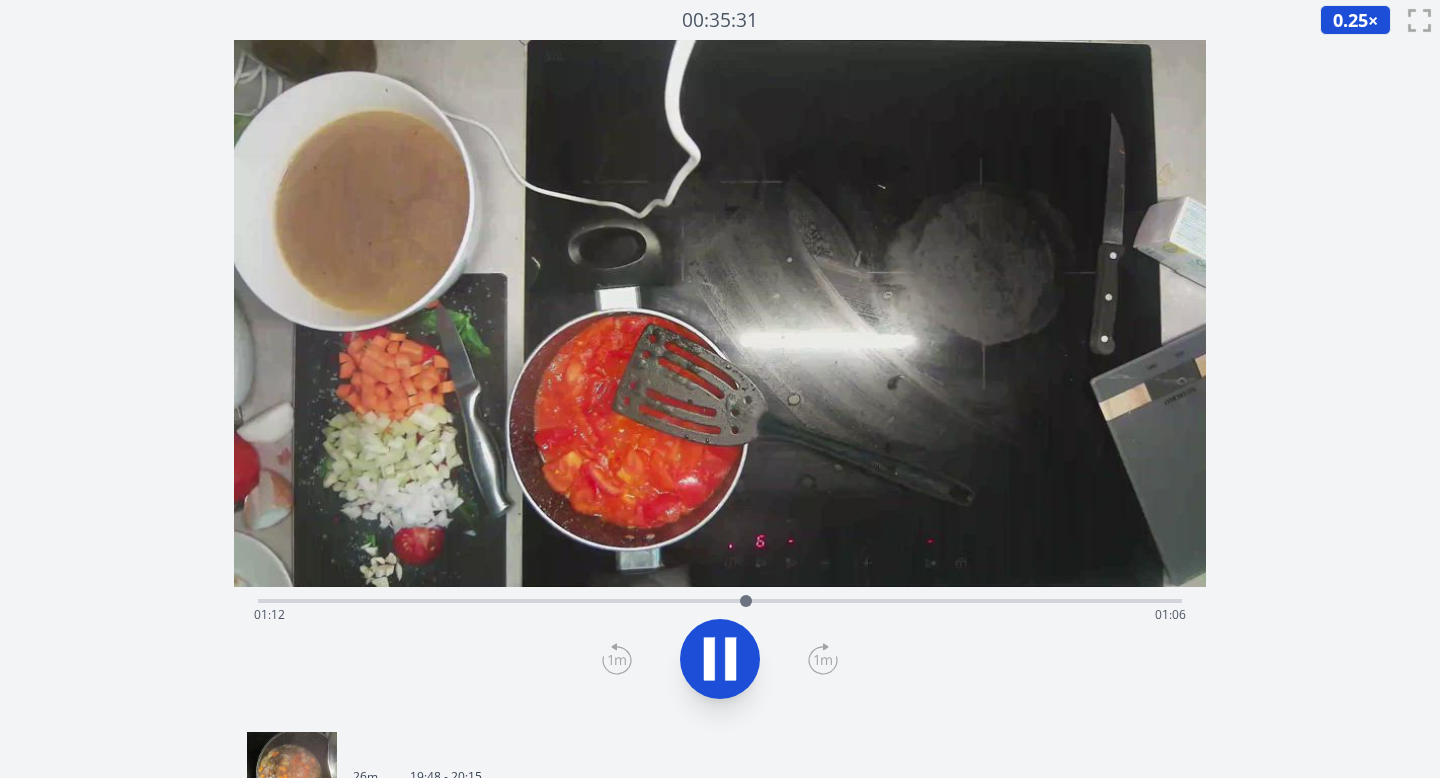 click 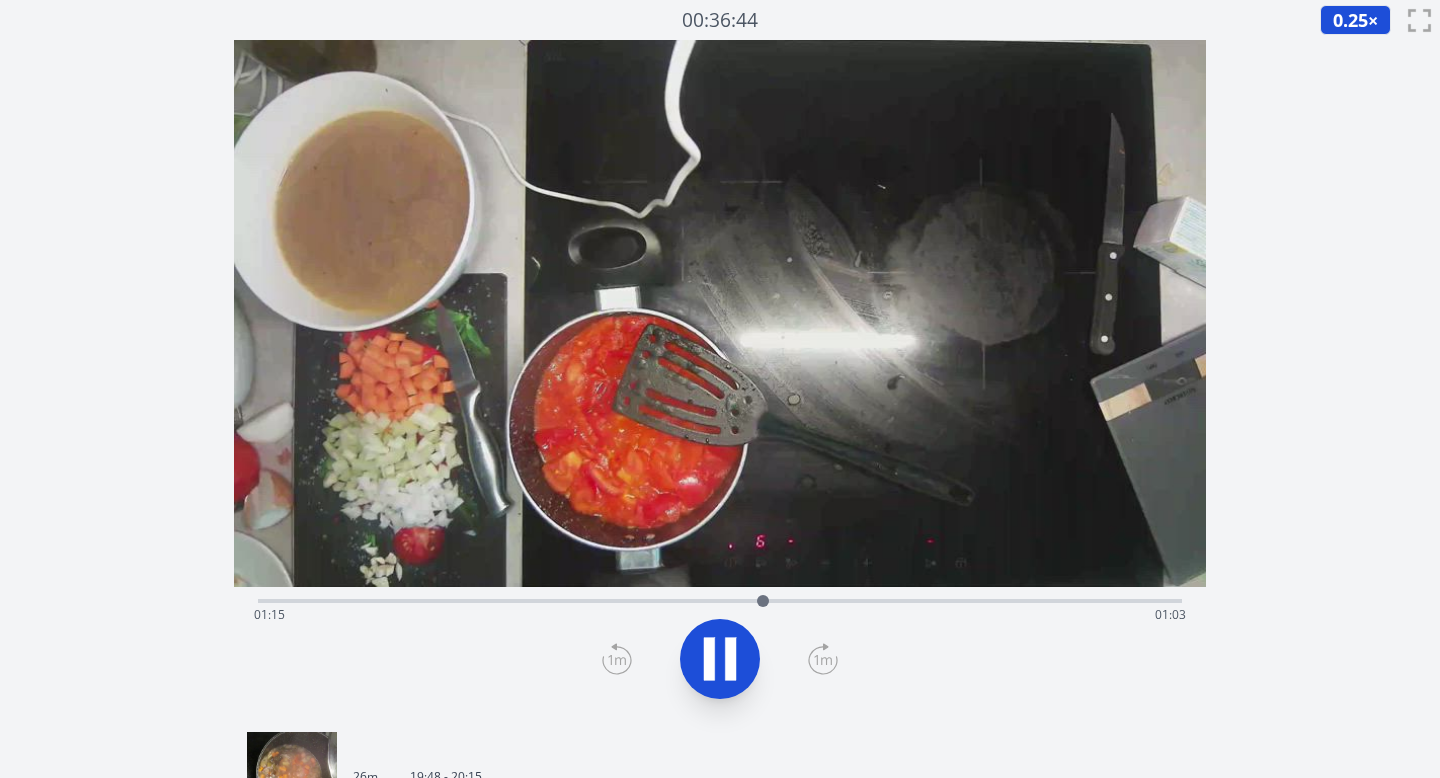 click 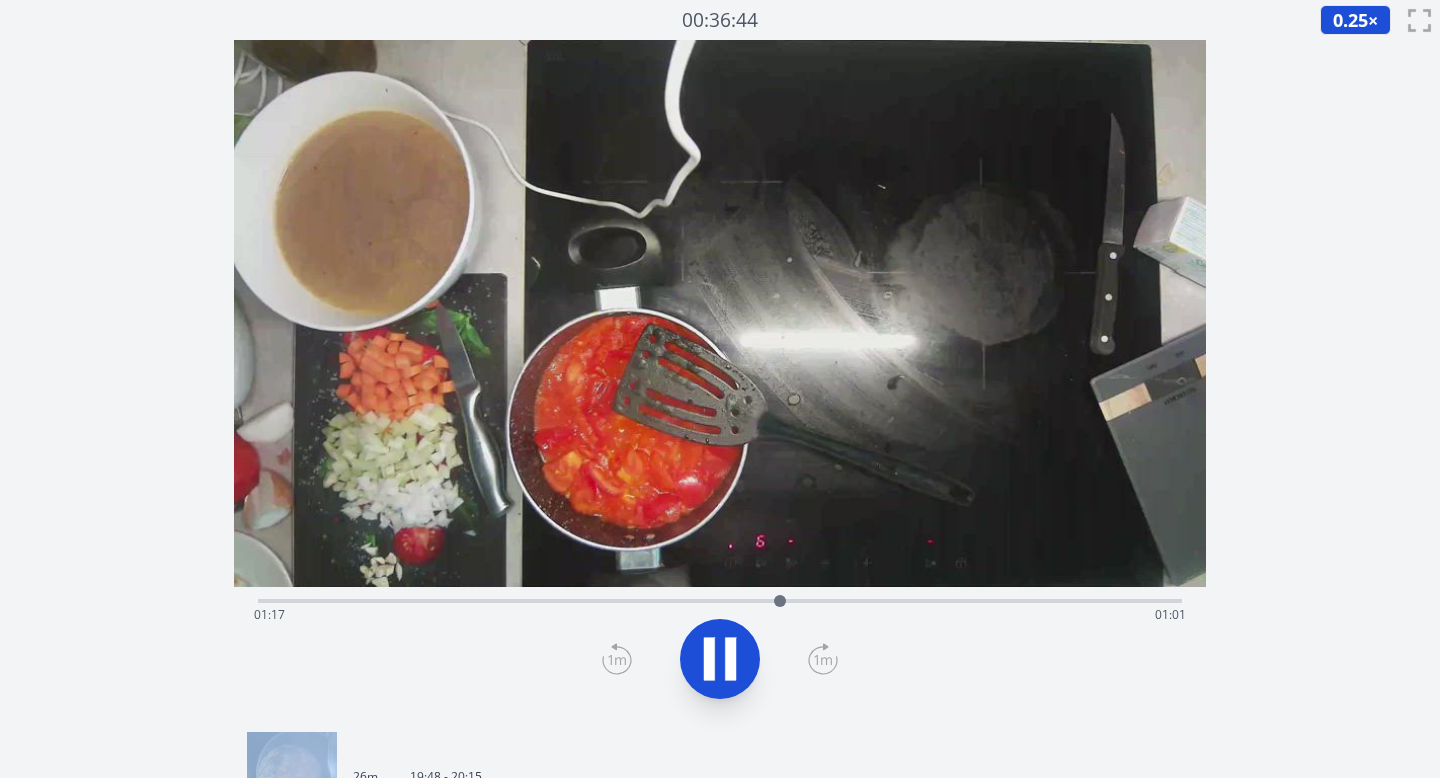 click 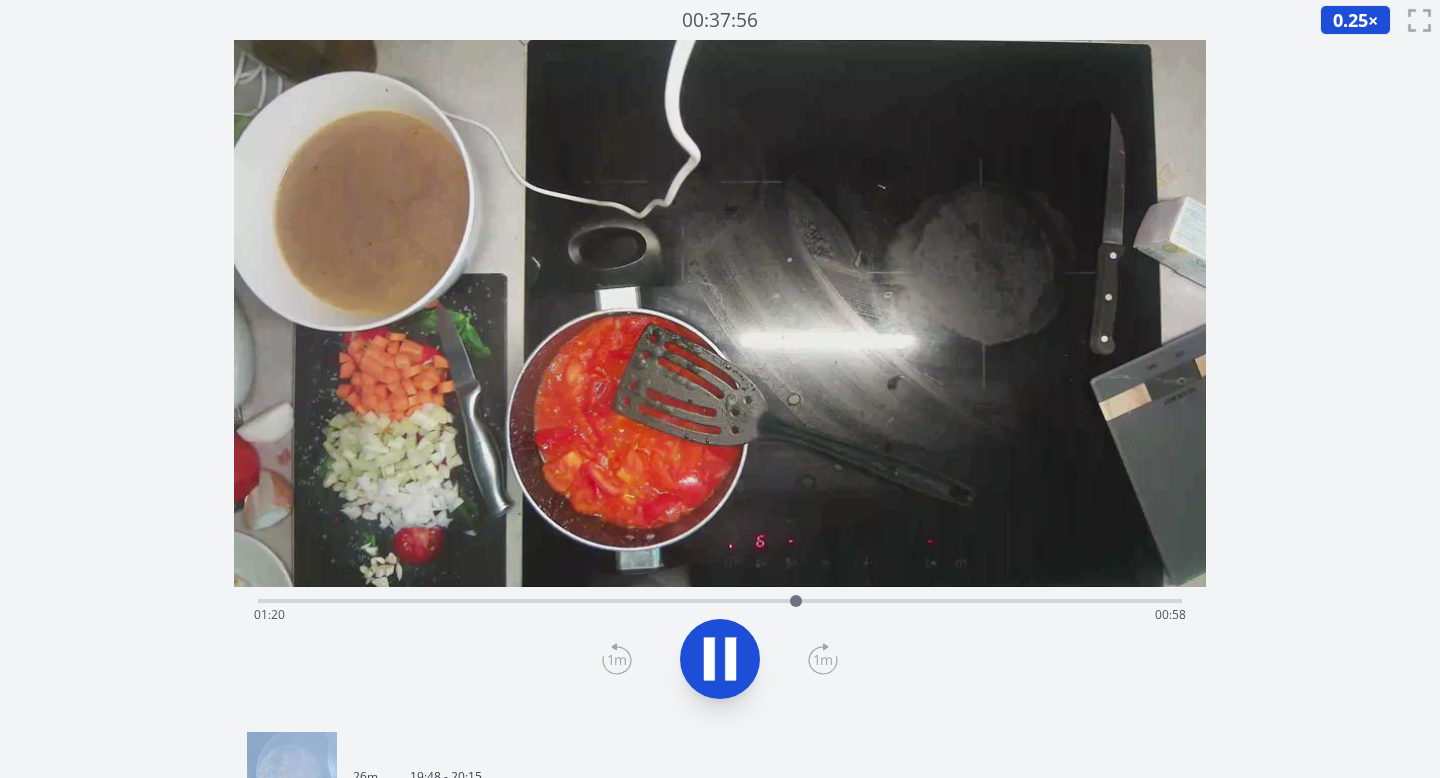 click 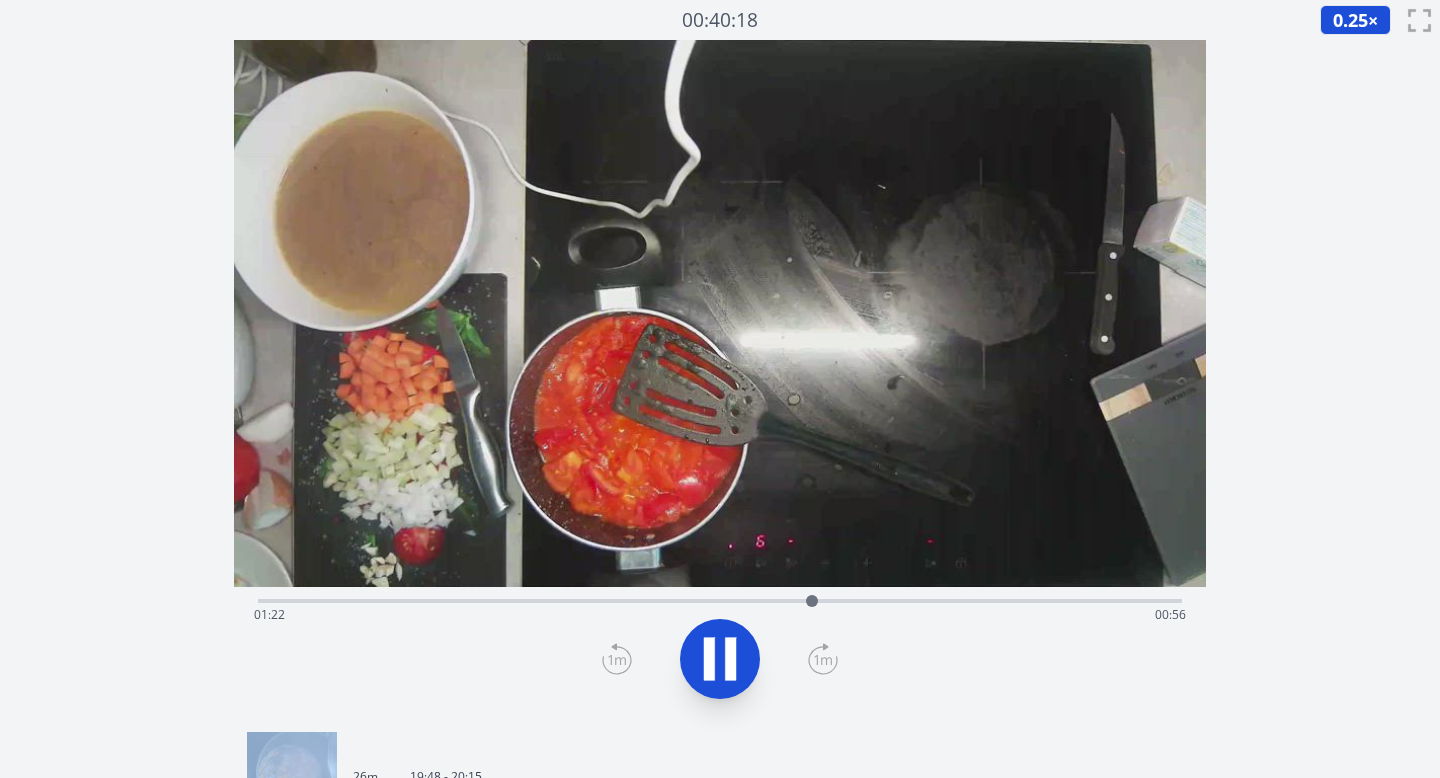 click 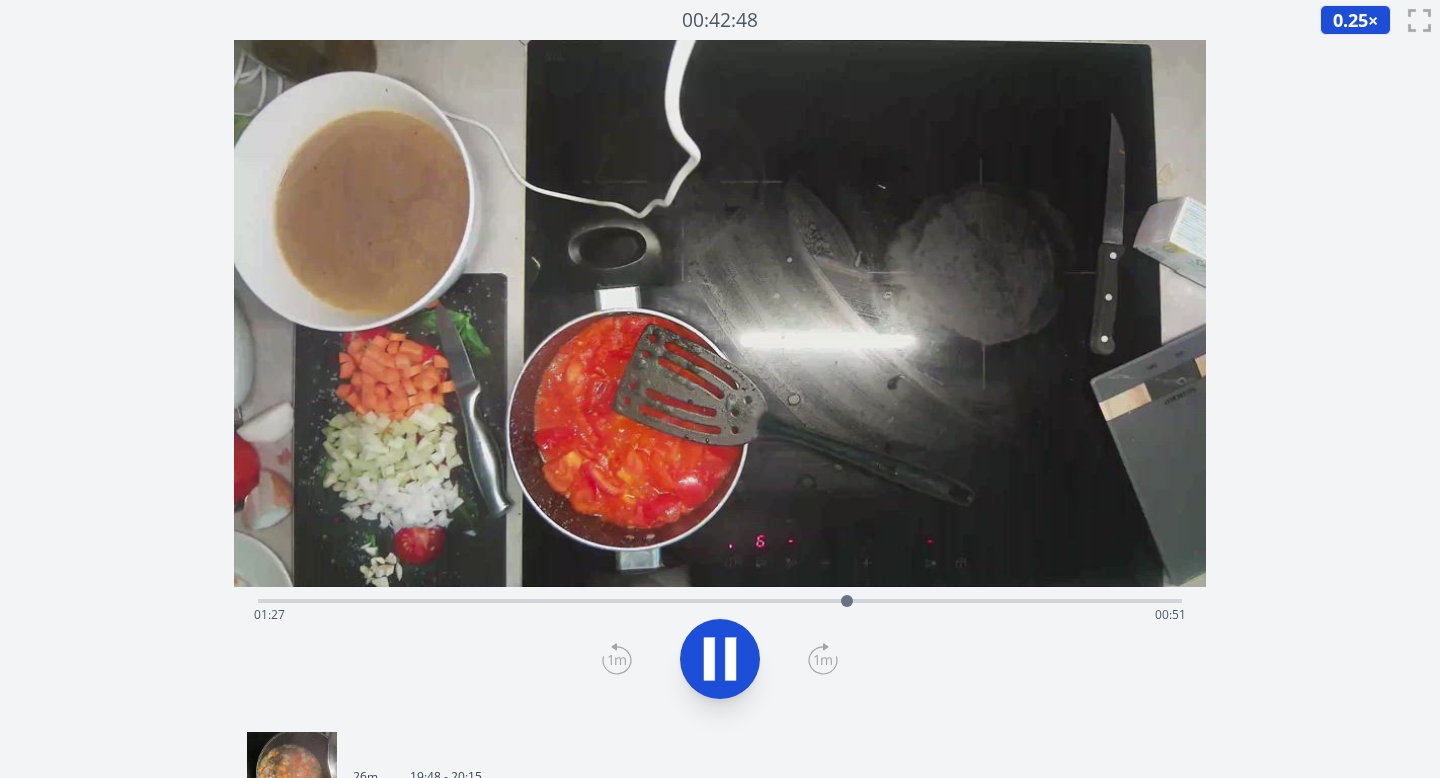 click 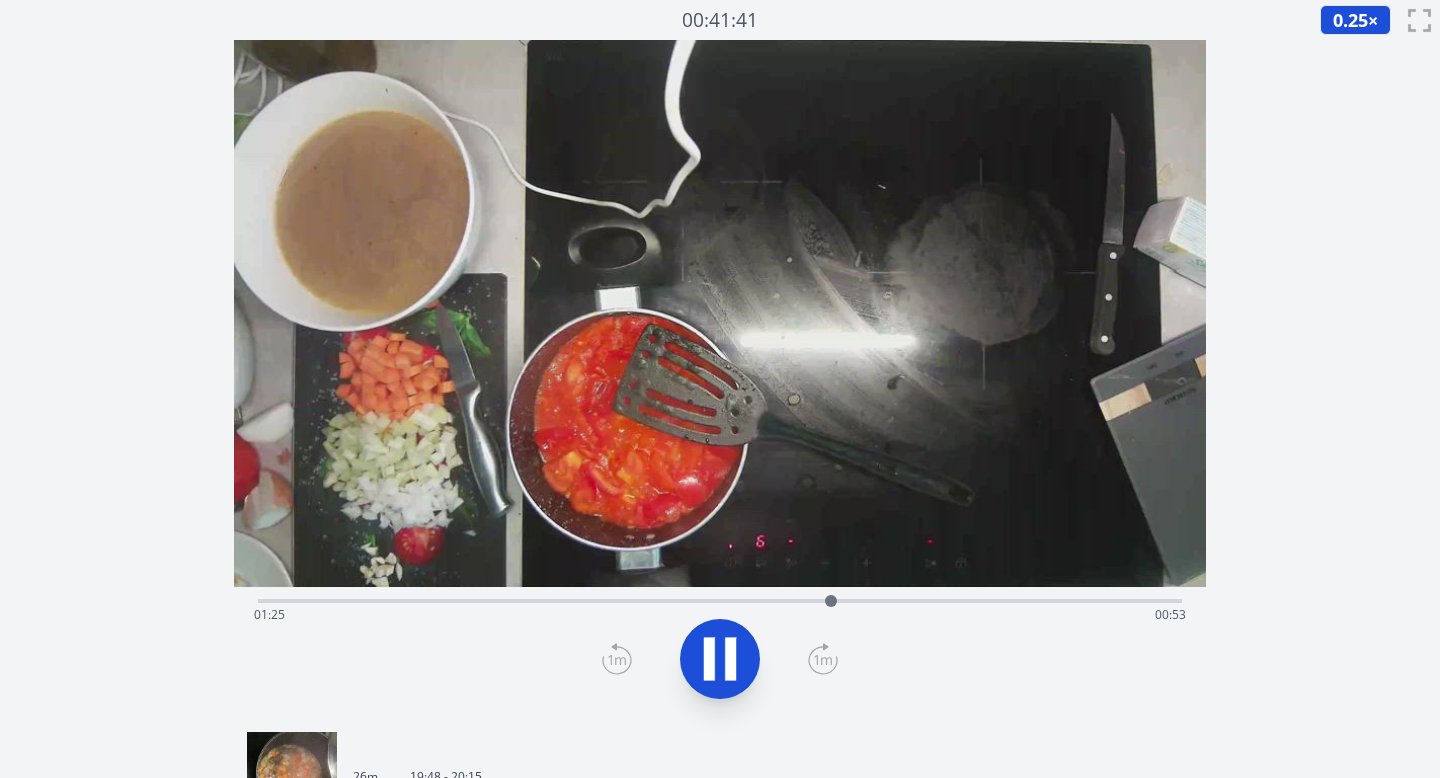 click 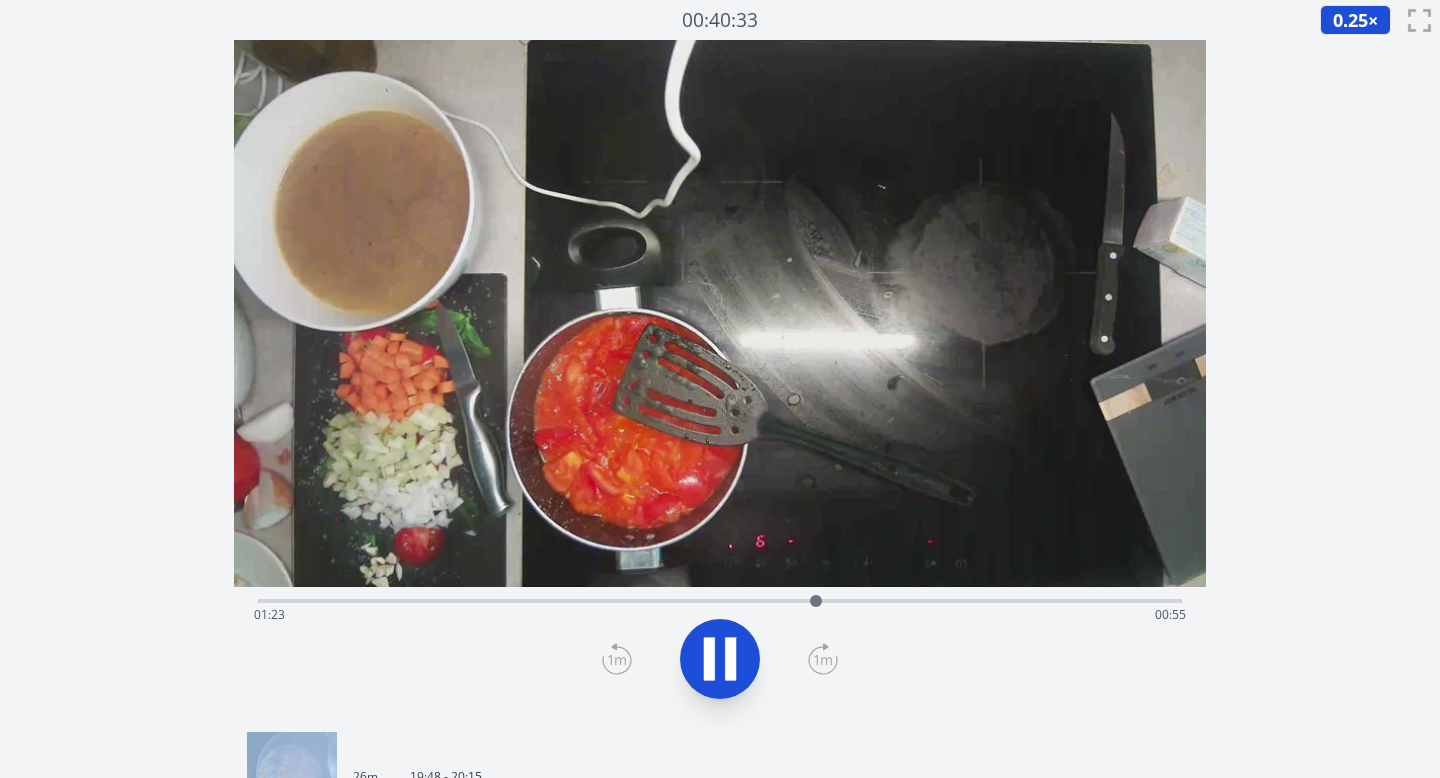 click 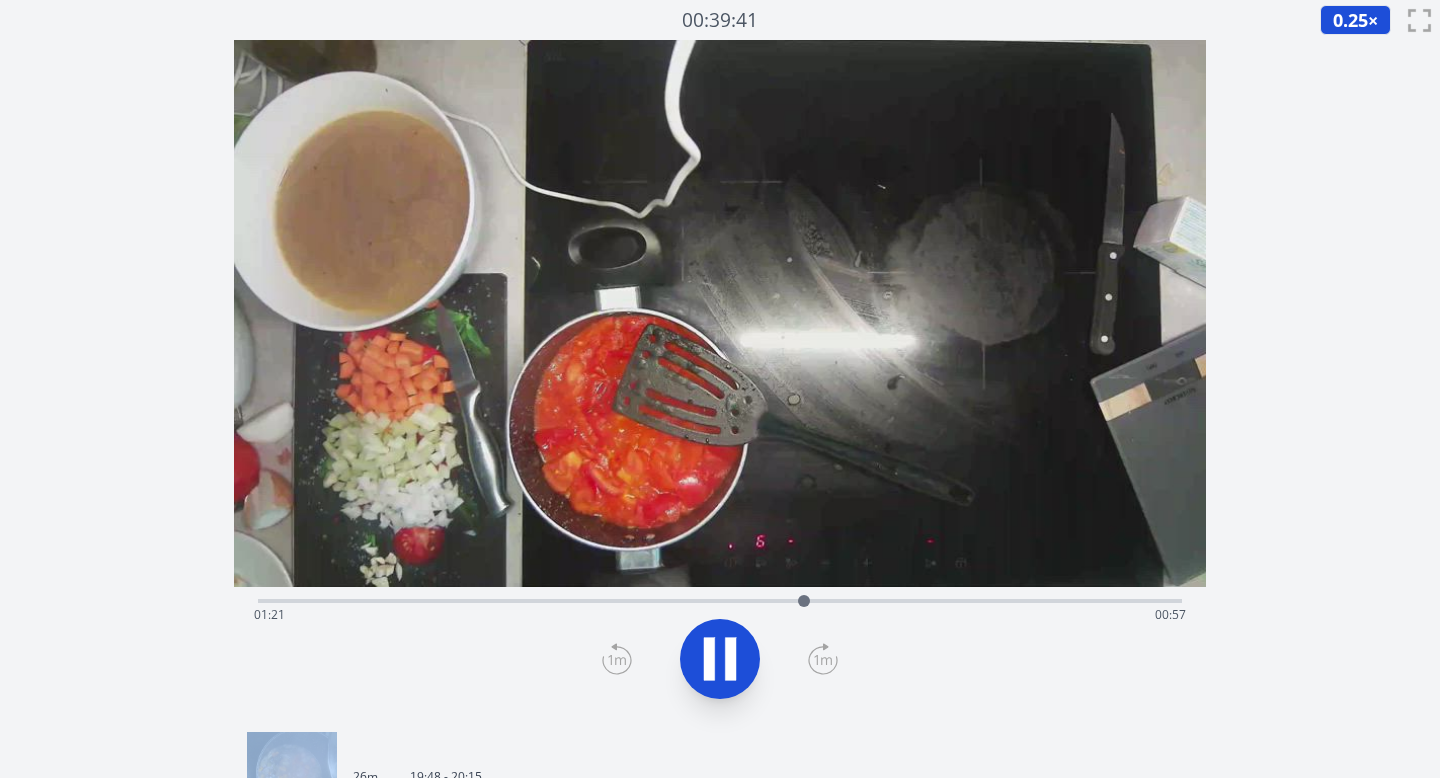 click 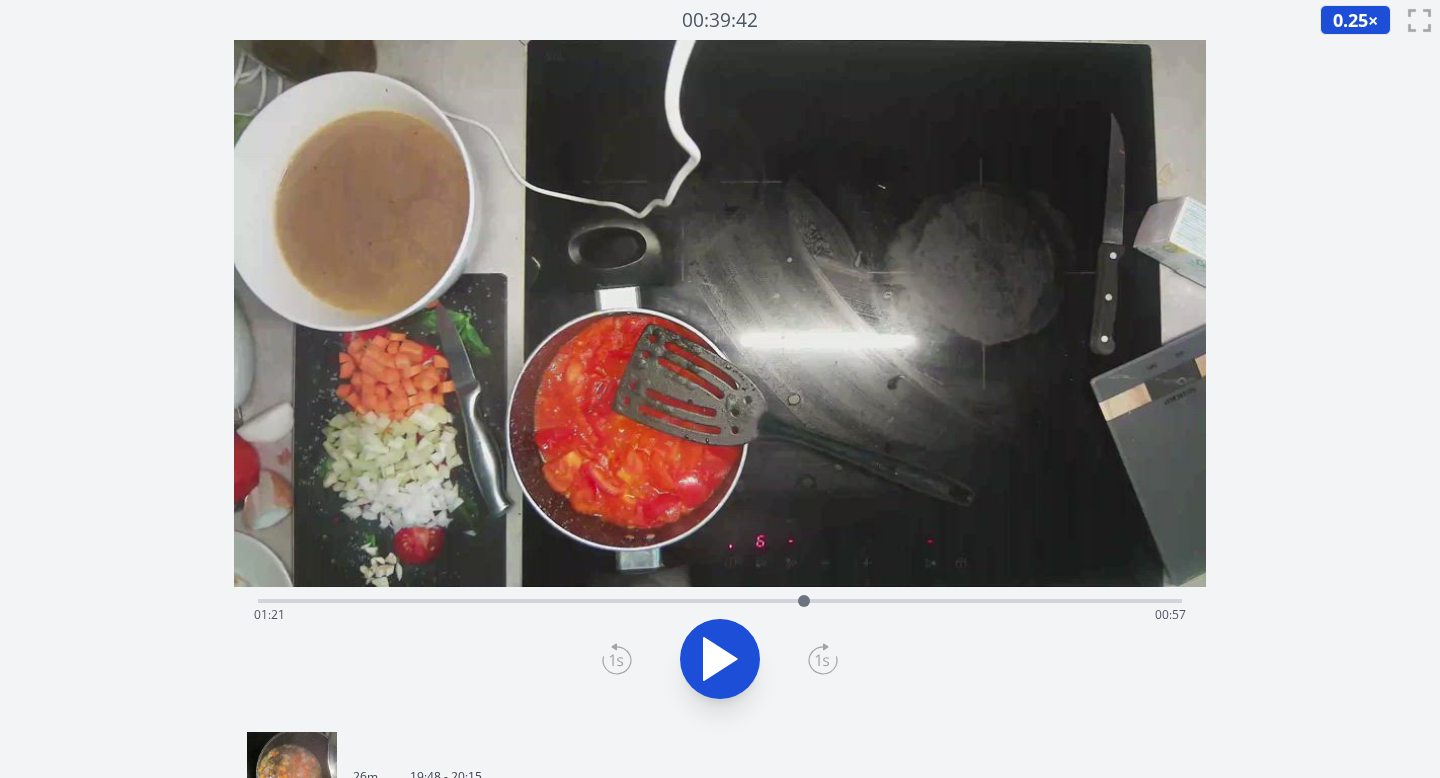 click on "Time elapsed:  01:21
Time remaining:  00:57" at bounding box center [720, 615] 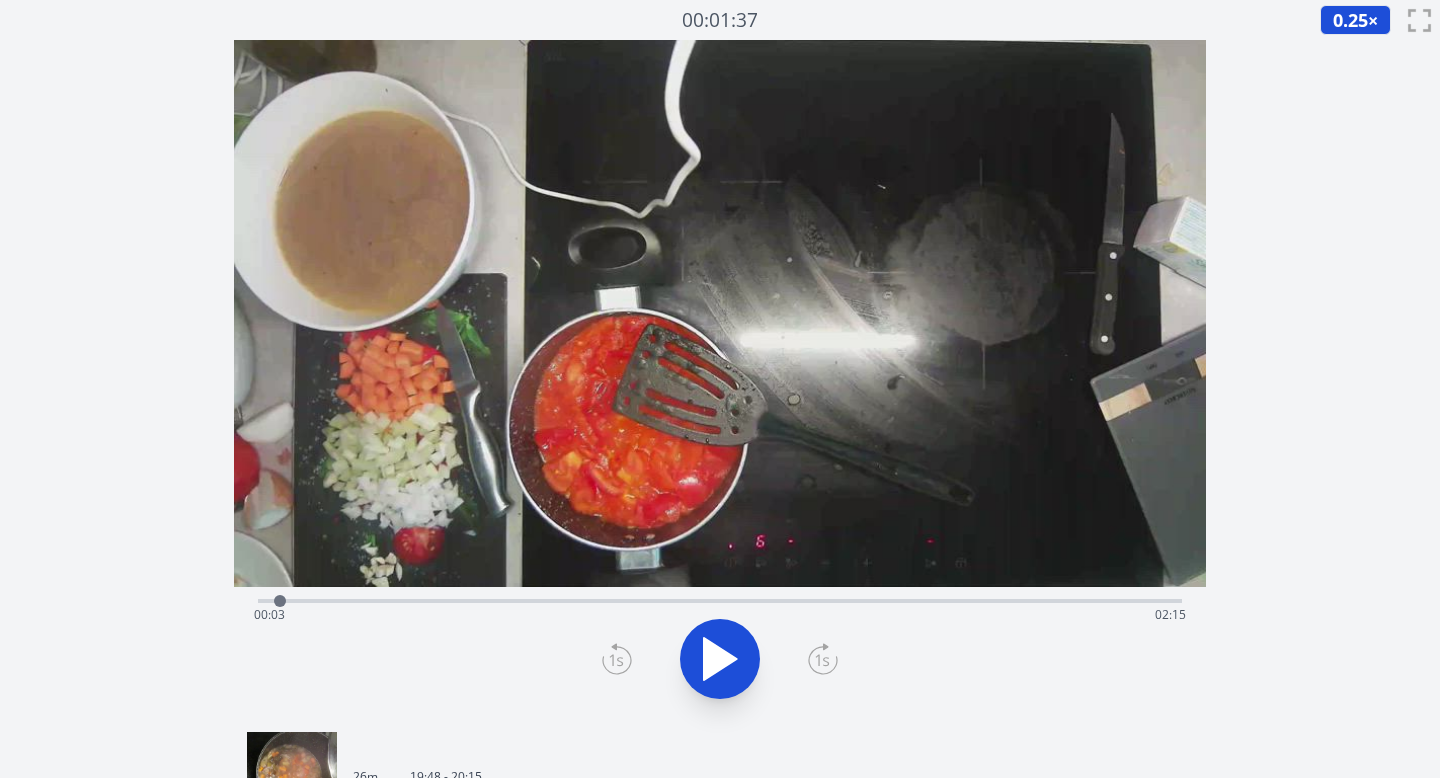 click on "Time elapsed:  00:03
Time remaining:  02:15" at bounding box center (720, 615) 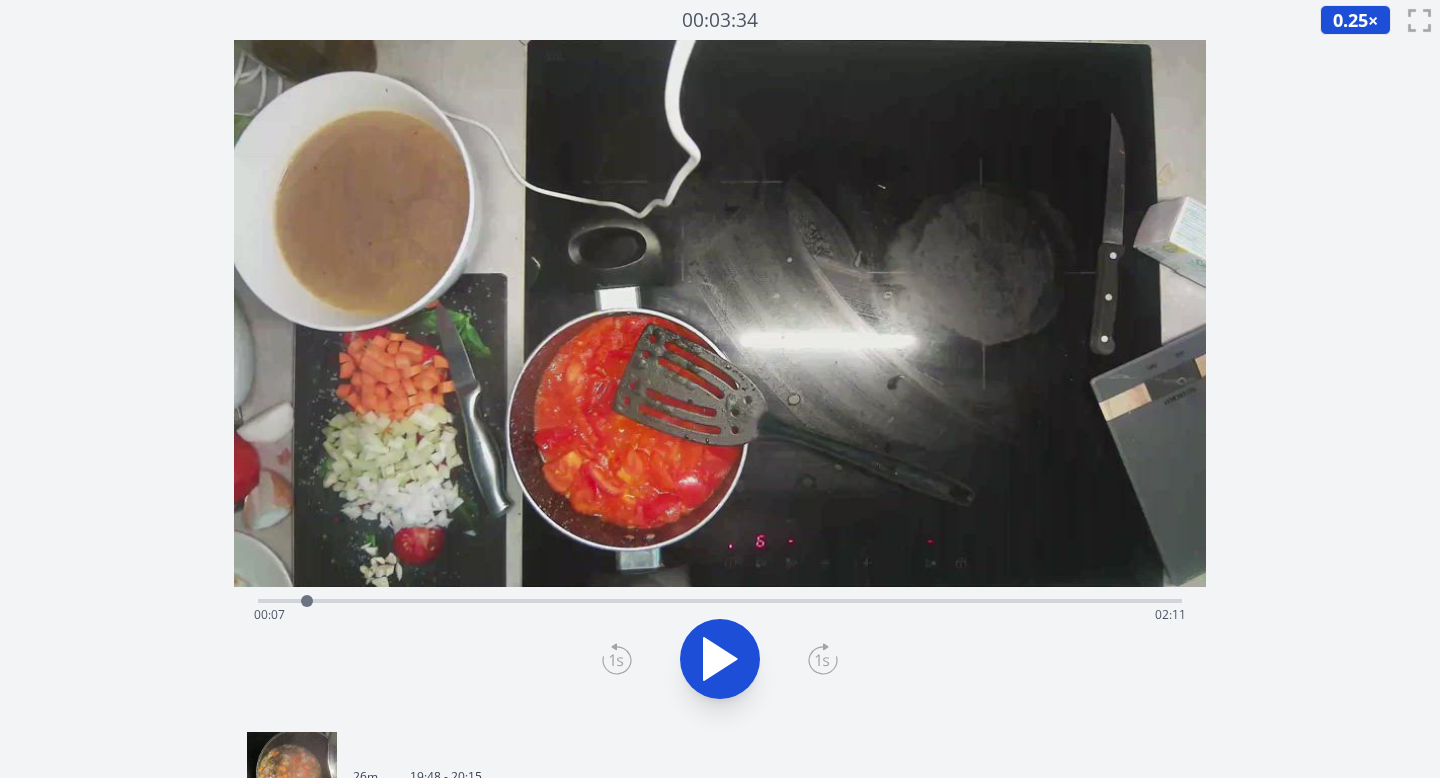 click on "Time elapsed:  00:07
Time remaining:  02:11" at bounding box center [720, 615] 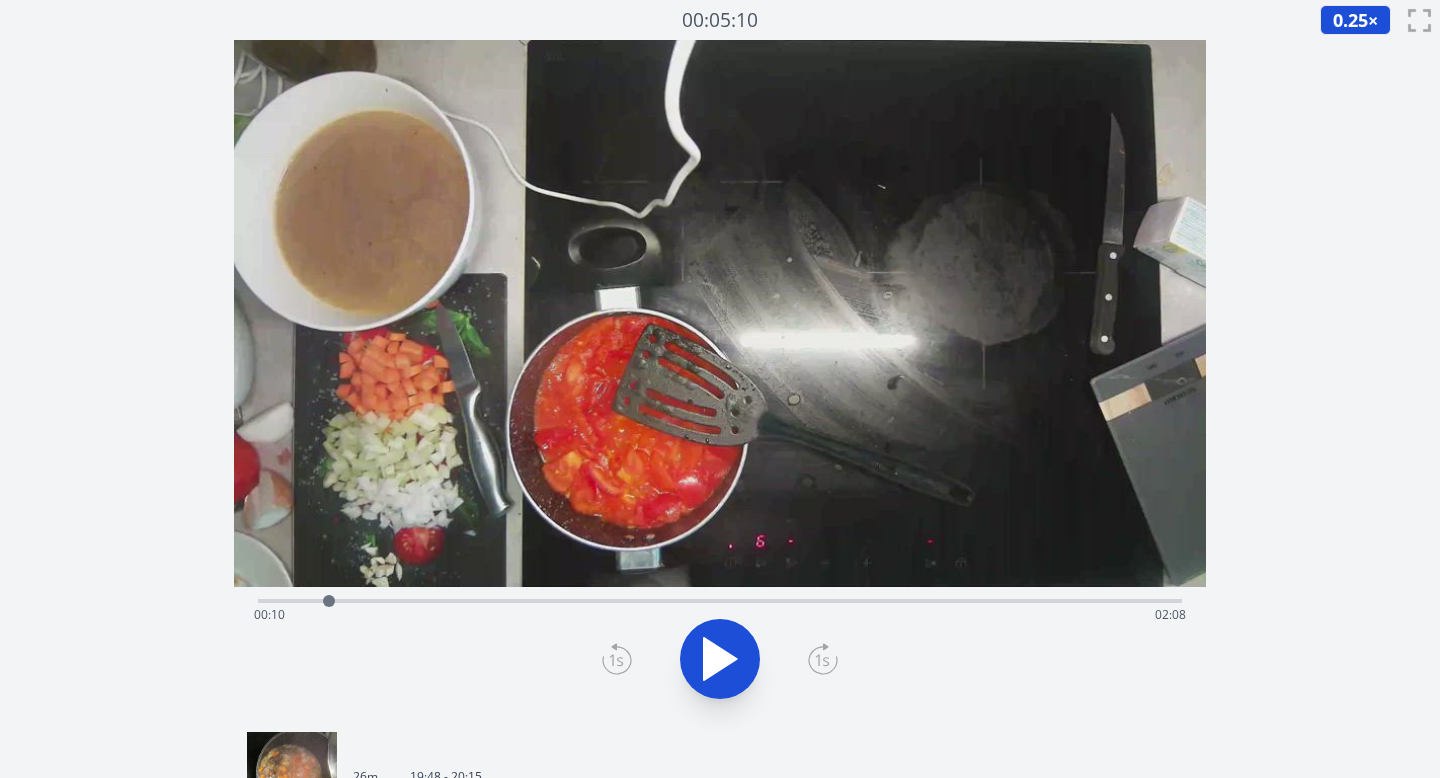 click on "Time elapsed:  00:10
Time remaining:  02:08" at bounding box center (720, 615) 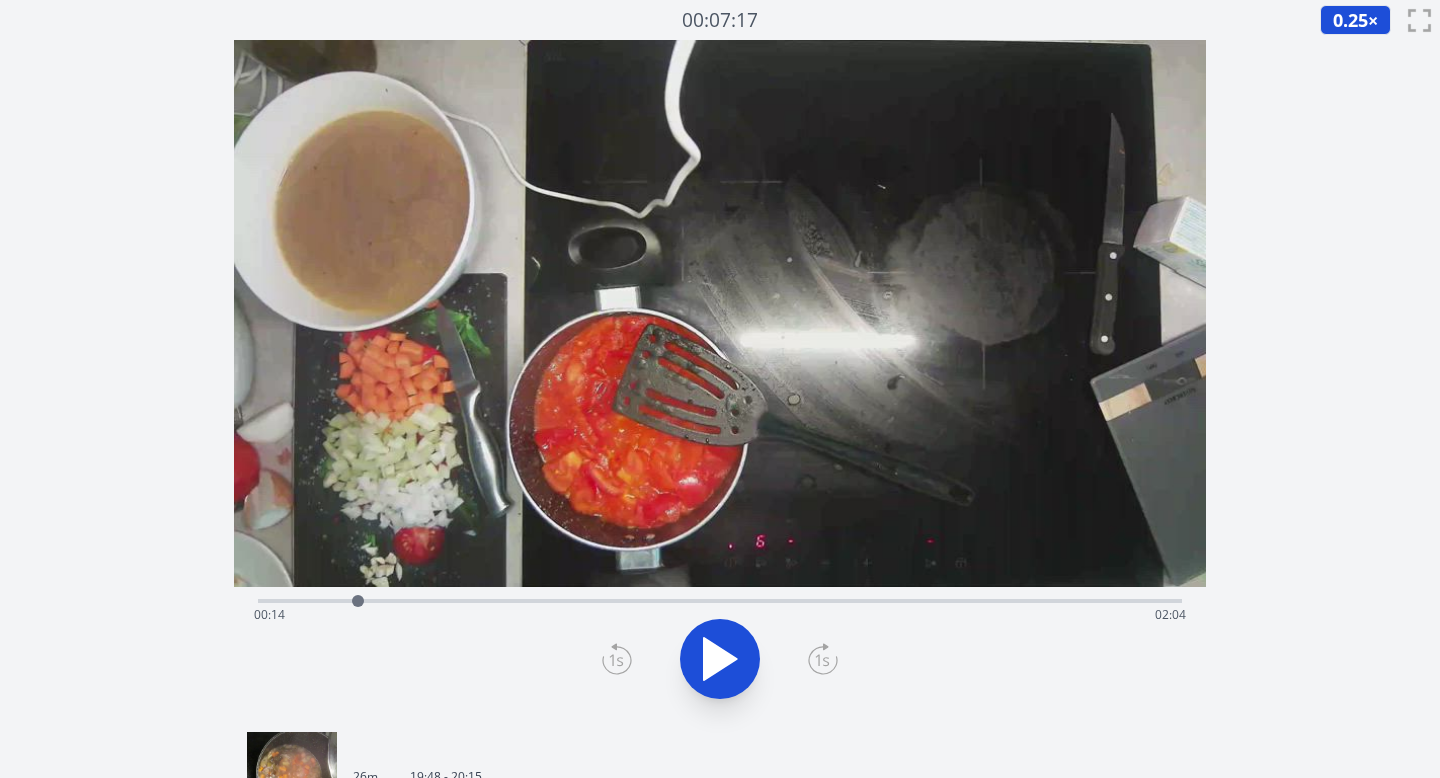 click on "Time elapsed:  00:14
Time remaining:  02:04" at bounding box center [720, 615] 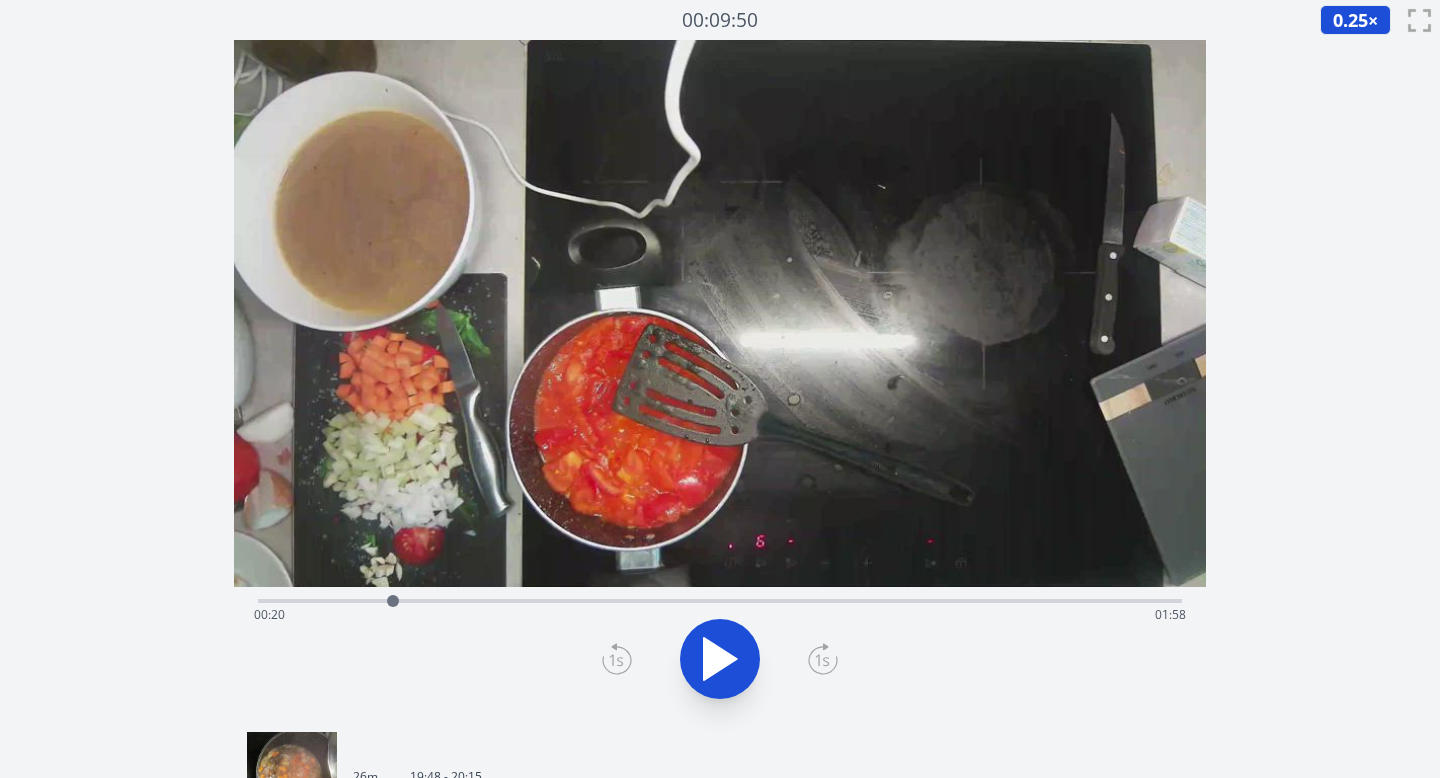 click on "Time elapsed:  00:20
Time remaining:  01:58" at bounding box center (720, 615) 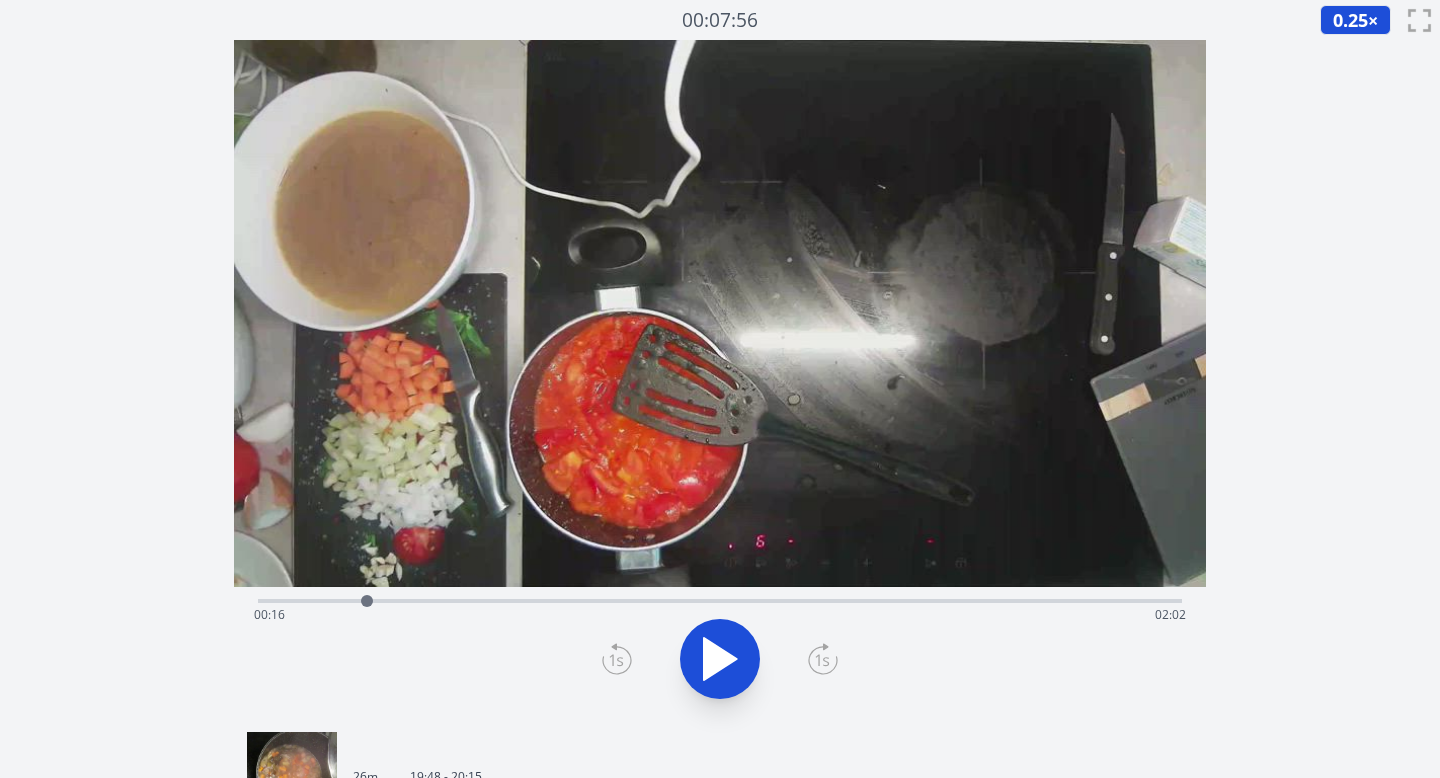 click on "Time elapsed:  00:16
Time remaining:  02:02" at bounding box center (720, 615) 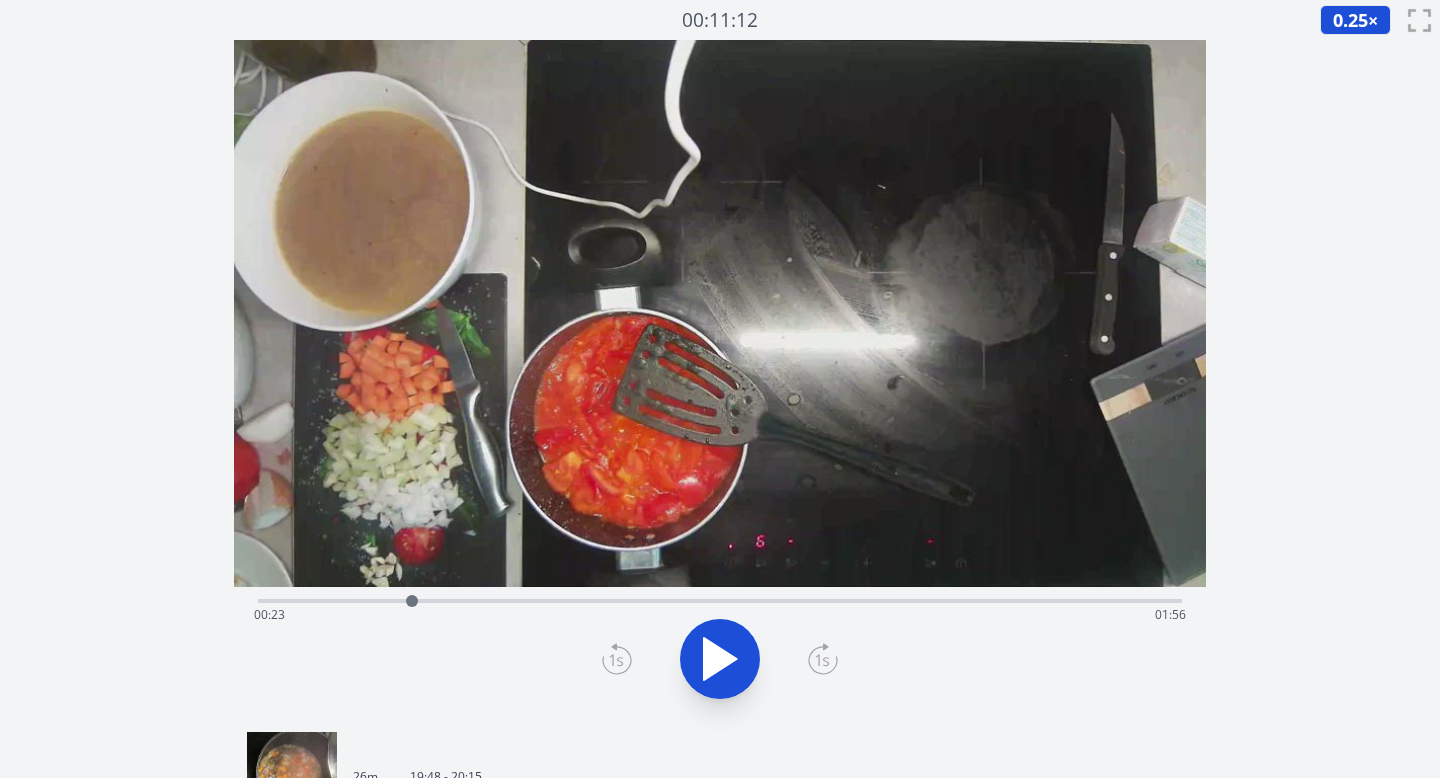 click 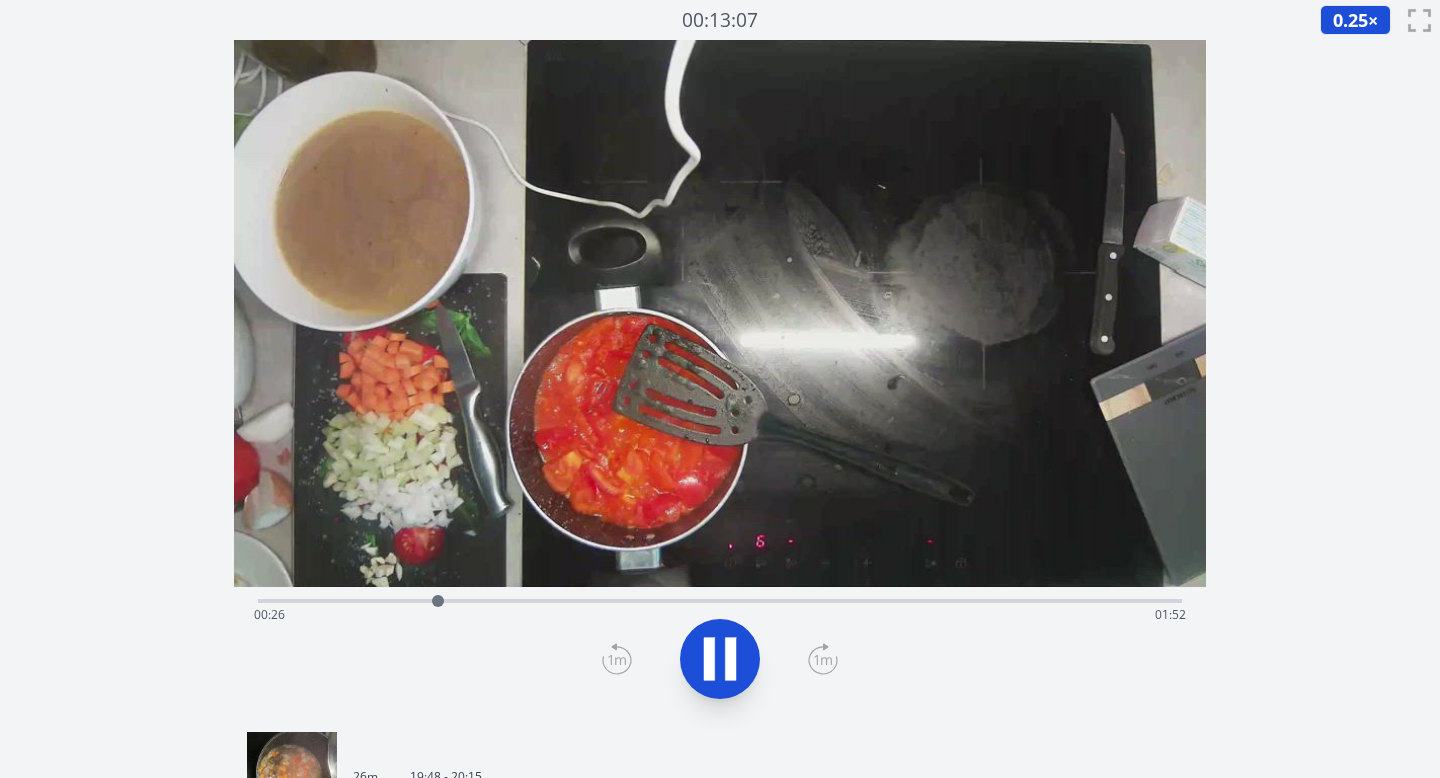 click 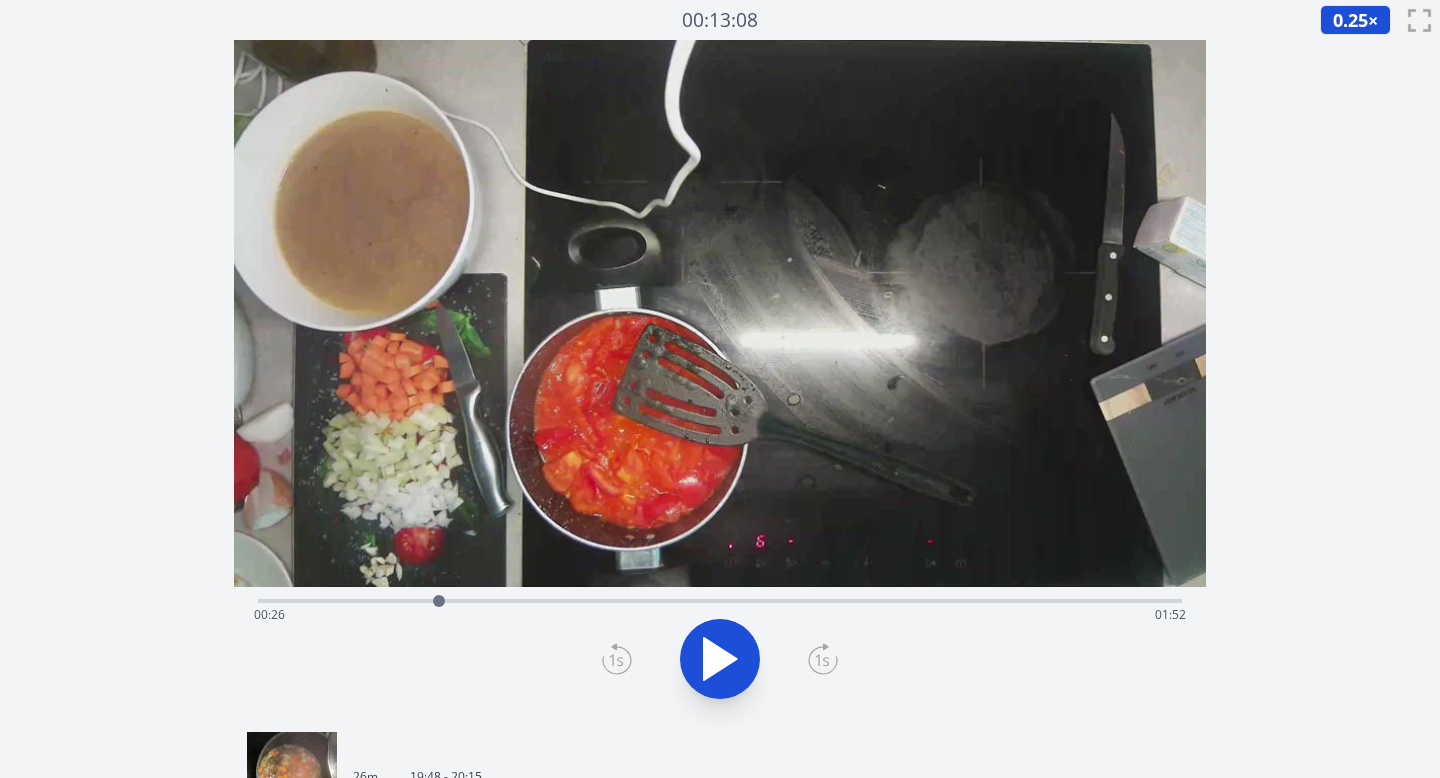click at bounding box center [720, 313] 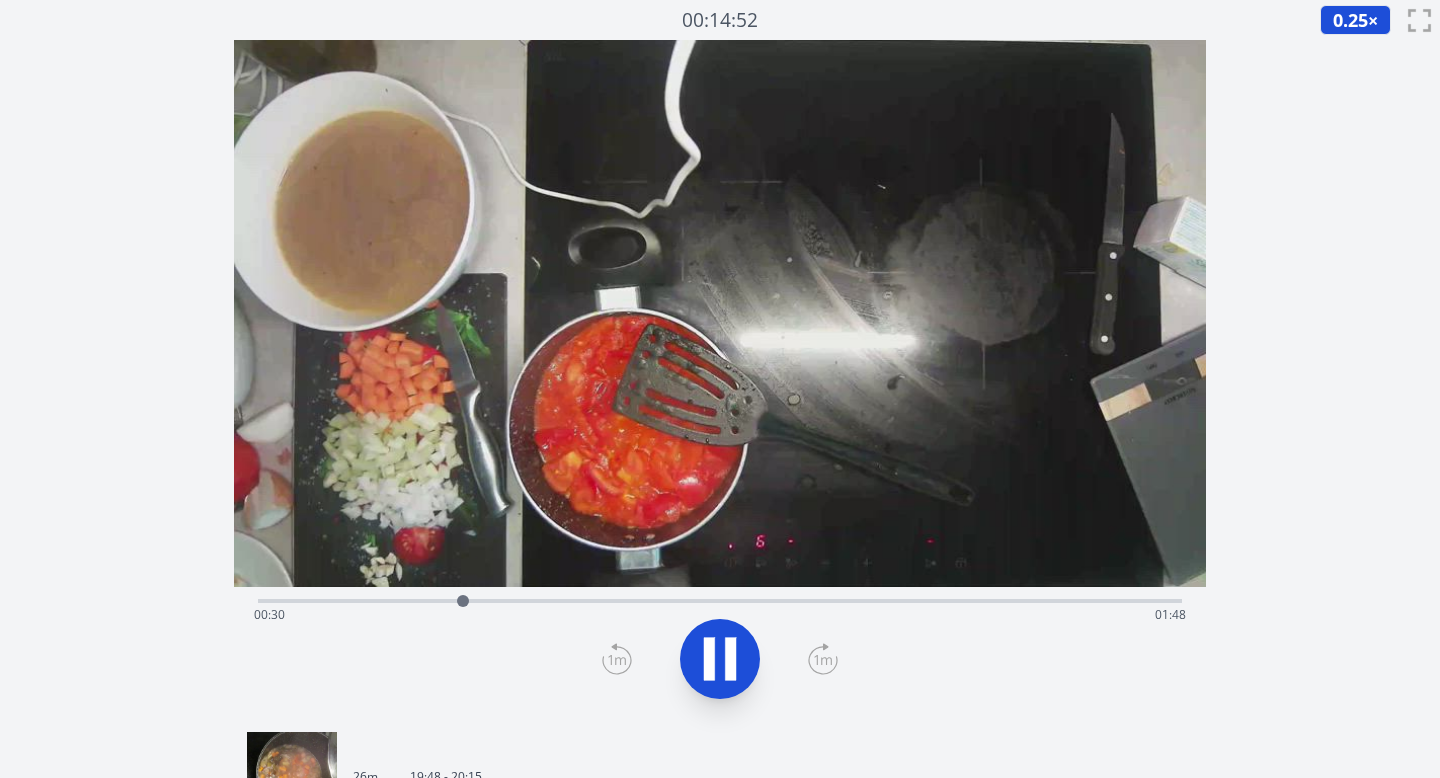 click on "Time elapsed:  00:30
Time remaining:  01:48" at bounding box center [720, 615] 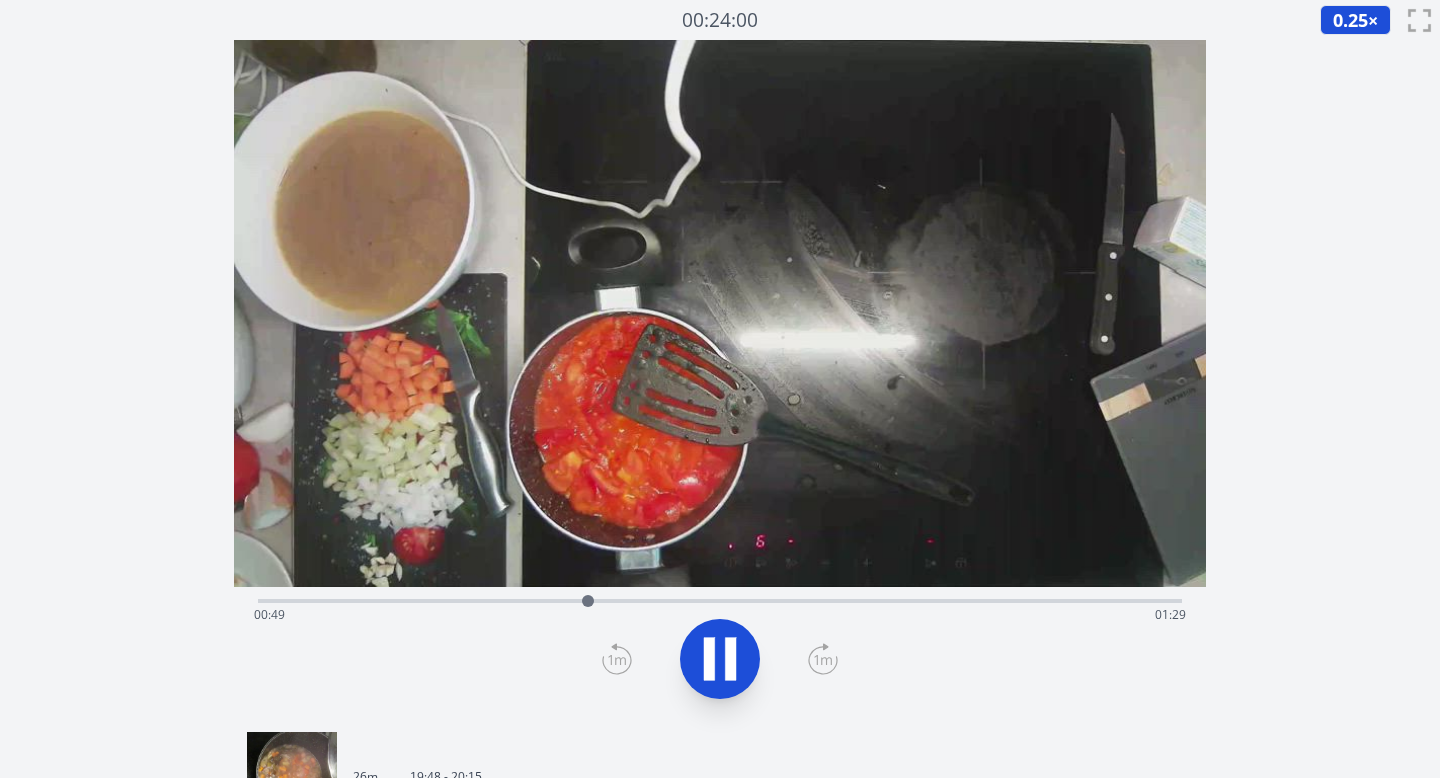 click on "Time elapsed:  00:49
Time remaining:  01:29" at bounding box center (720, 599) 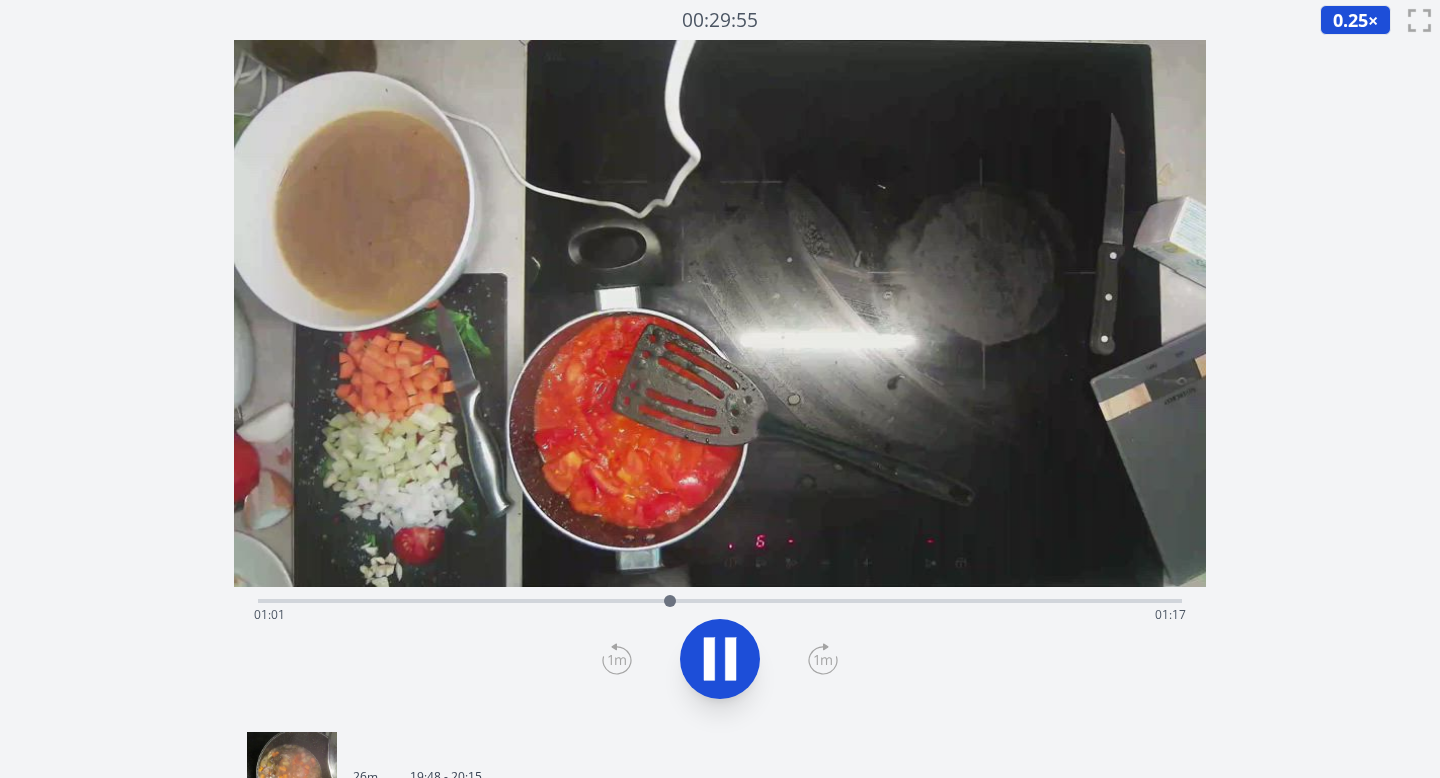 click 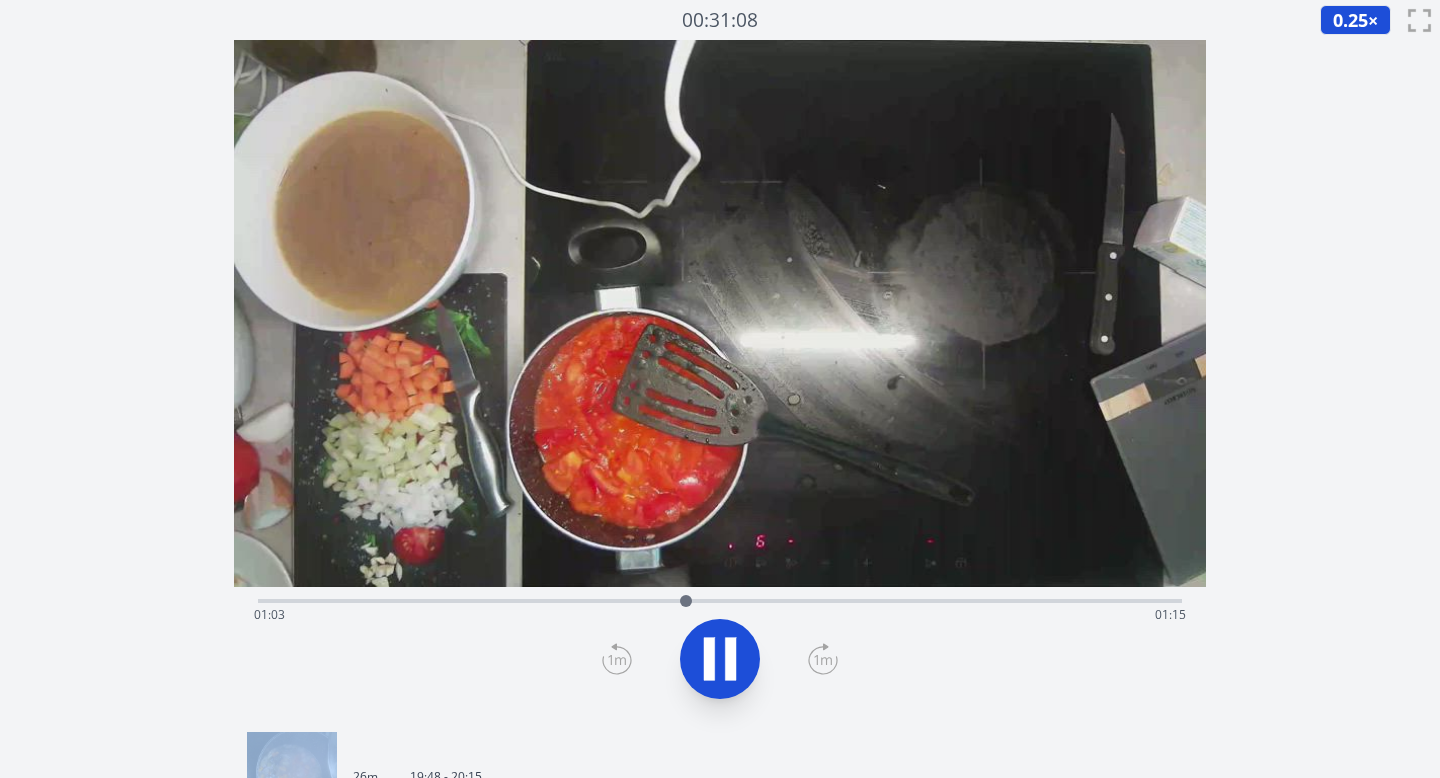 click 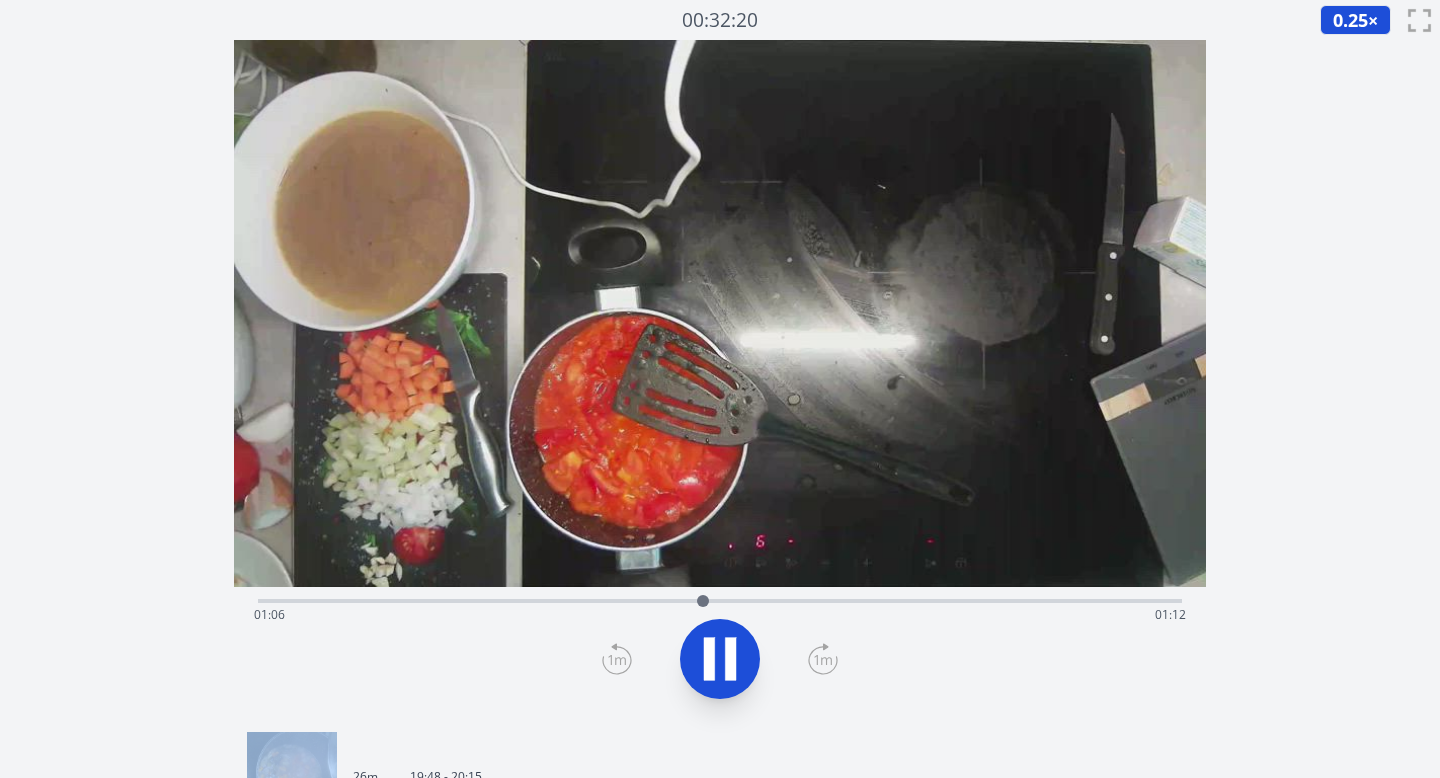 click 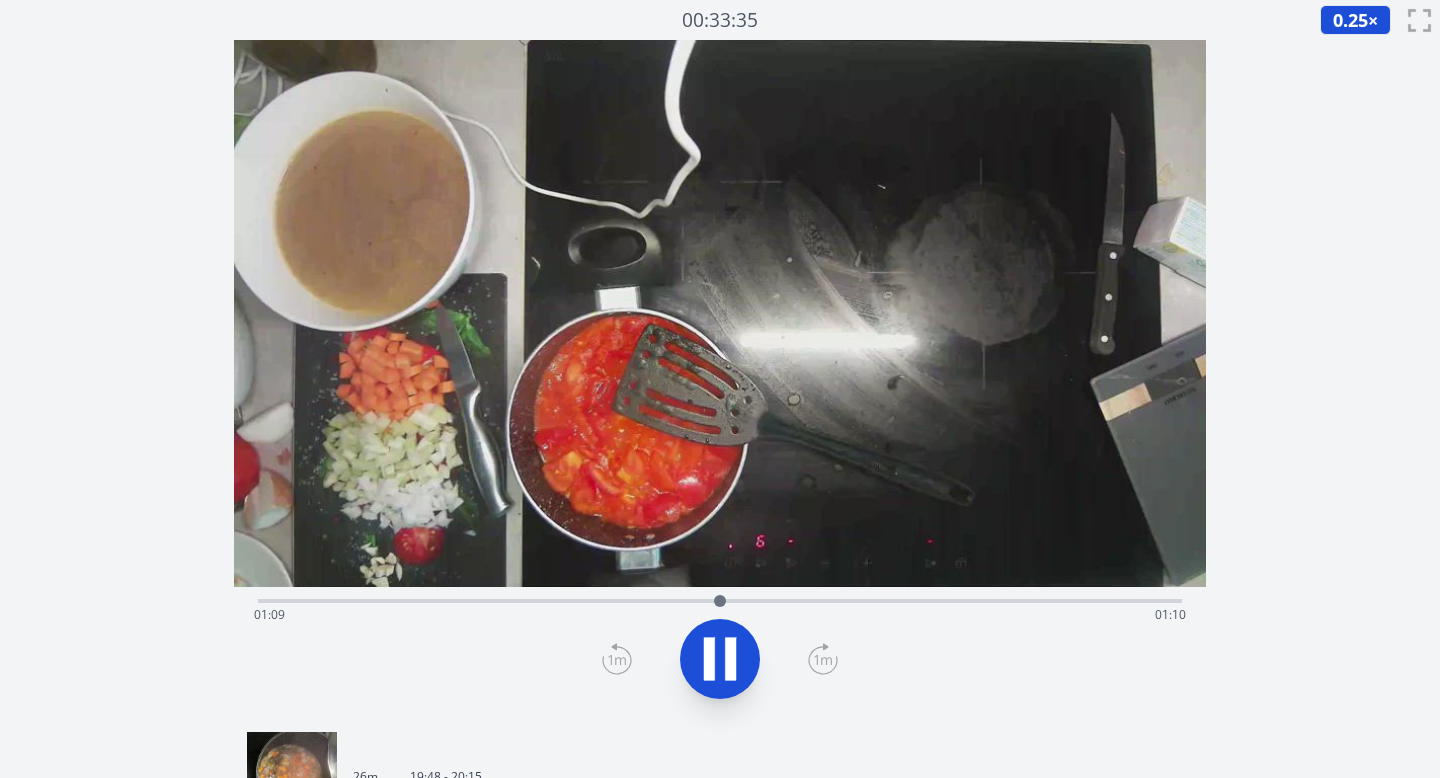 click 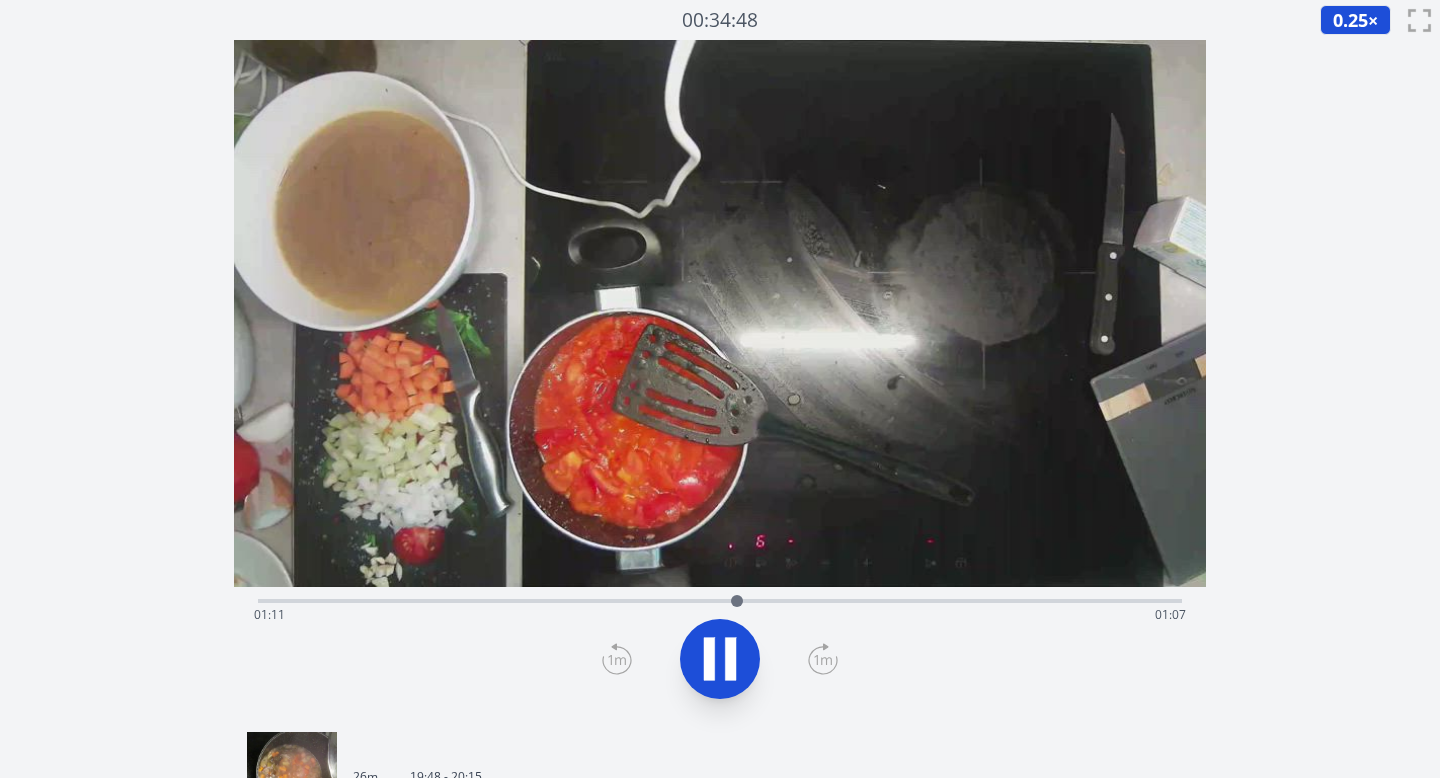 click 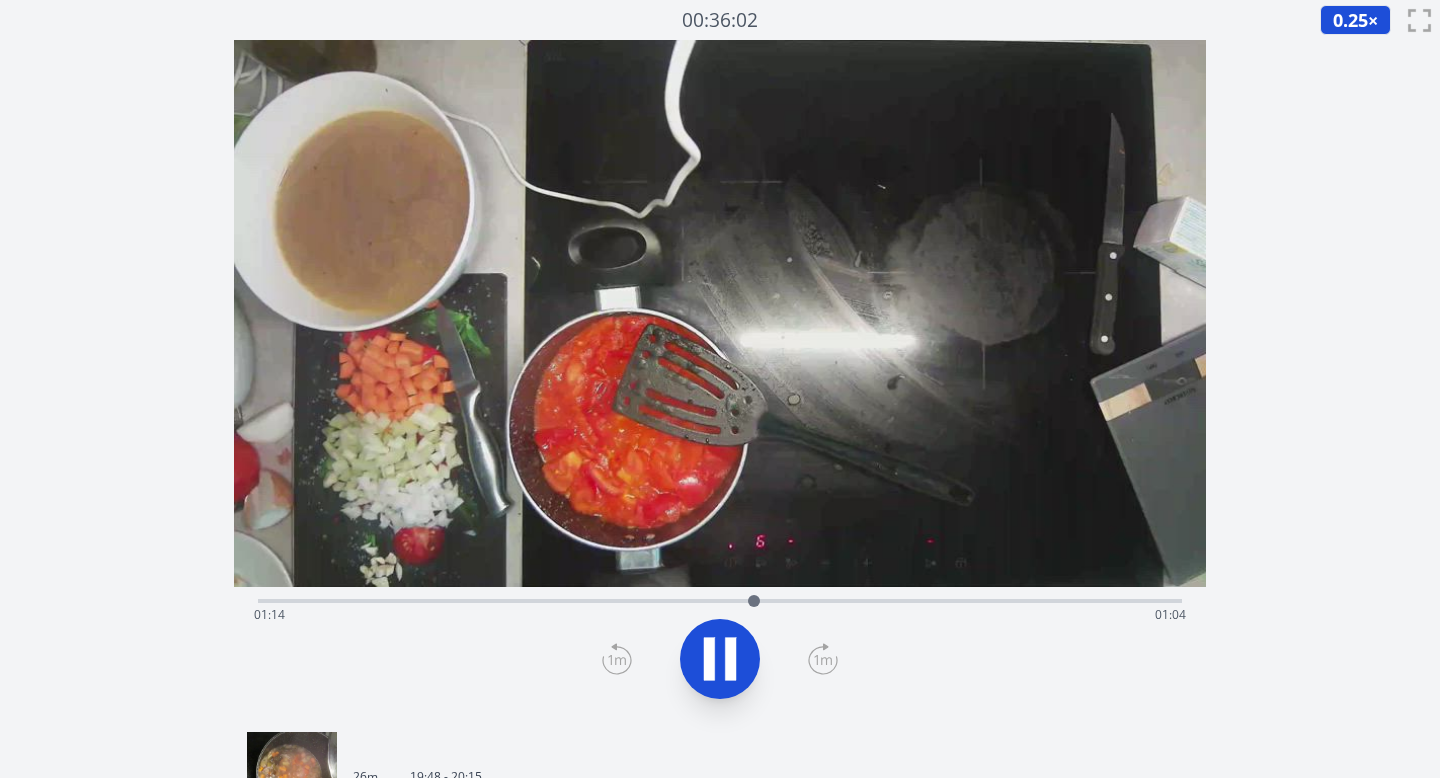 click 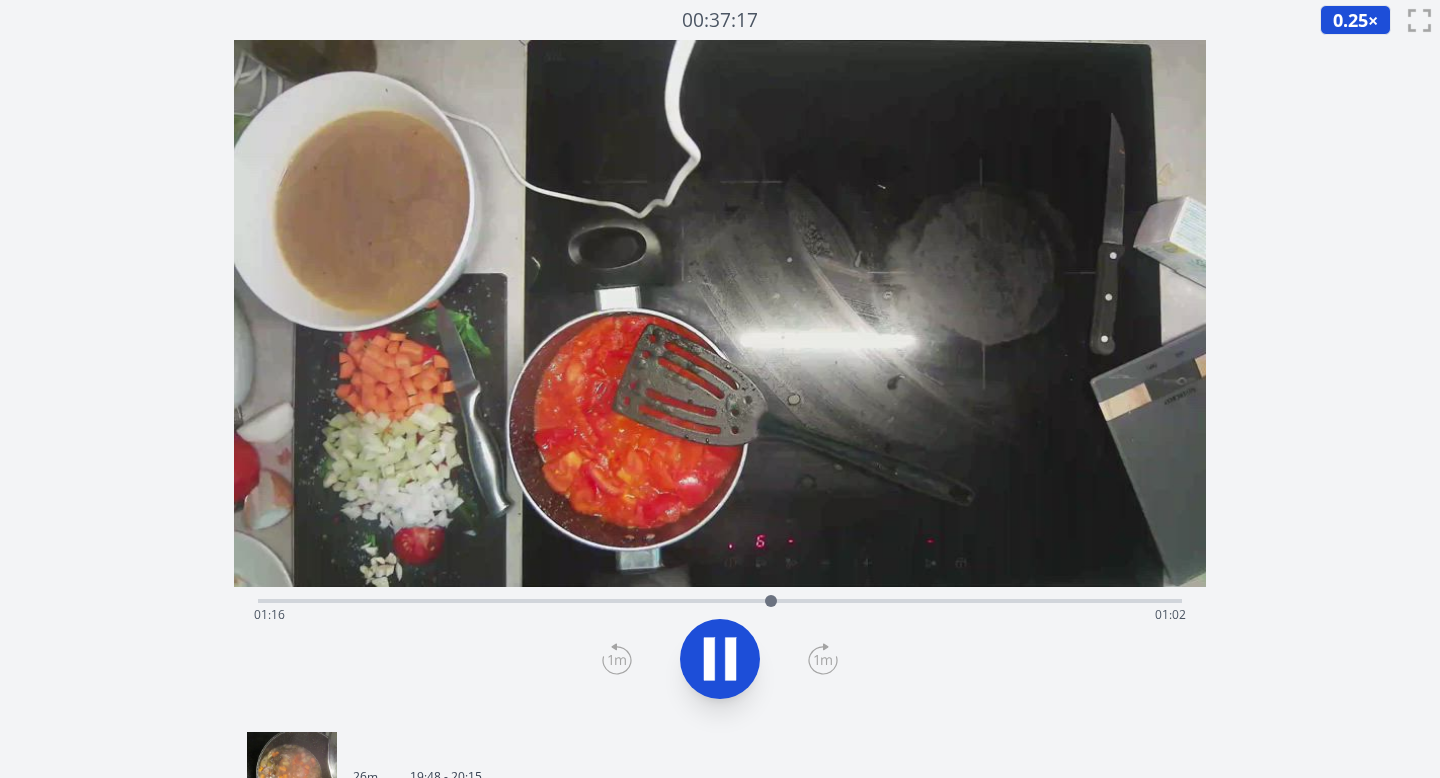 click 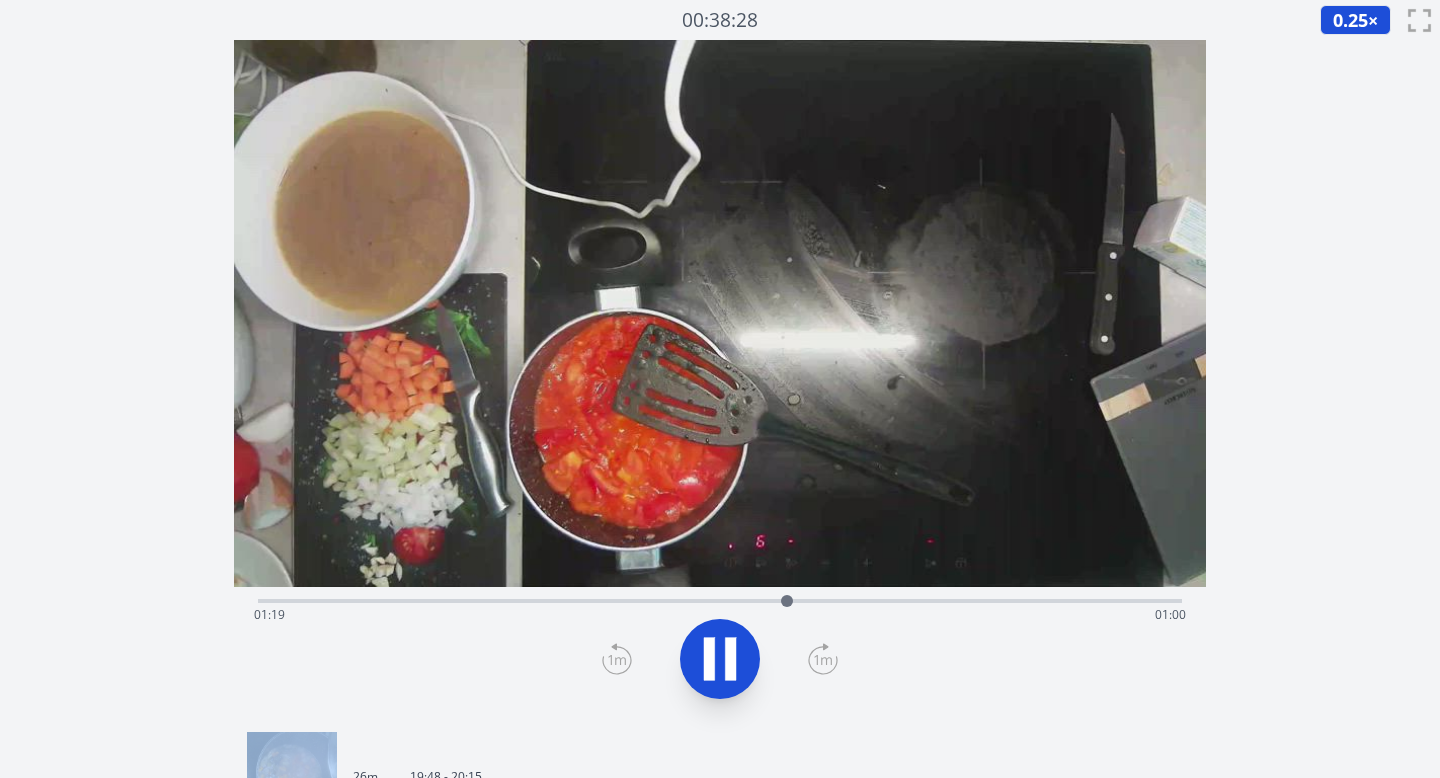 click 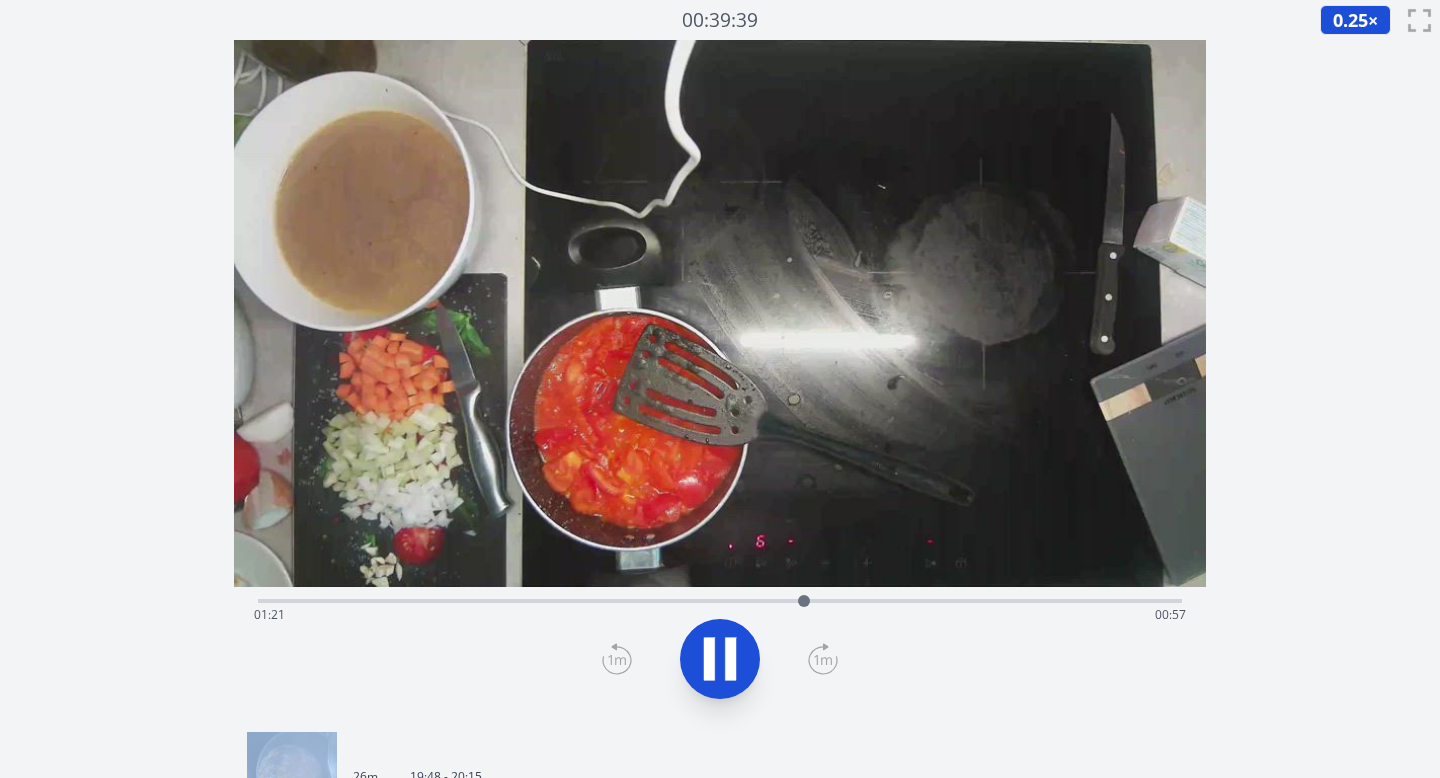 click 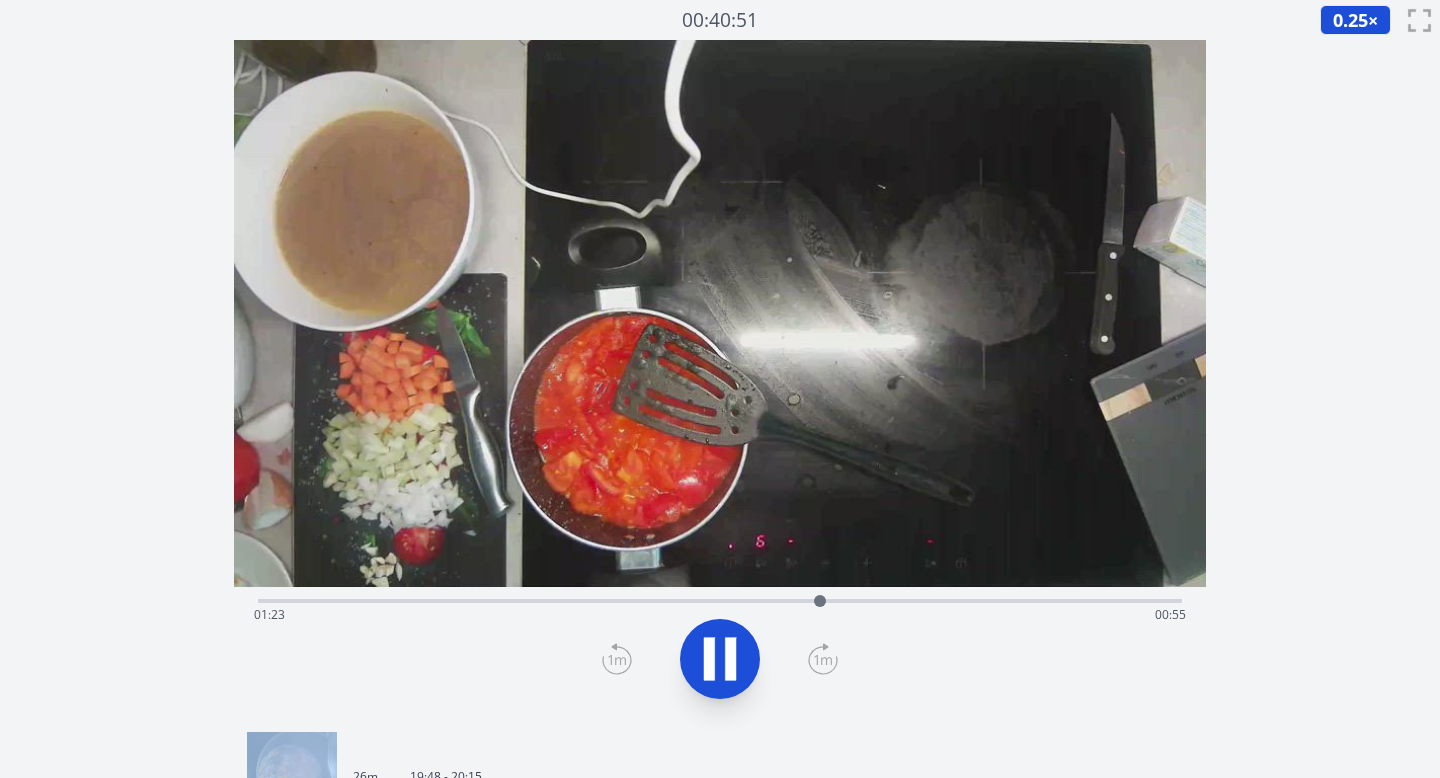 click 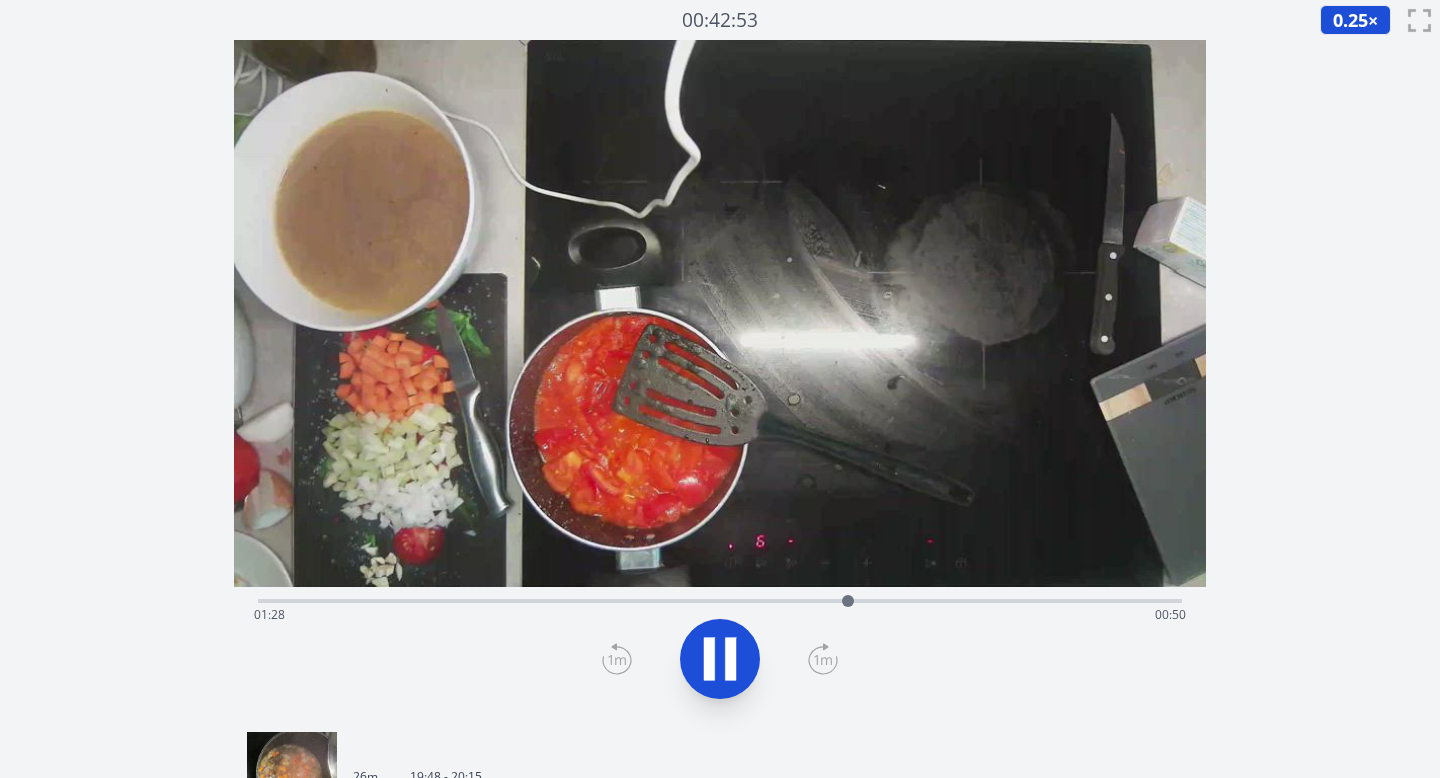 click 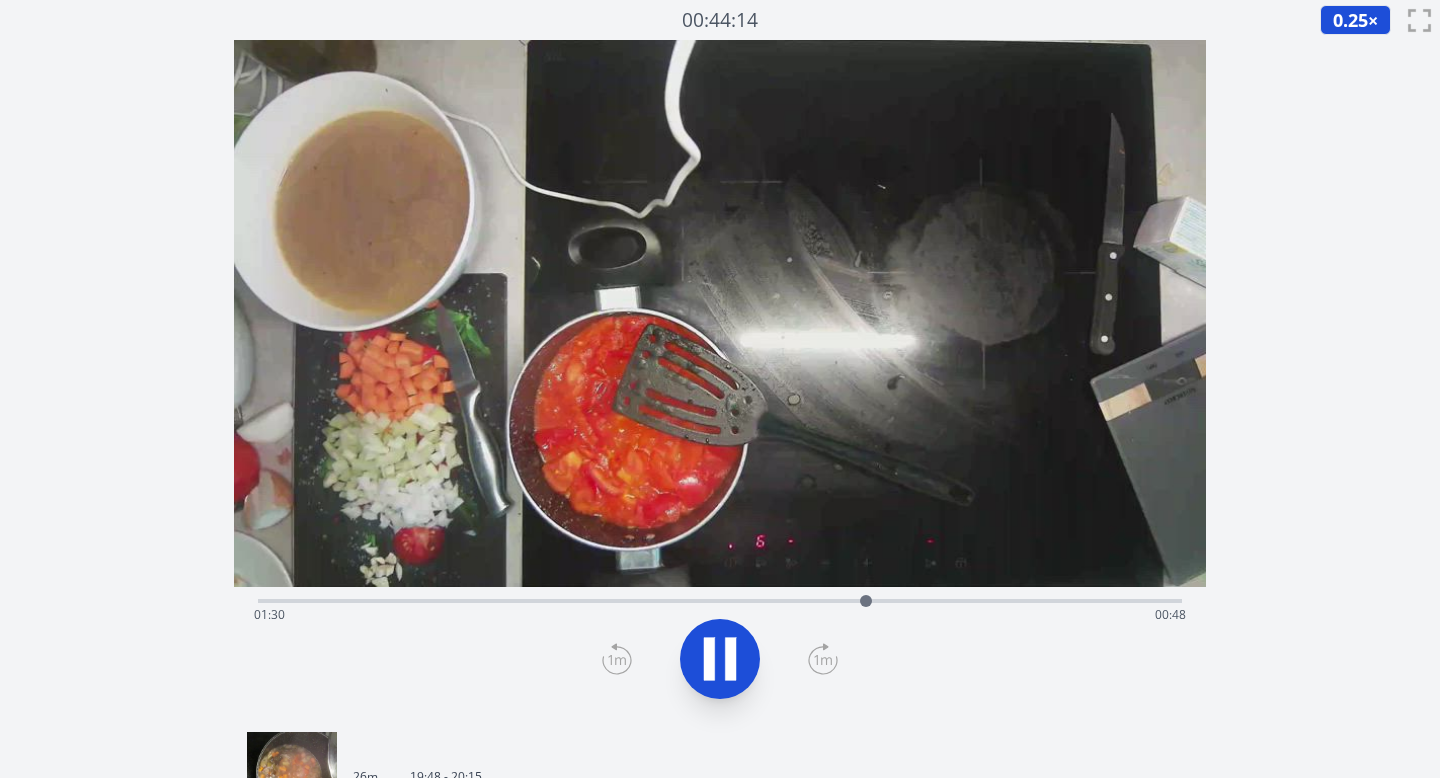 click 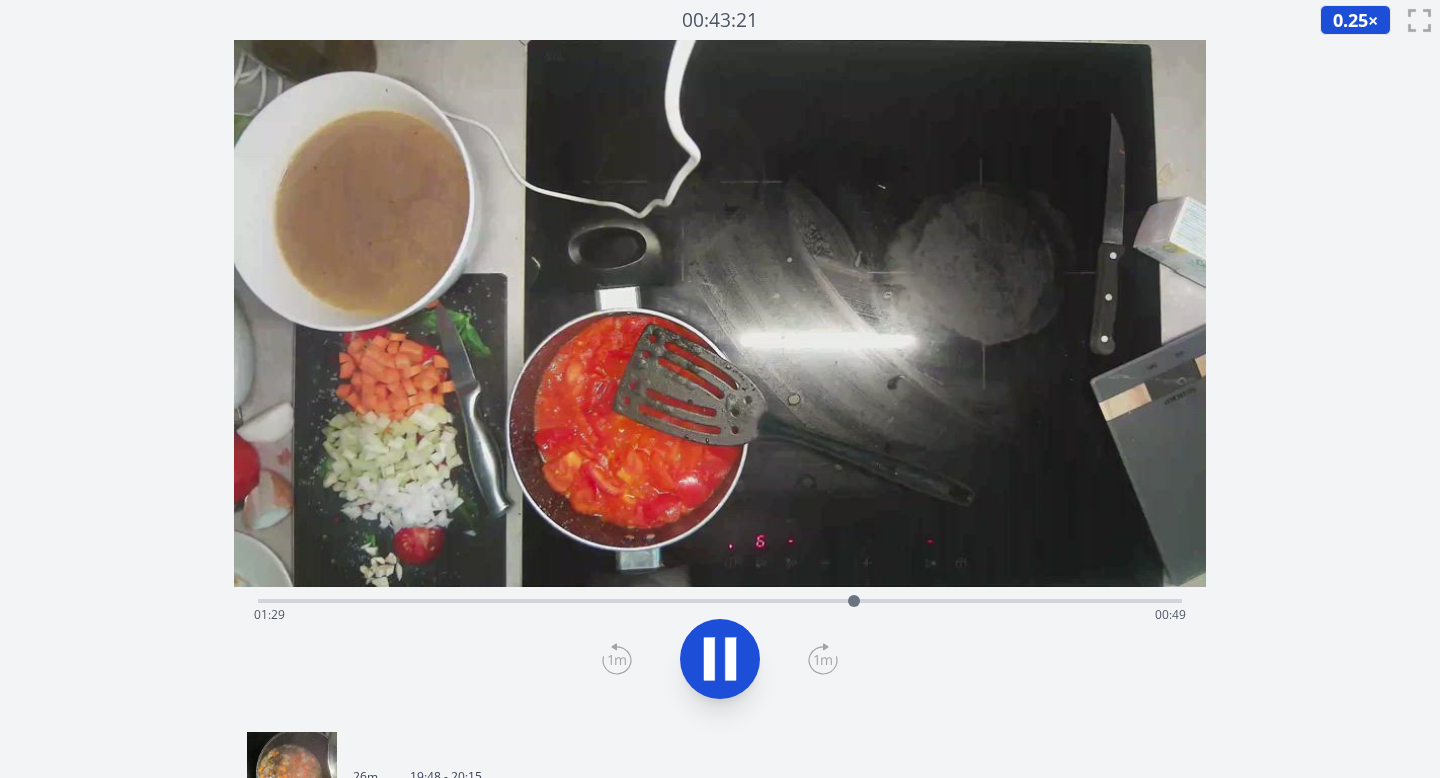 click 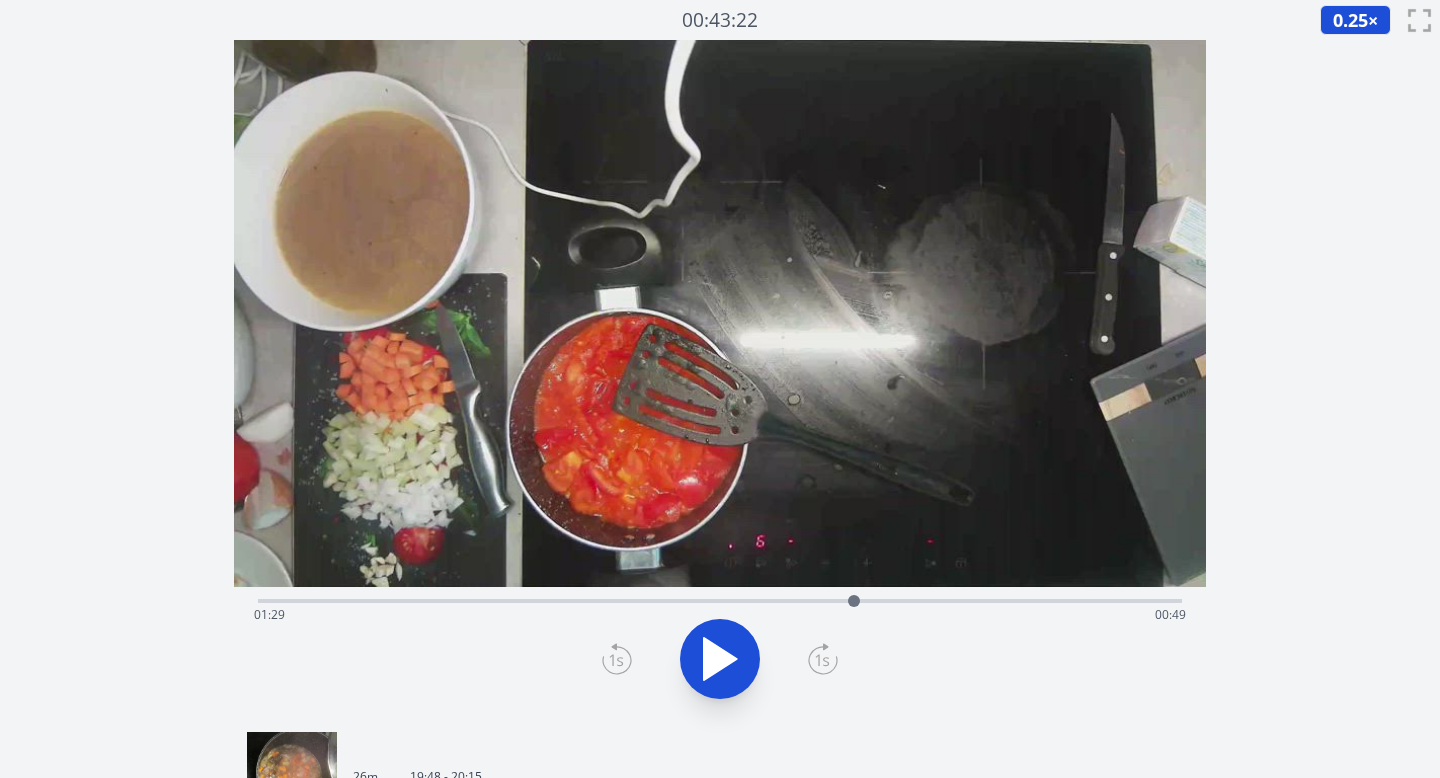 click 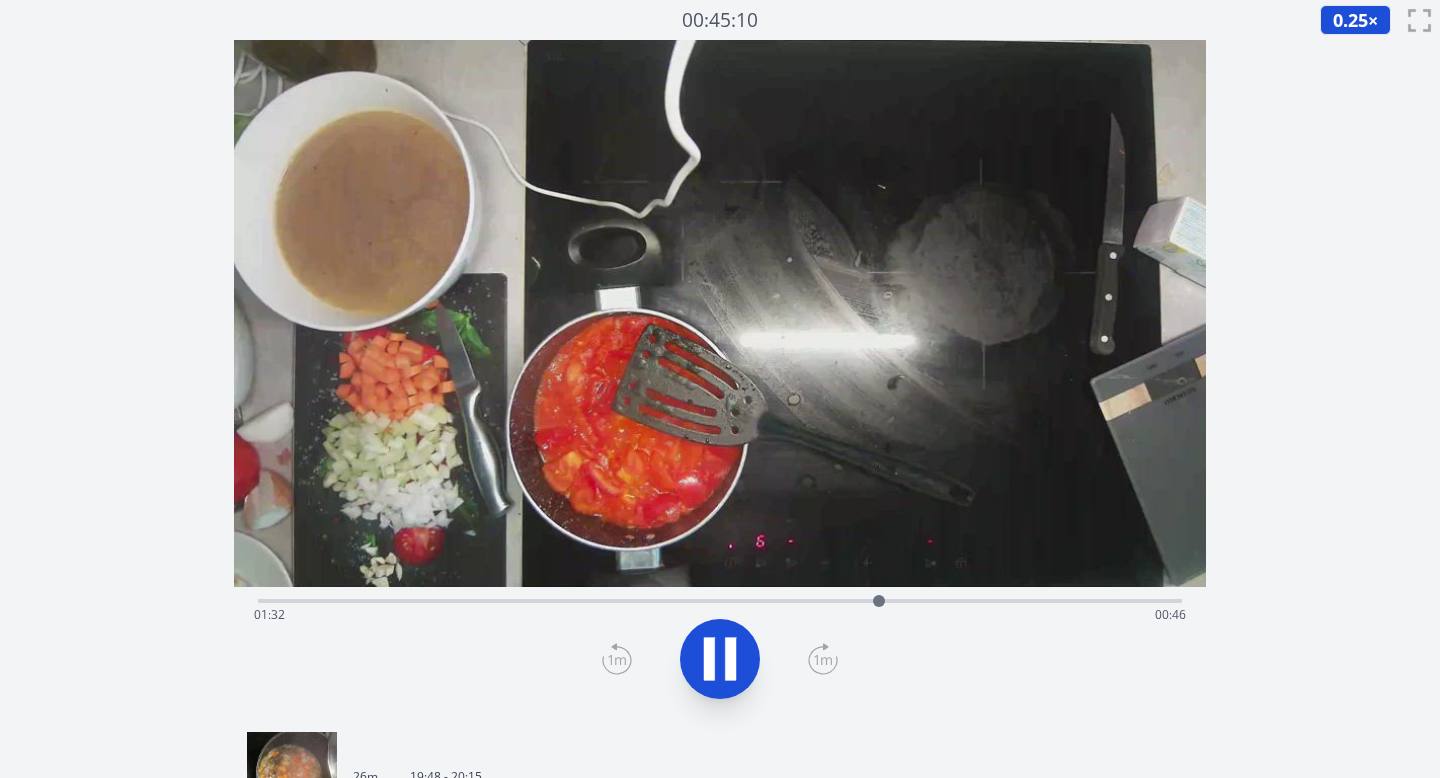 click 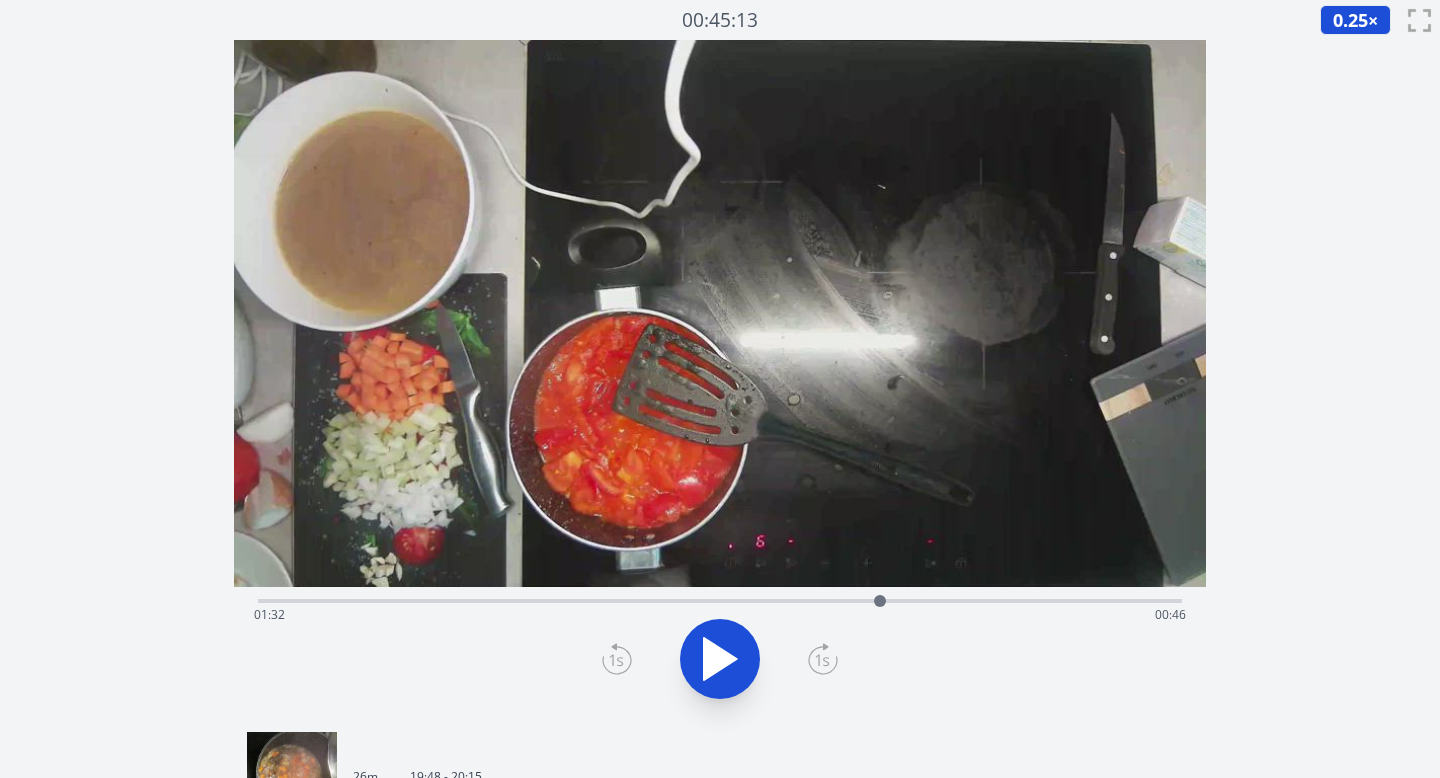 click 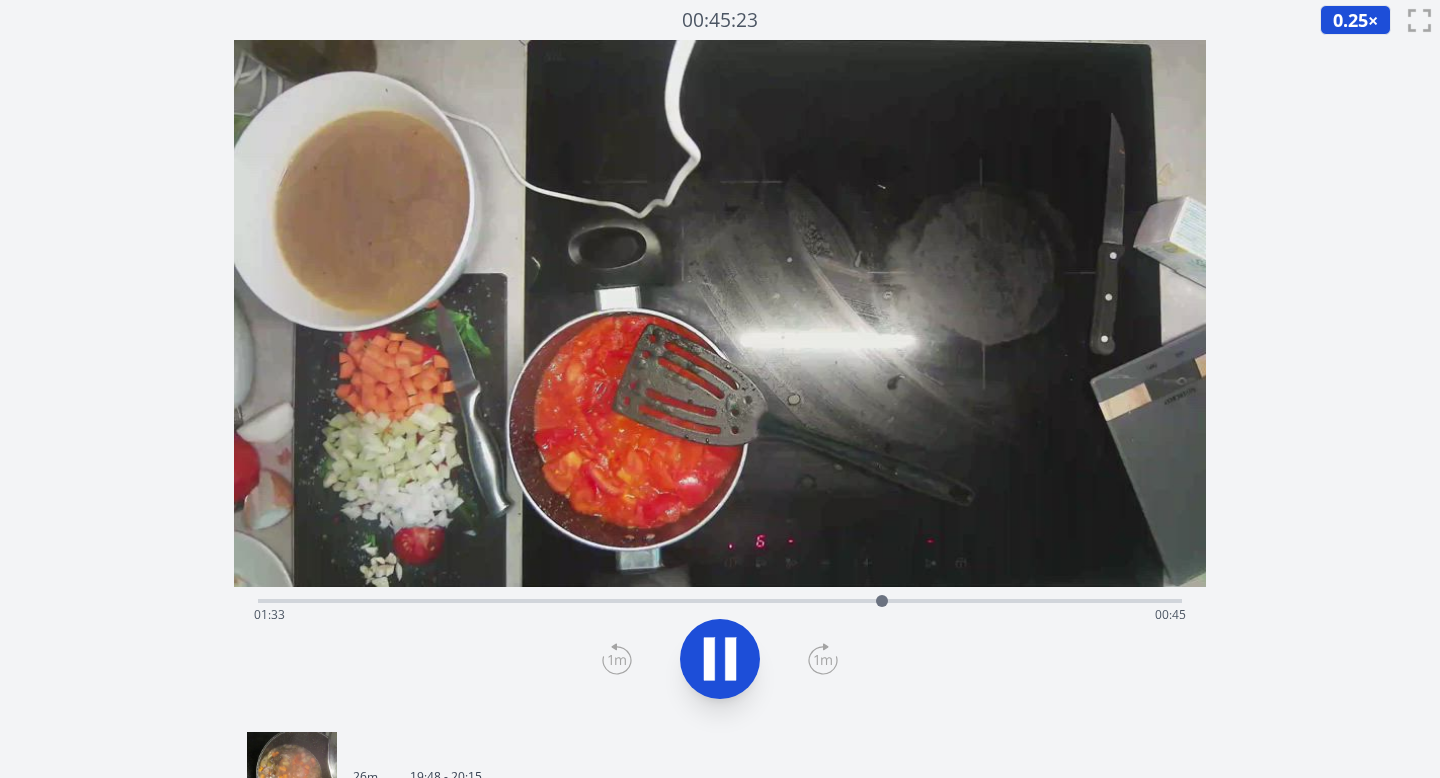 click 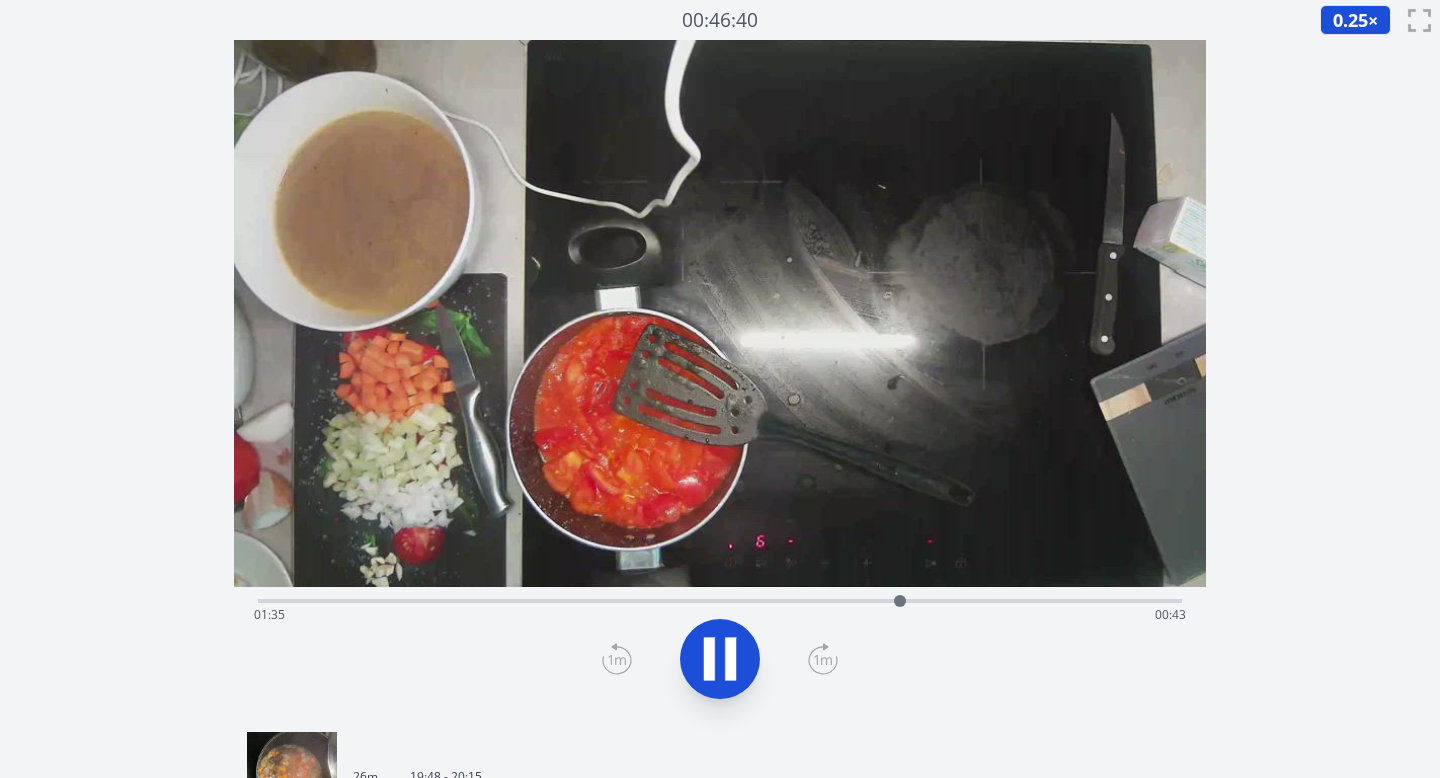 click 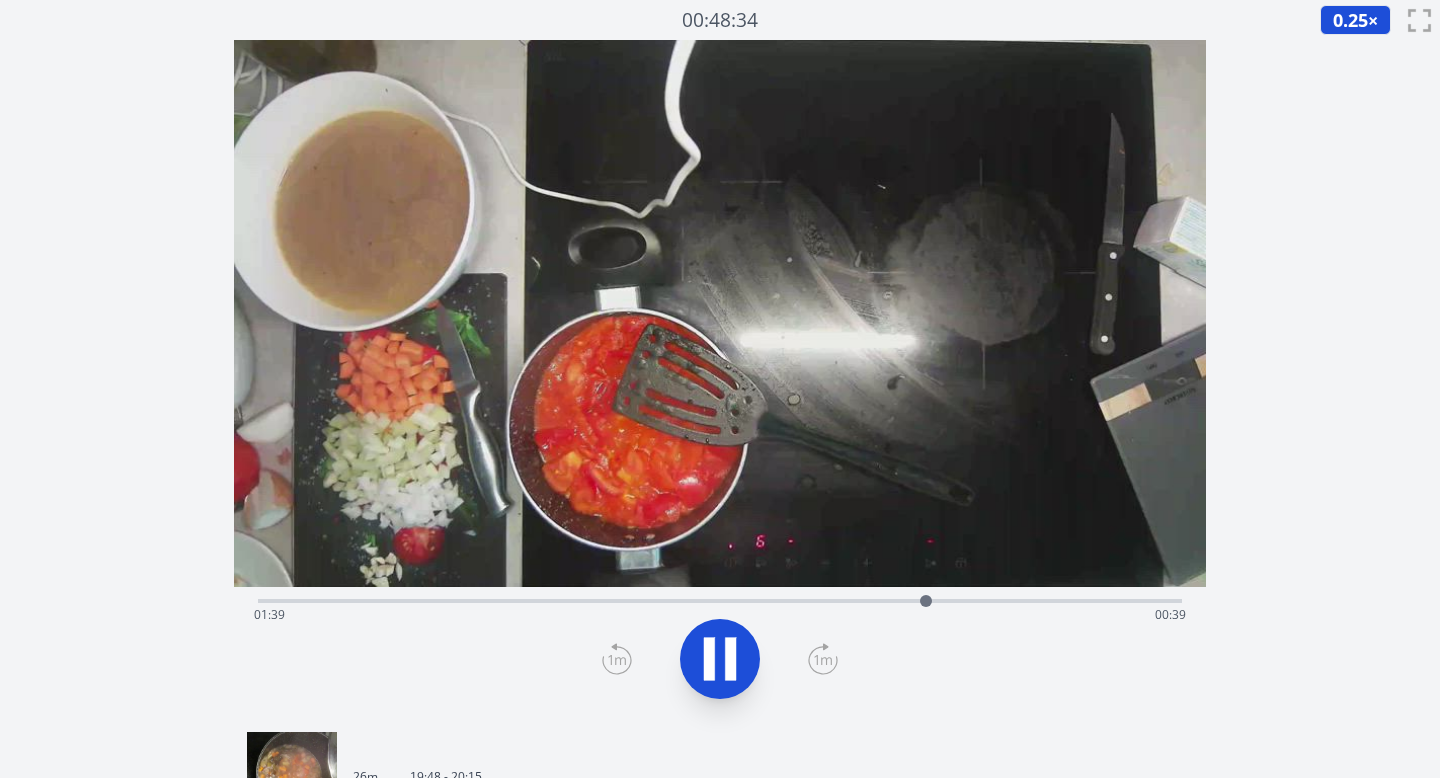 click 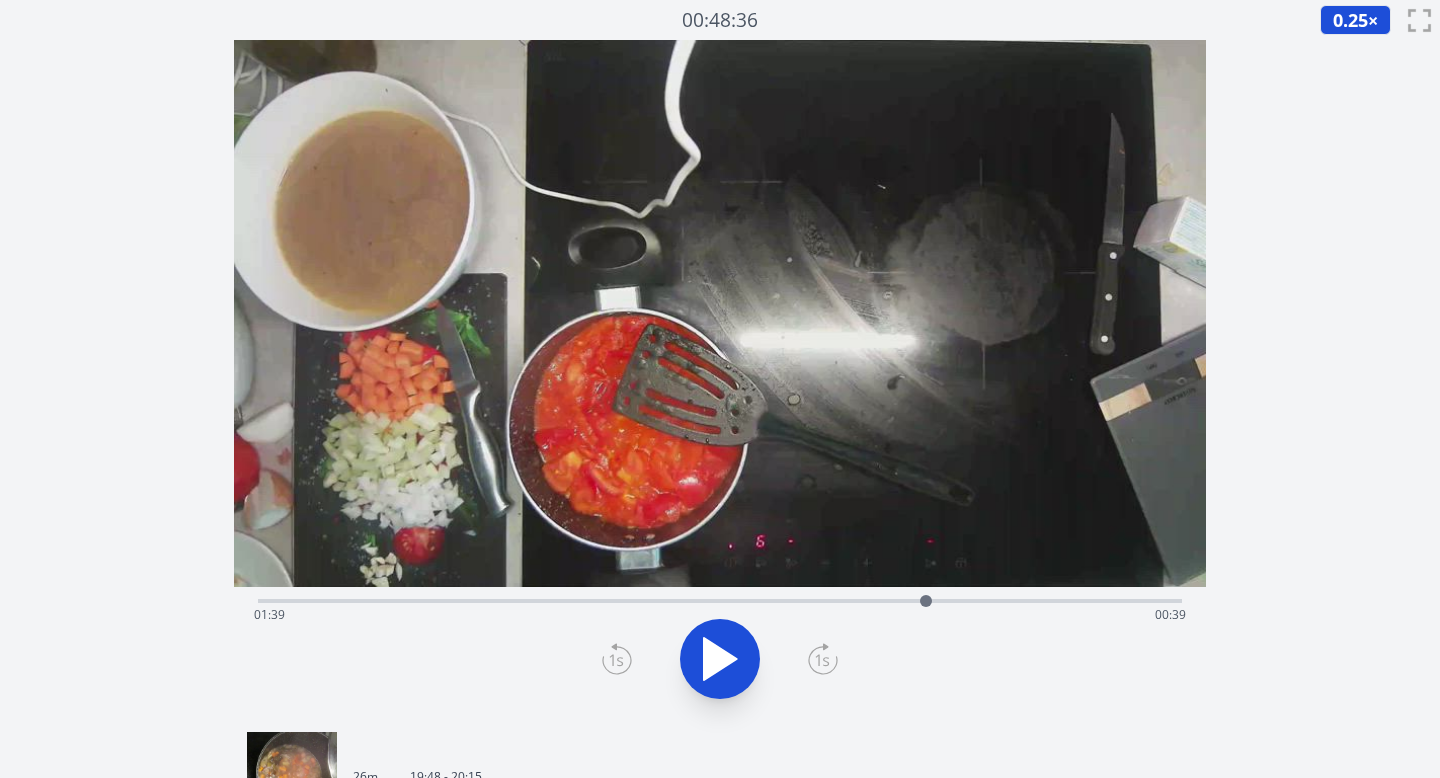 click 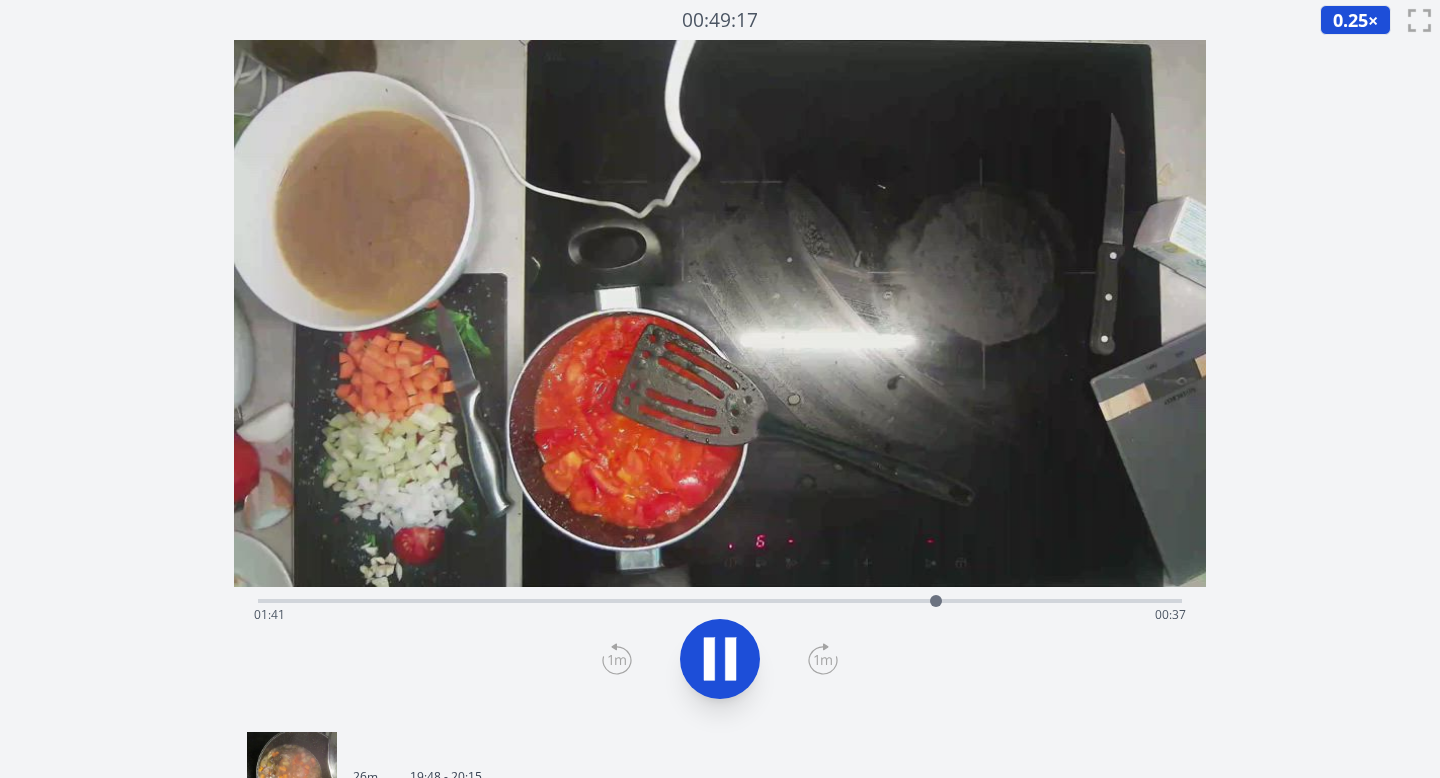 click 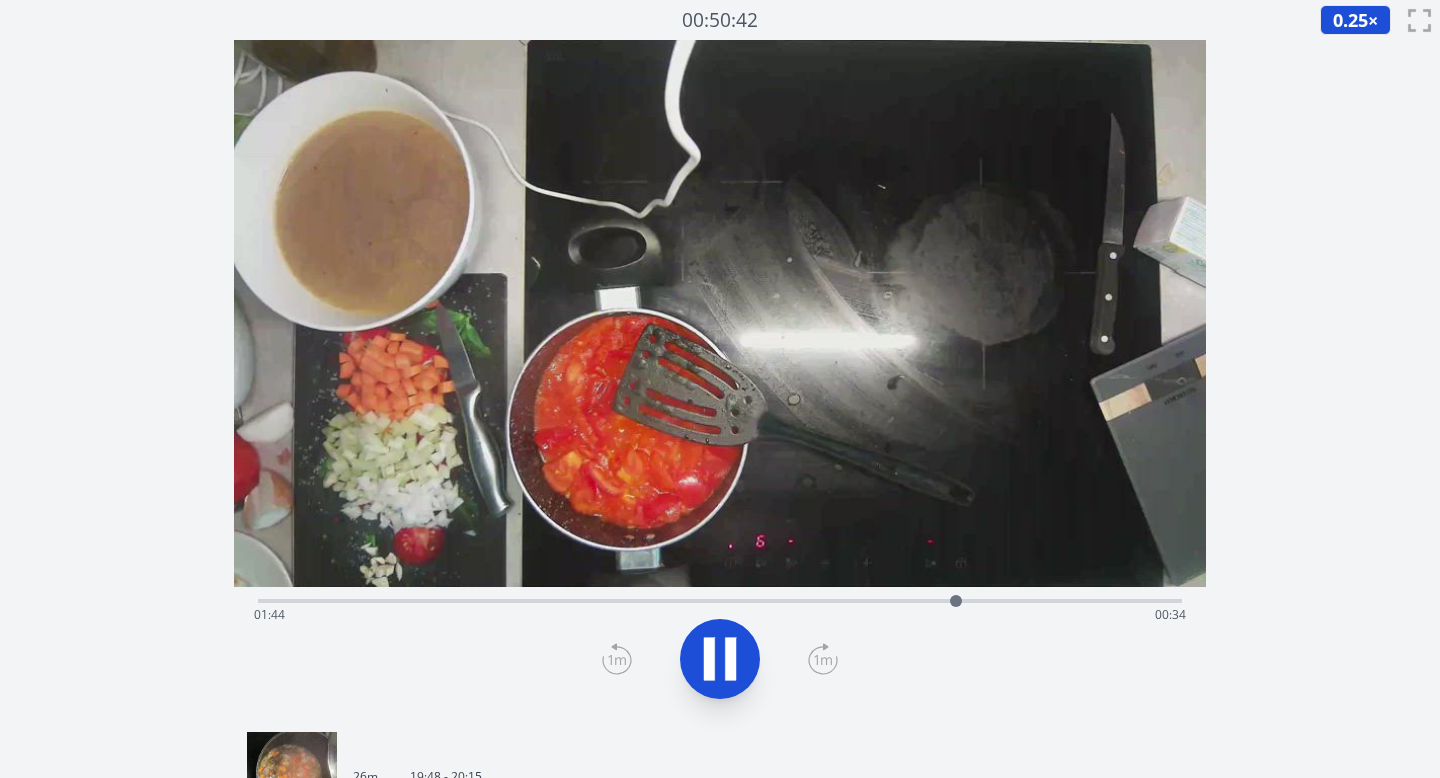click 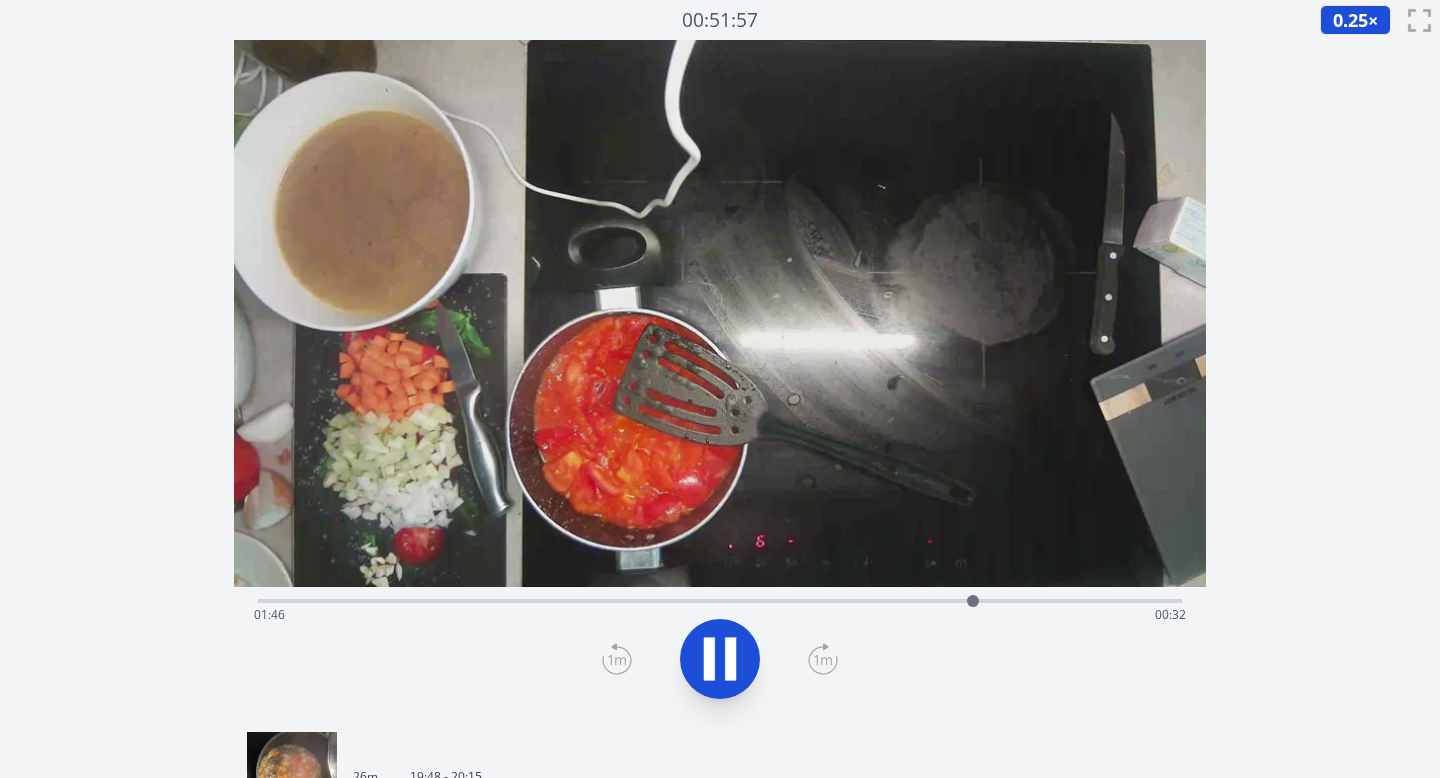 click 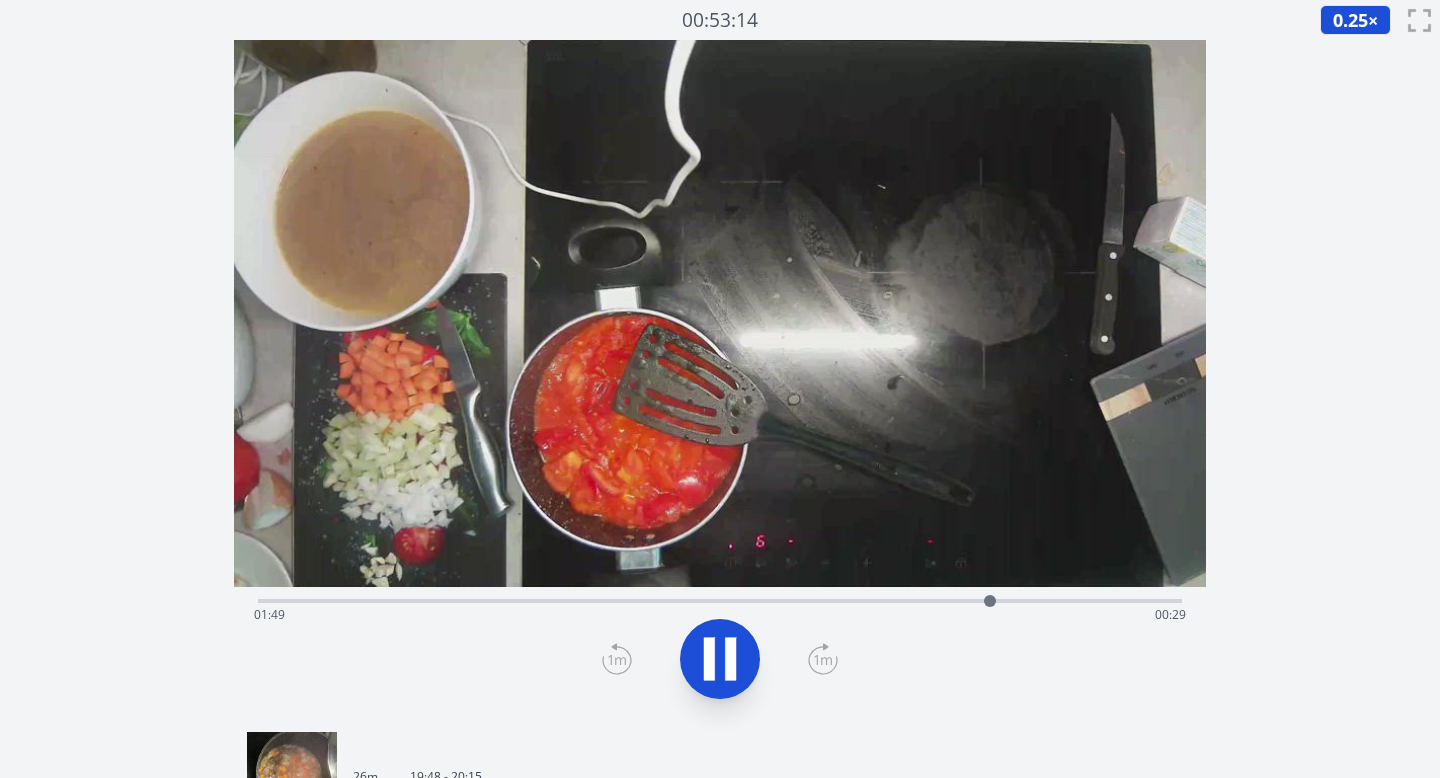 click 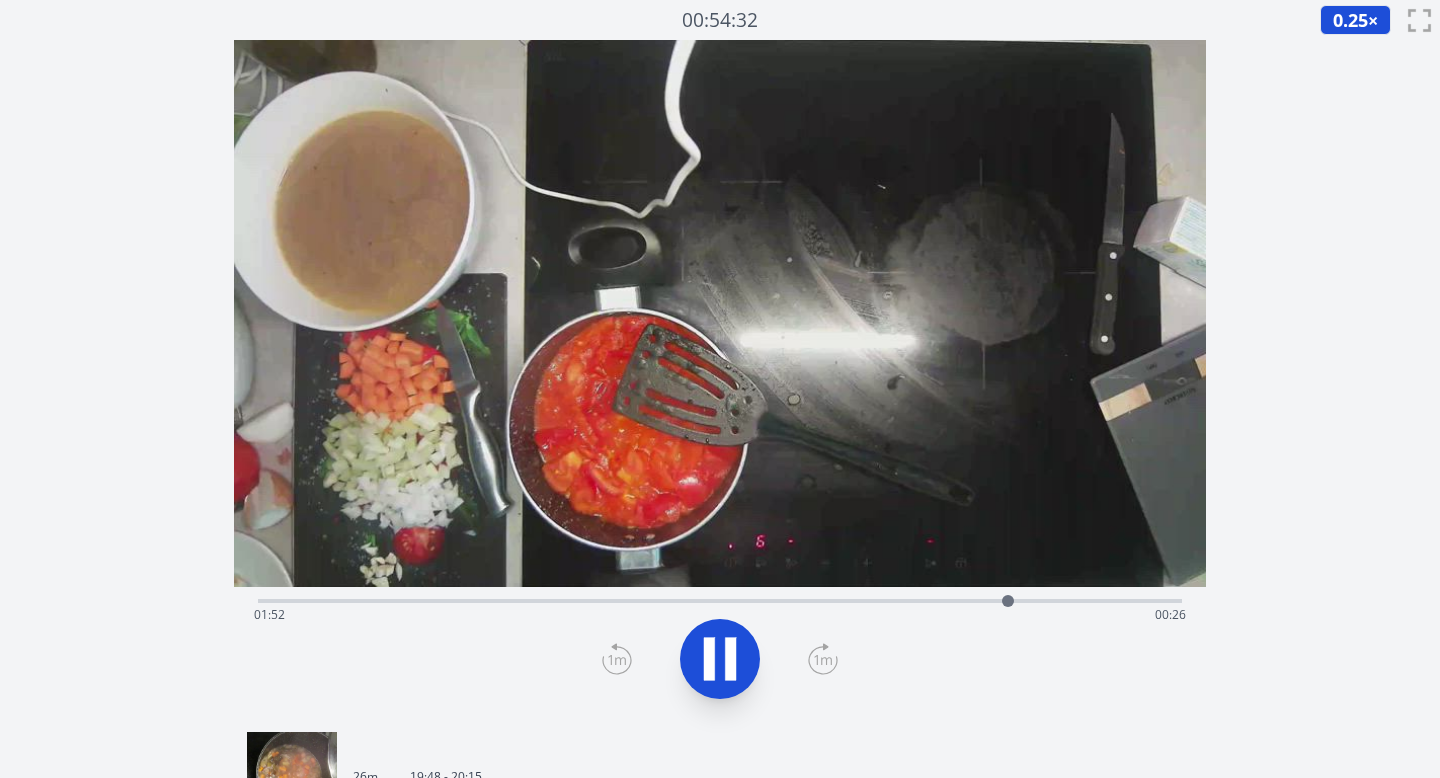 click 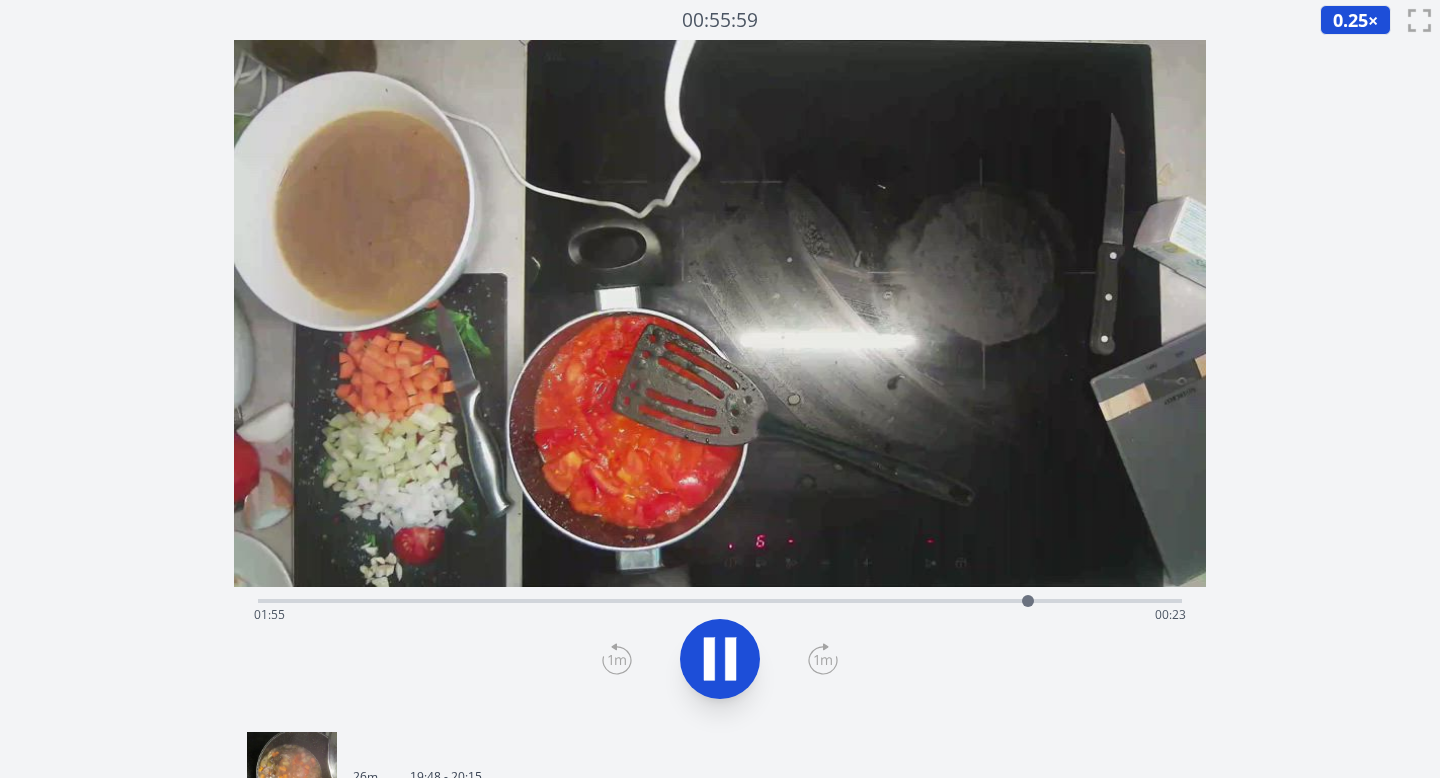 click 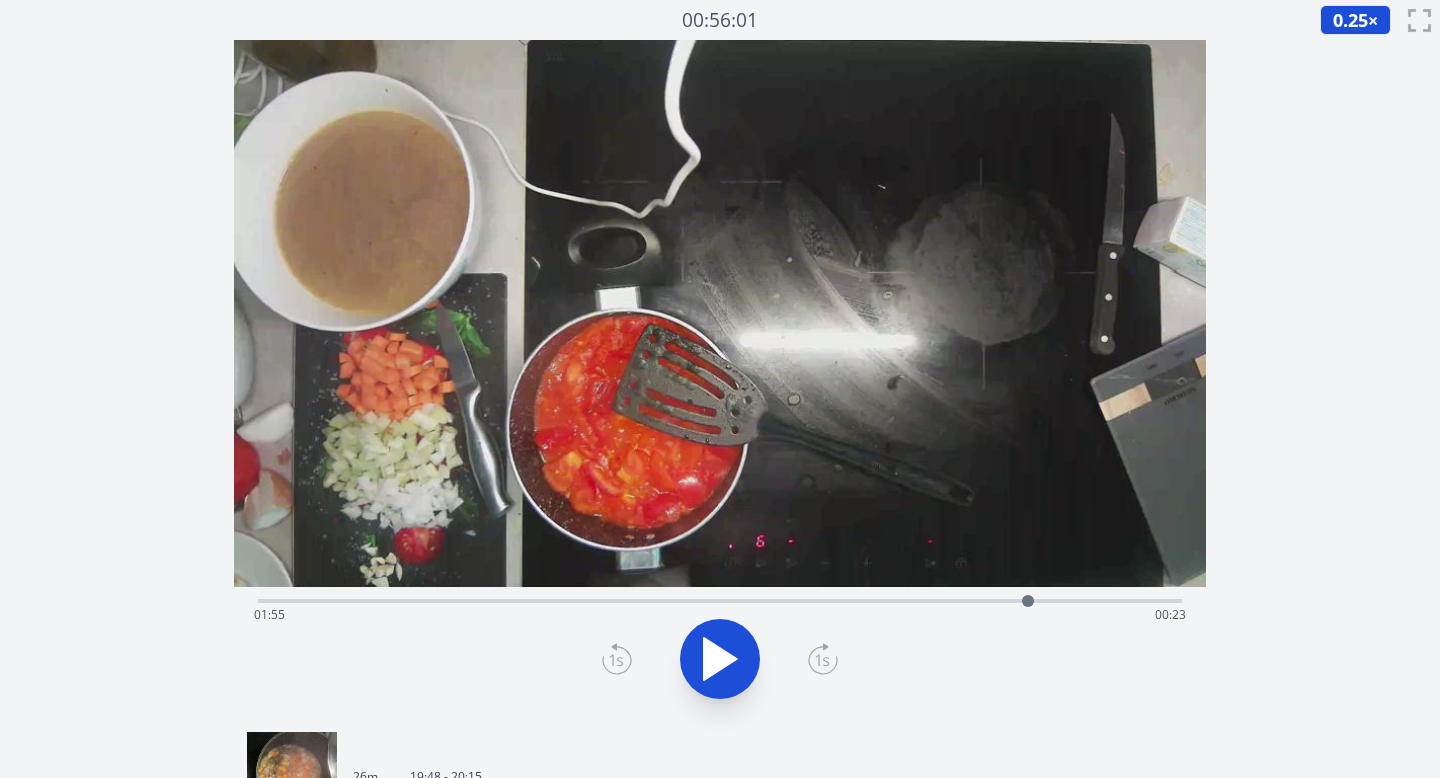 click 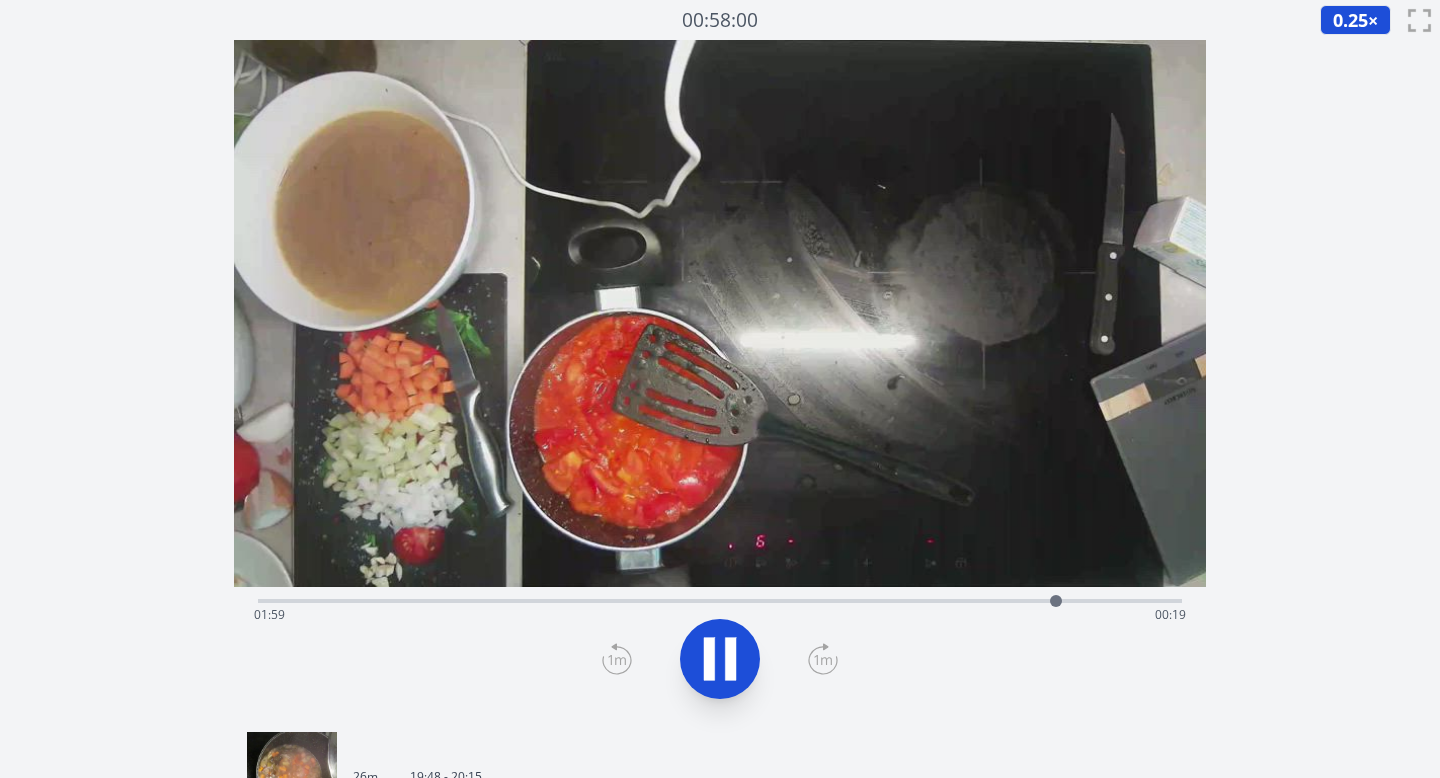 click 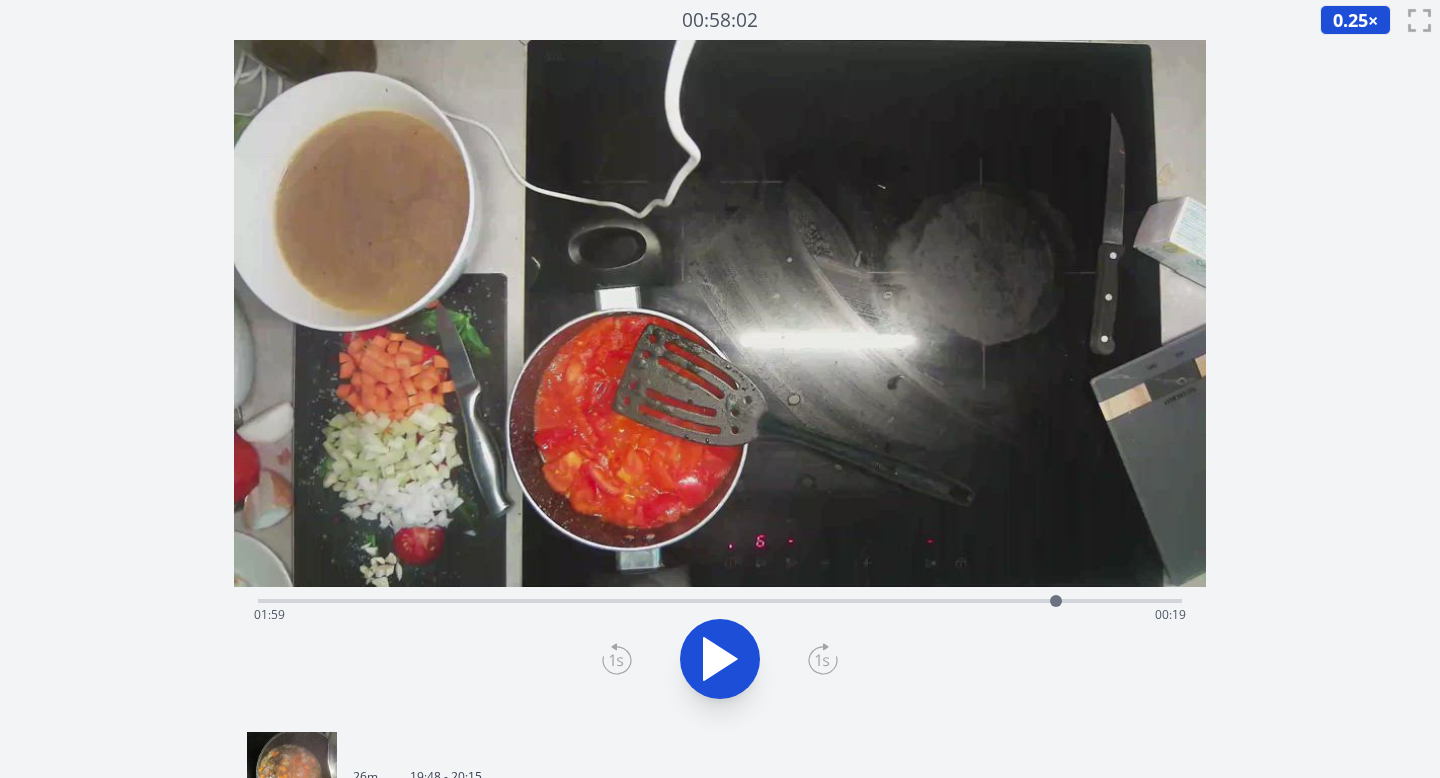 click 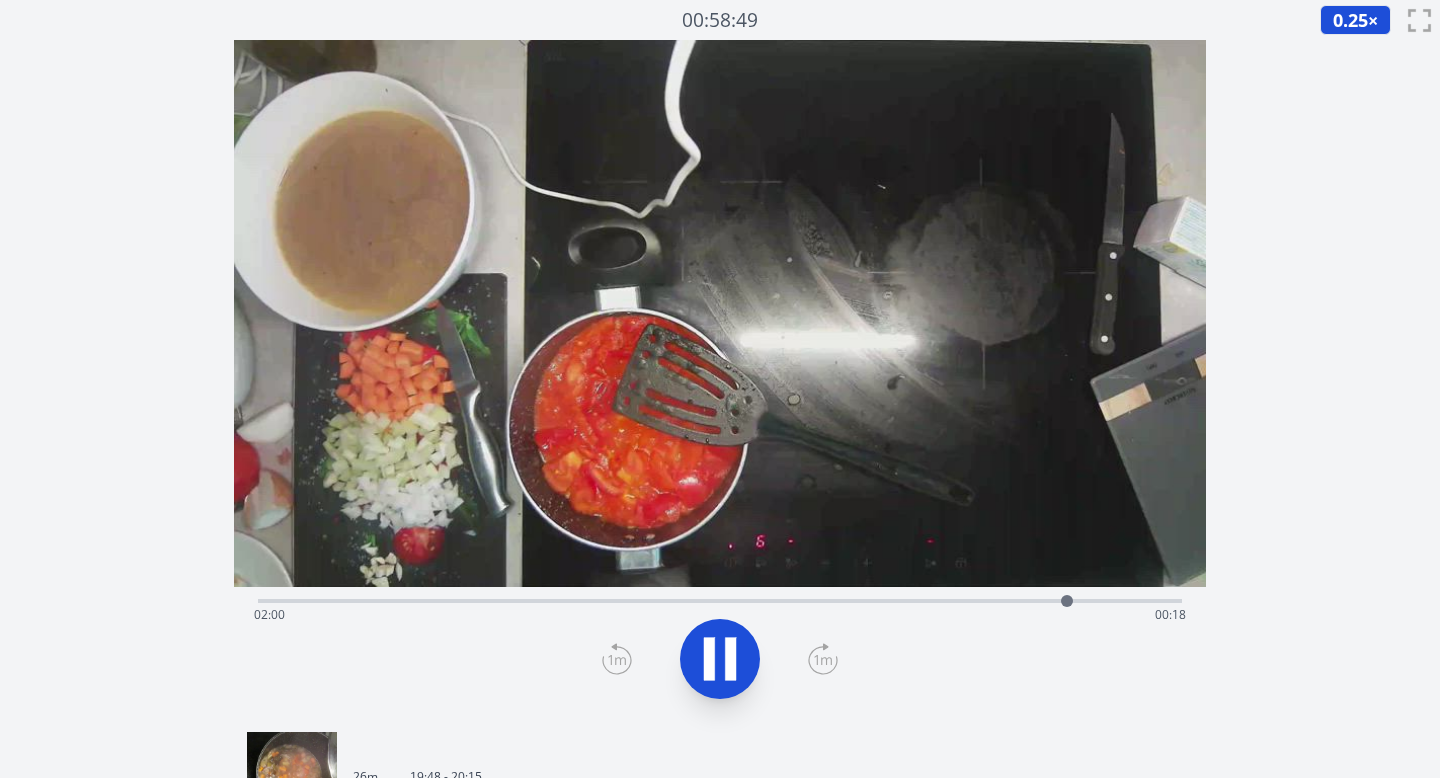 click 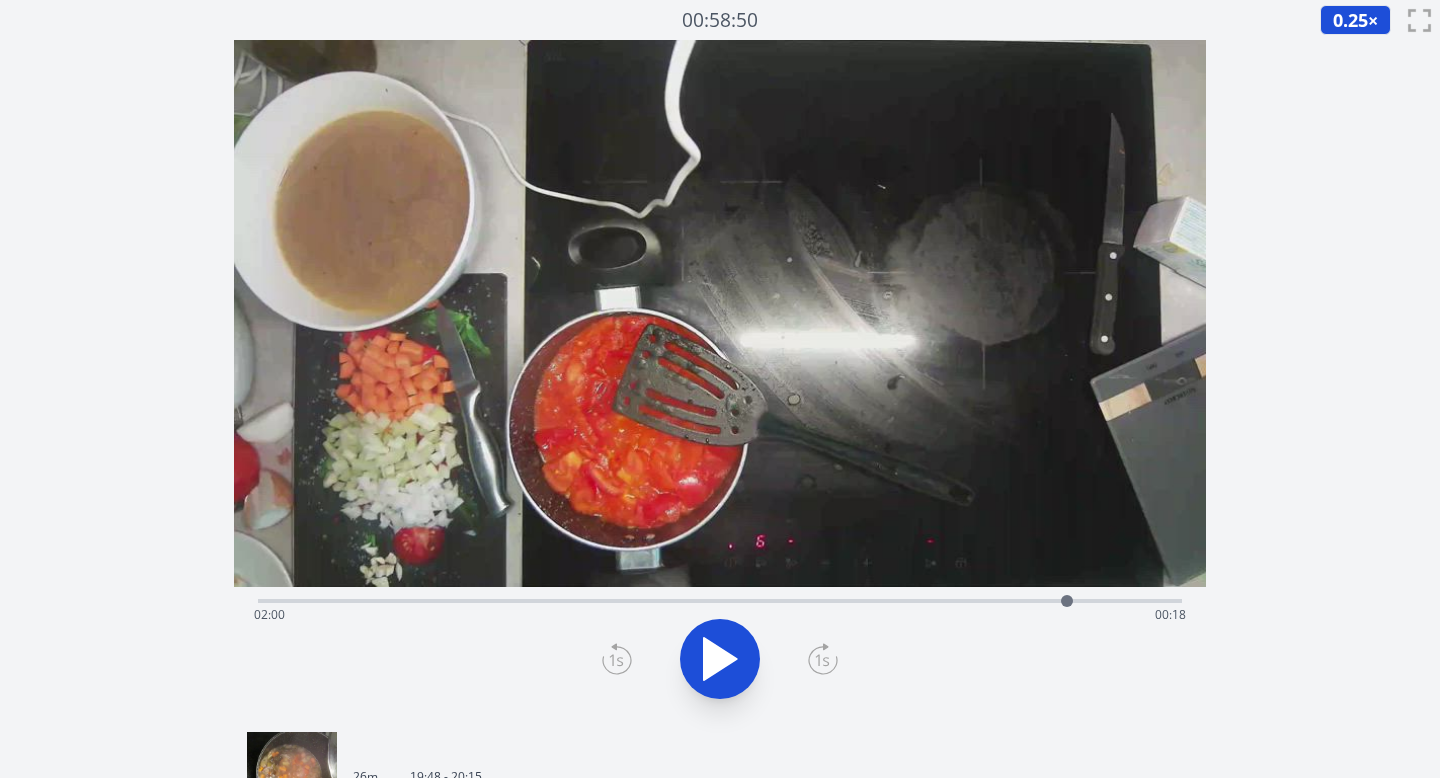 click 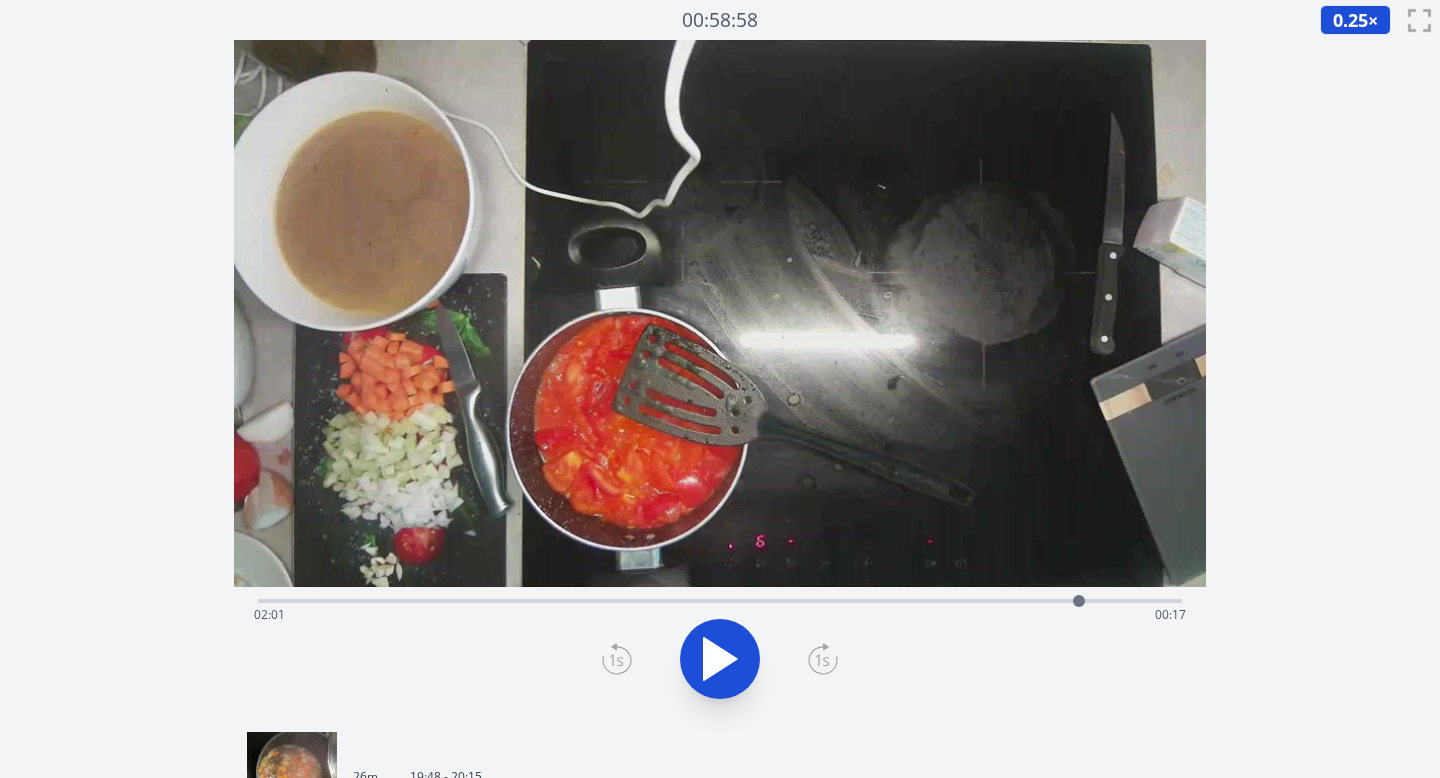 click at bounding box center (1079, 601) 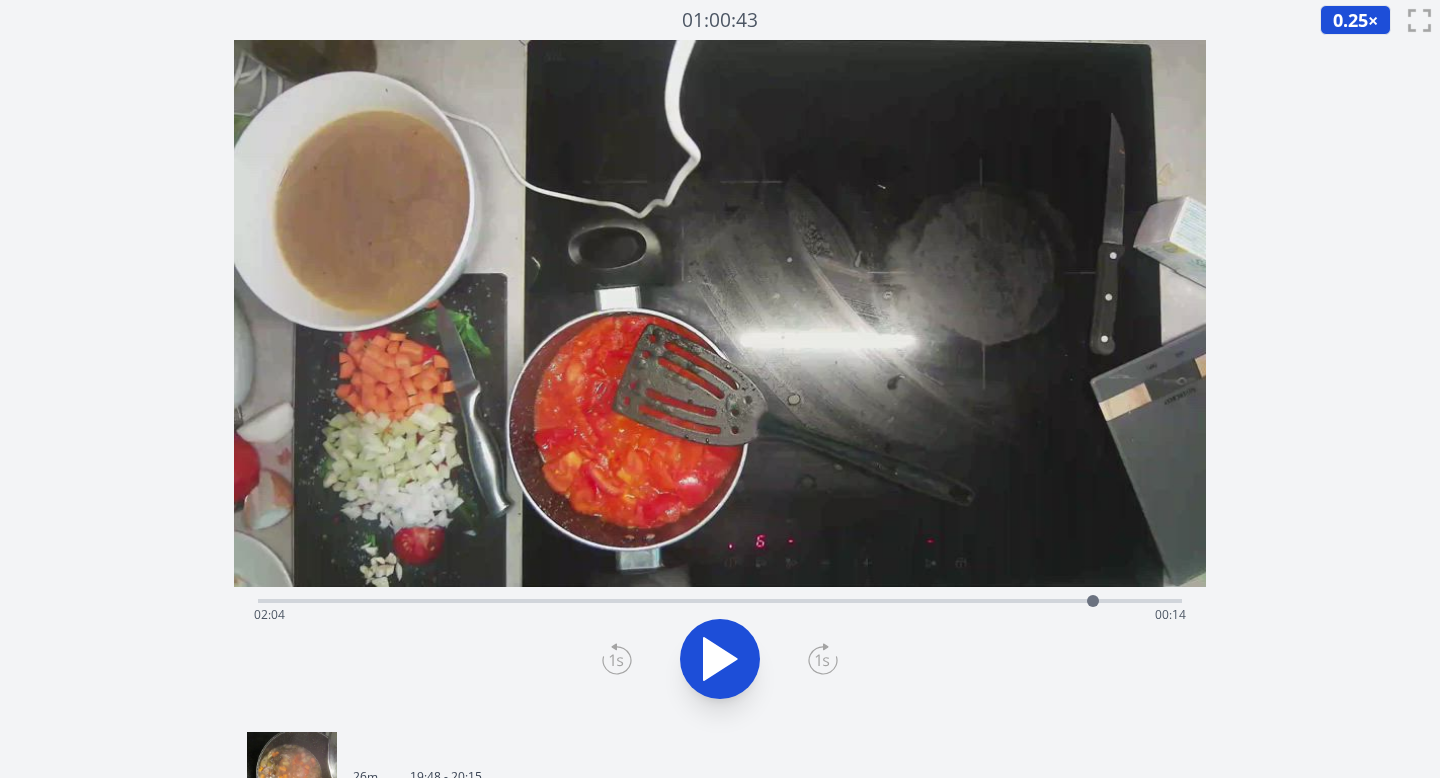 drag, startPoint x: 1080, startPoint y: 598, endPoint x: 1093, endPoint y: 598, distance: 13 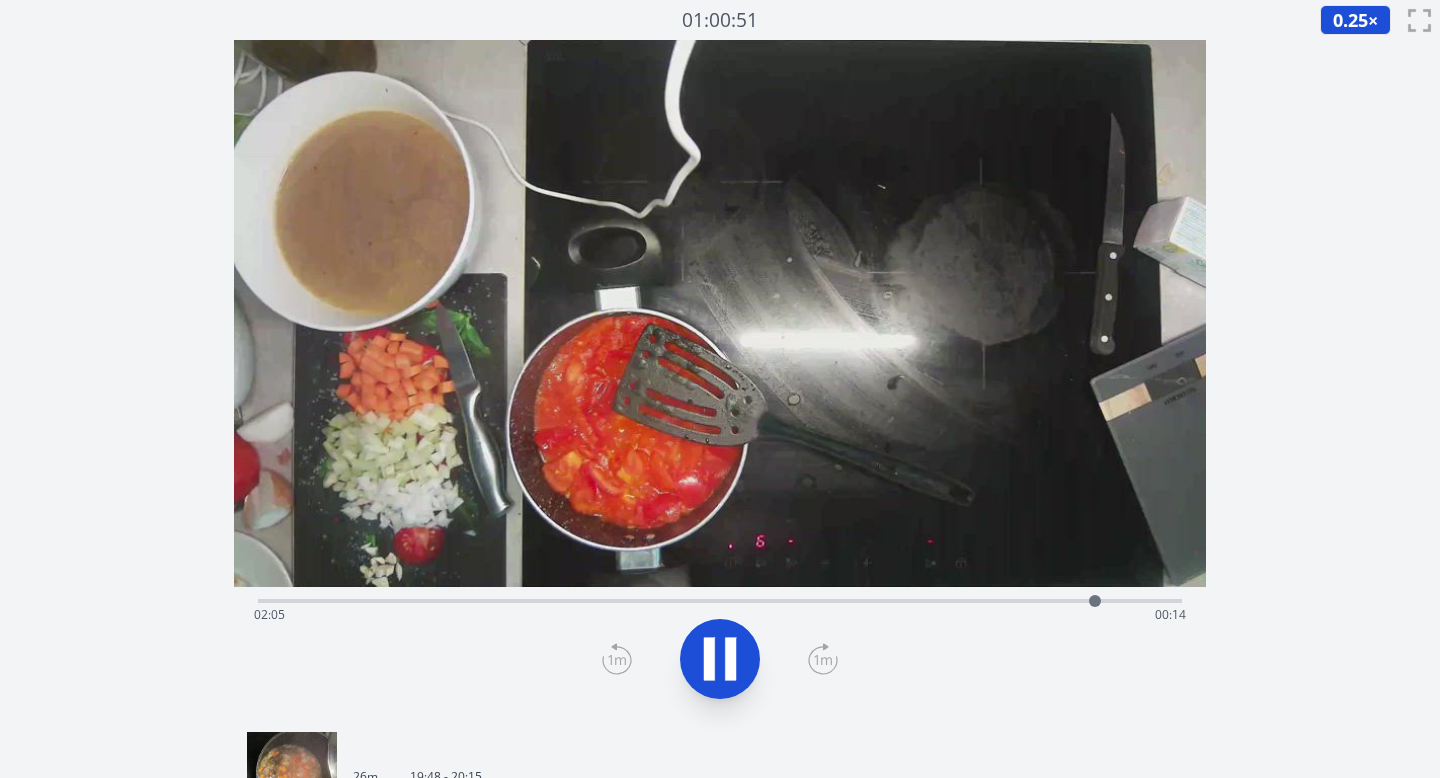 click 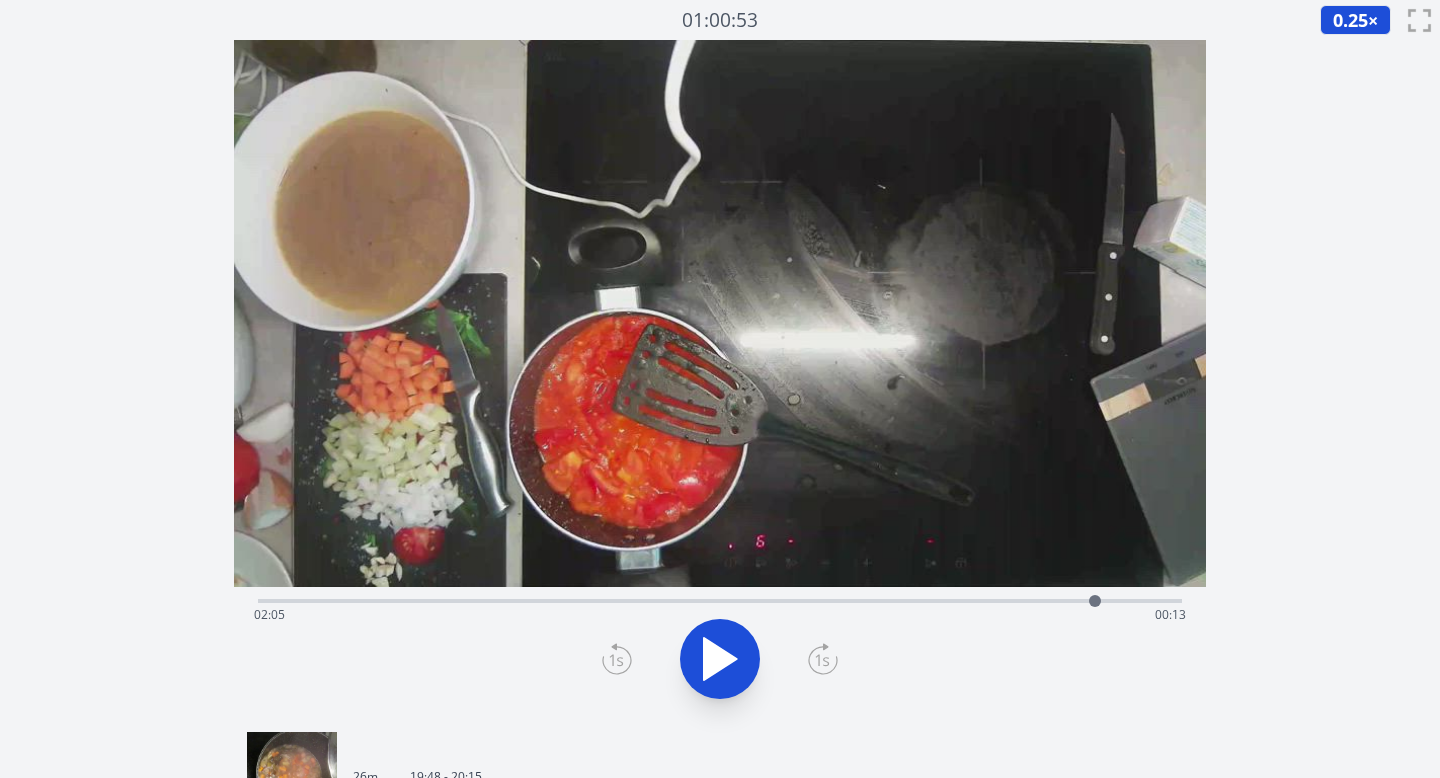 click on "Time elapsed:  02:05
Time remaining:  00:13" at bounding box center [720, 615] 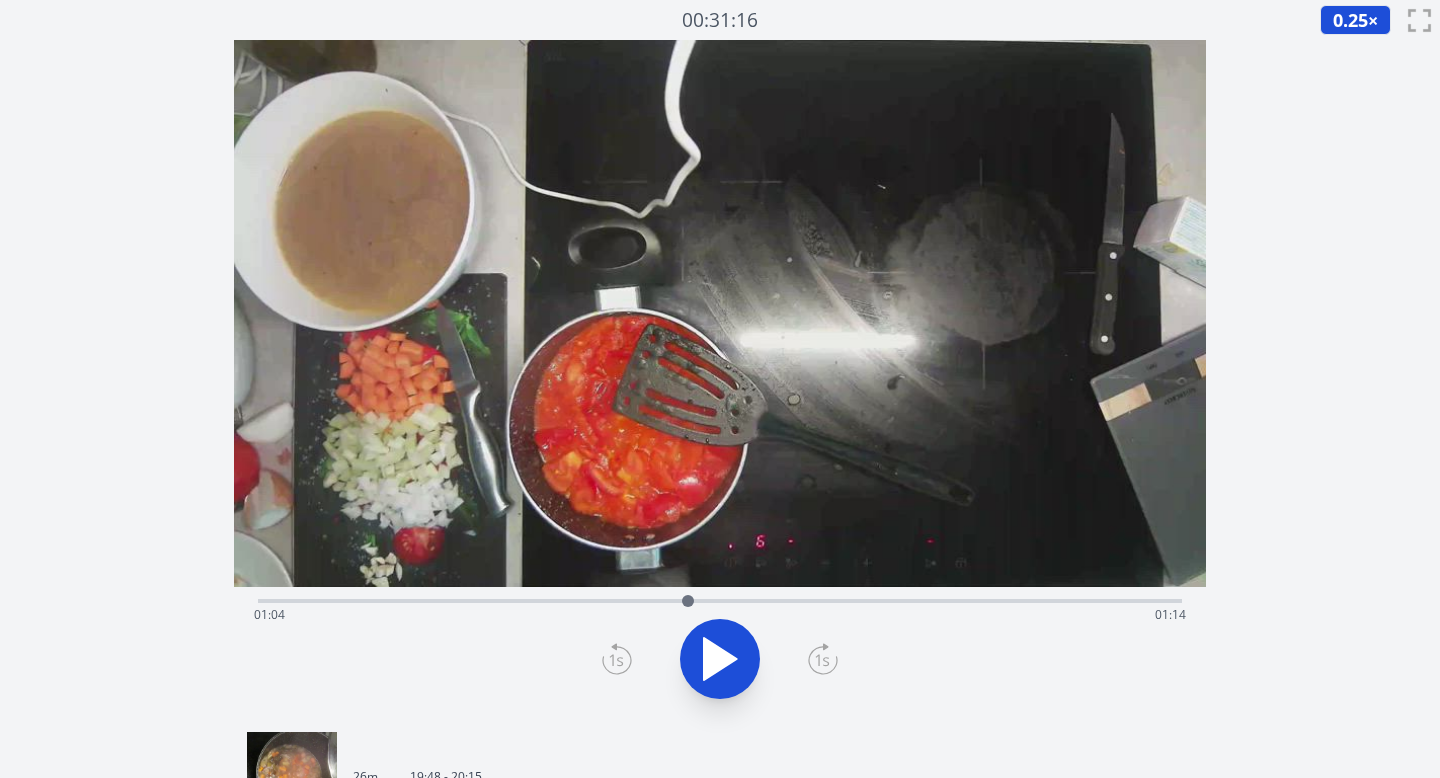 click on "Time elapsed:  01:04
Time remaining:  01:14" at bounding box center (720, 615) 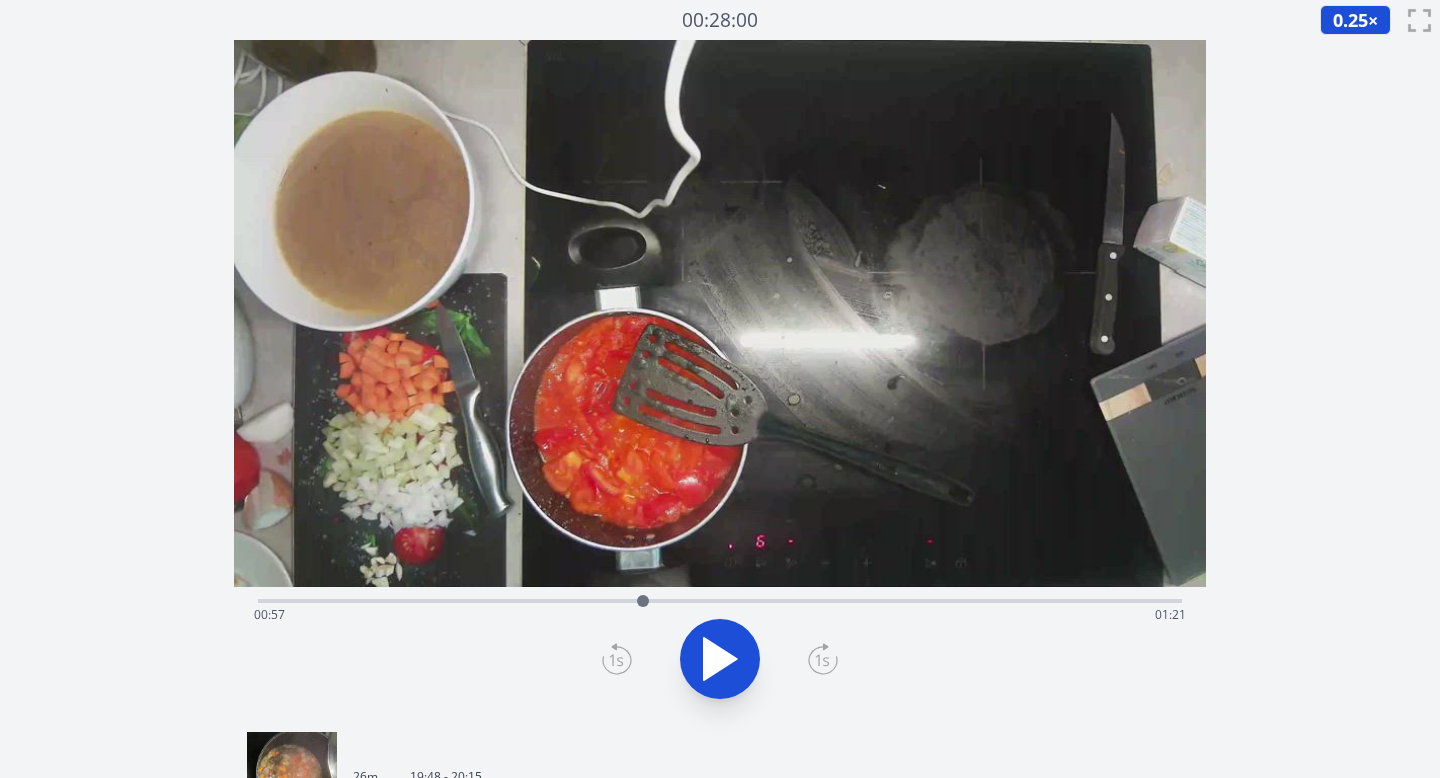 click on "Time elapsed:  00:57
Time remaining:  01:21" at bounding box center (720, 599) 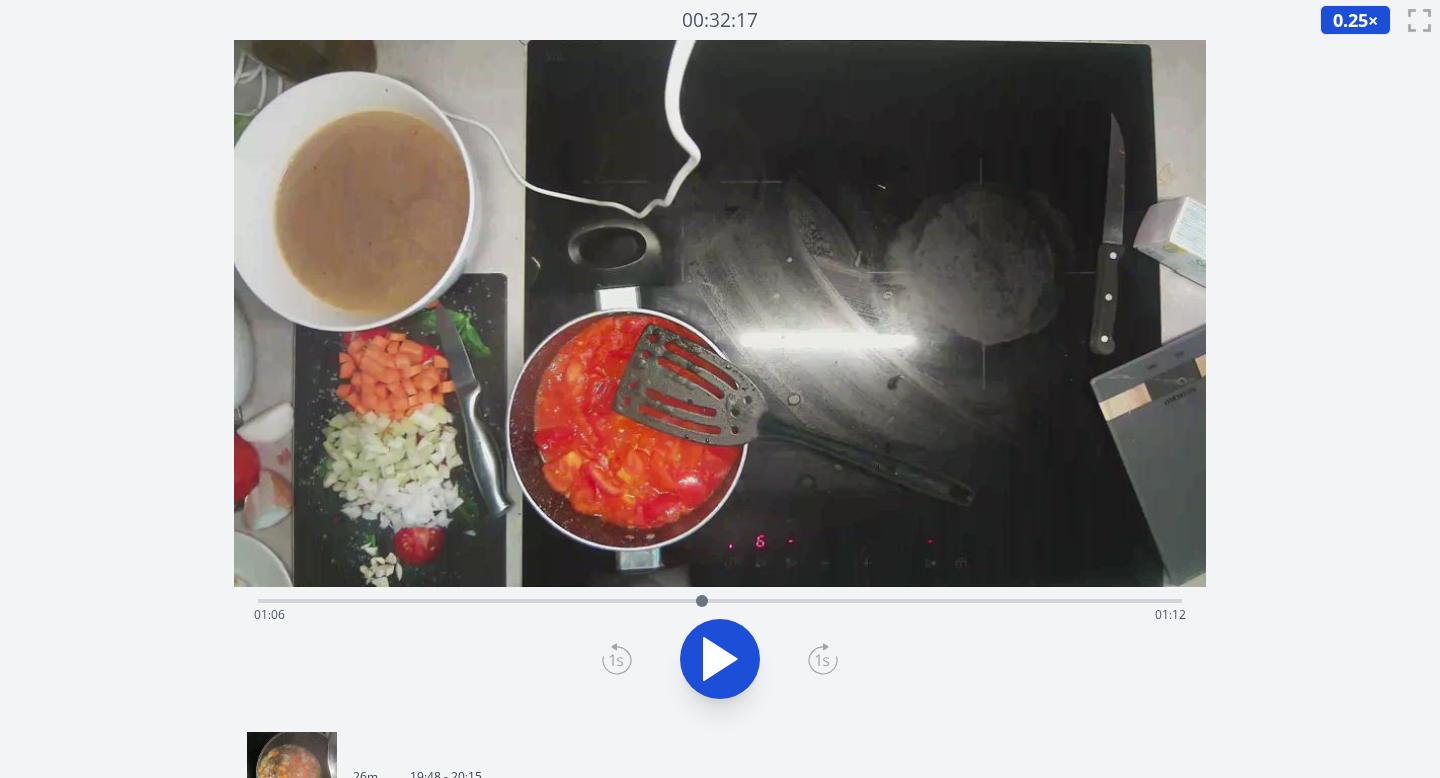 click on "Time elapsed:  01:06
Time remaining:  01:12" at bounding box center [720, 615] 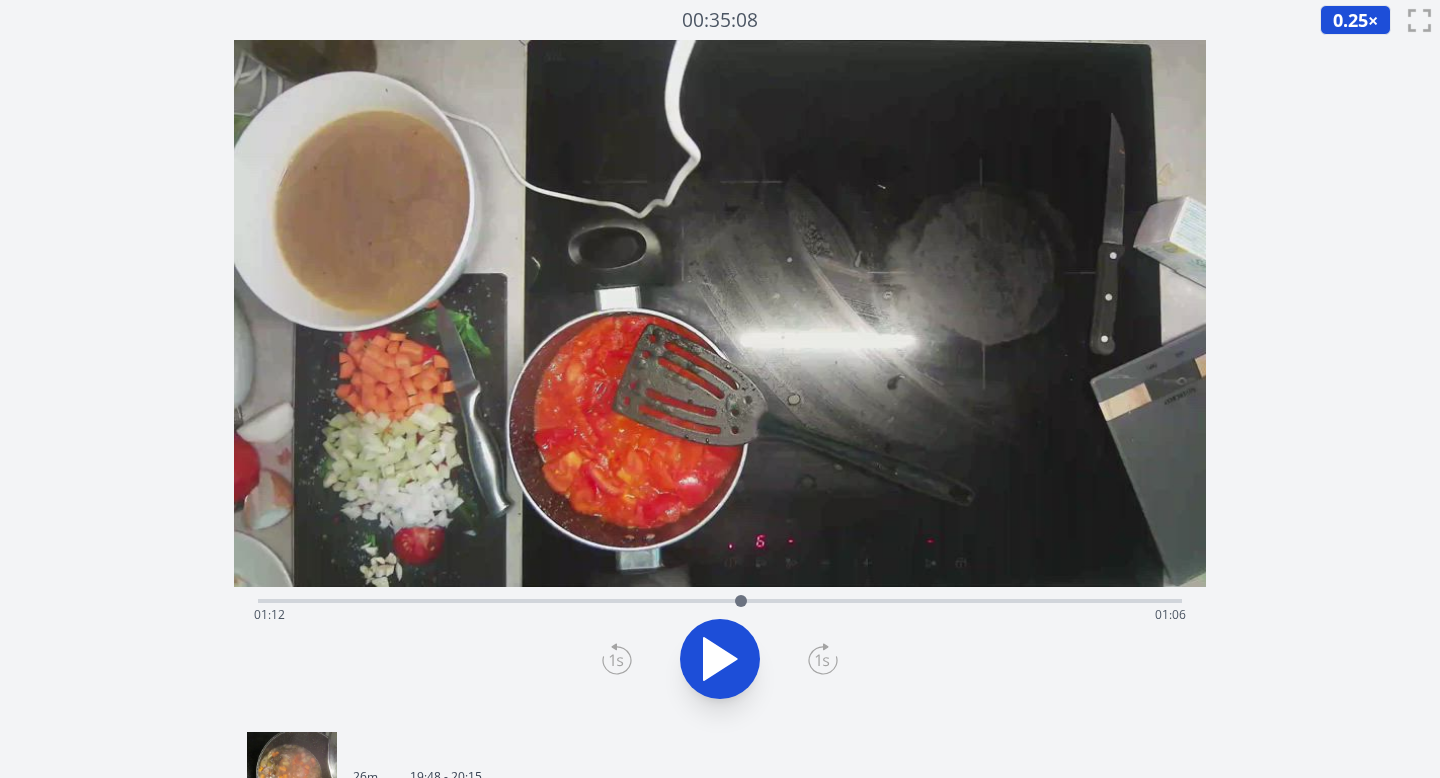 click on "Time elapsed:  01:12
Time remaining:  01:06" at bounding box center [720, 615] 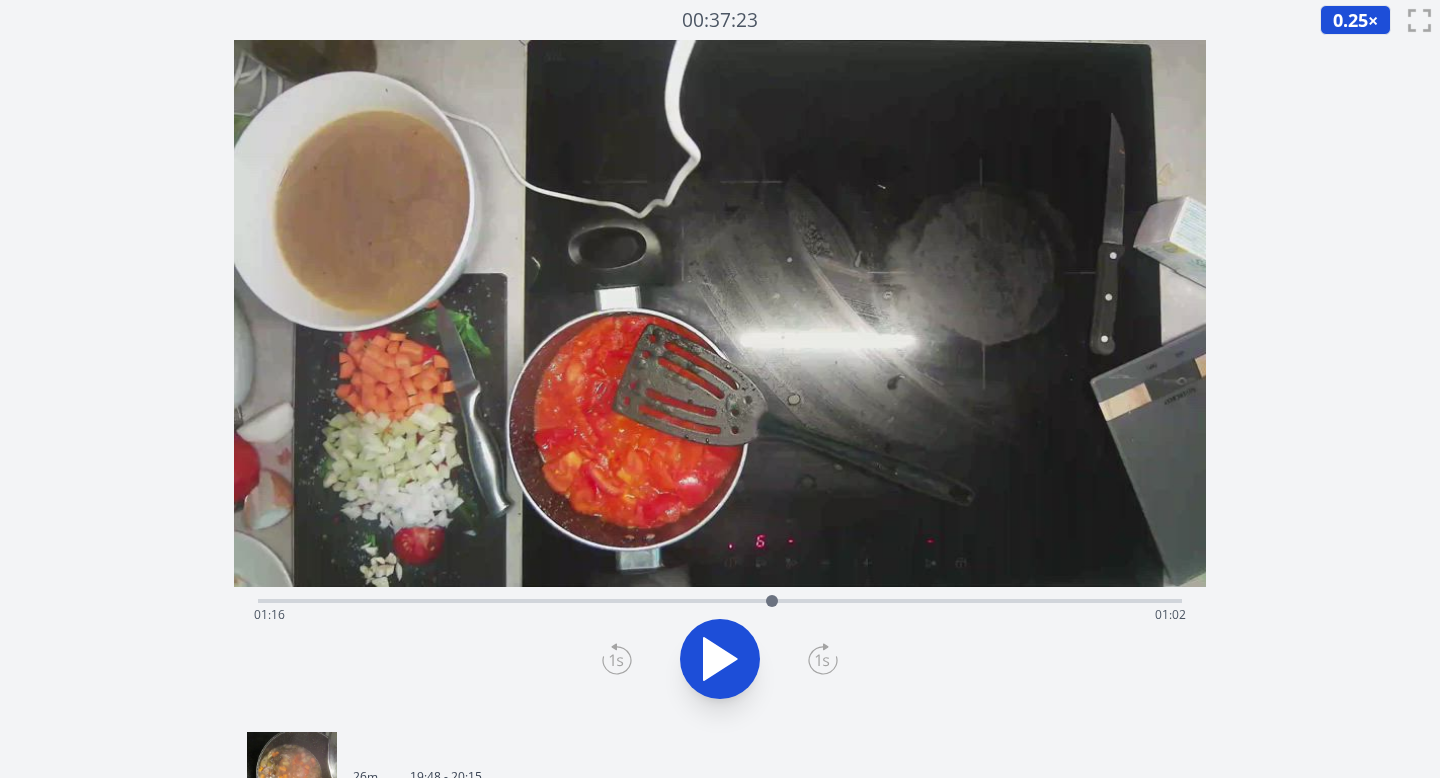 click on "Time elapsed:  01:16
Time remaining:  01:02" at bounding box center [720, 615] 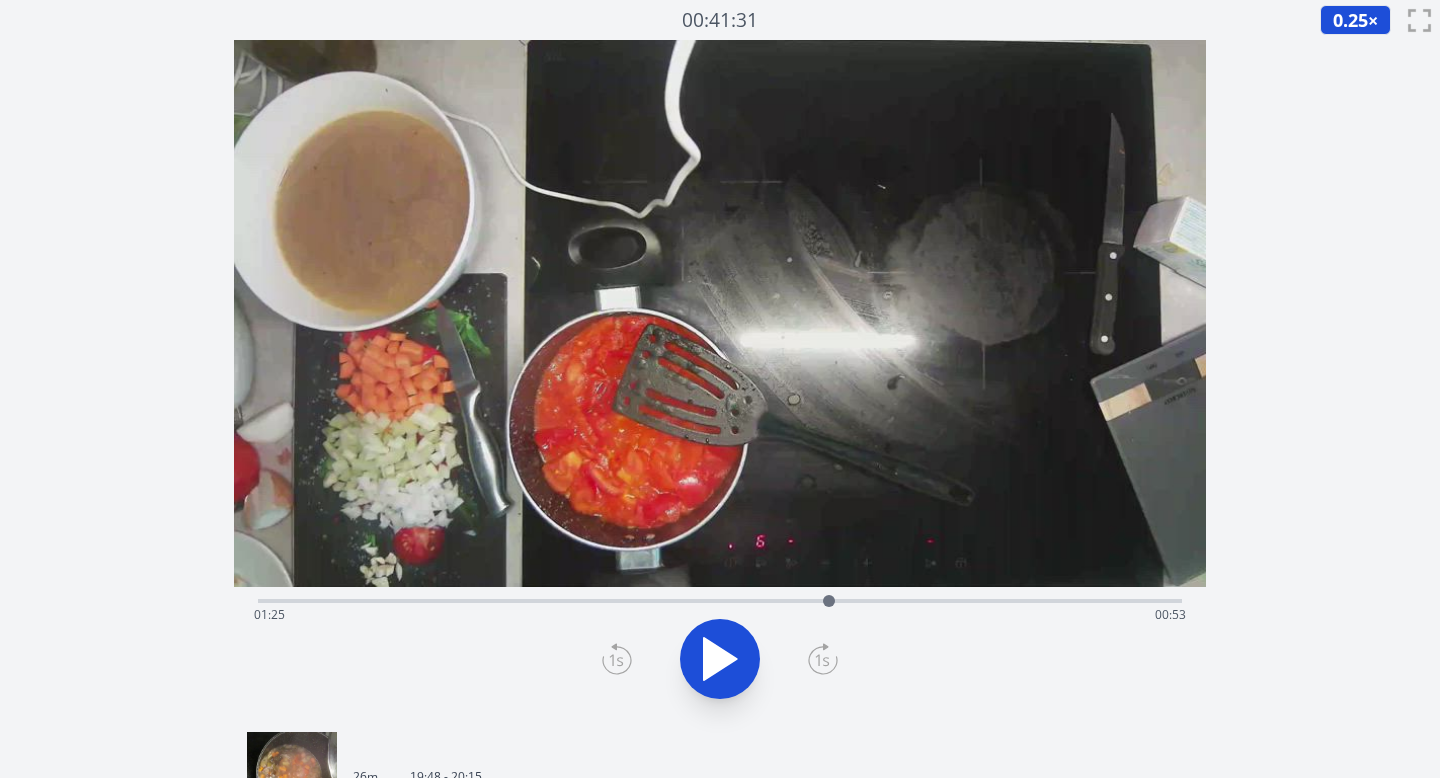 click on "Time elapsed:  01:25
Time remaining:  00:53" at bounding box center (720, 599) 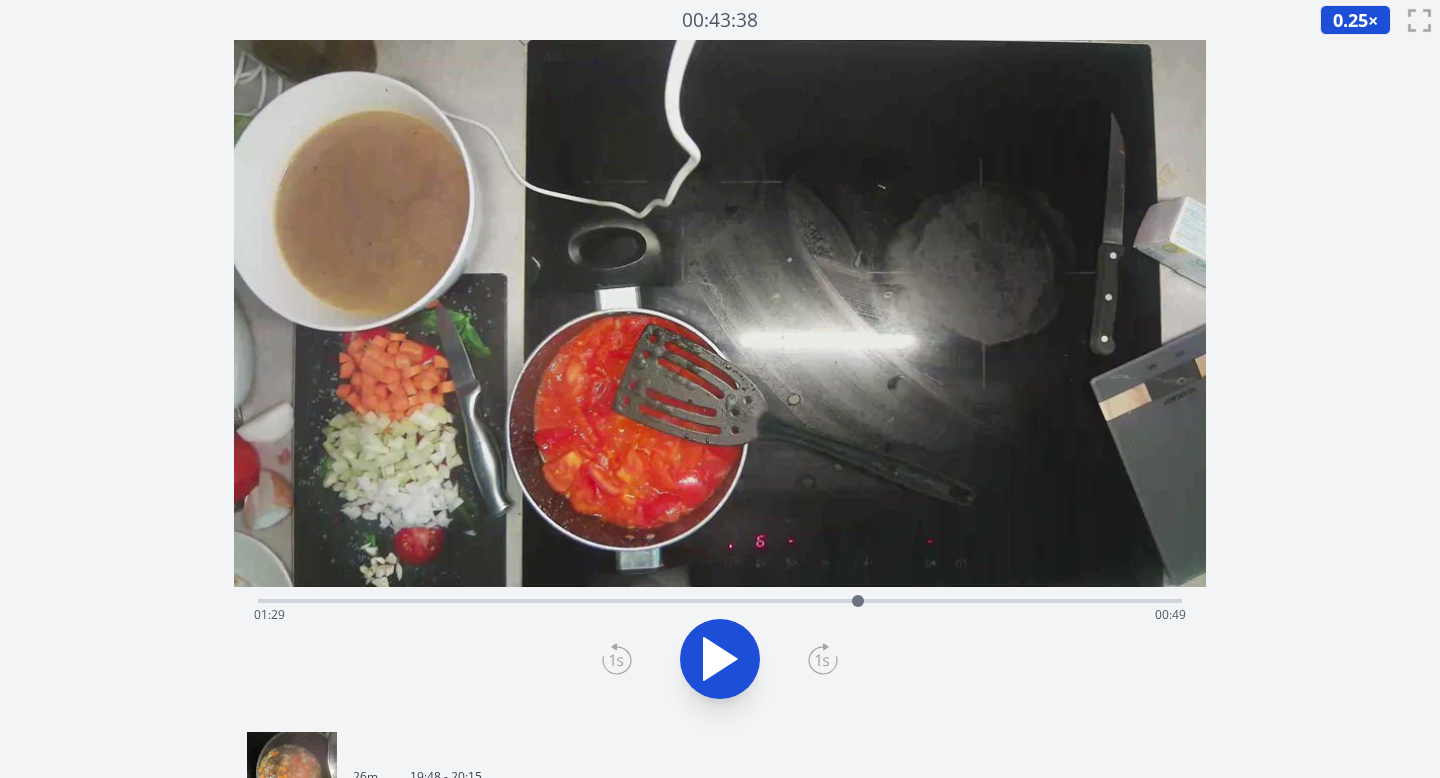 click on "Time elapsed:  01:29
Time remaining:  00:49" at bounding box center (720, 599) 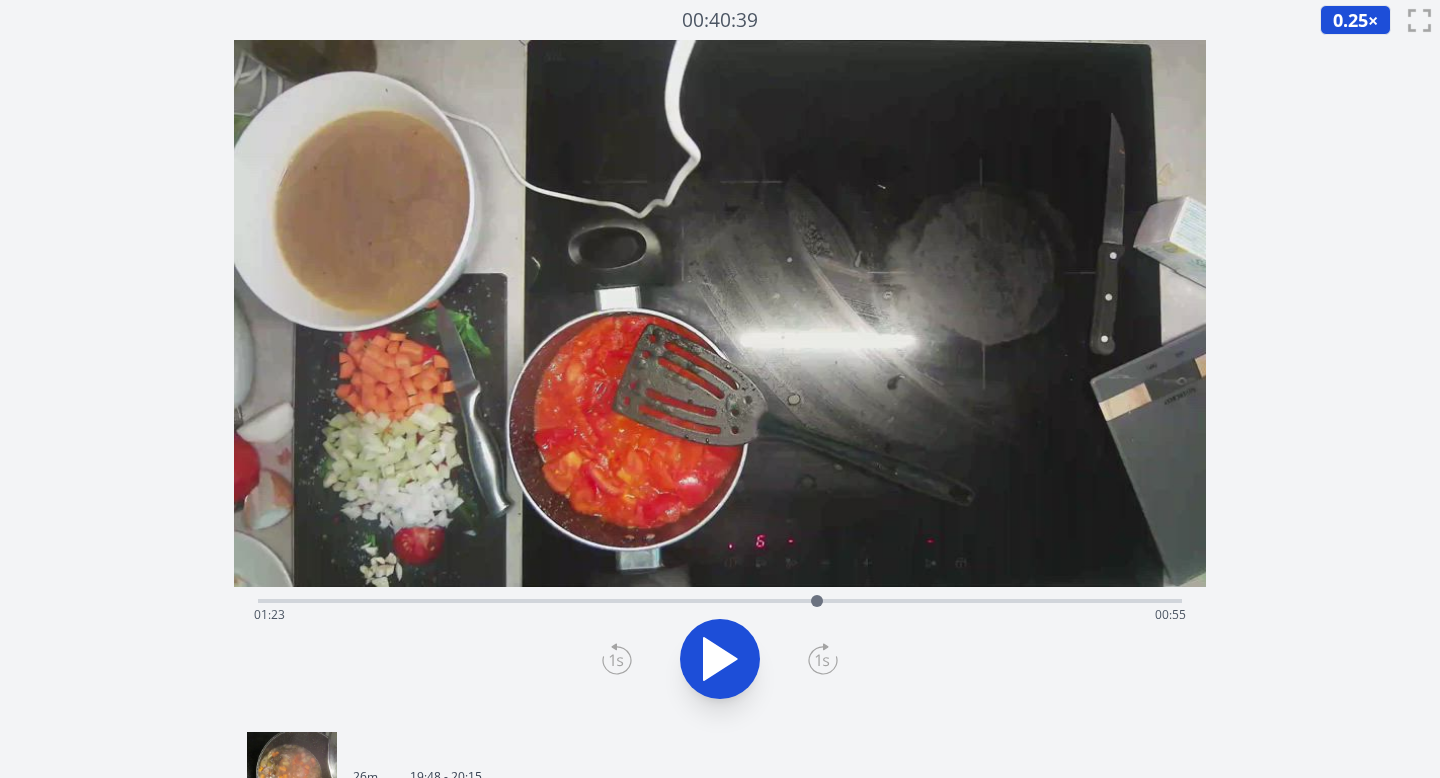 click 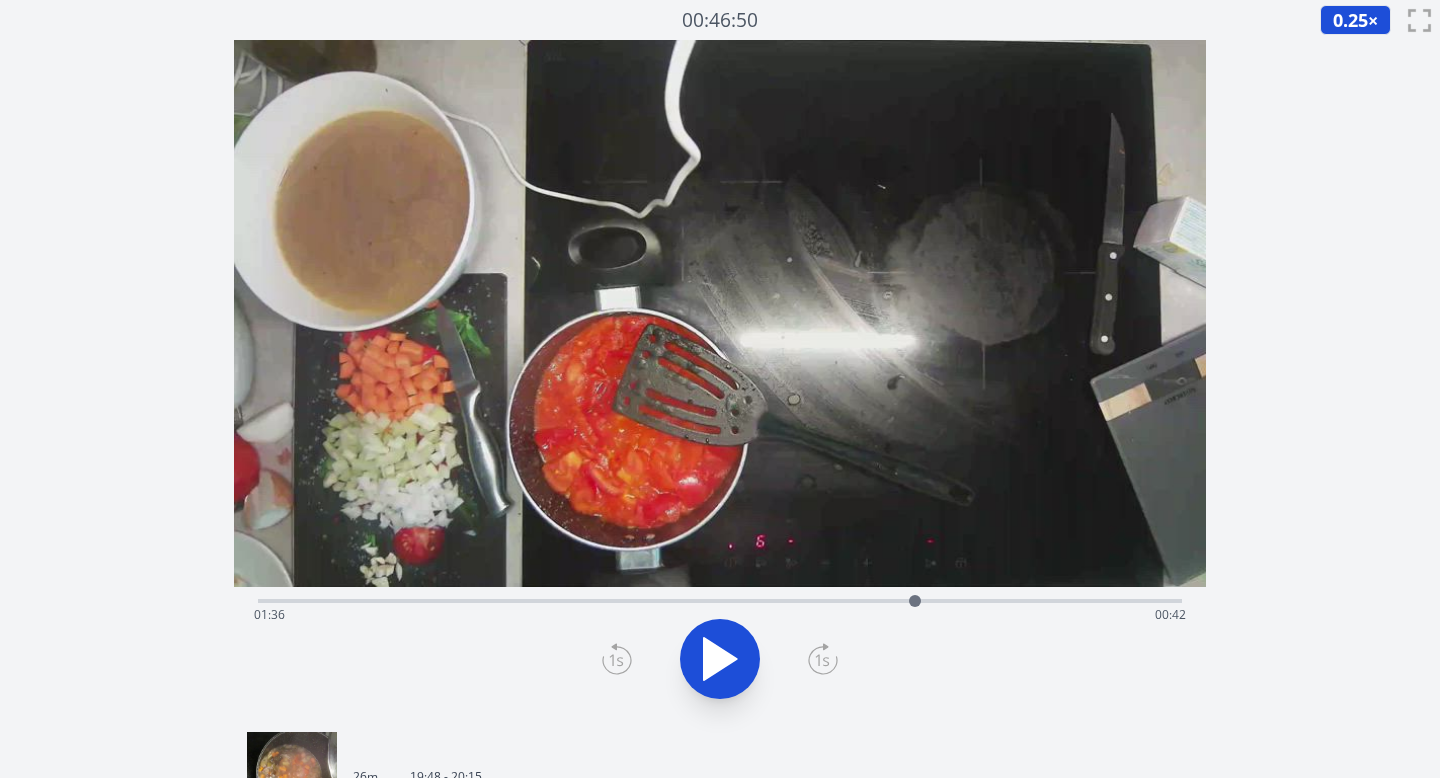 drag, startPoint x: 816, startPoint y: 590, endPoint x: 915, endPoint y: 586, distance: 99.08077 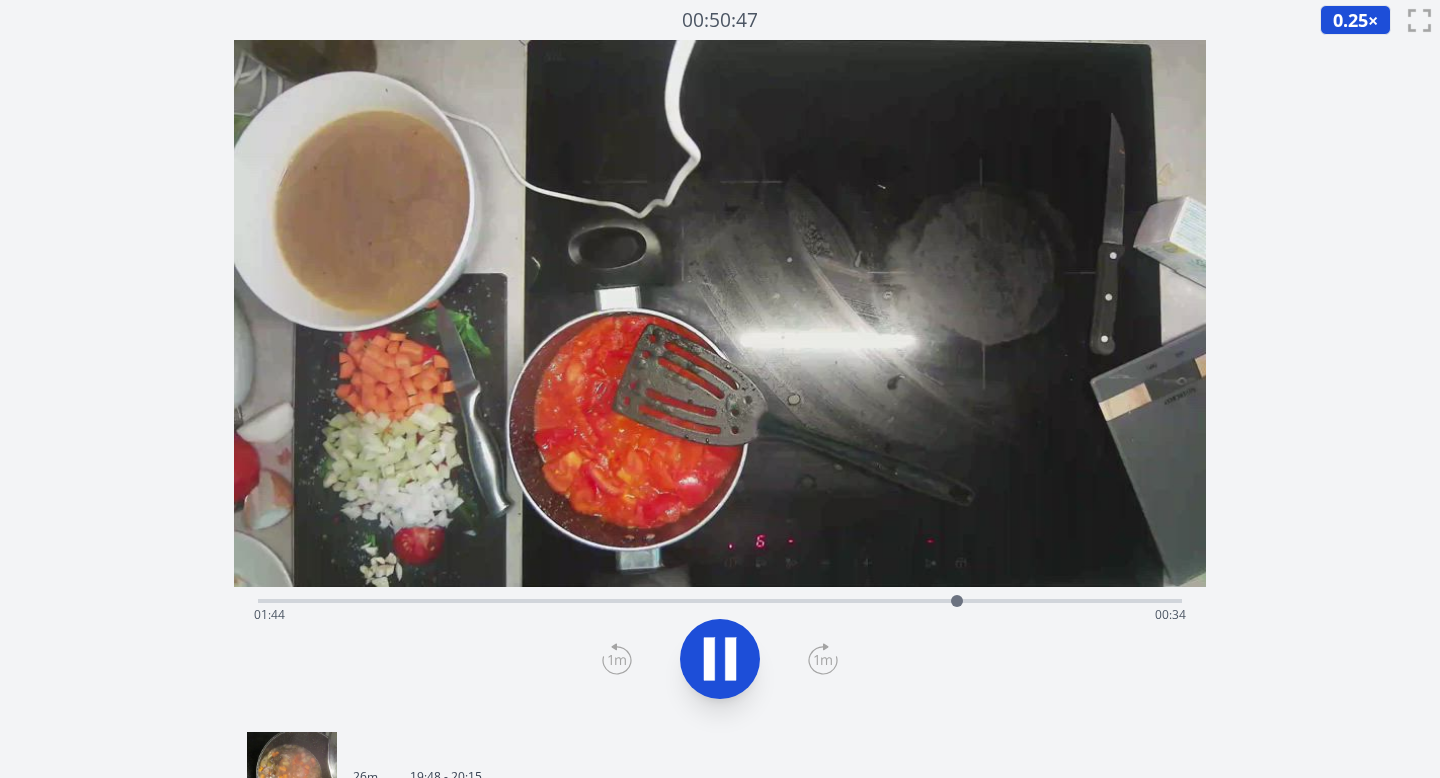 click 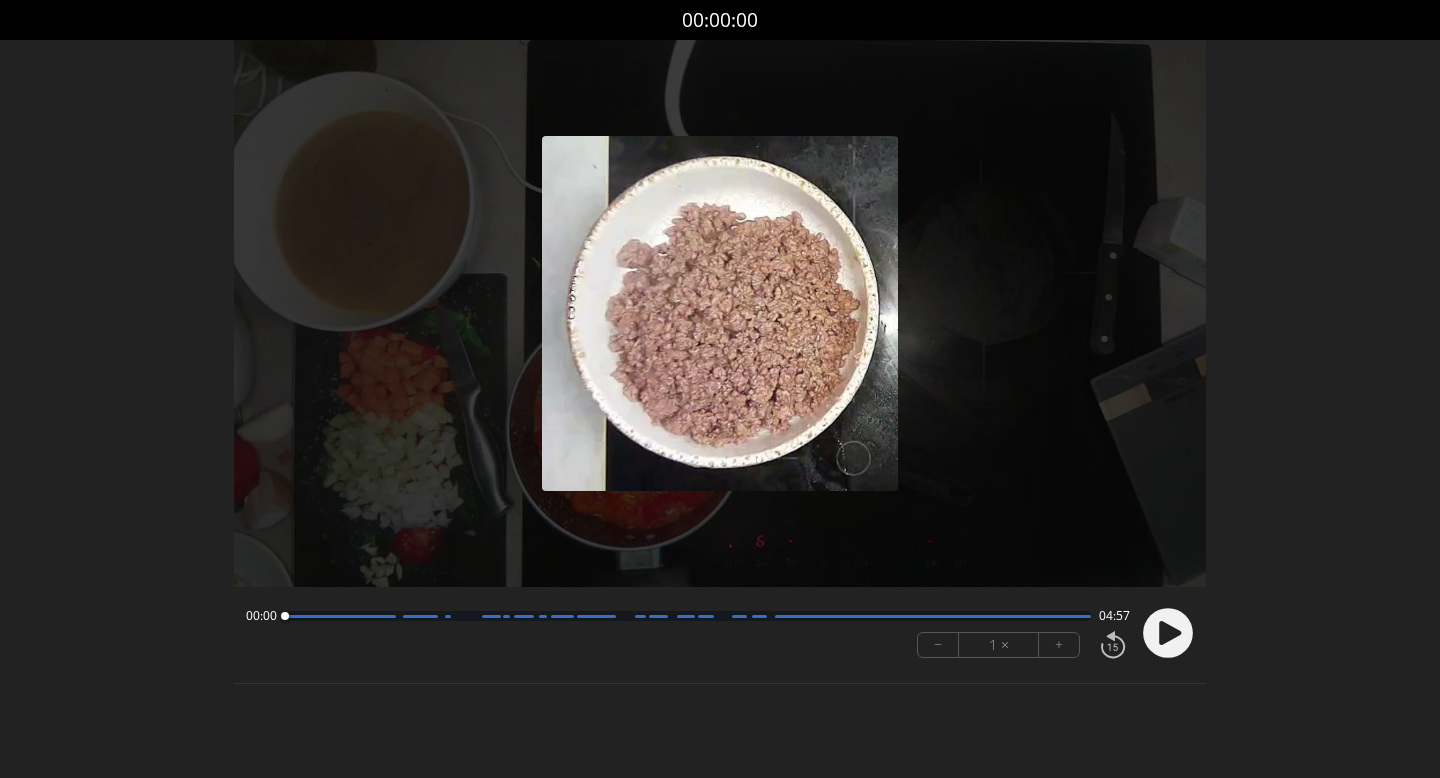 scroll, scrollTop: 0, scrollLeft: 0, axis: both 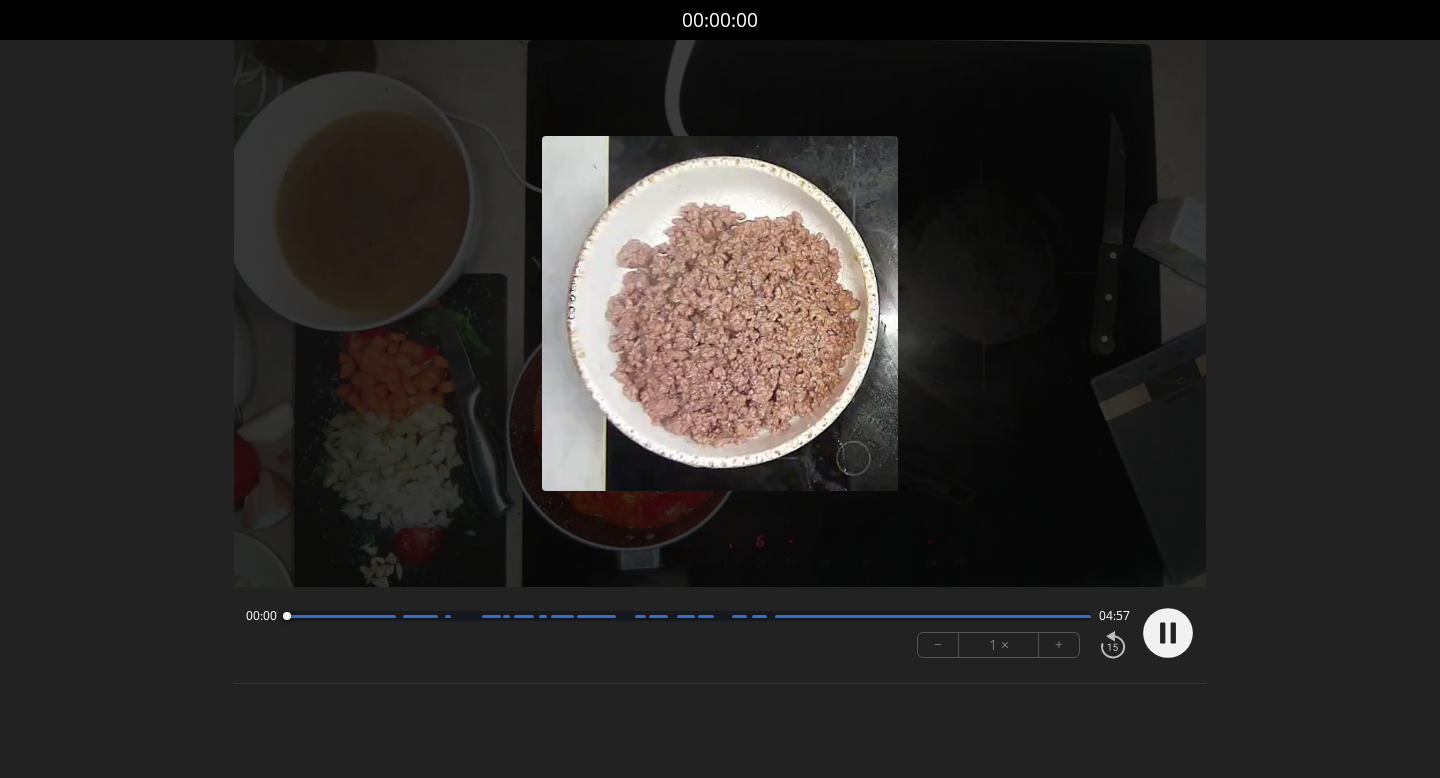 click on "+" at bounding box center [1059, 645] 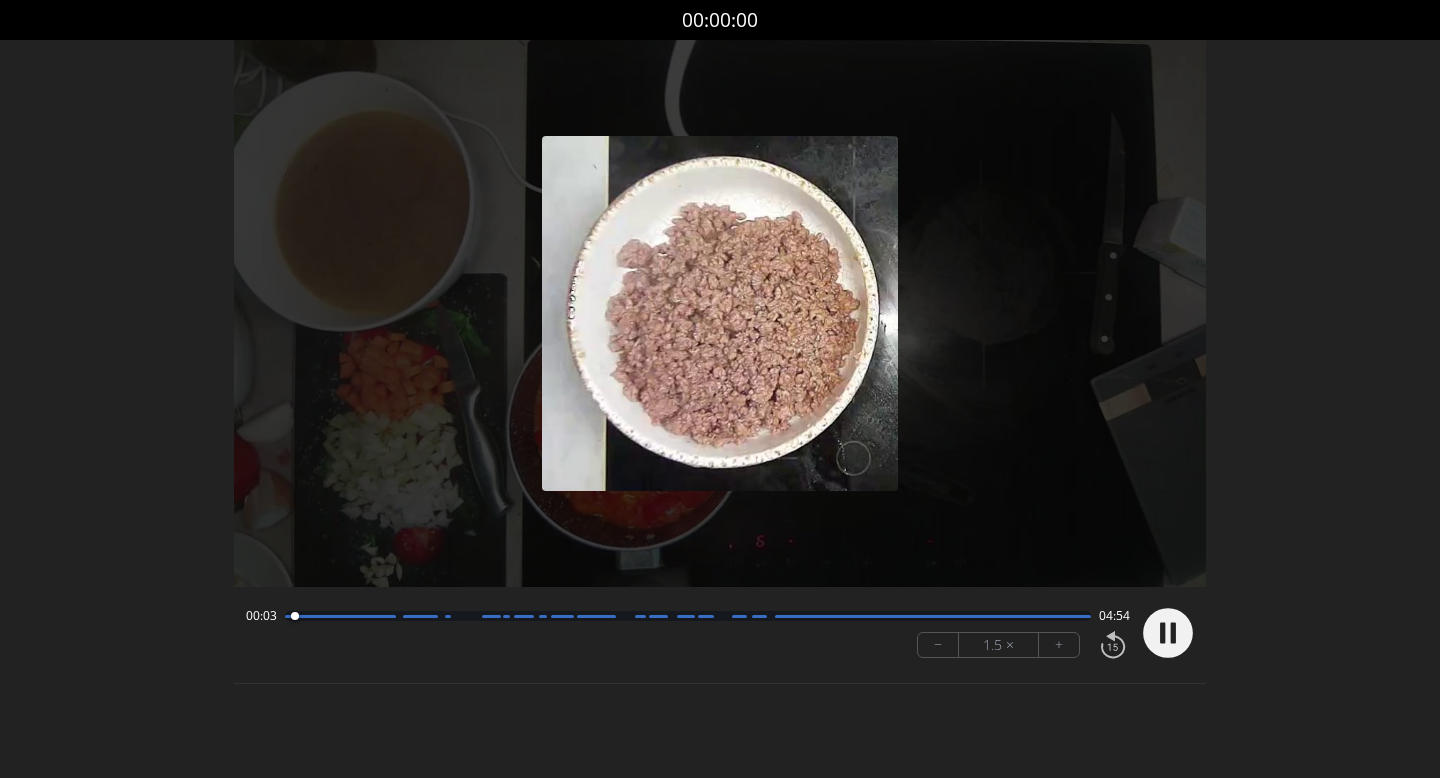click on "−" at bounding box center [938, 645] 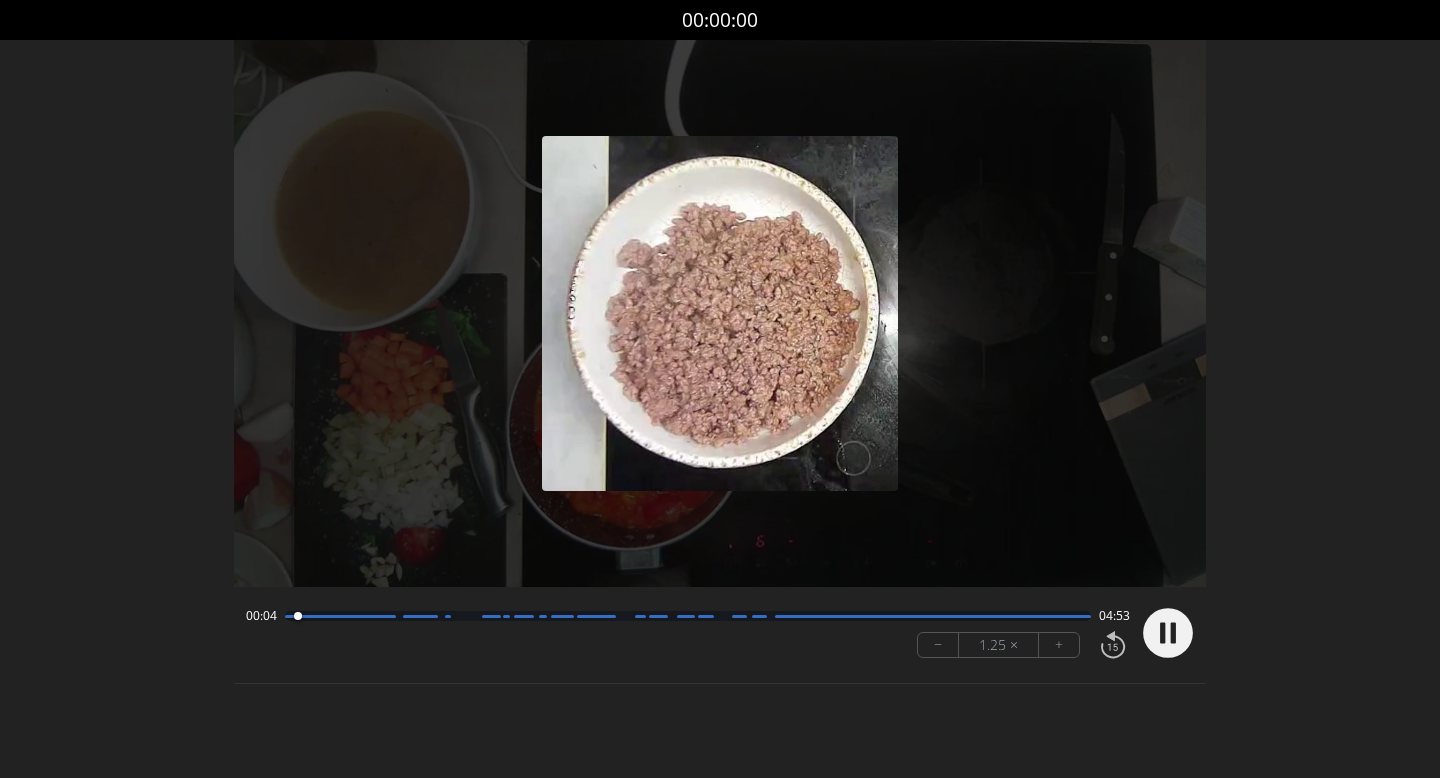 click 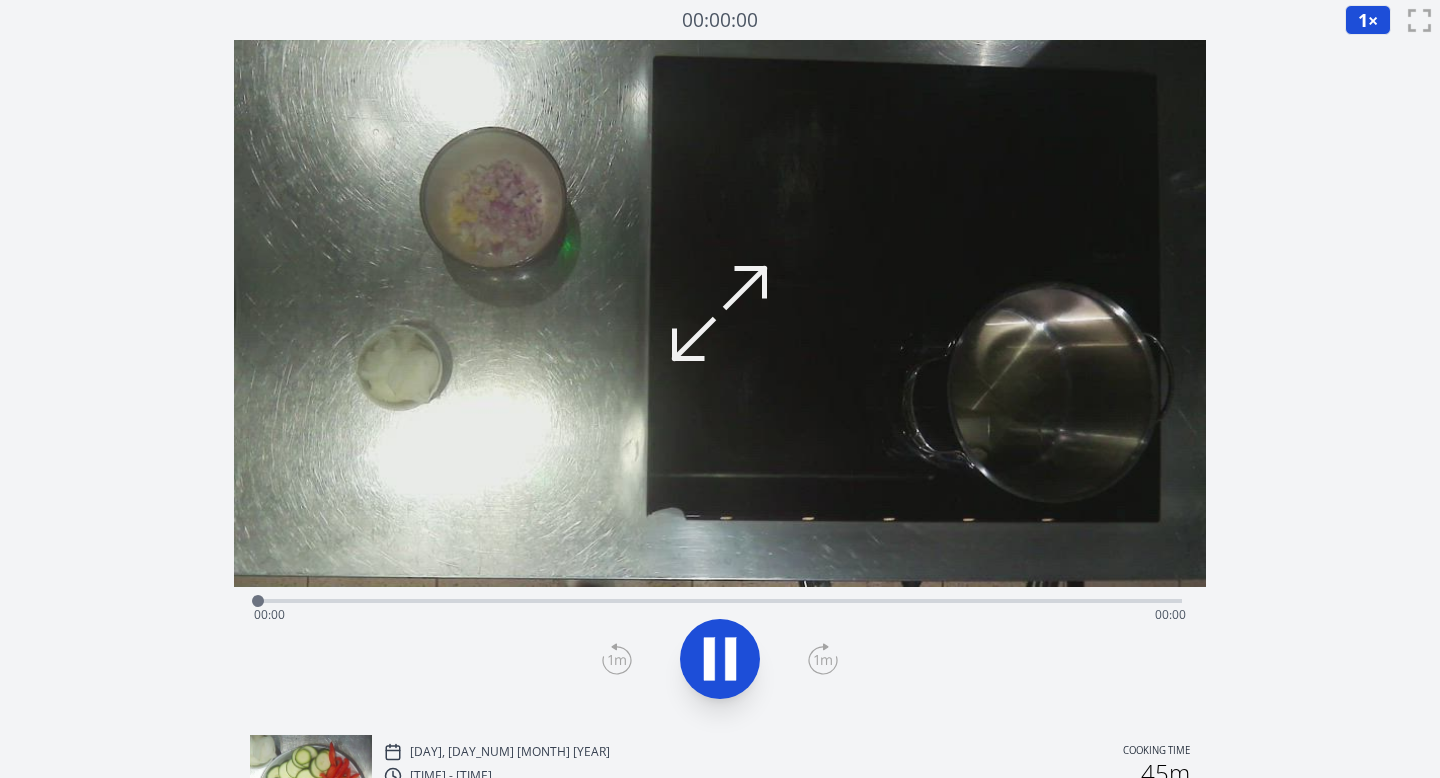 scroll, scrollTop: 0, scrollLeft: 0, axis: both 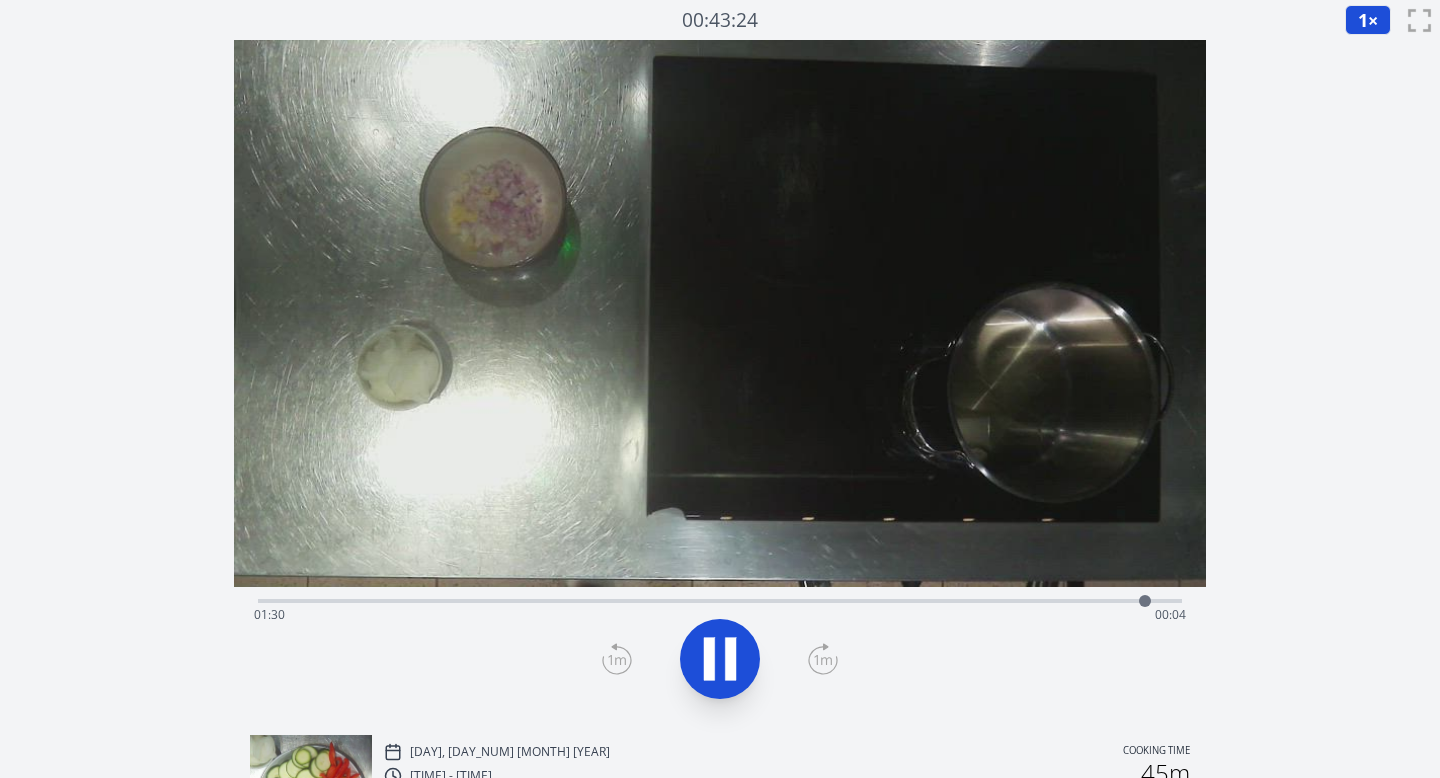 click 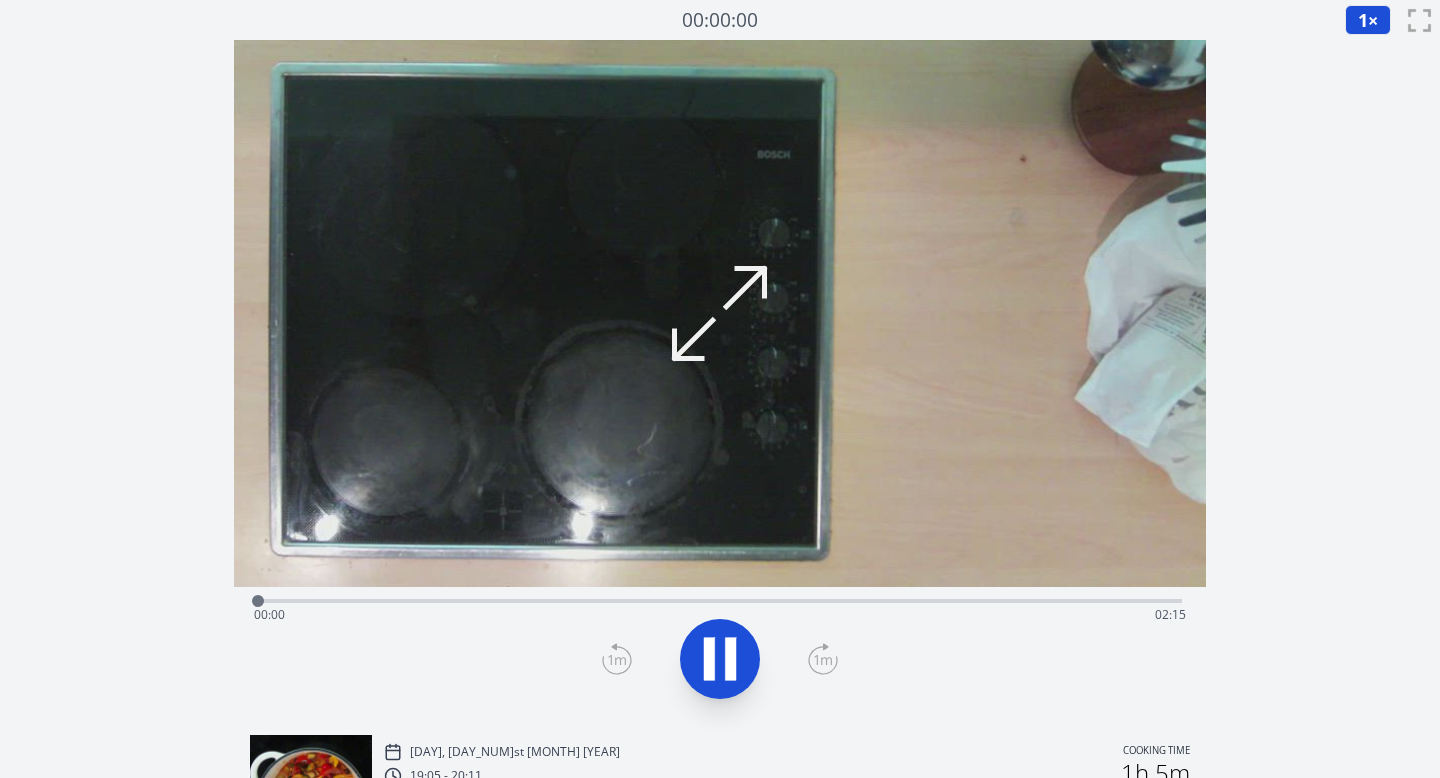 scroll, scrollTop: 0, scrollLeft: 0, axis: both 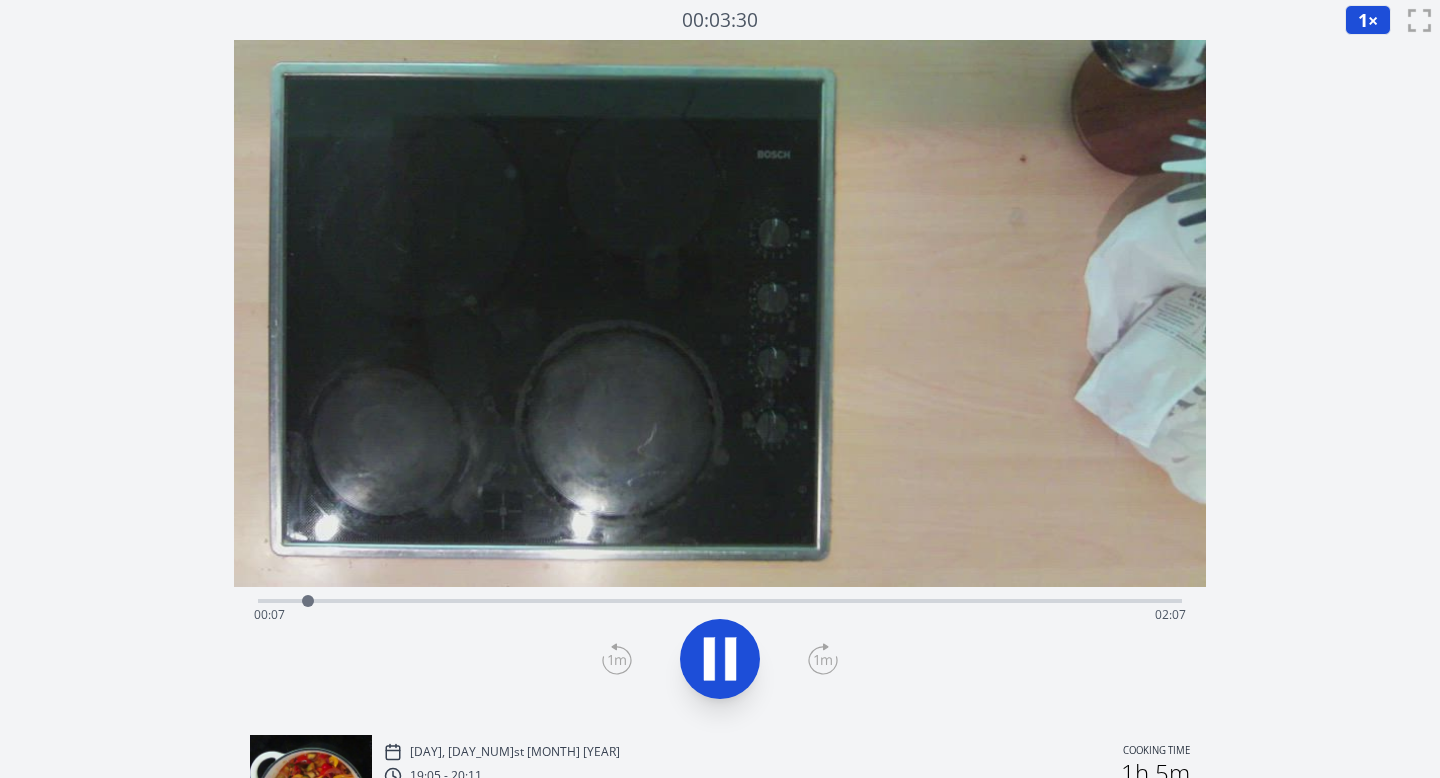 click 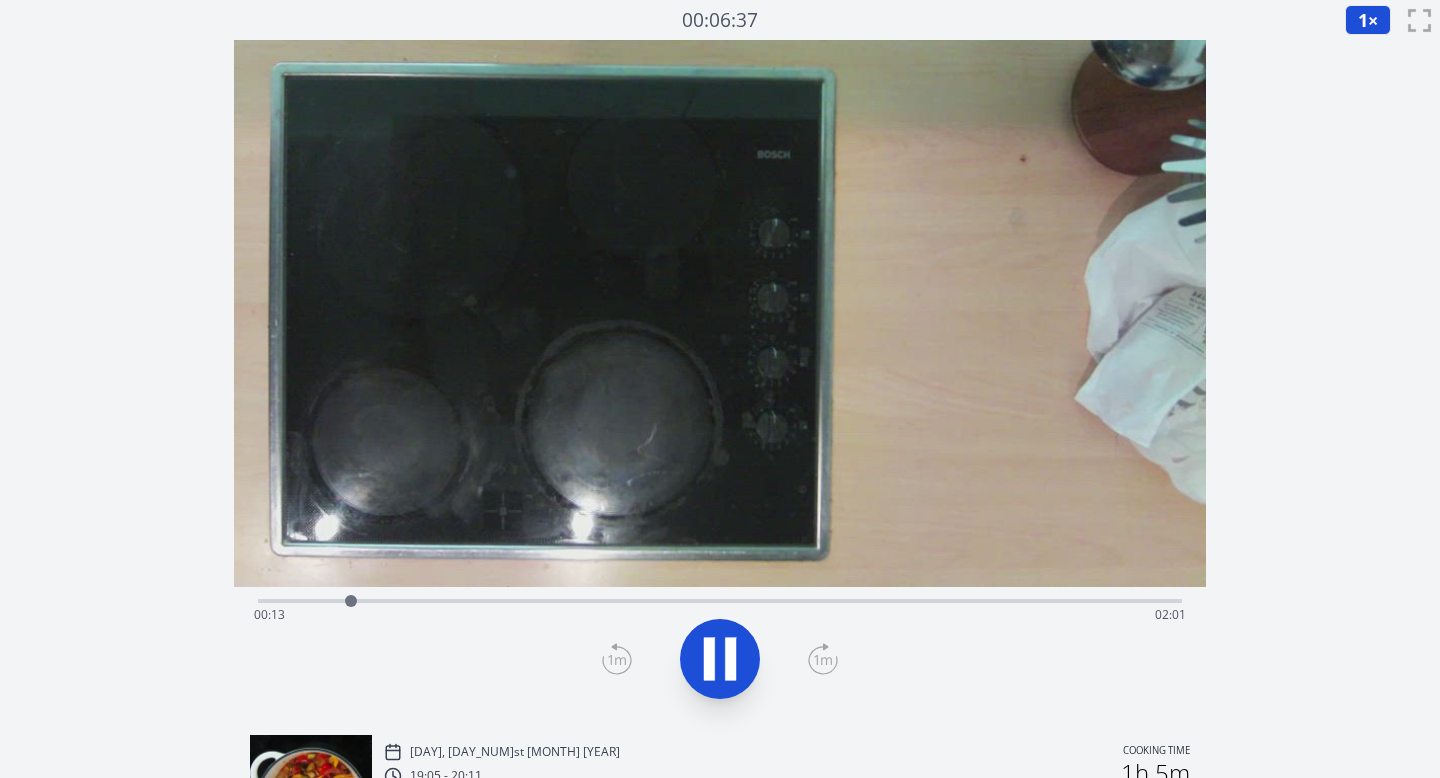 click 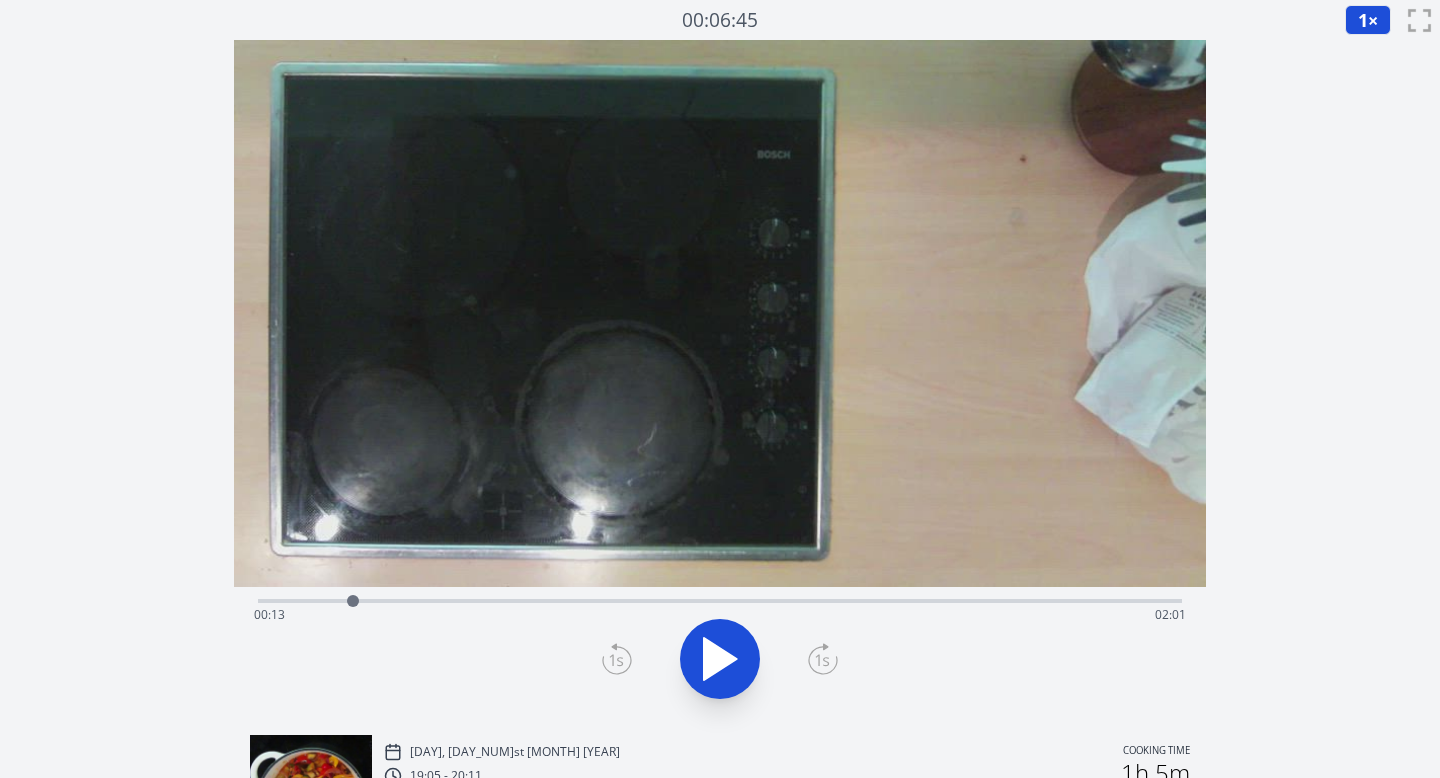 click 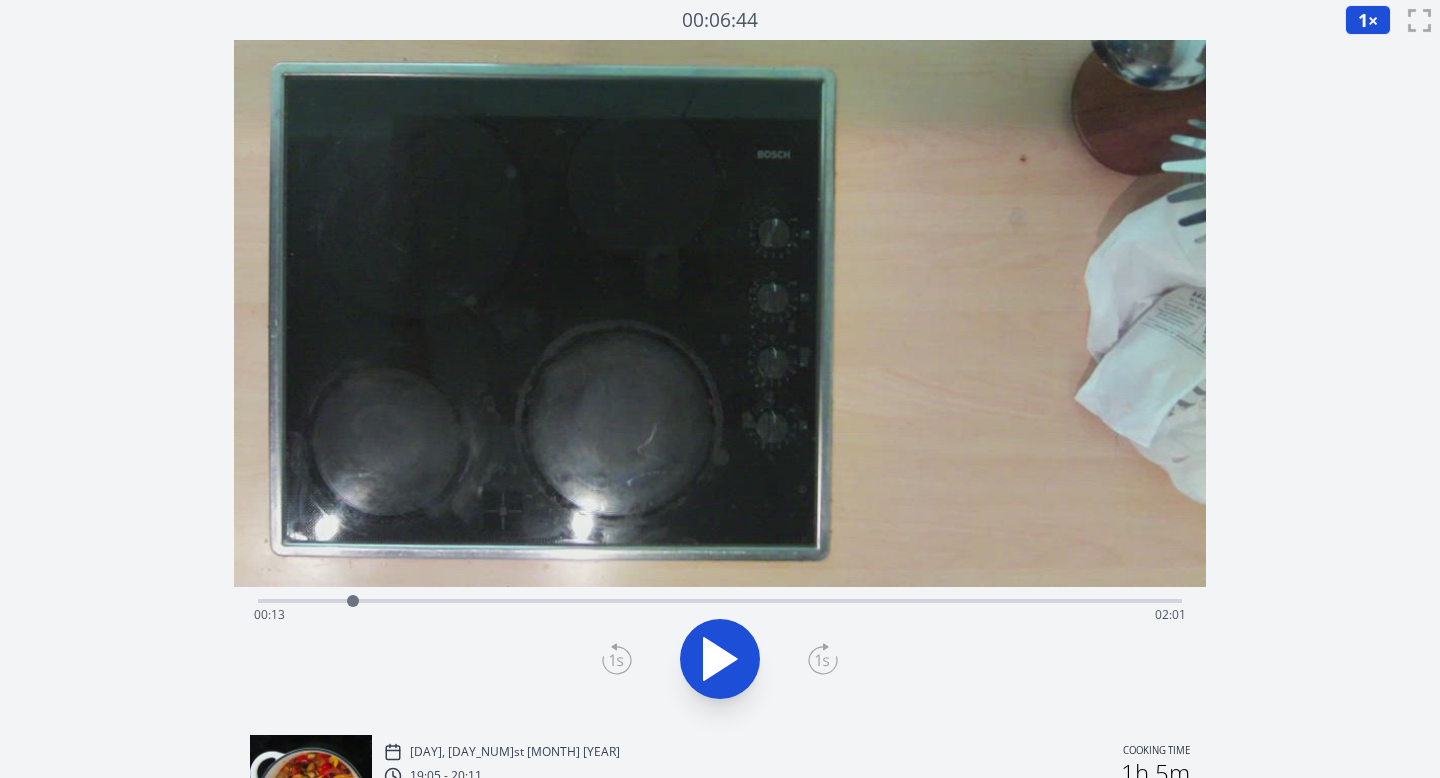 click 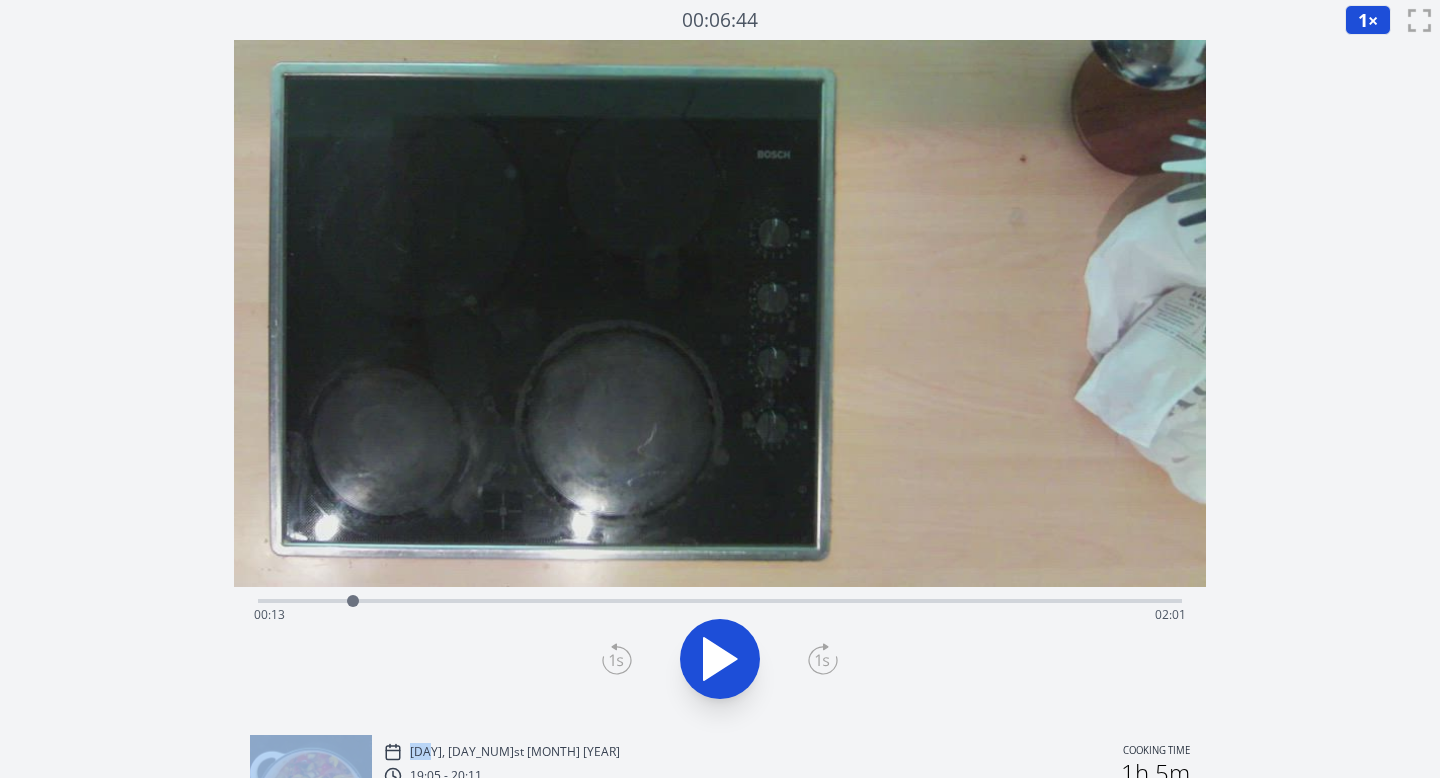 click 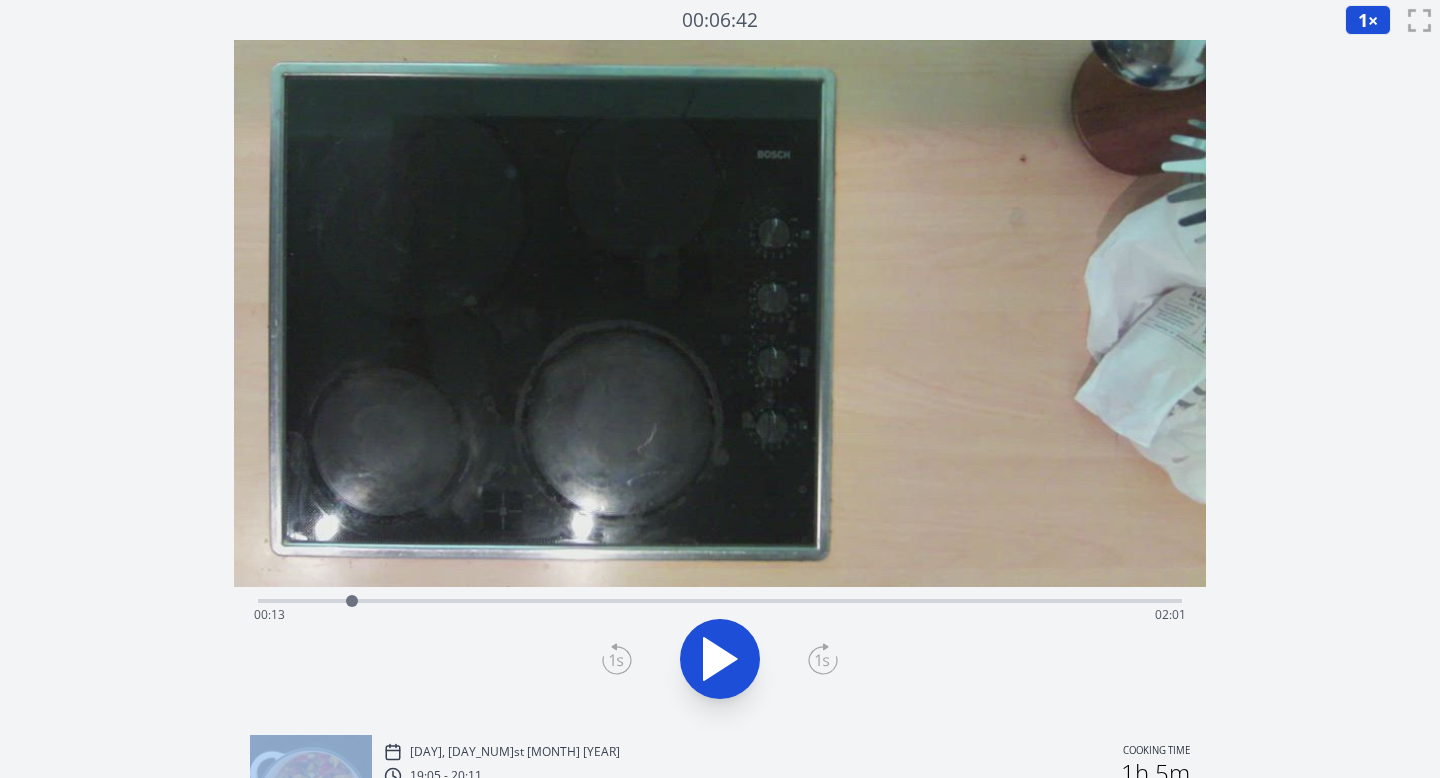 click 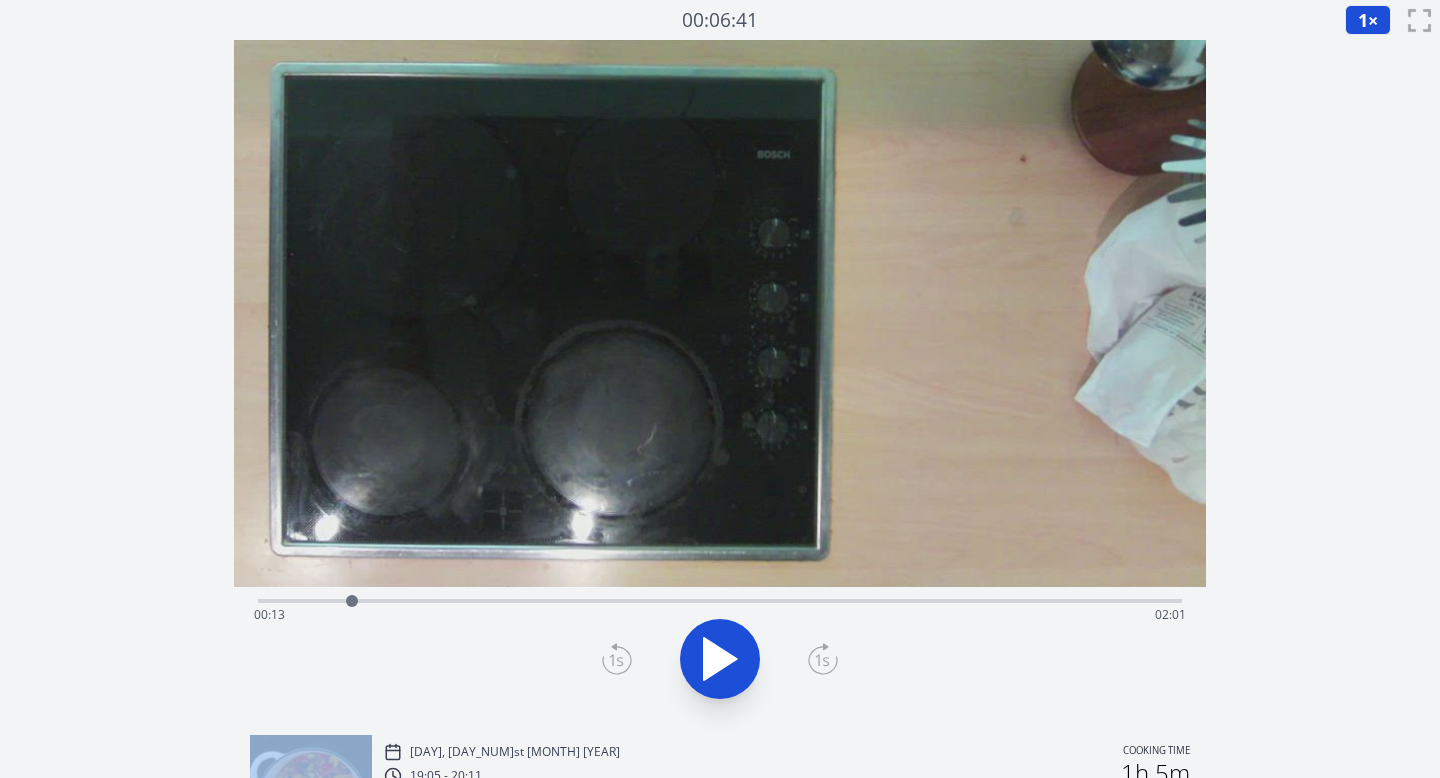 click 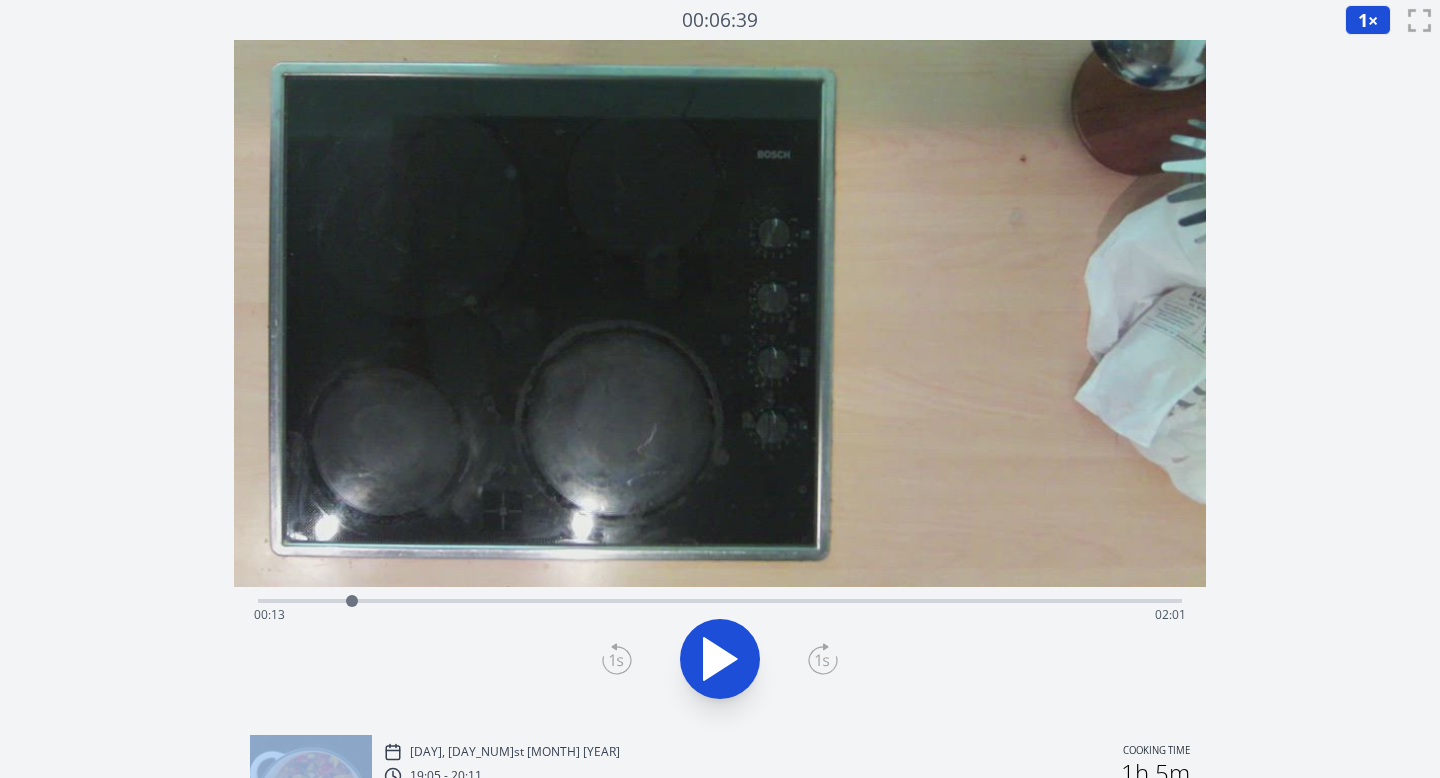 click 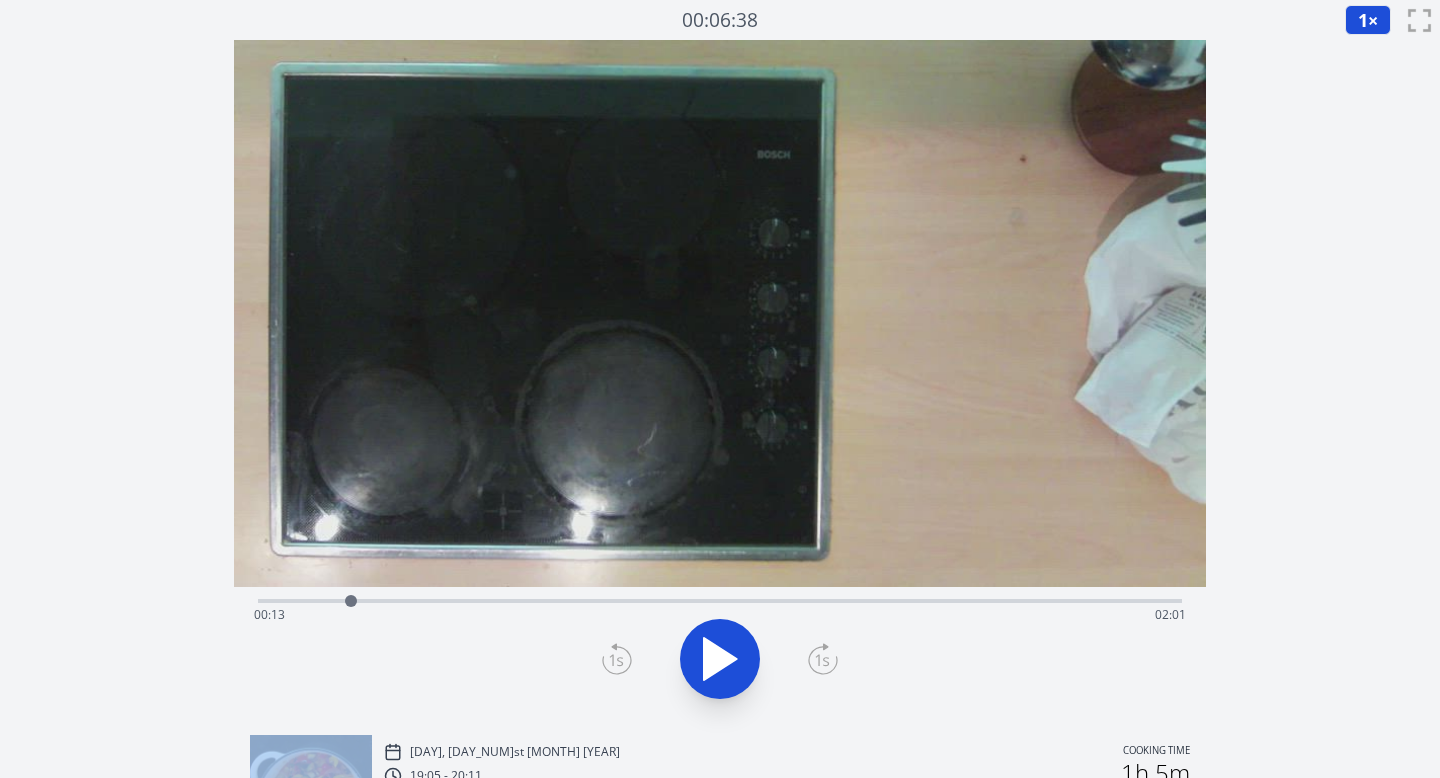 click 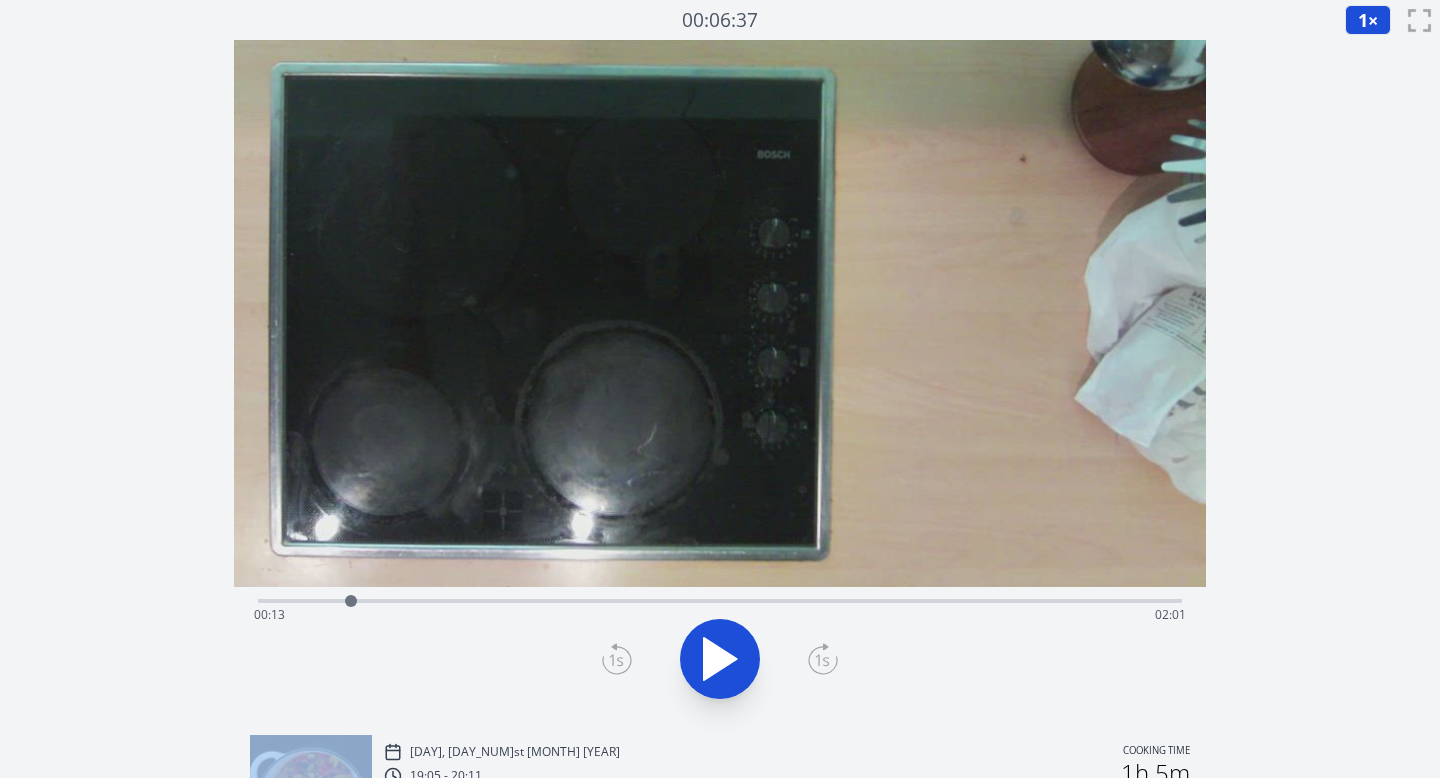 click 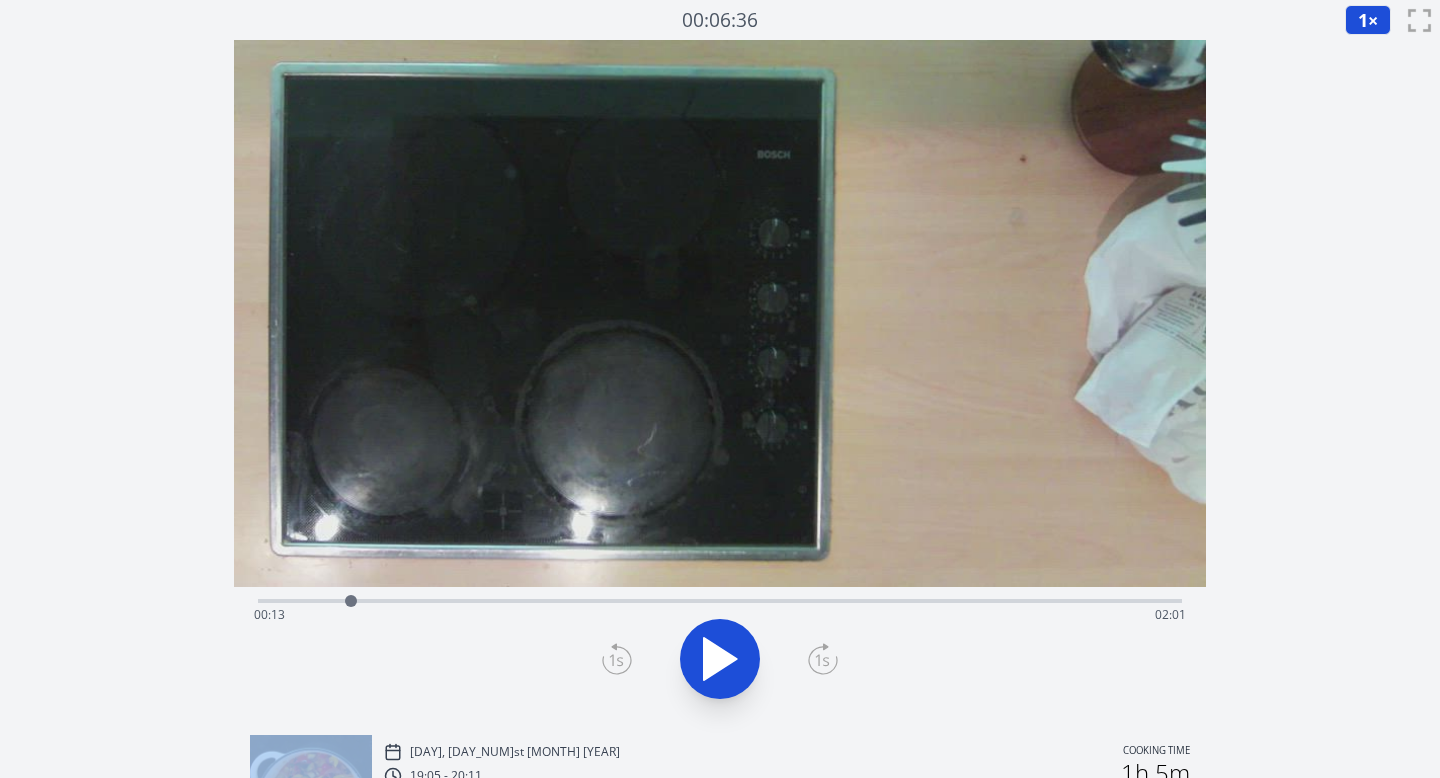click 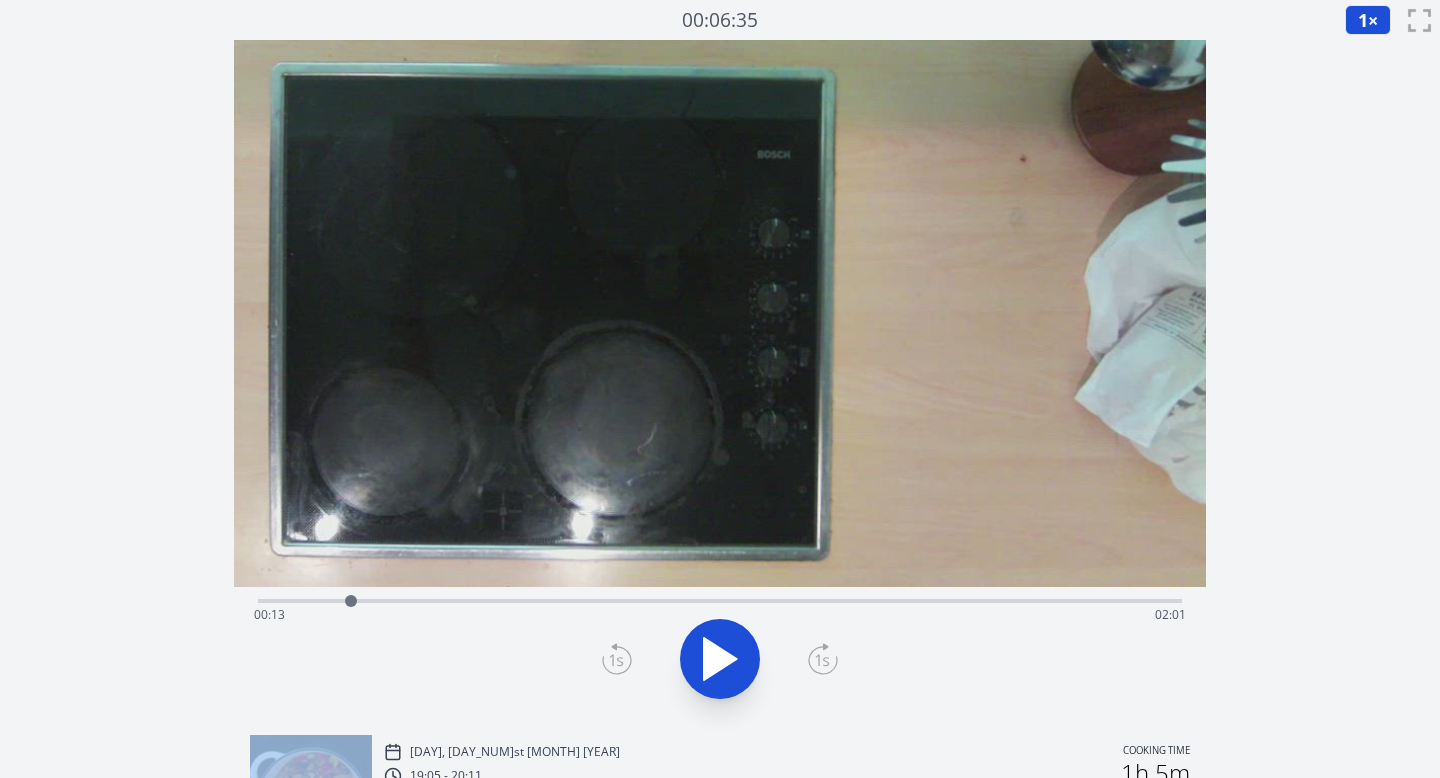 click 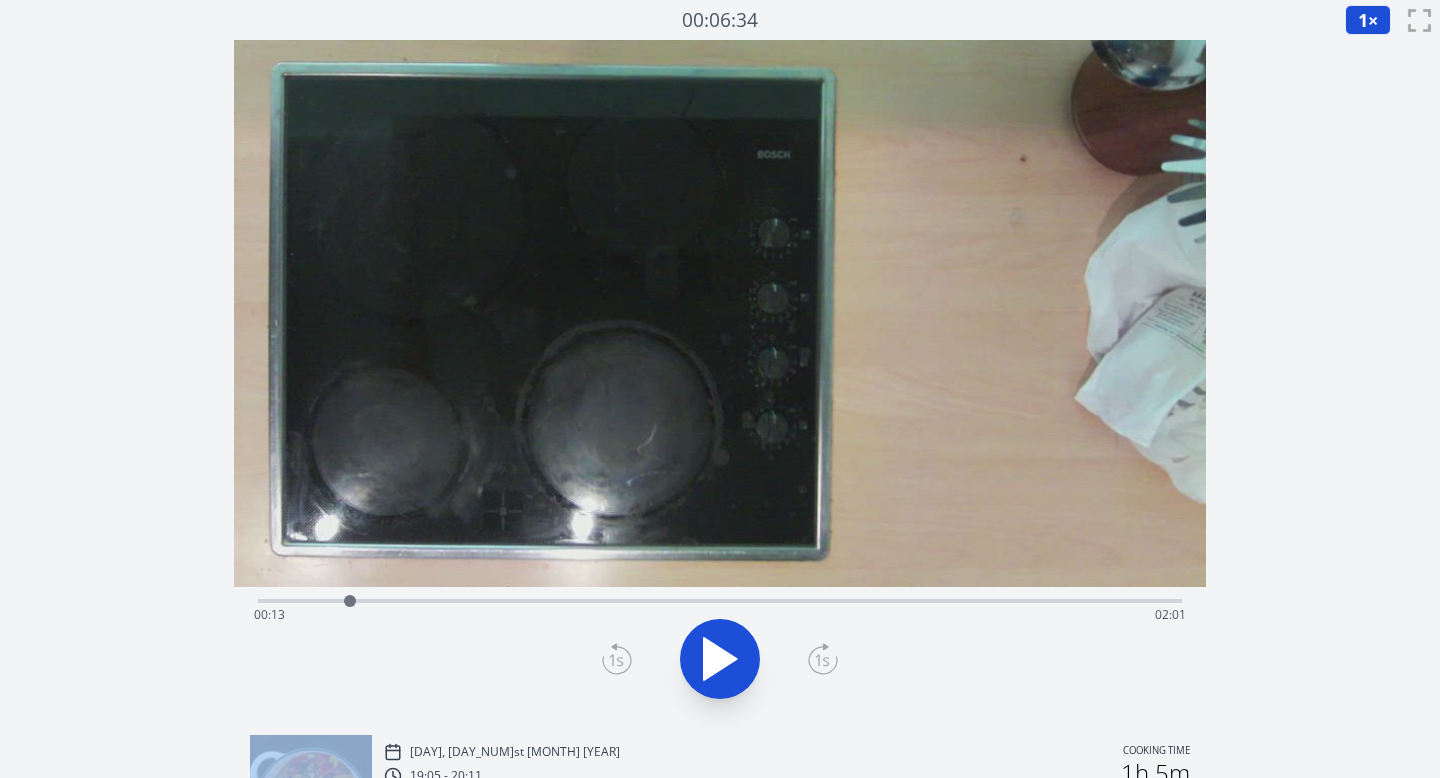 click 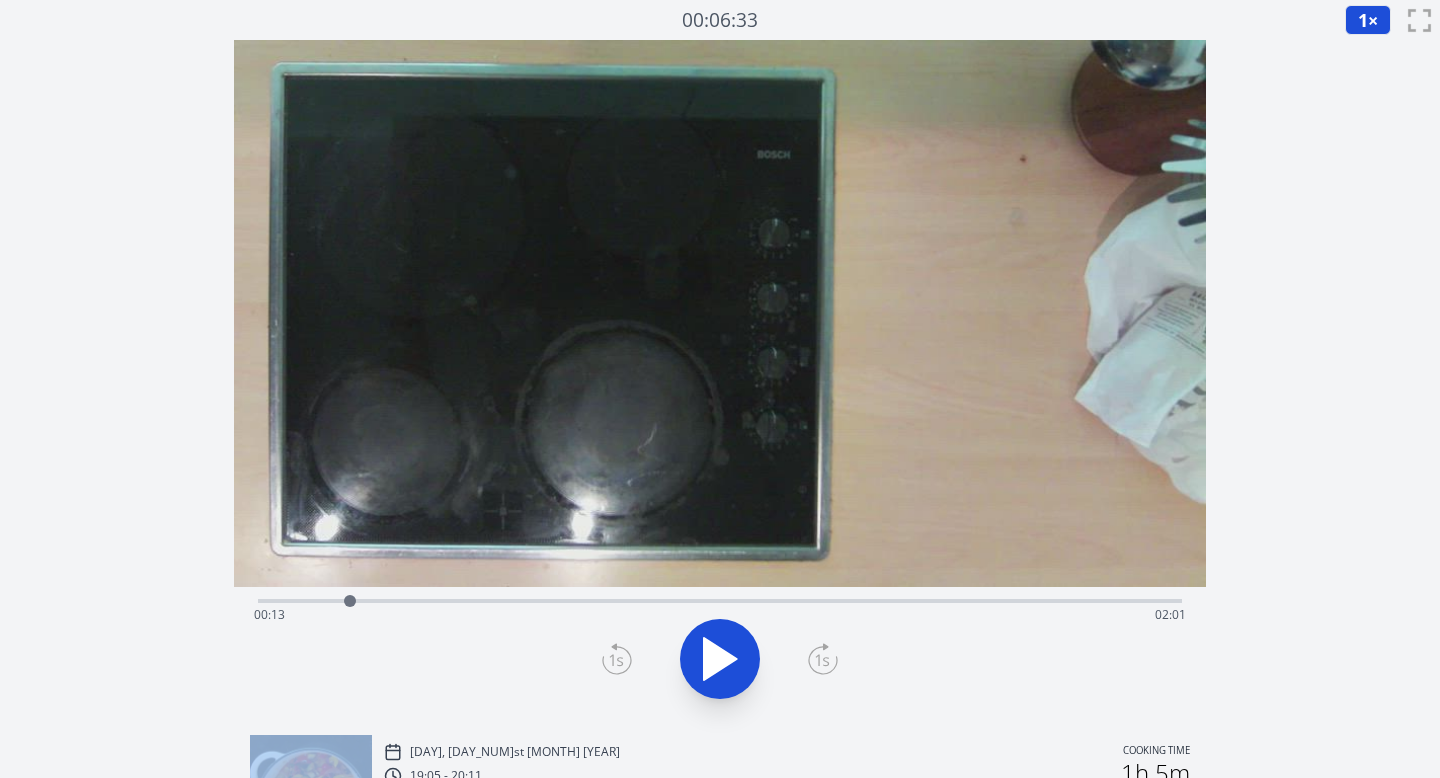 click 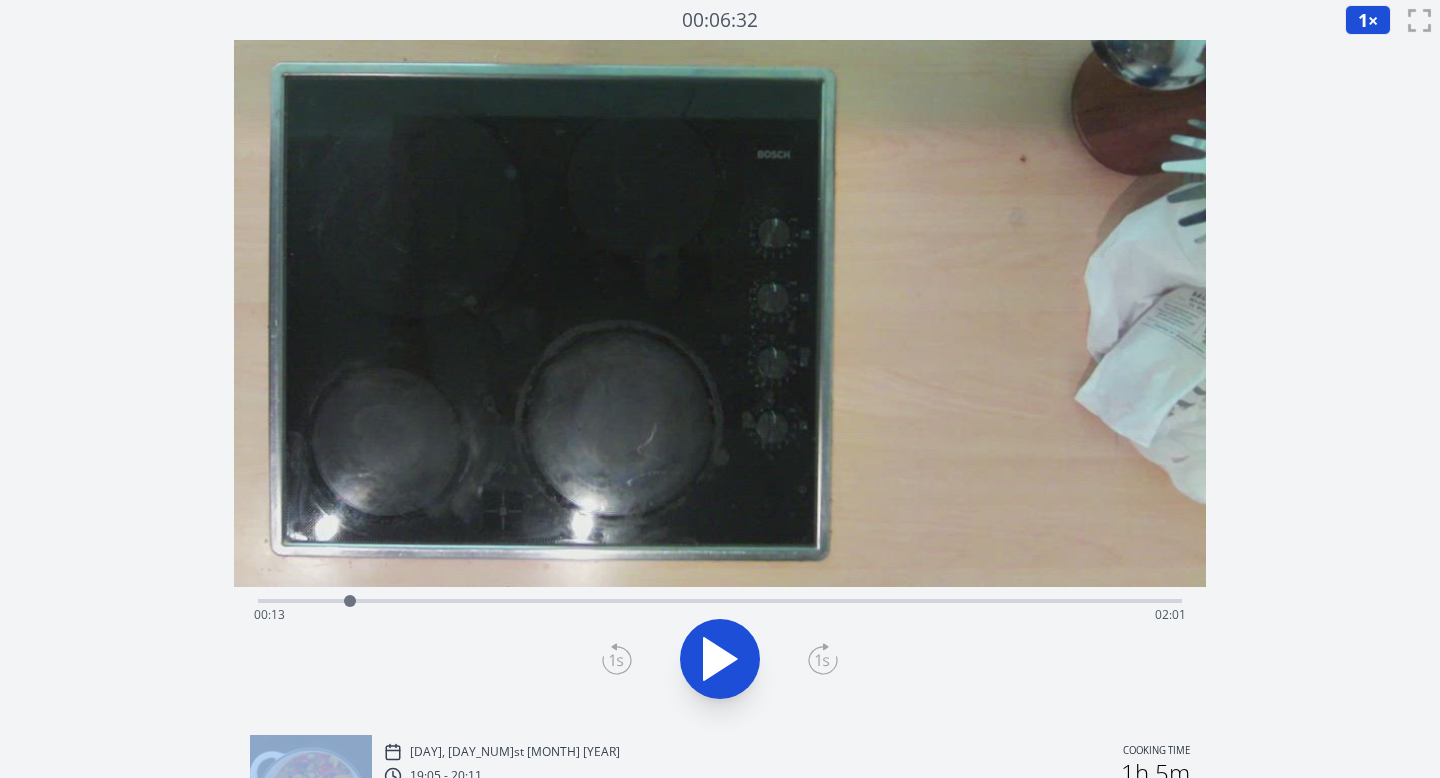 click 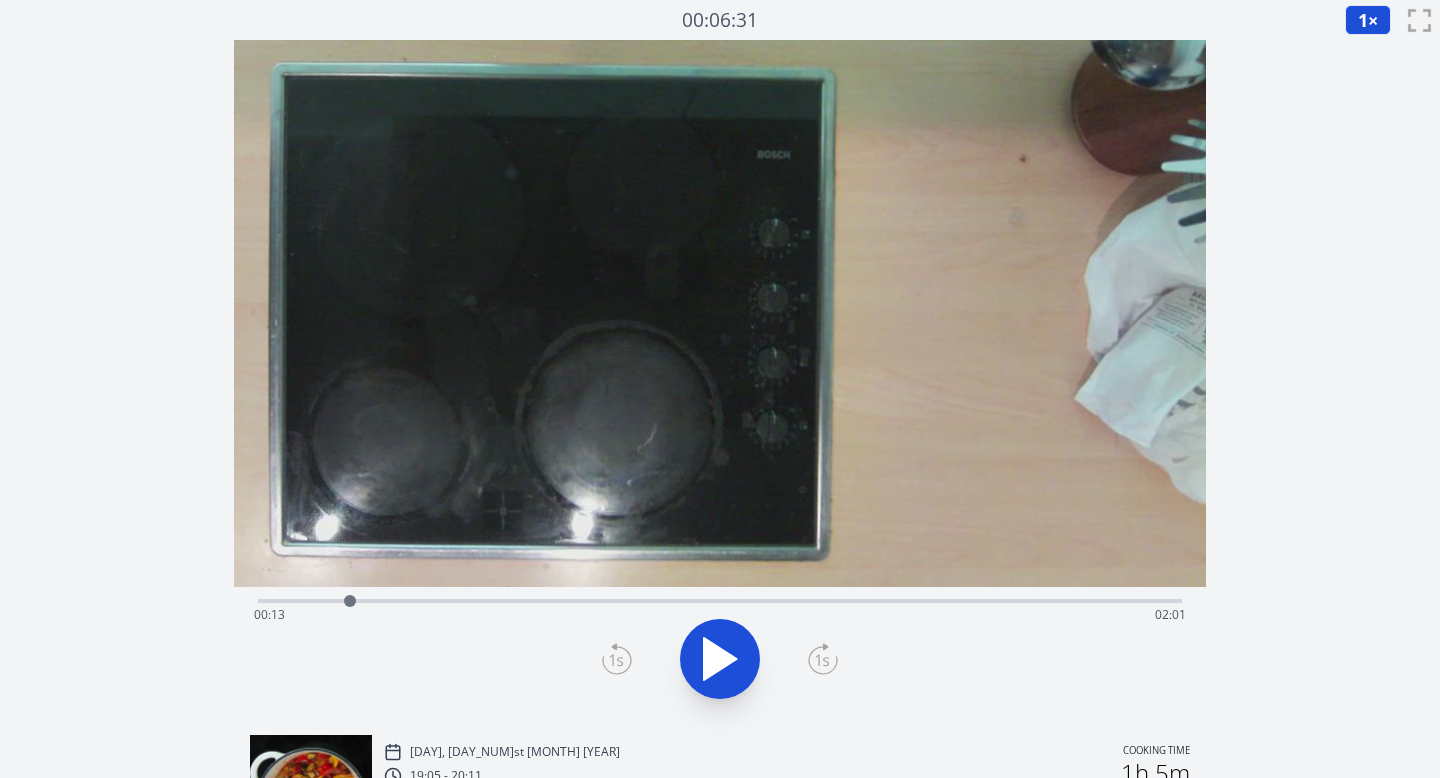 click 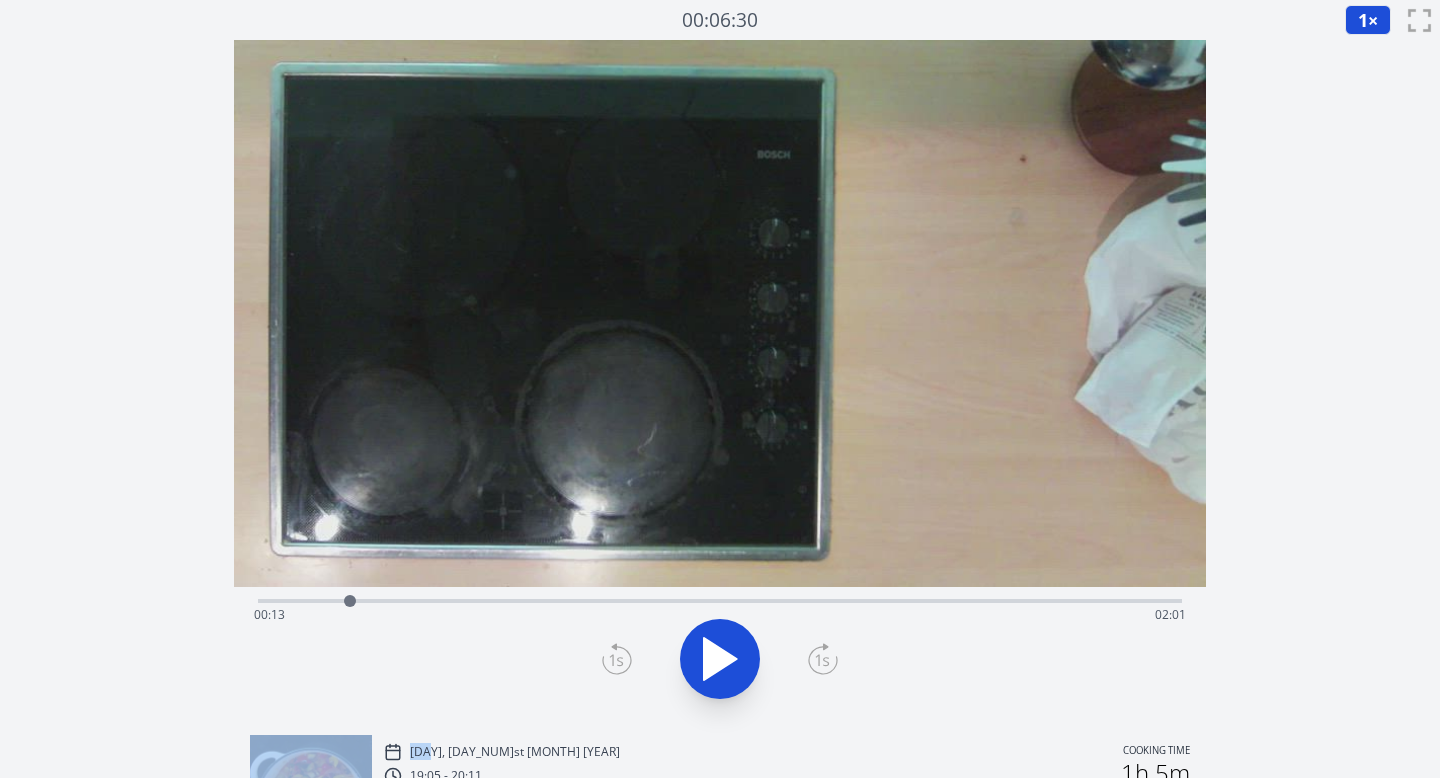 click 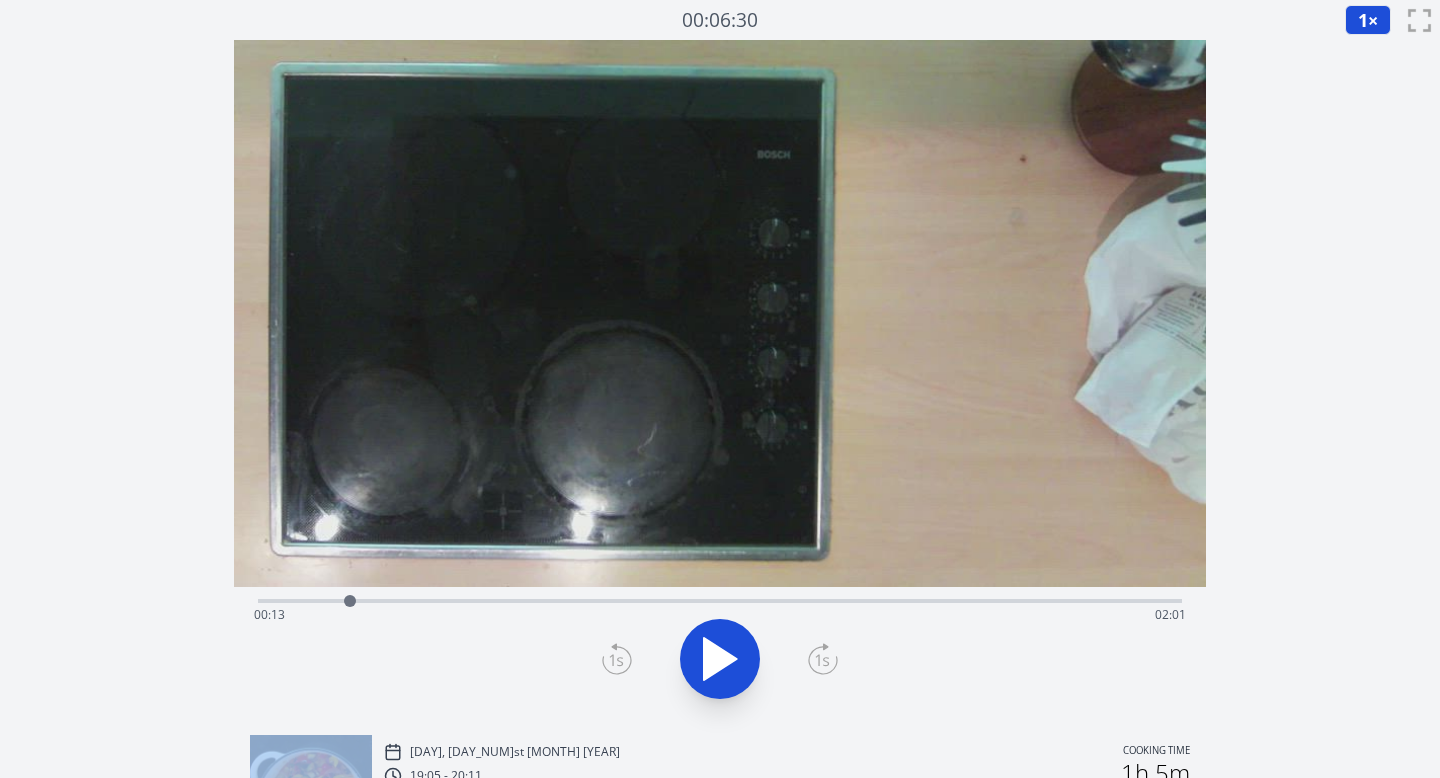 click 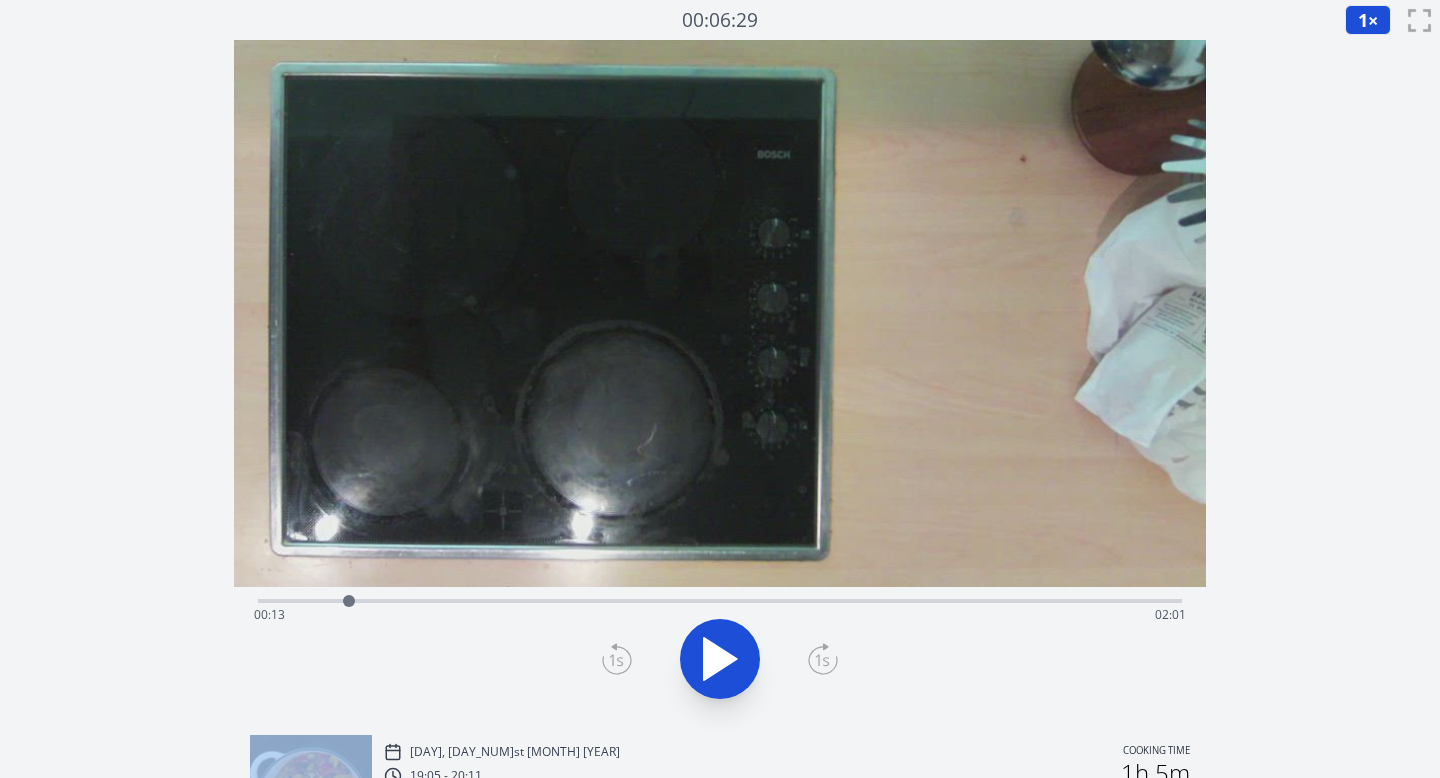 click 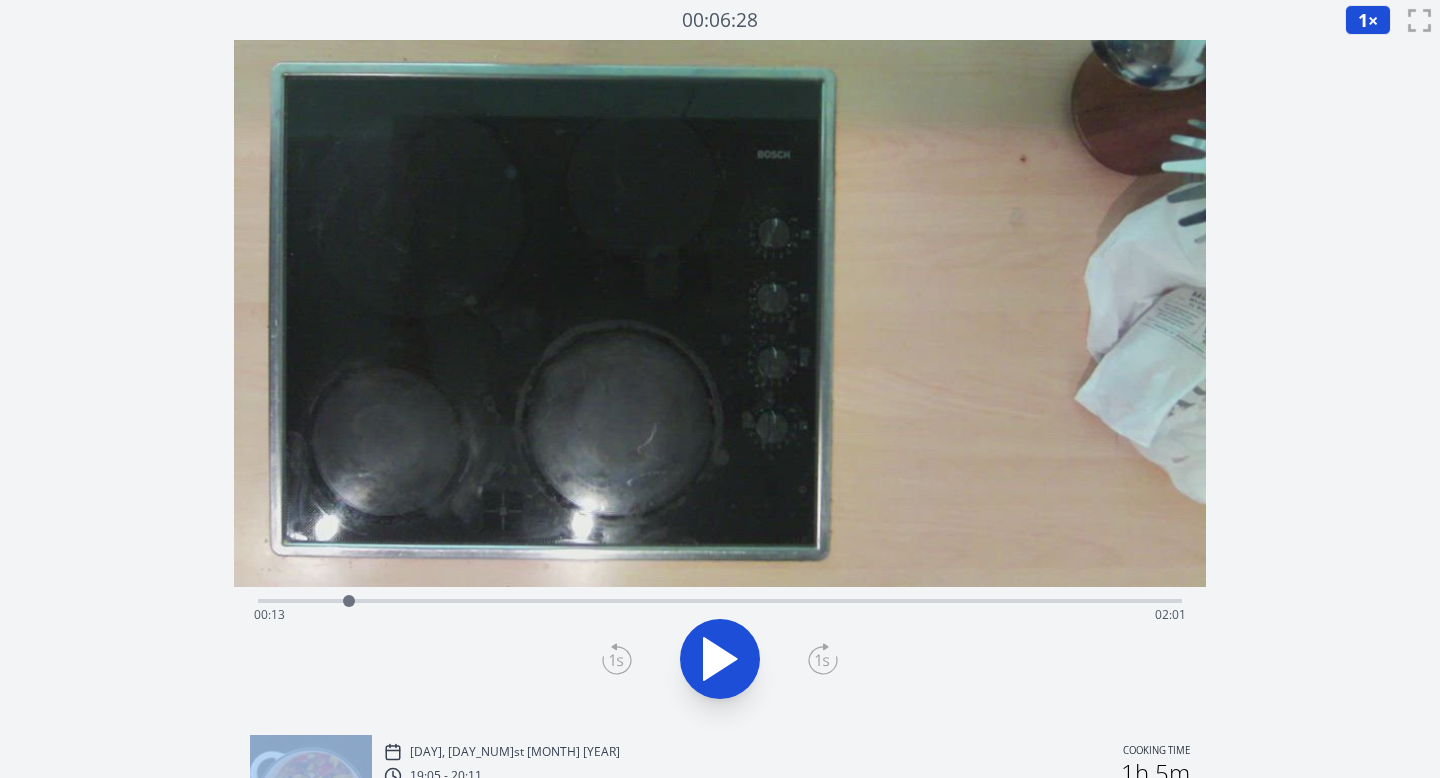 click 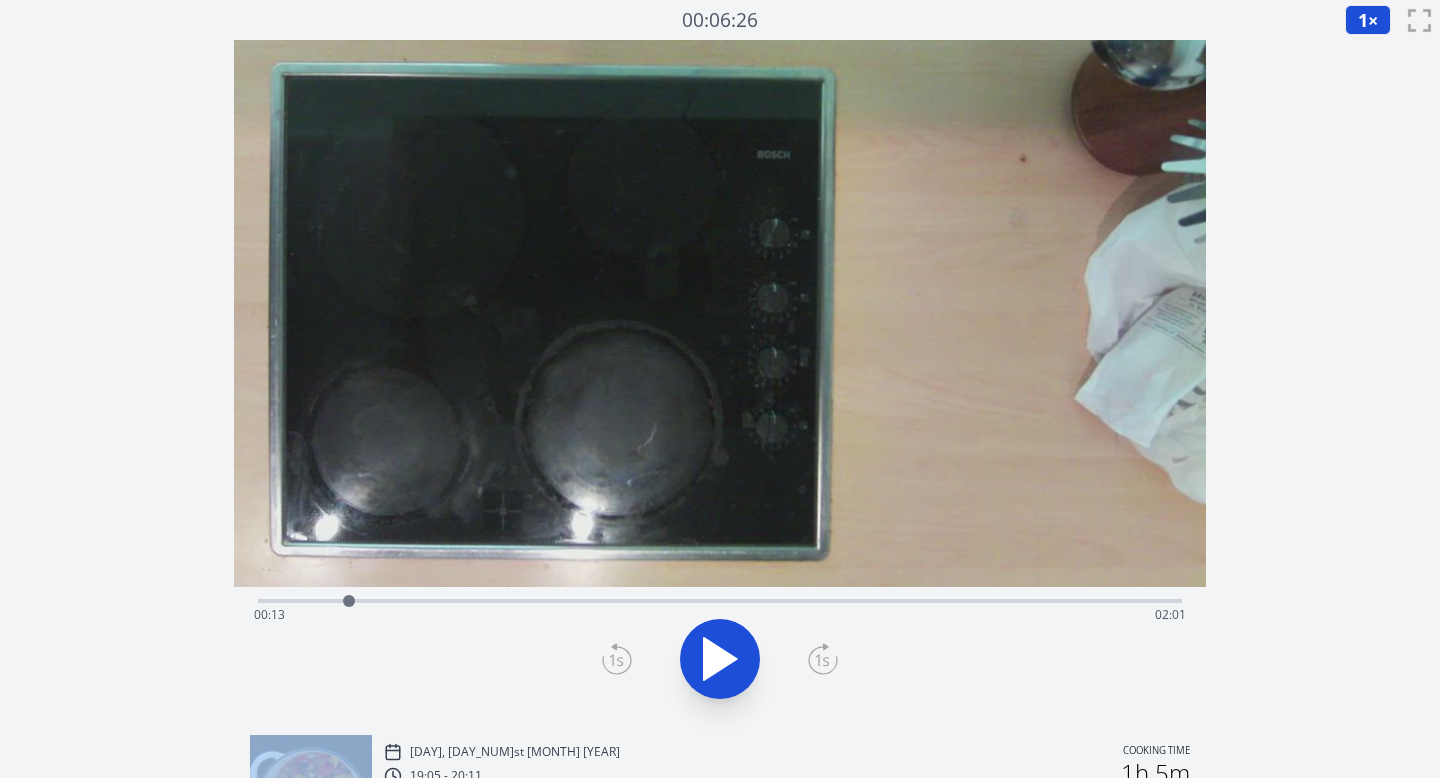 click 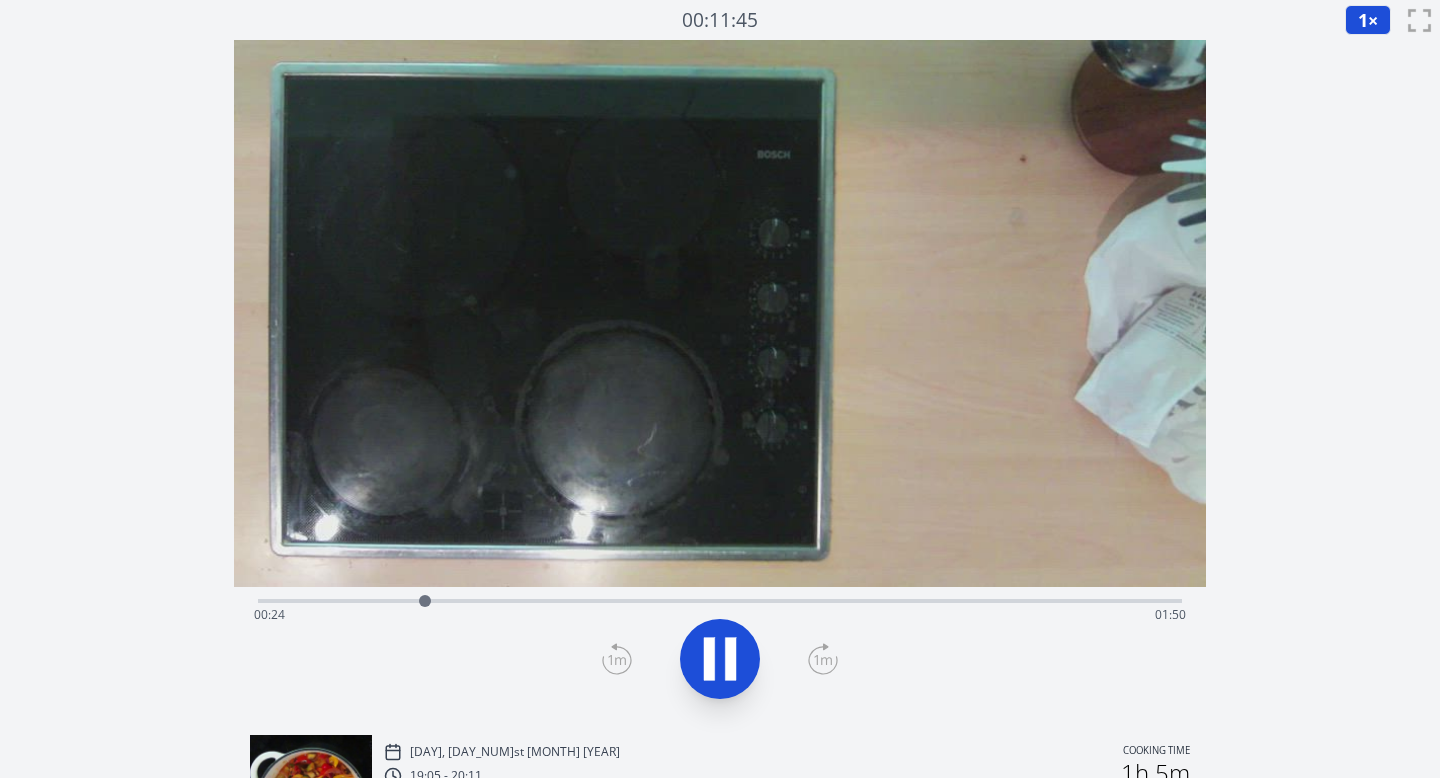click 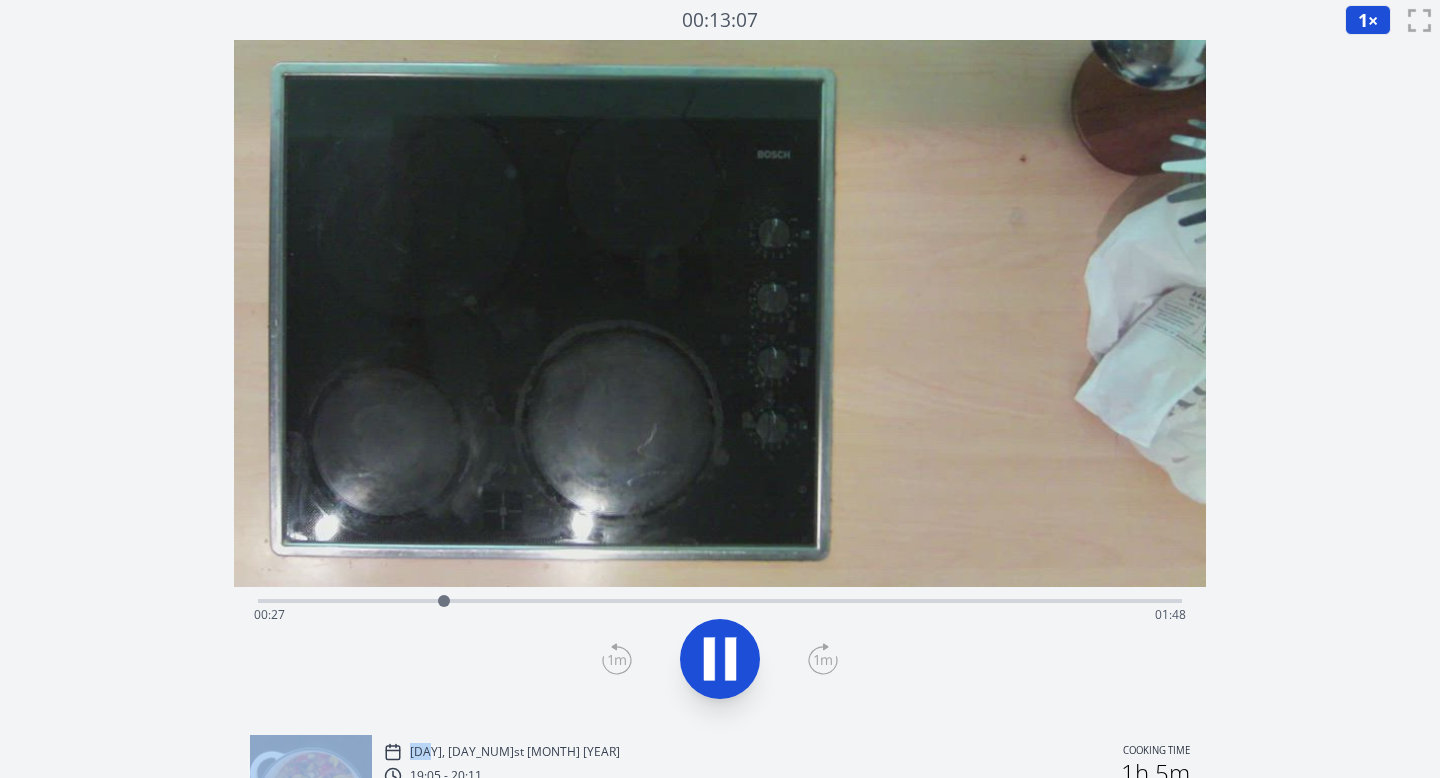 click 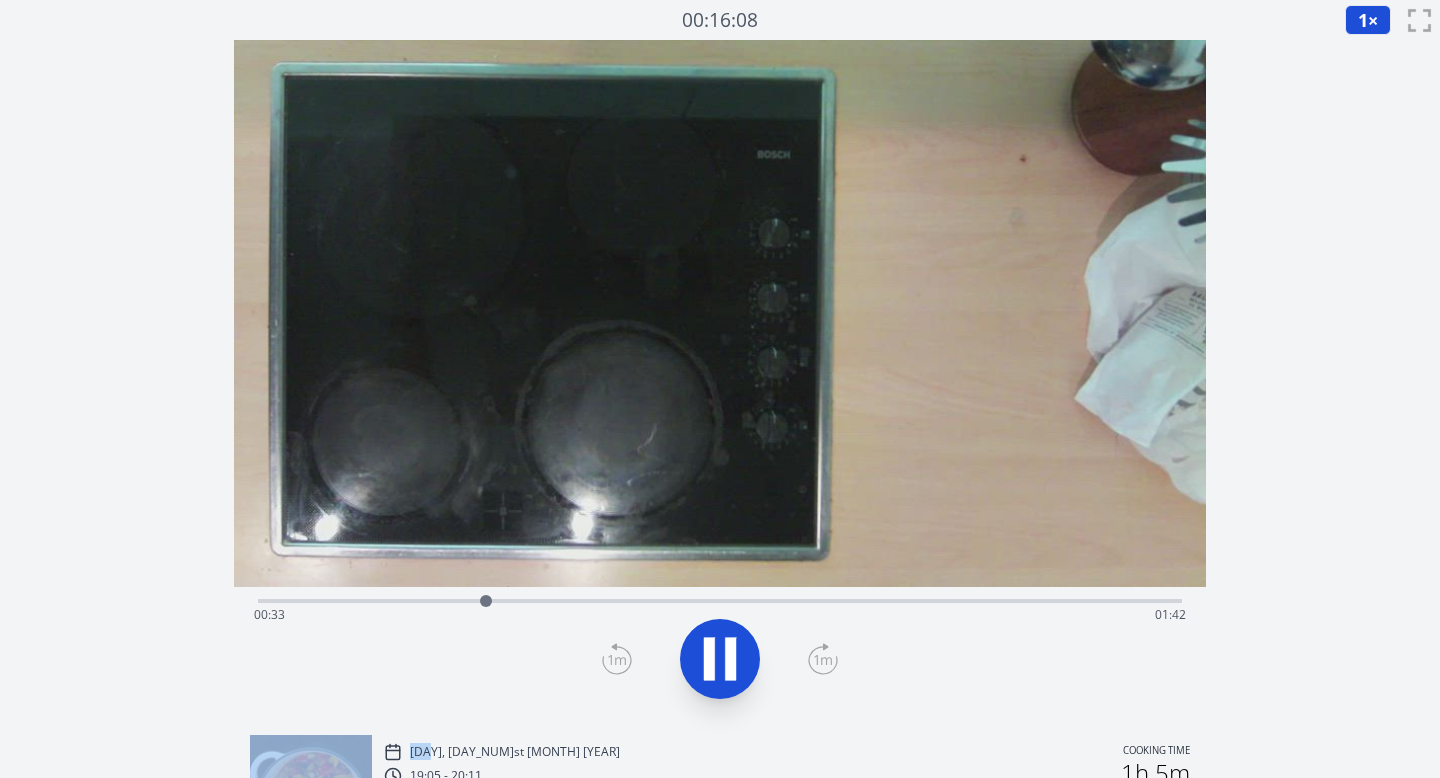 click 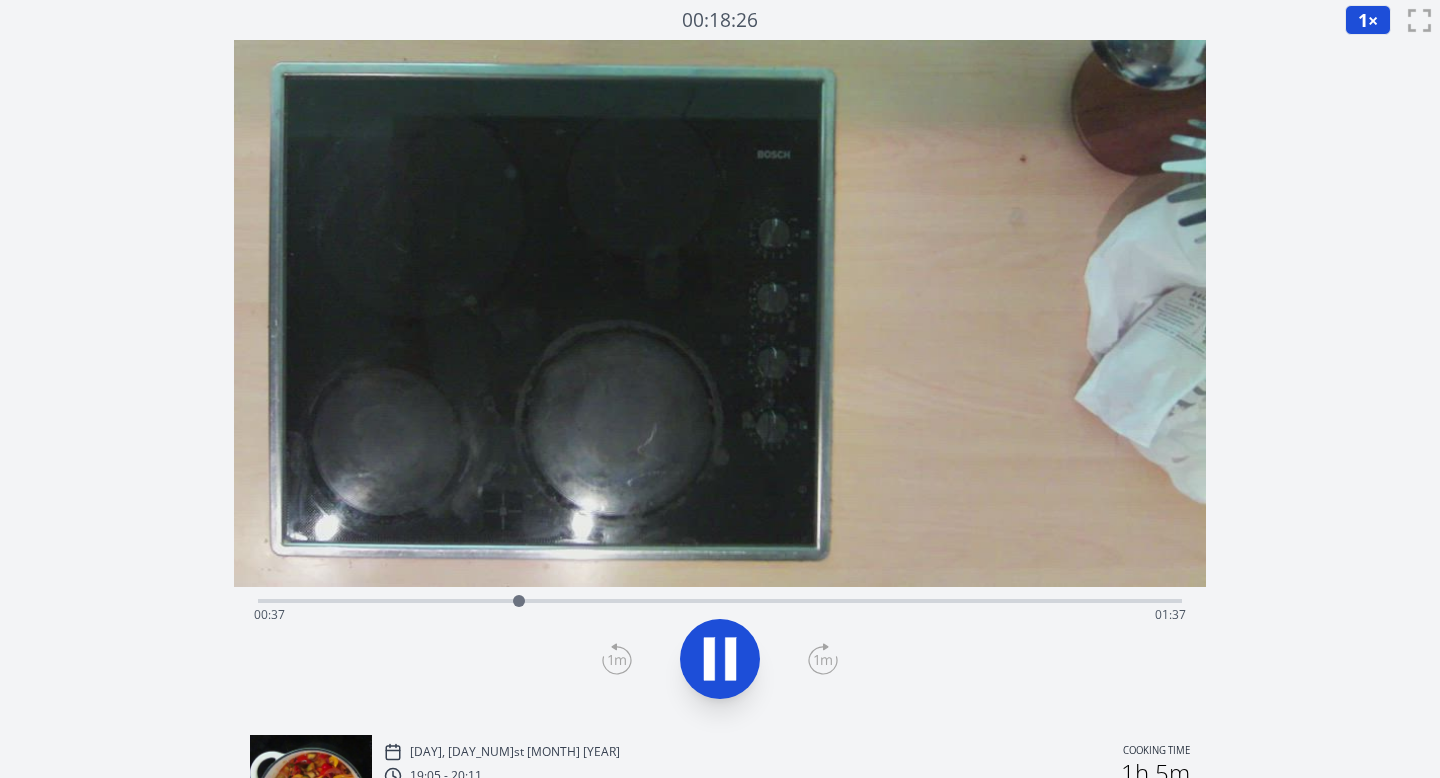 click 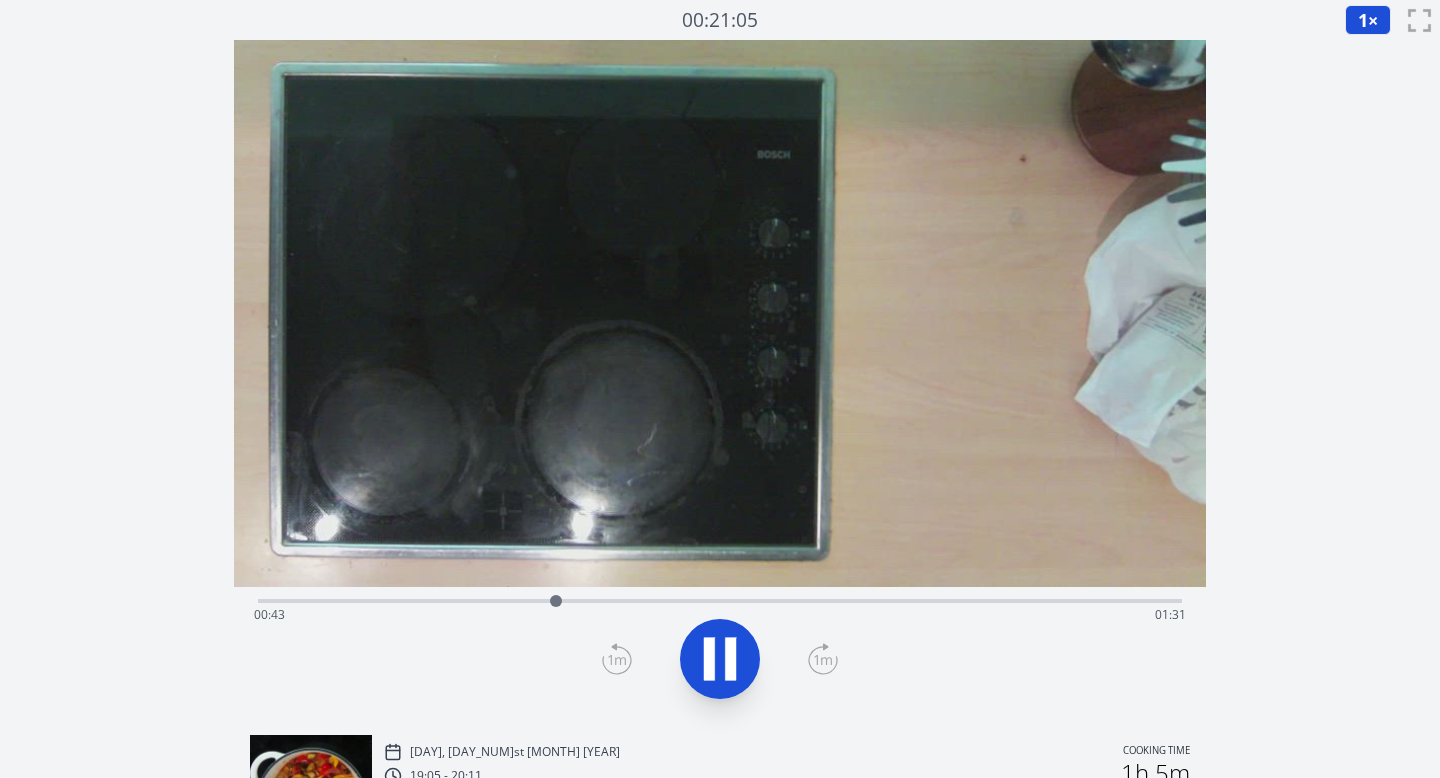 click 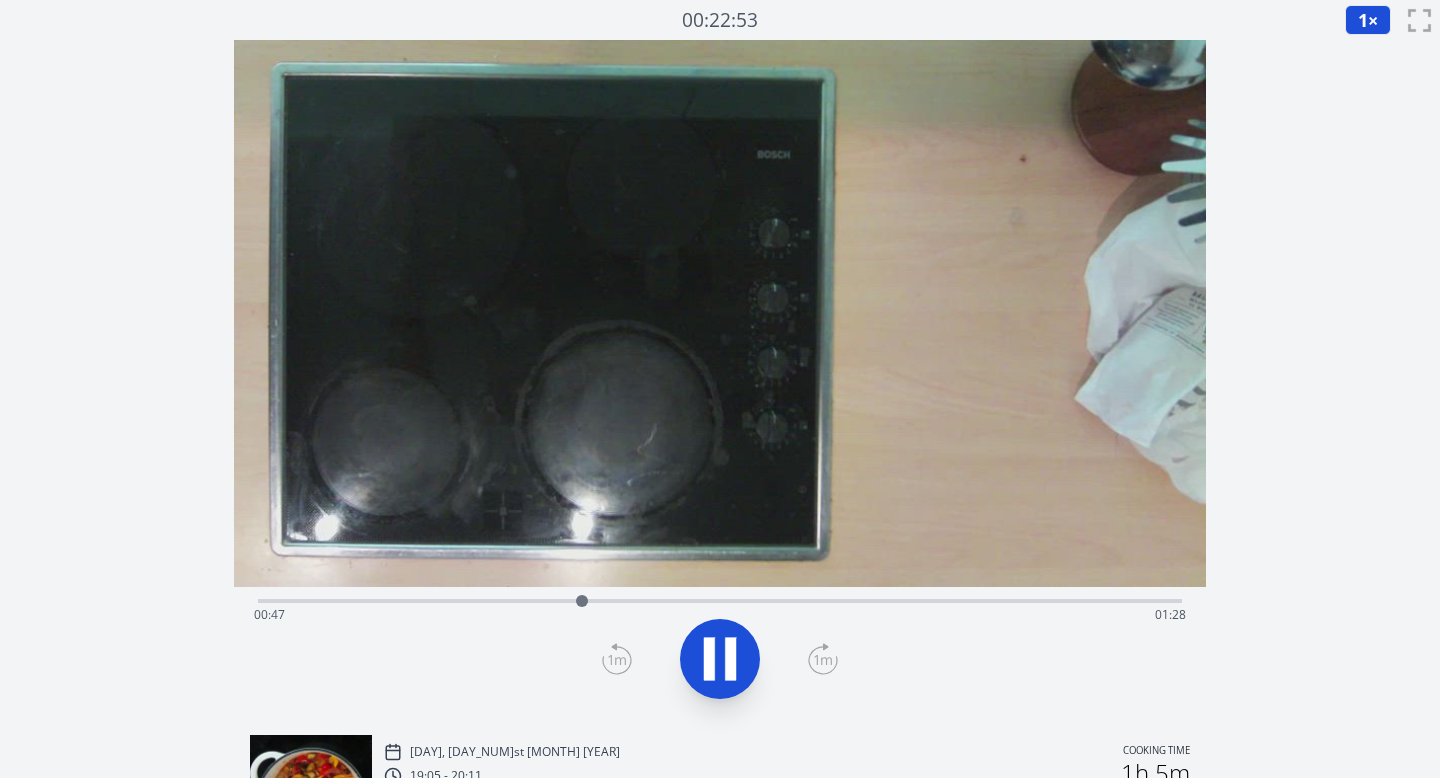 click 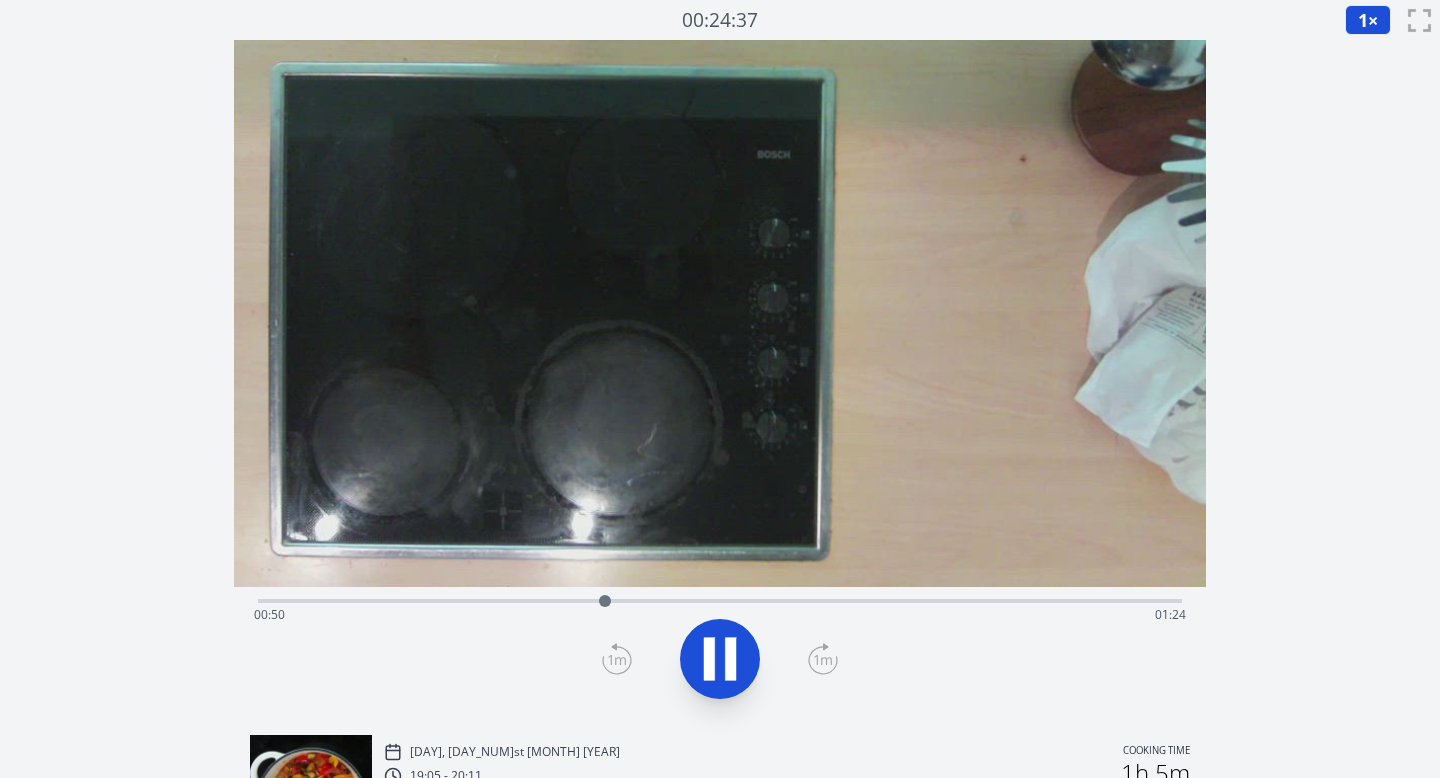 click 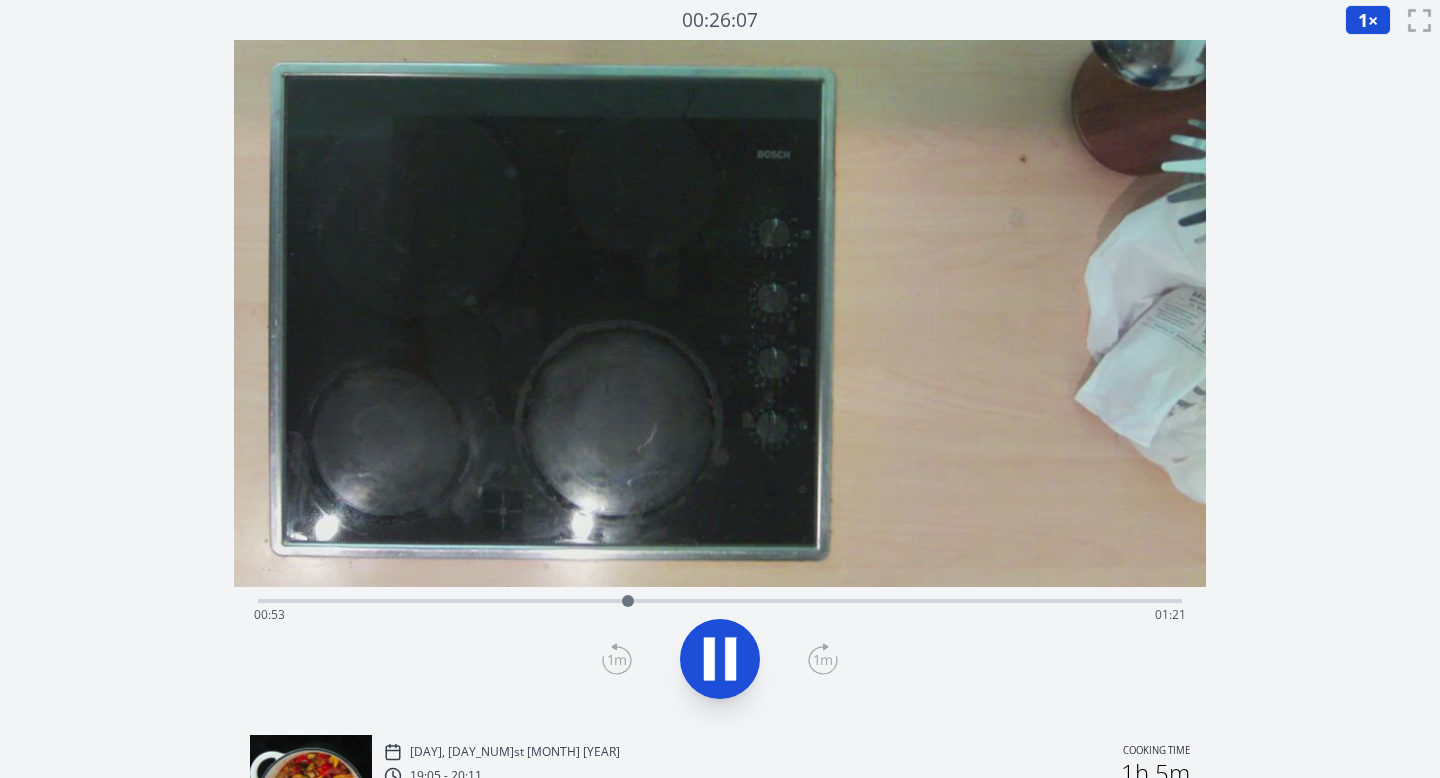 click 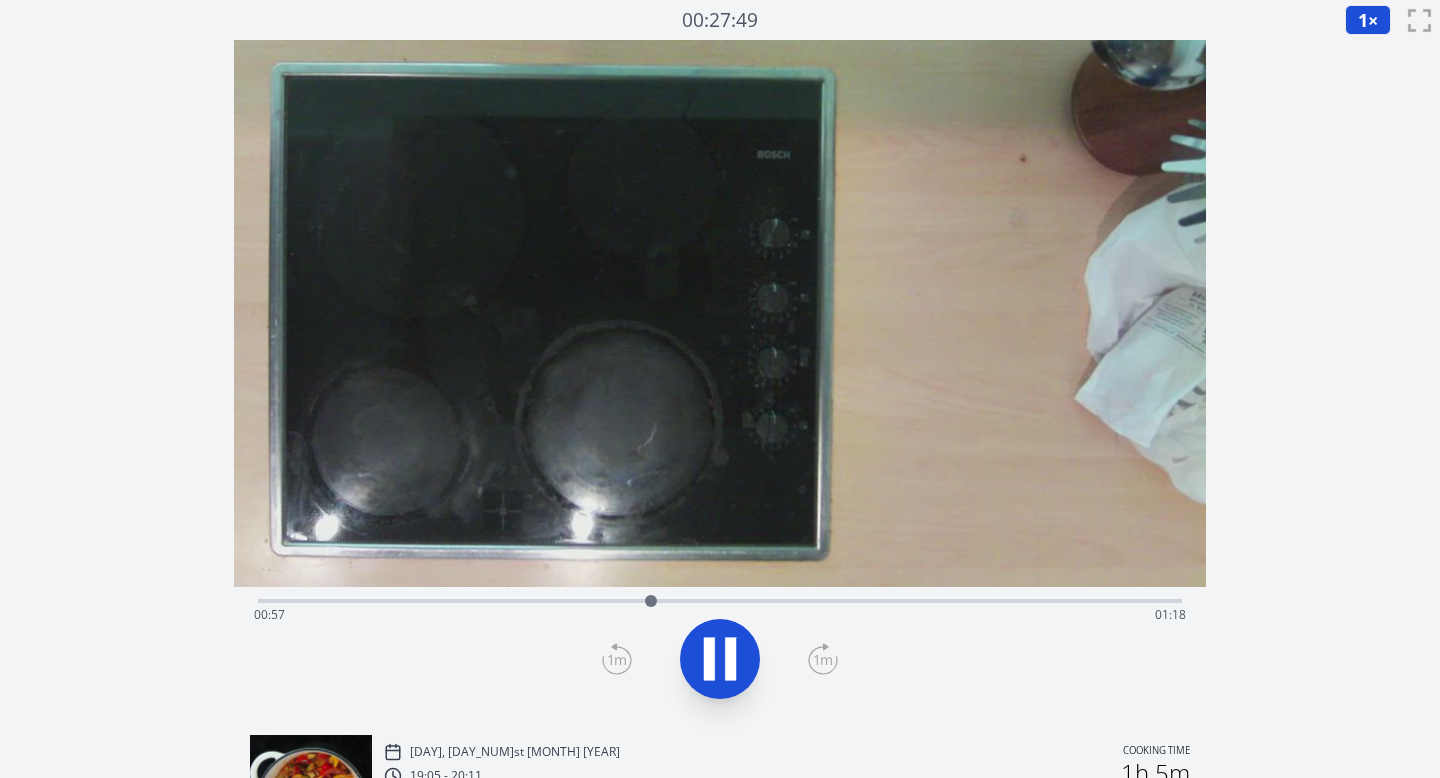 click 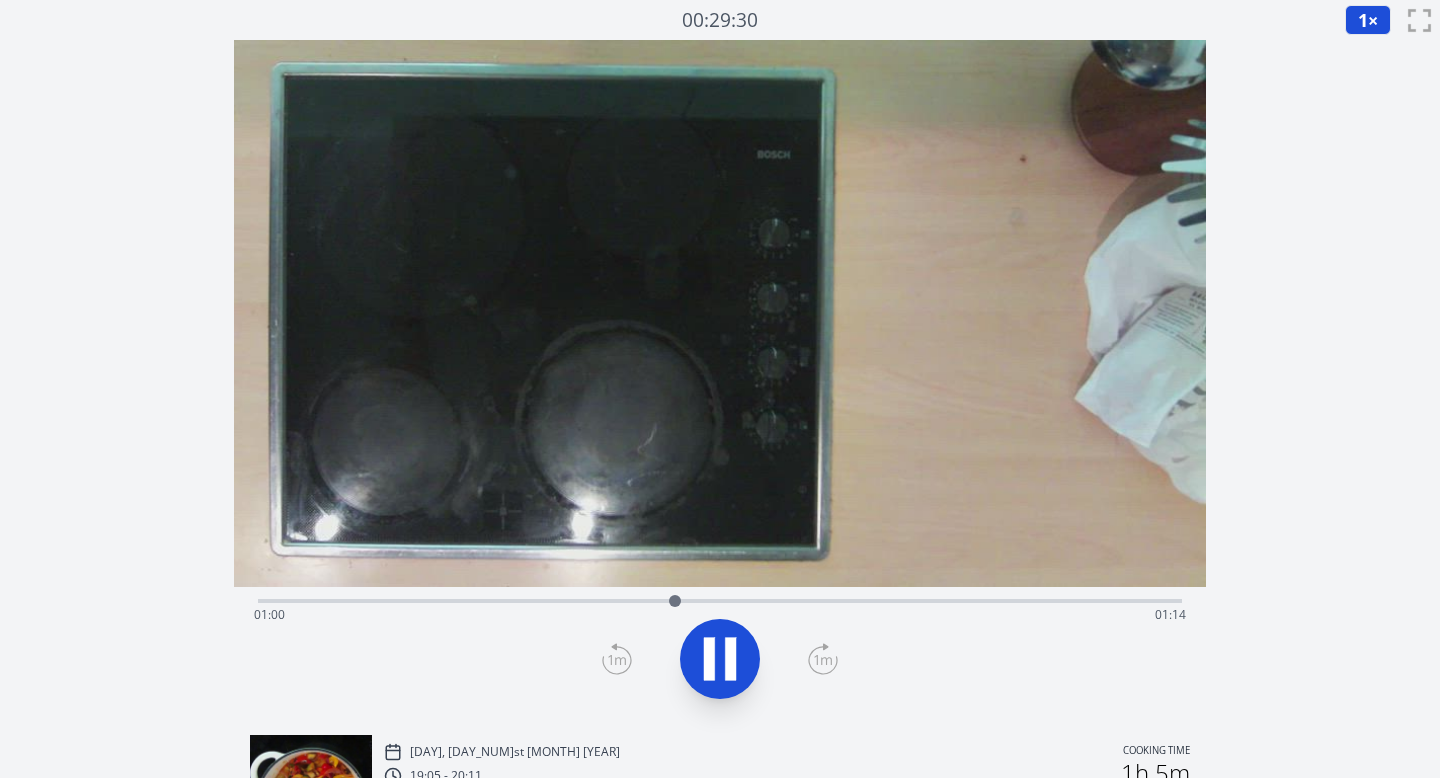 click 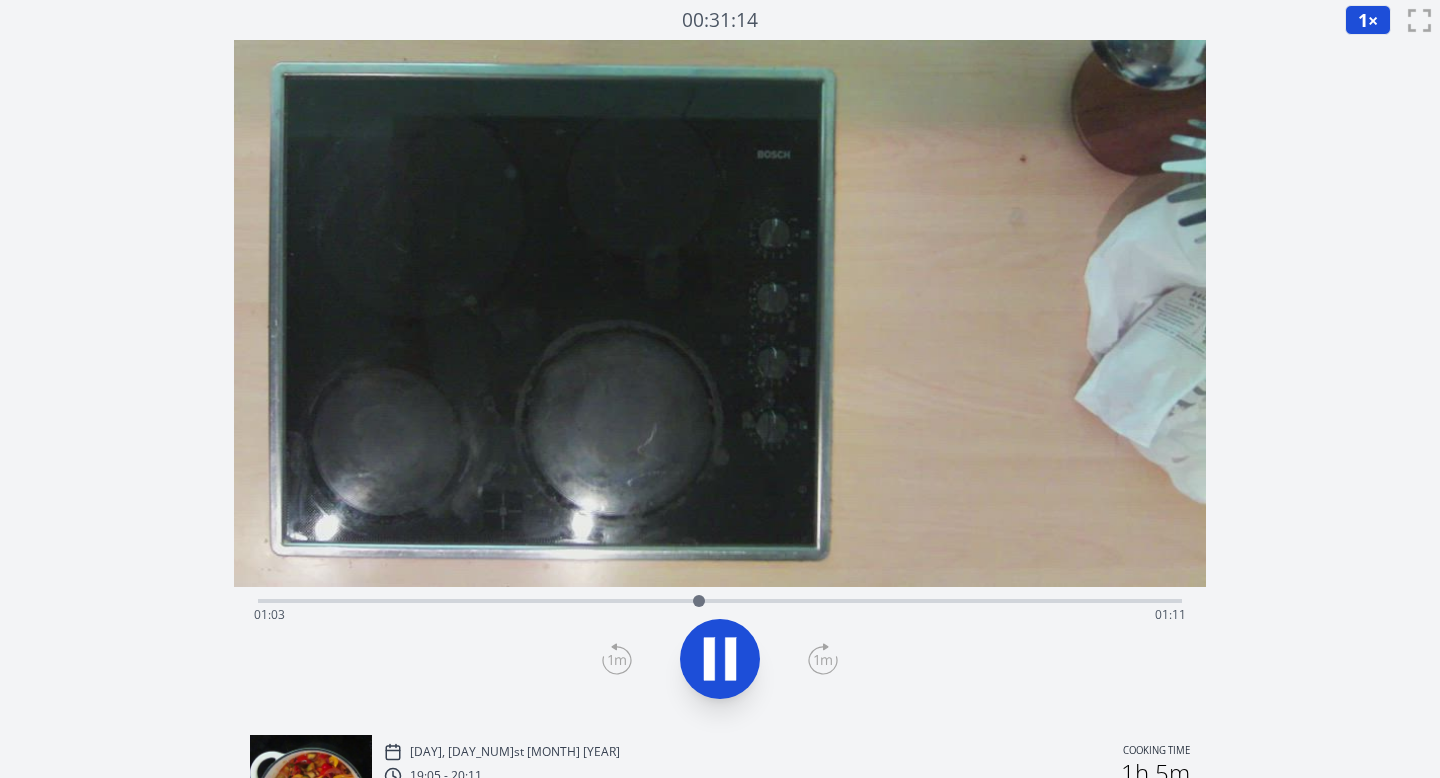 click 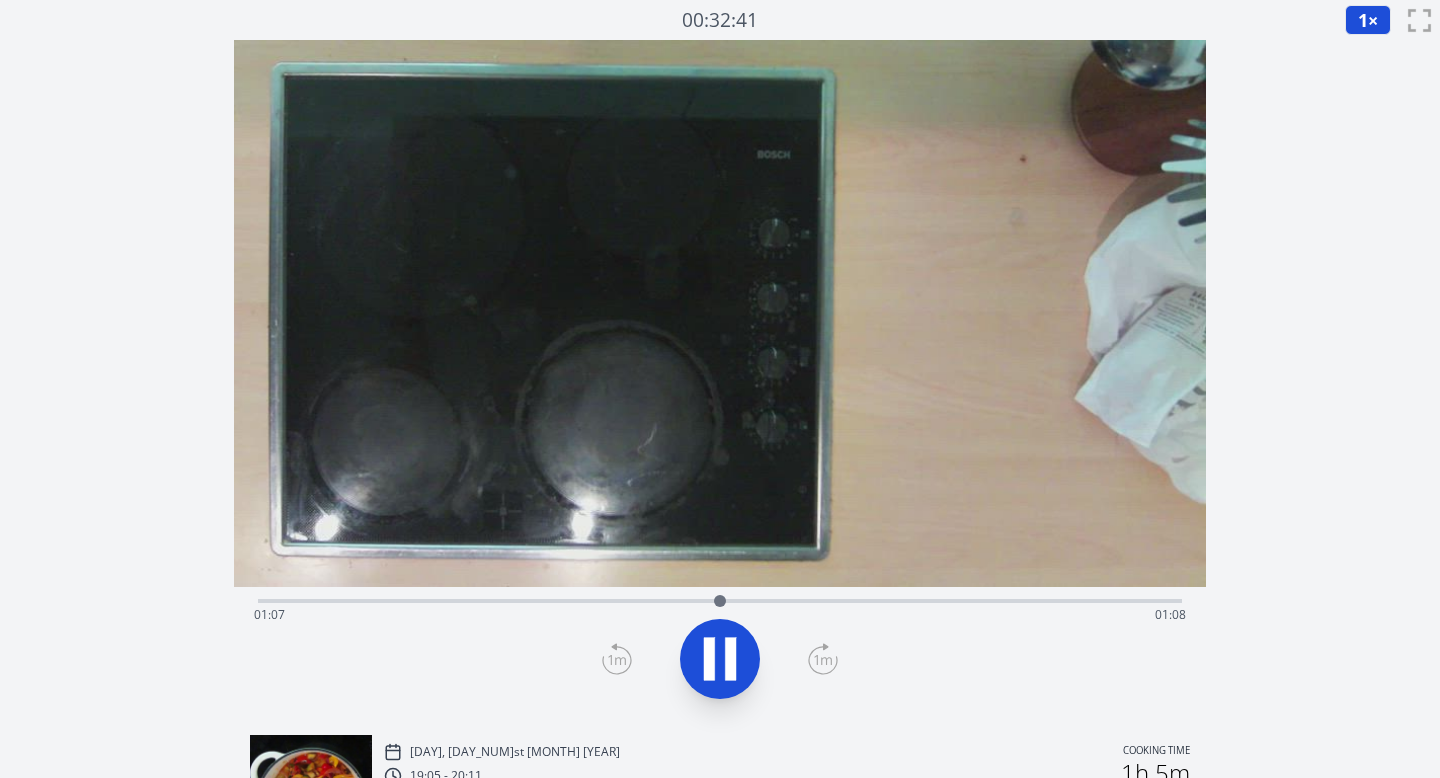 click 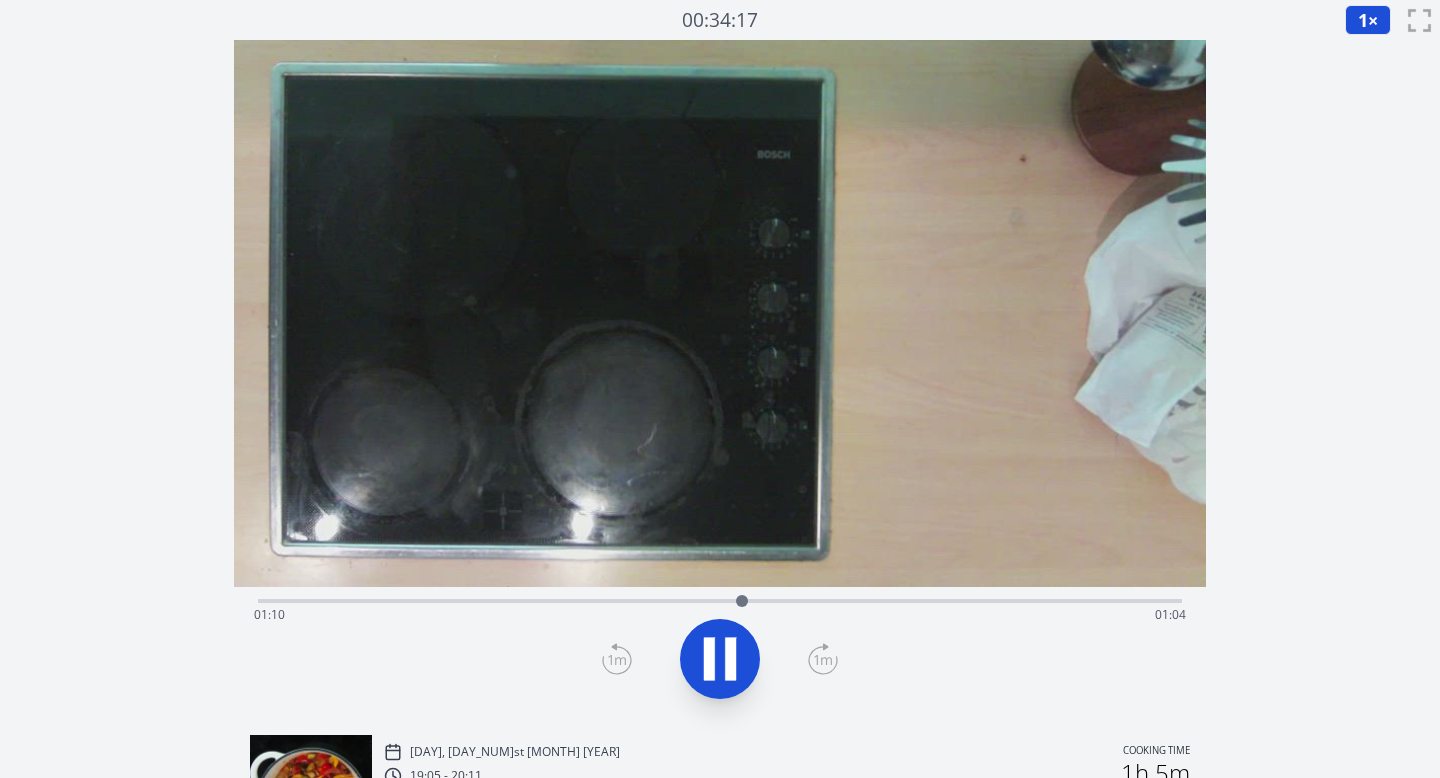 click 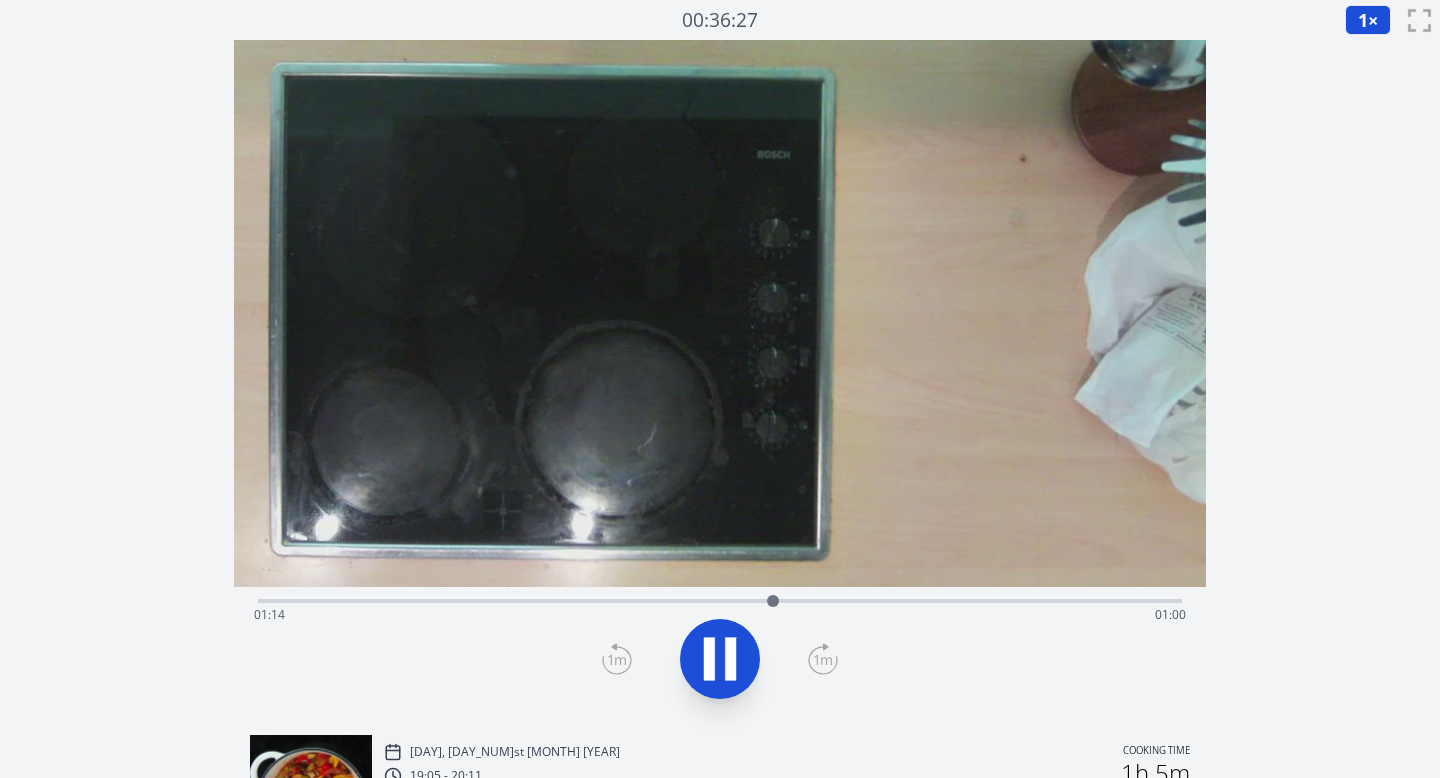 click 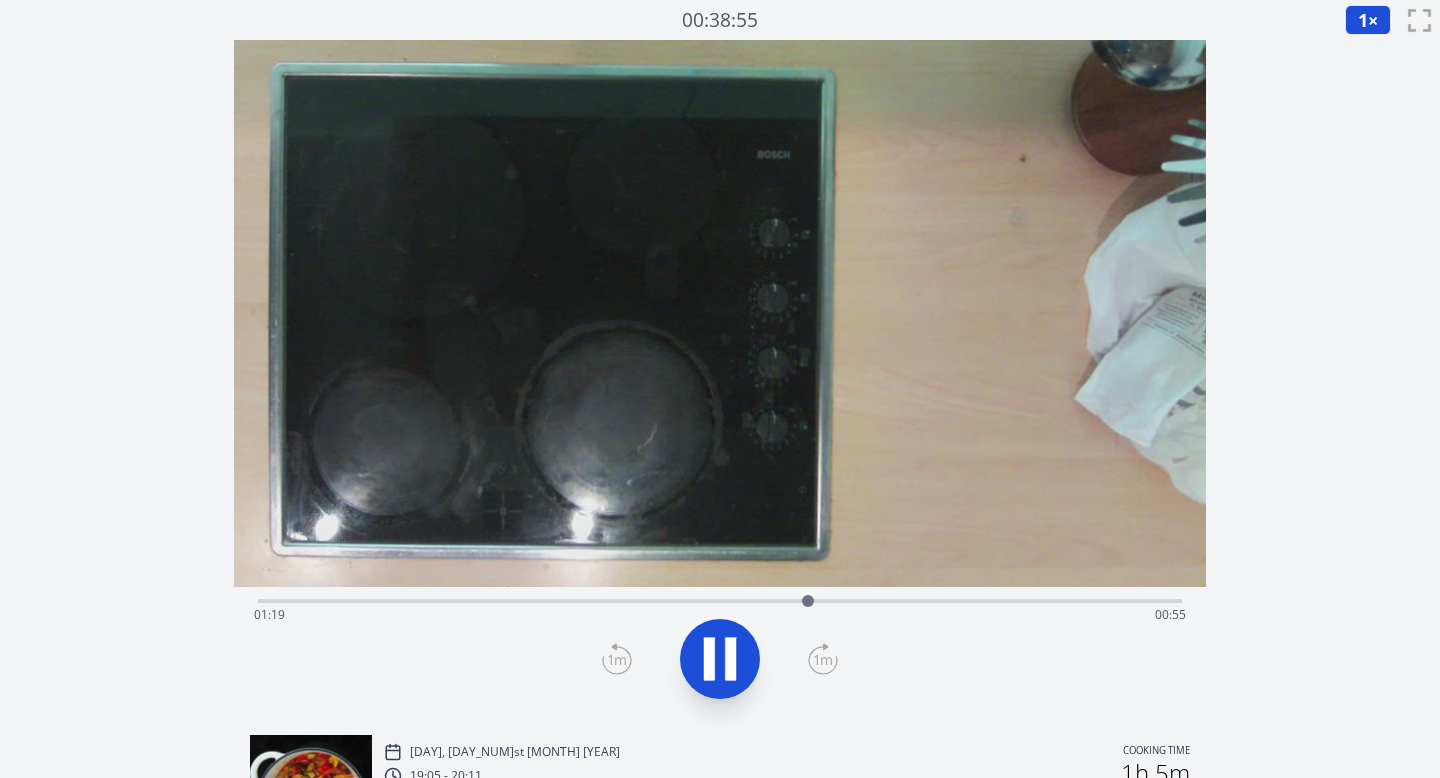 click 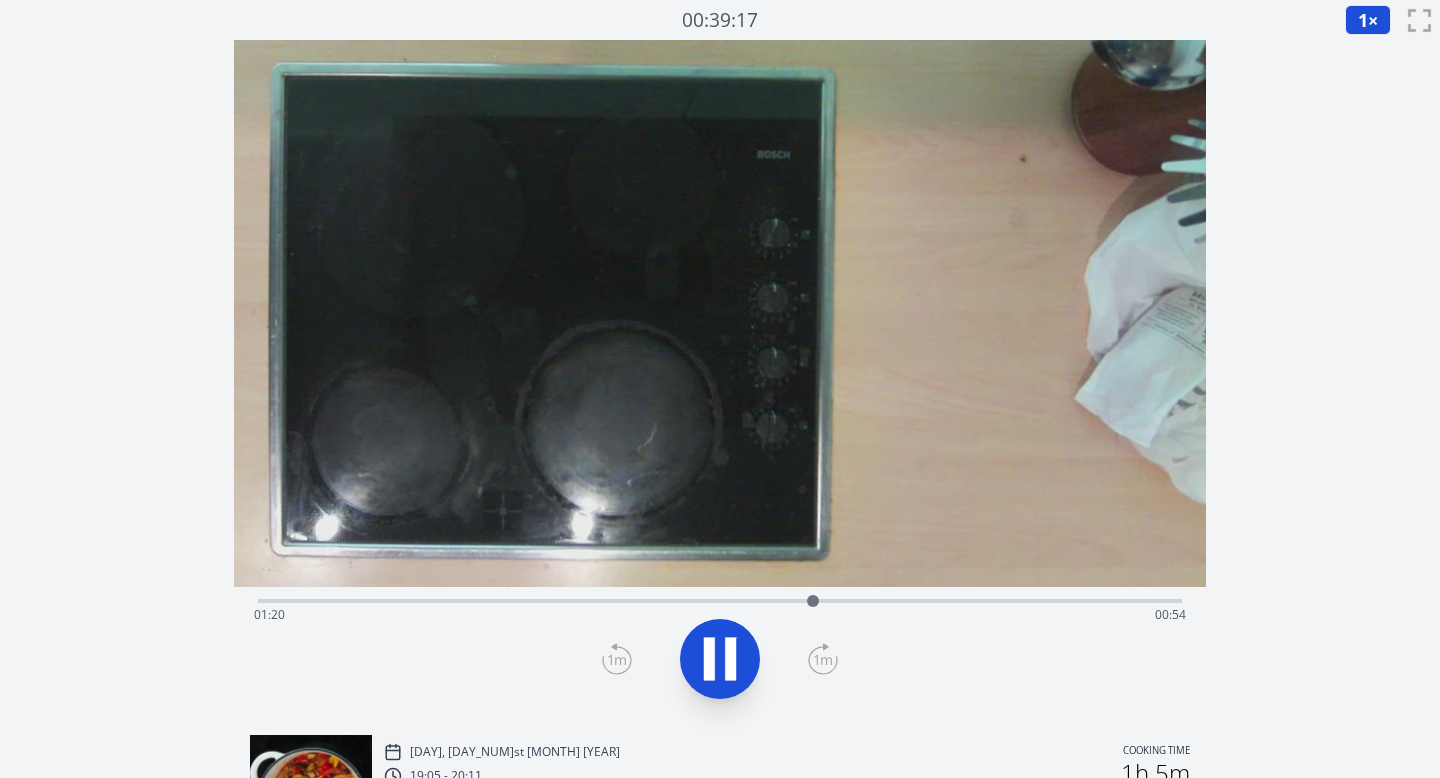 click on "1 ×" at bounding box center (1368, 20) 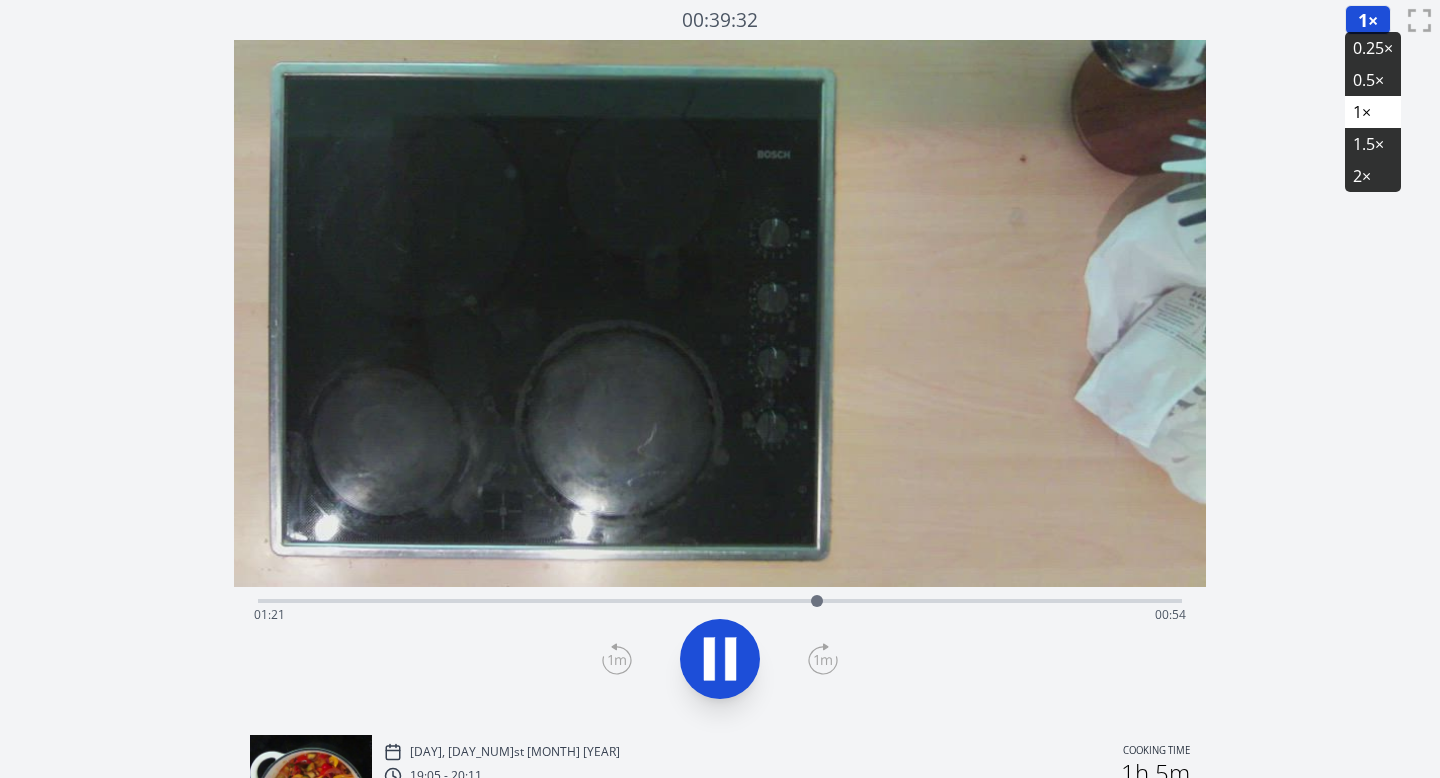 click on "0.25×" at bounding box center (1373, 48) 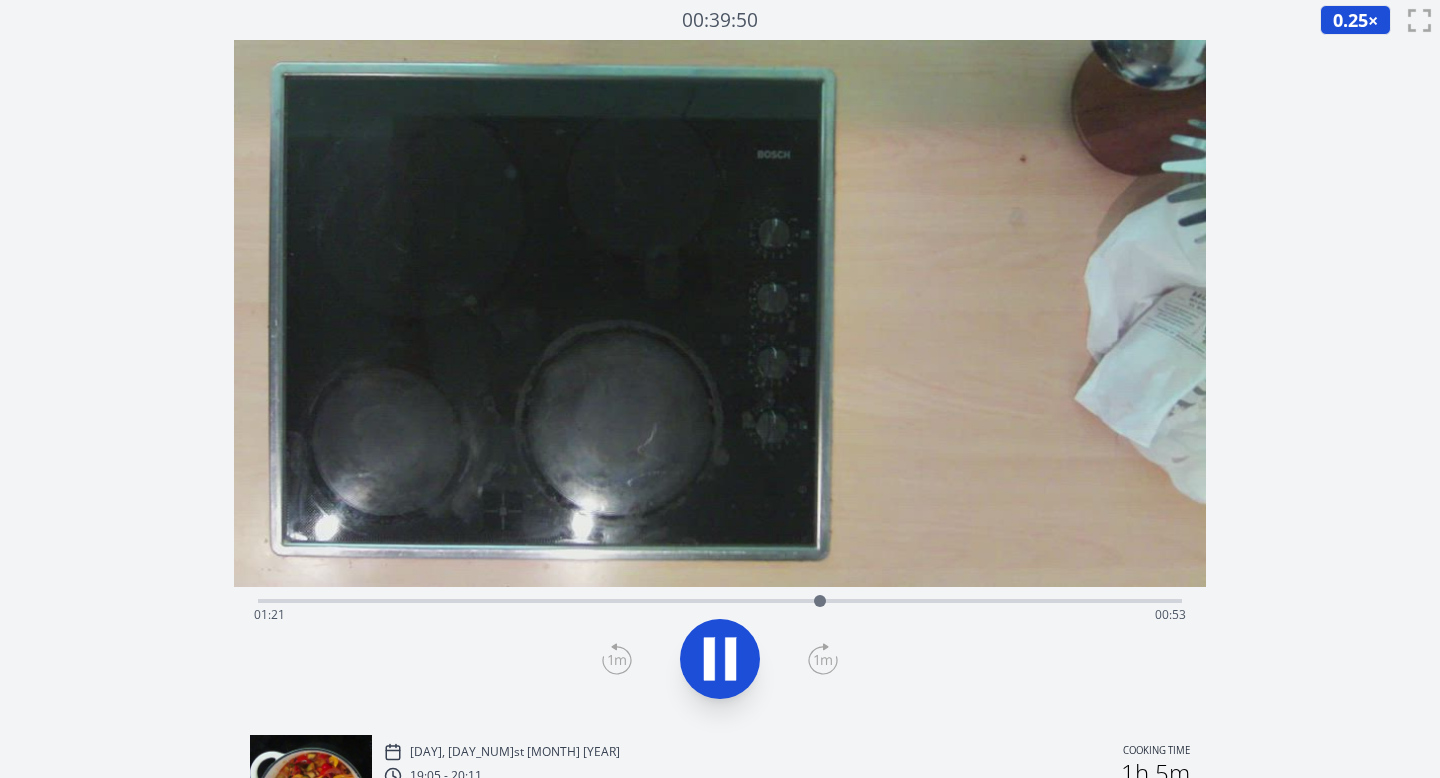 click 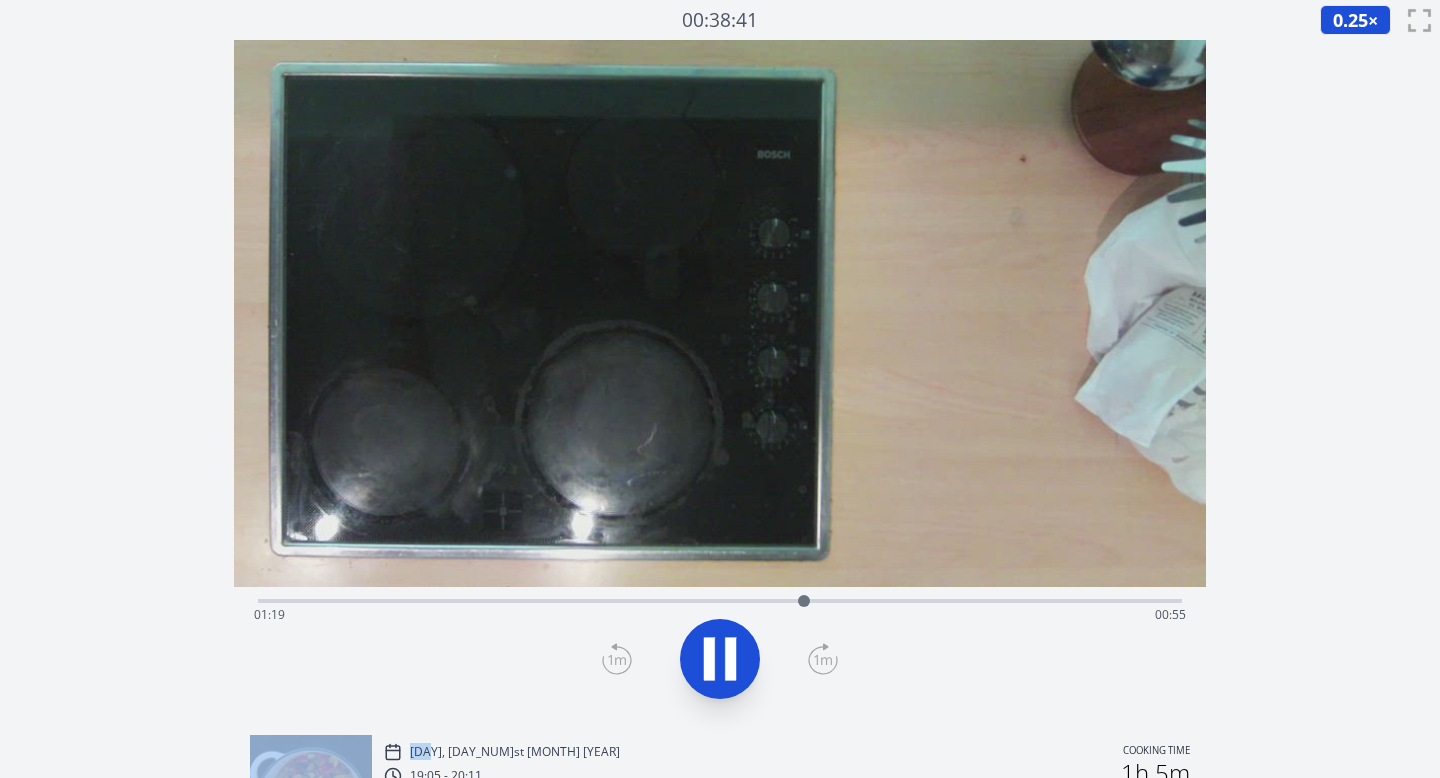 click 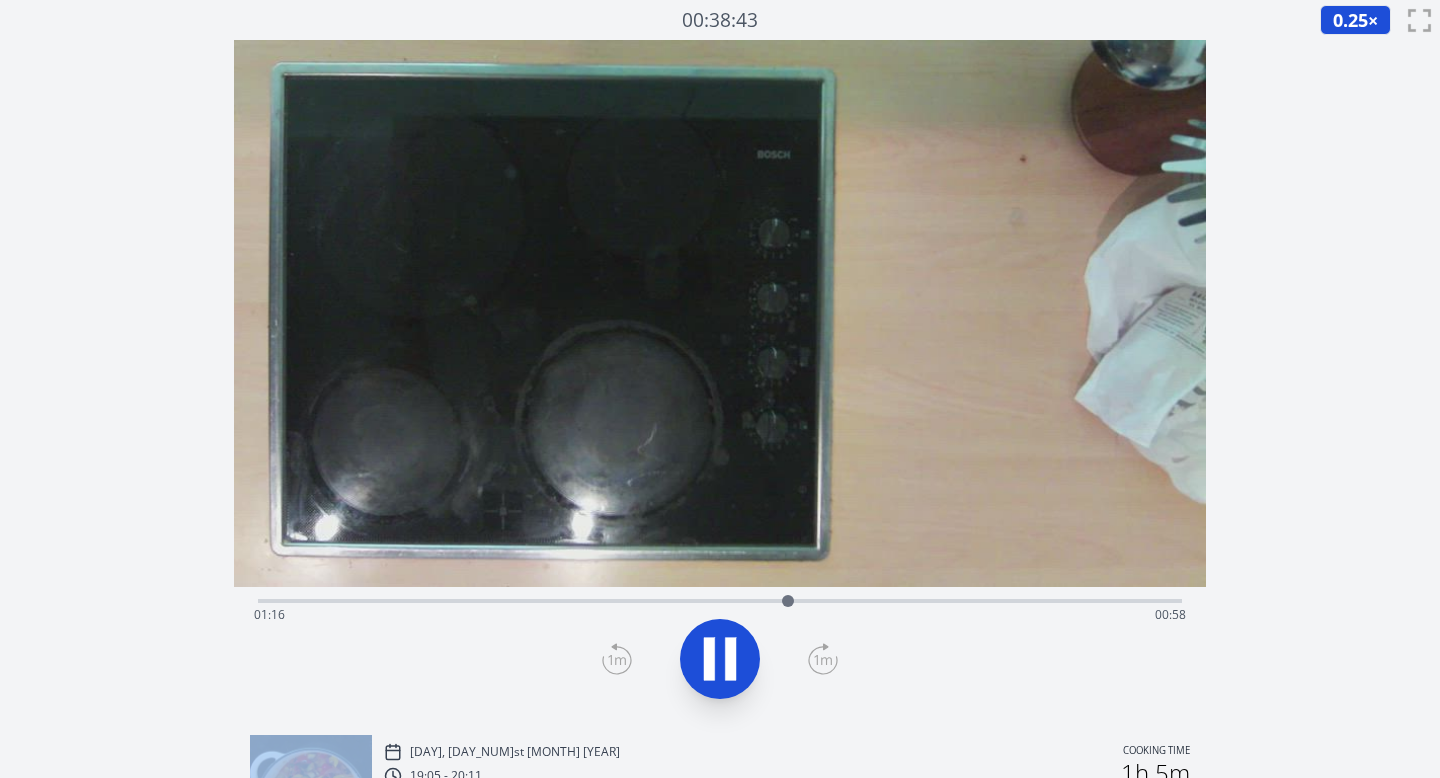 click 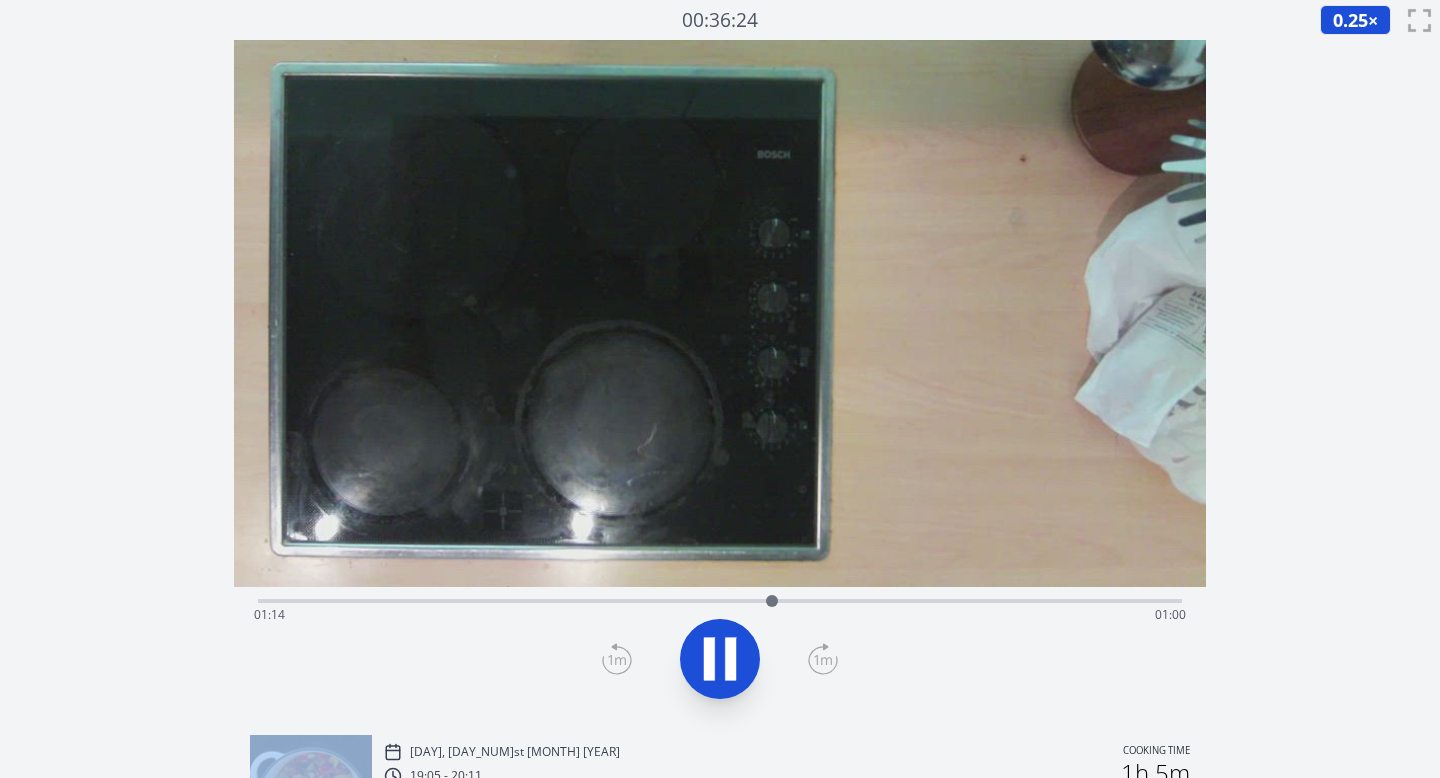 click 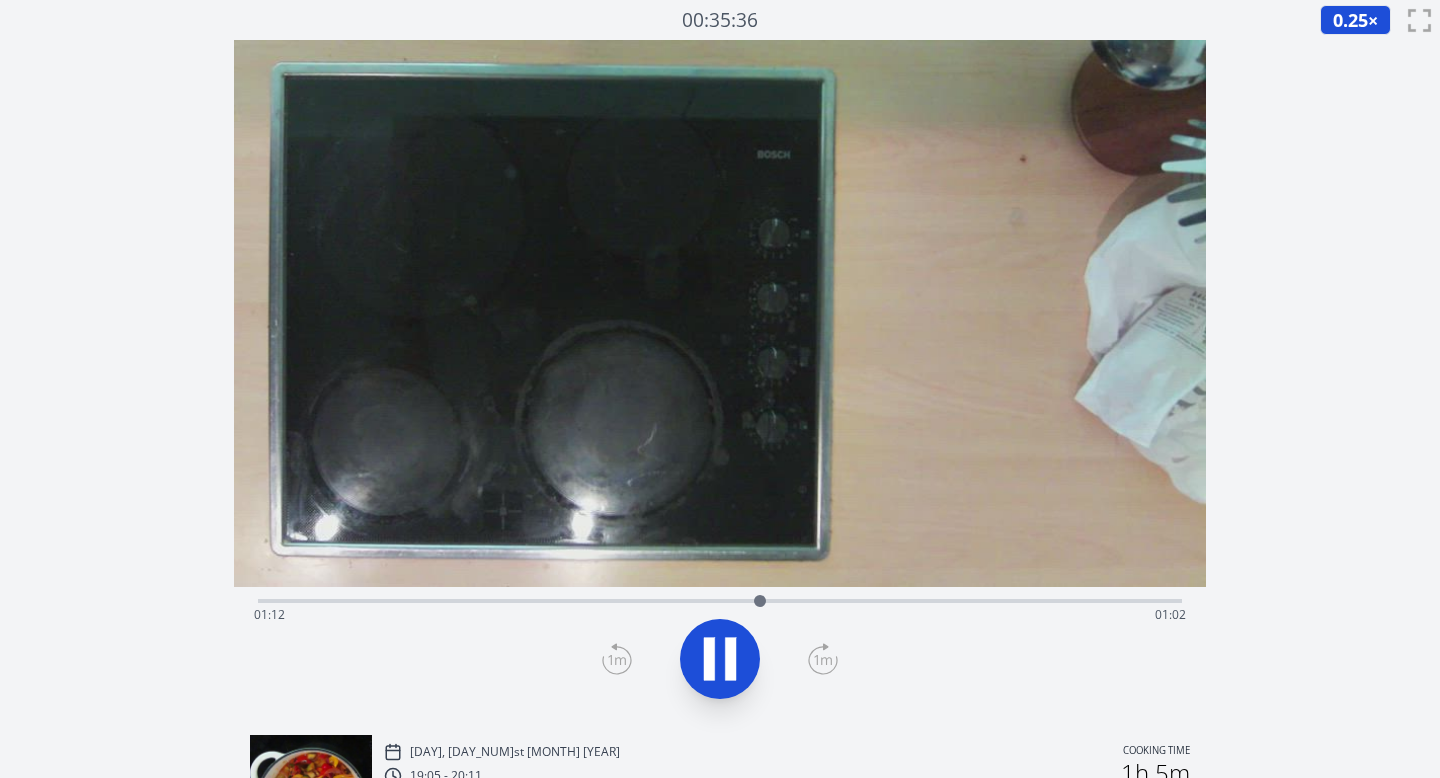 click 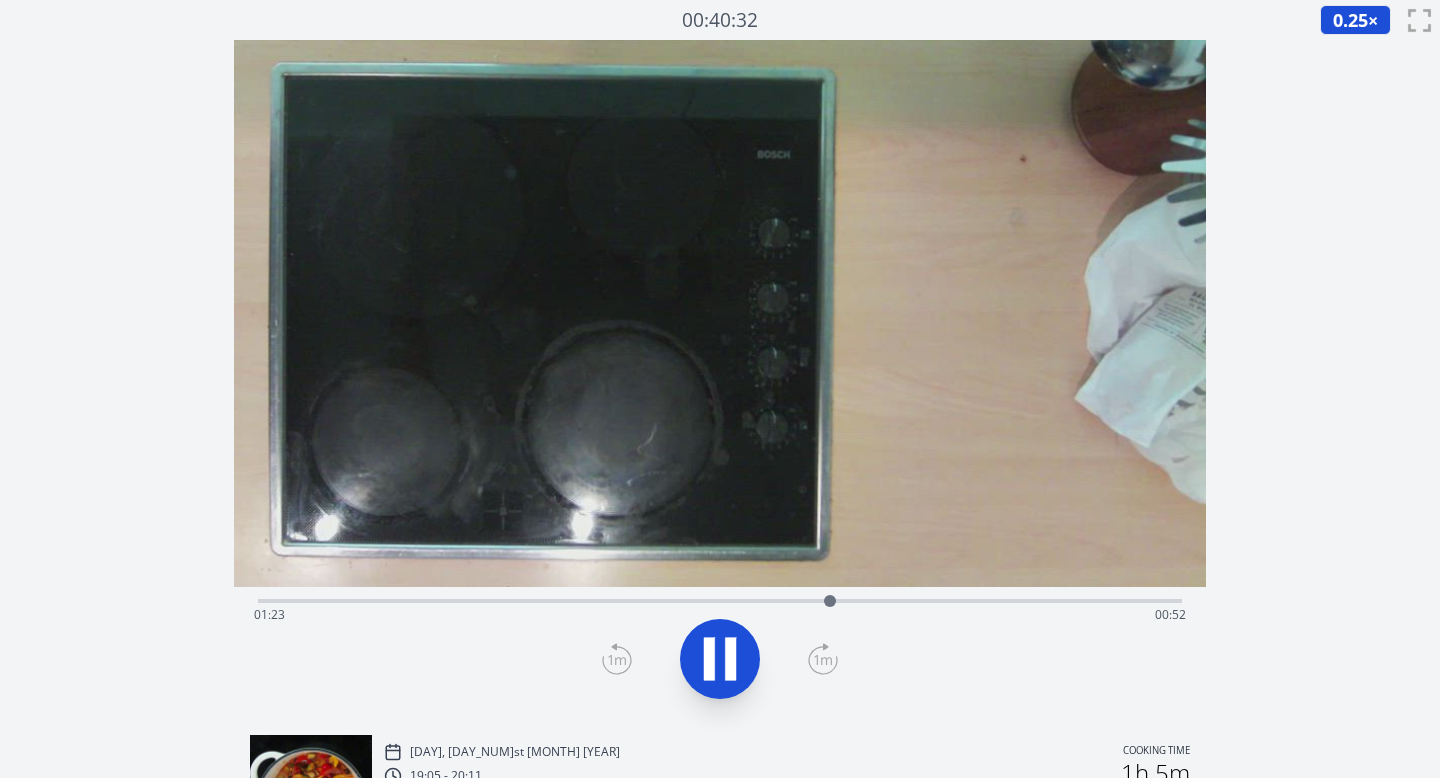 click 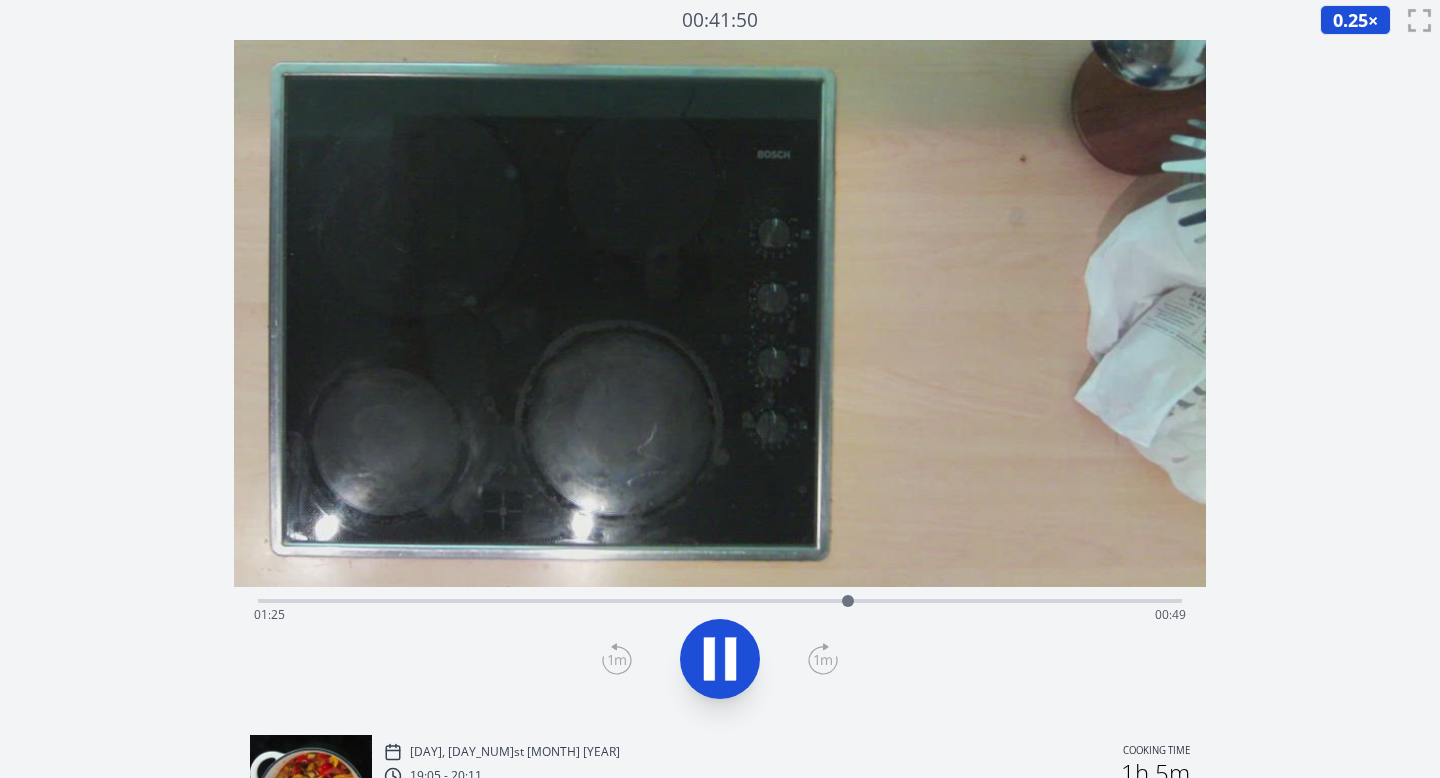 click 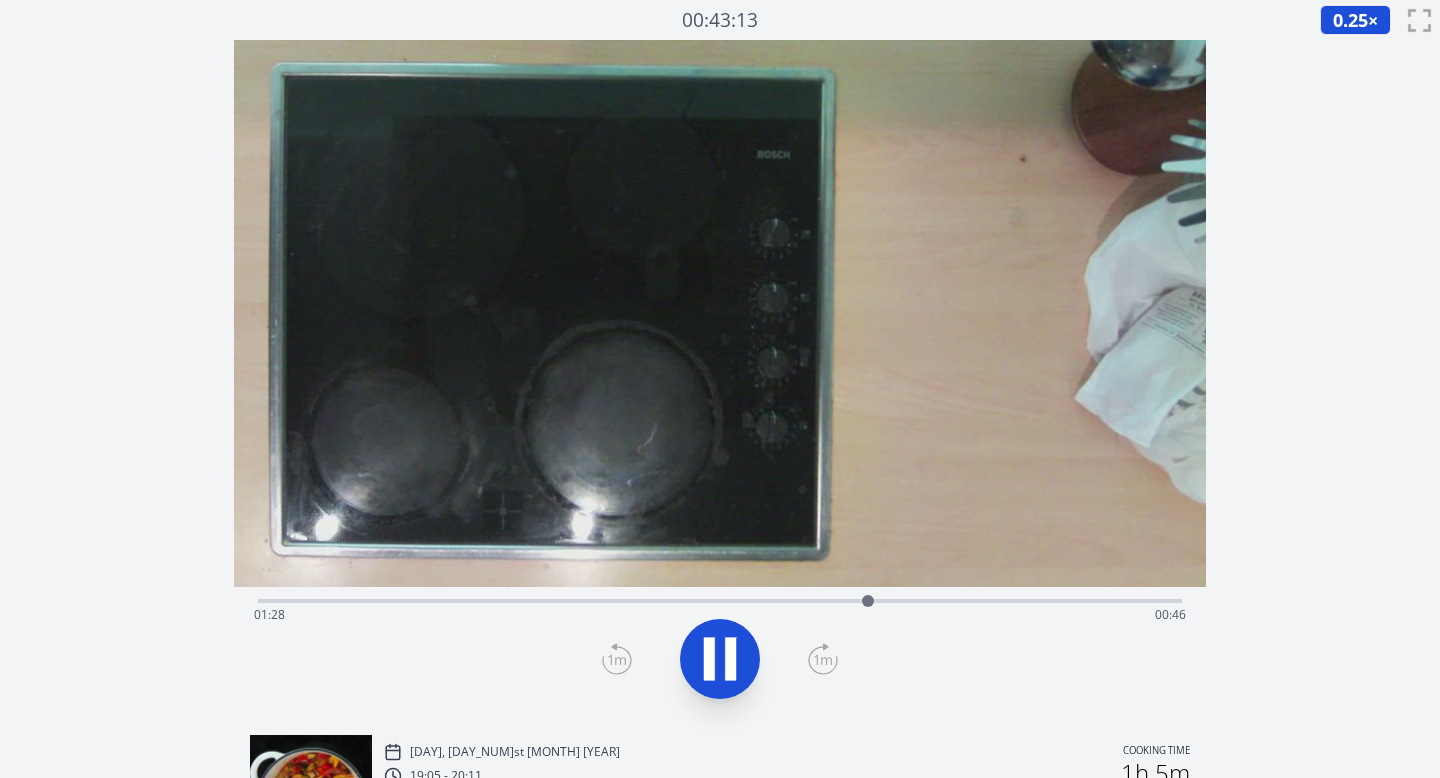 click 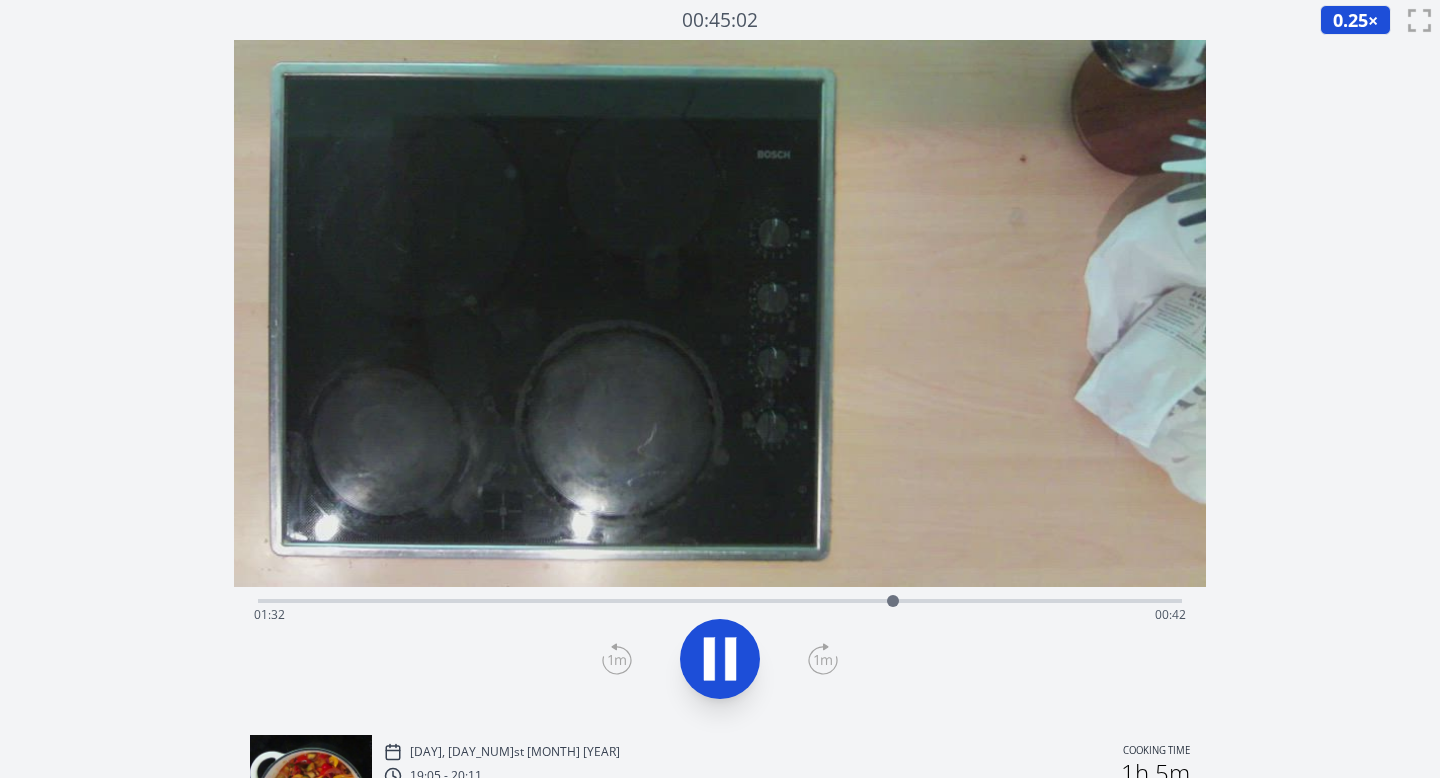 click 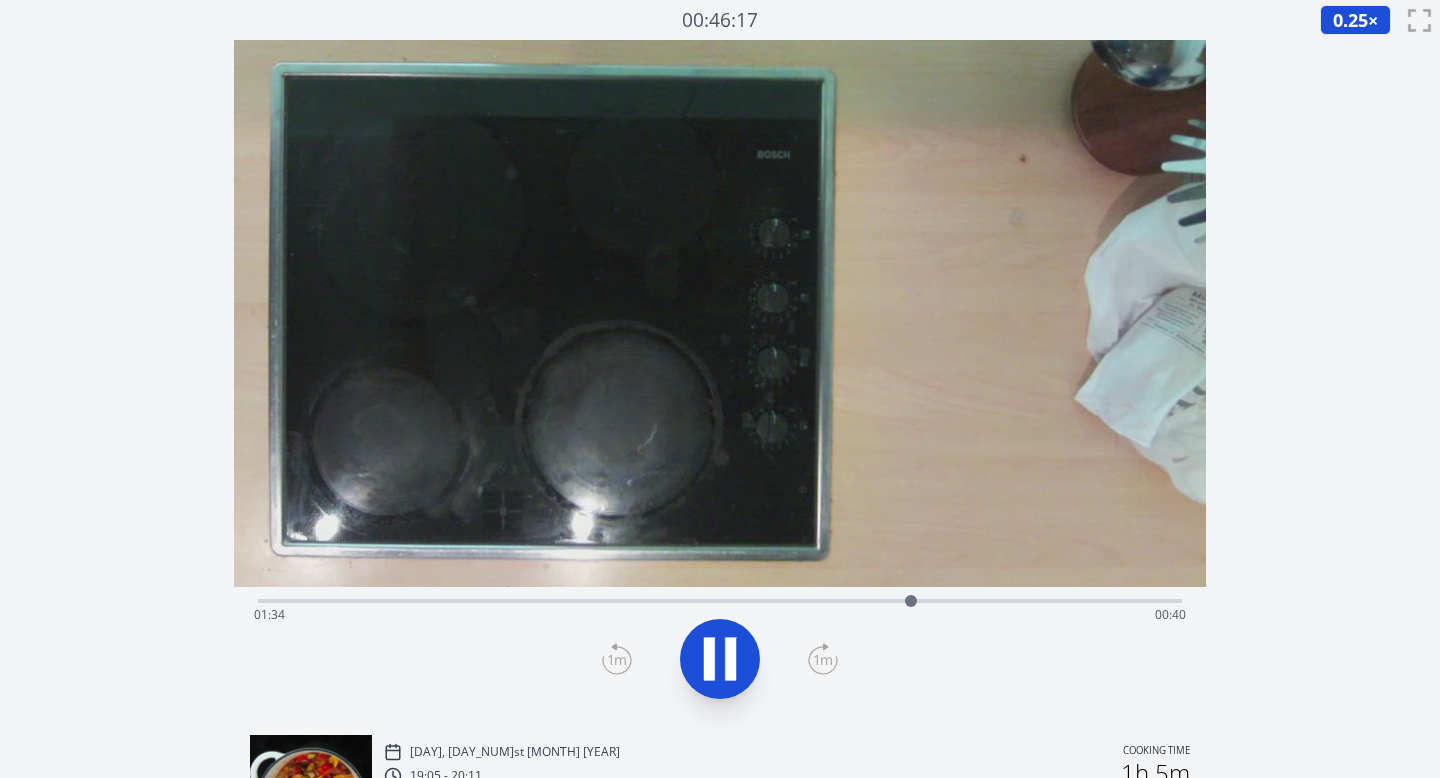 click 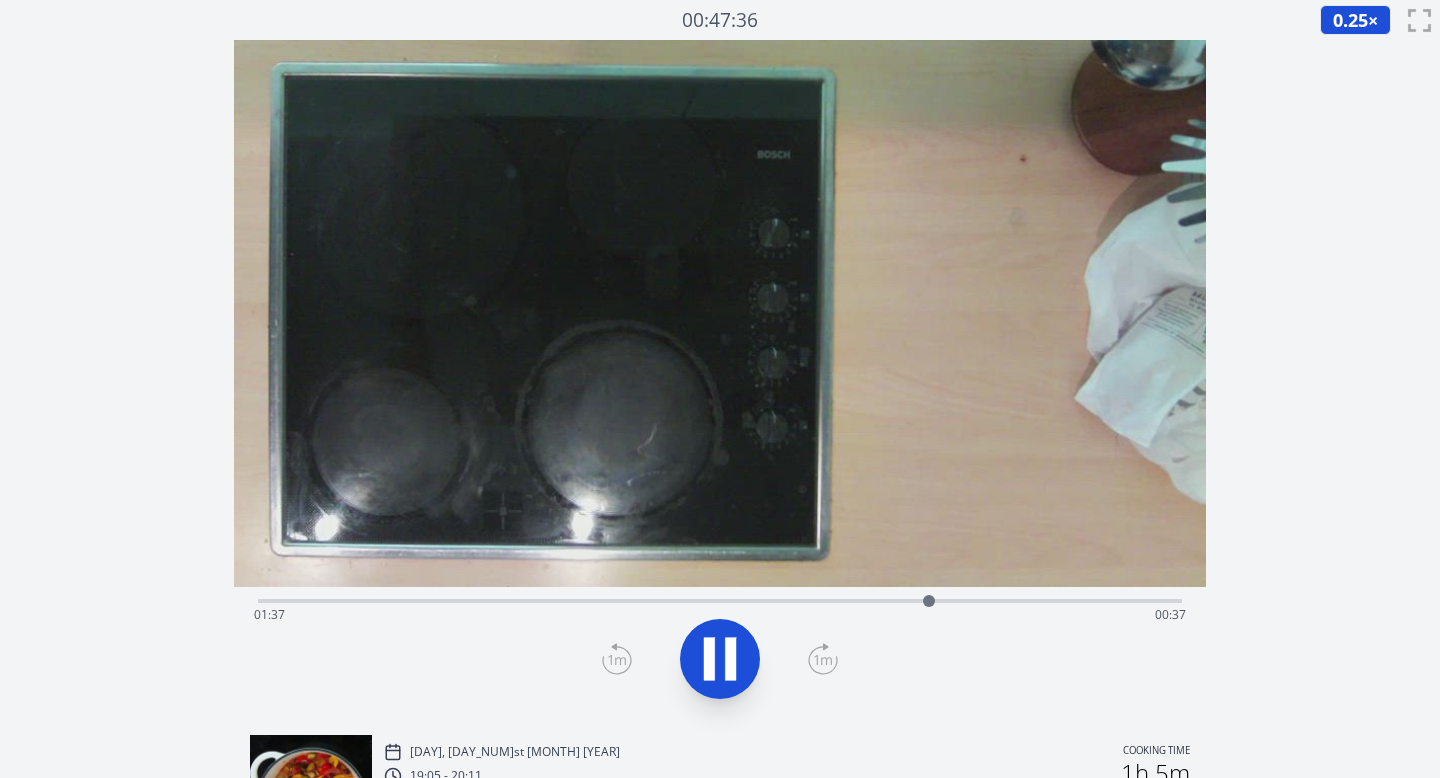 click 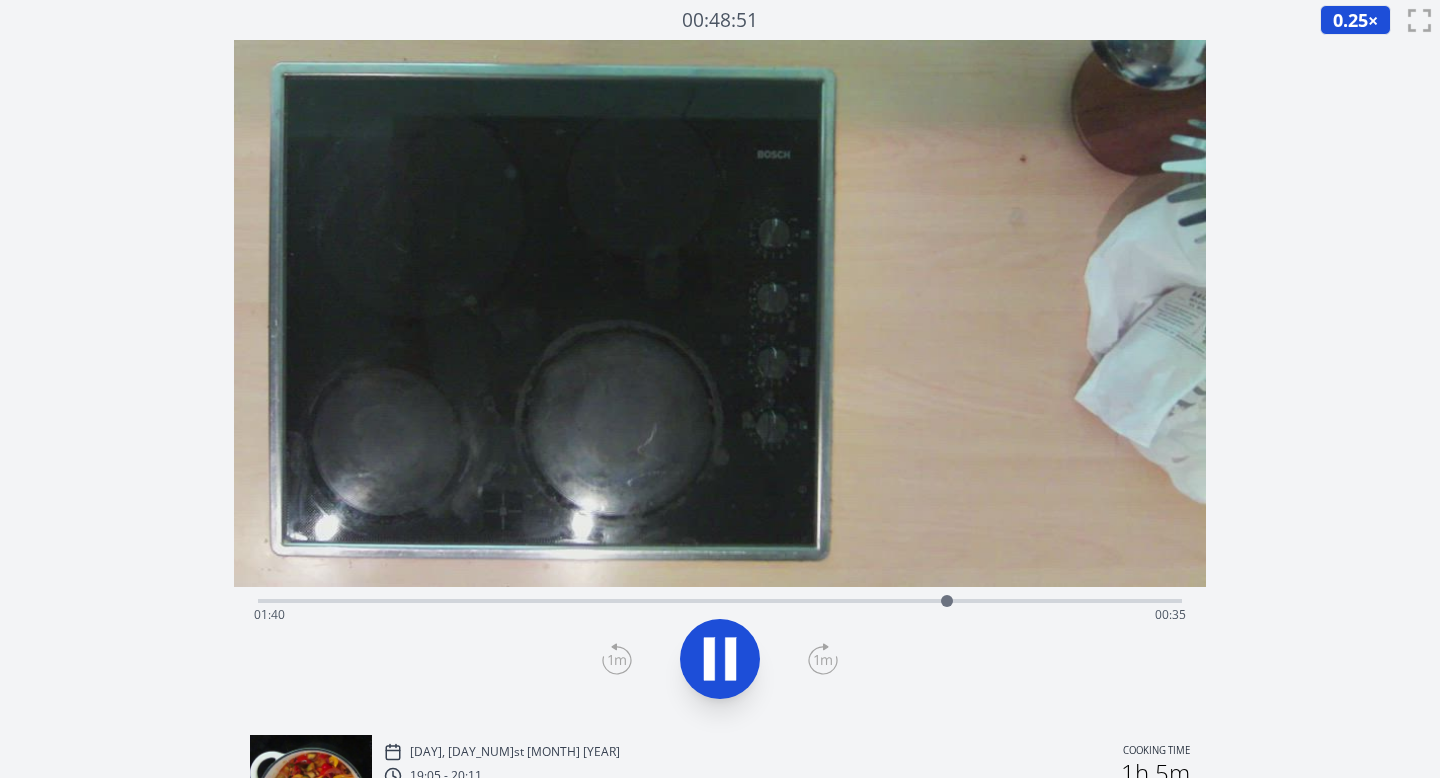 click 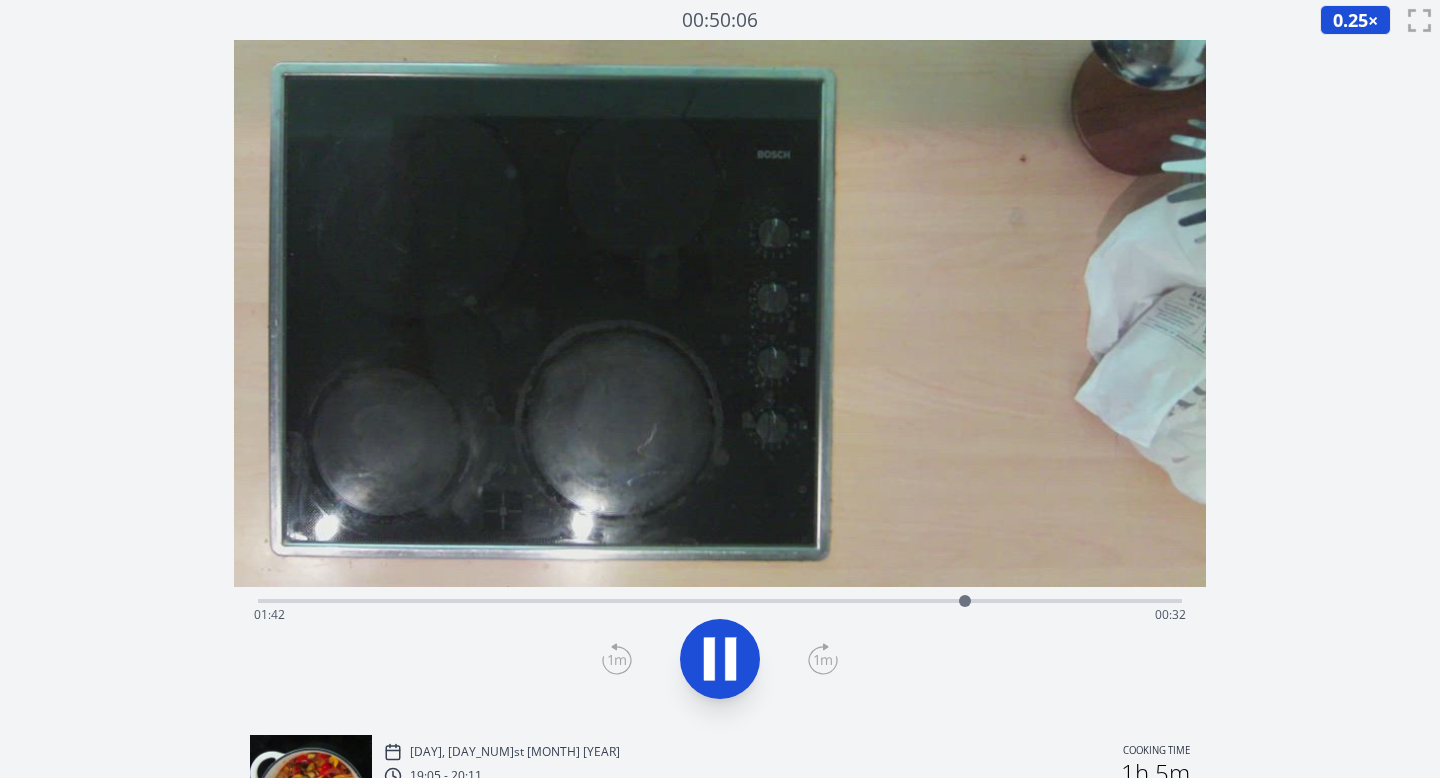 click 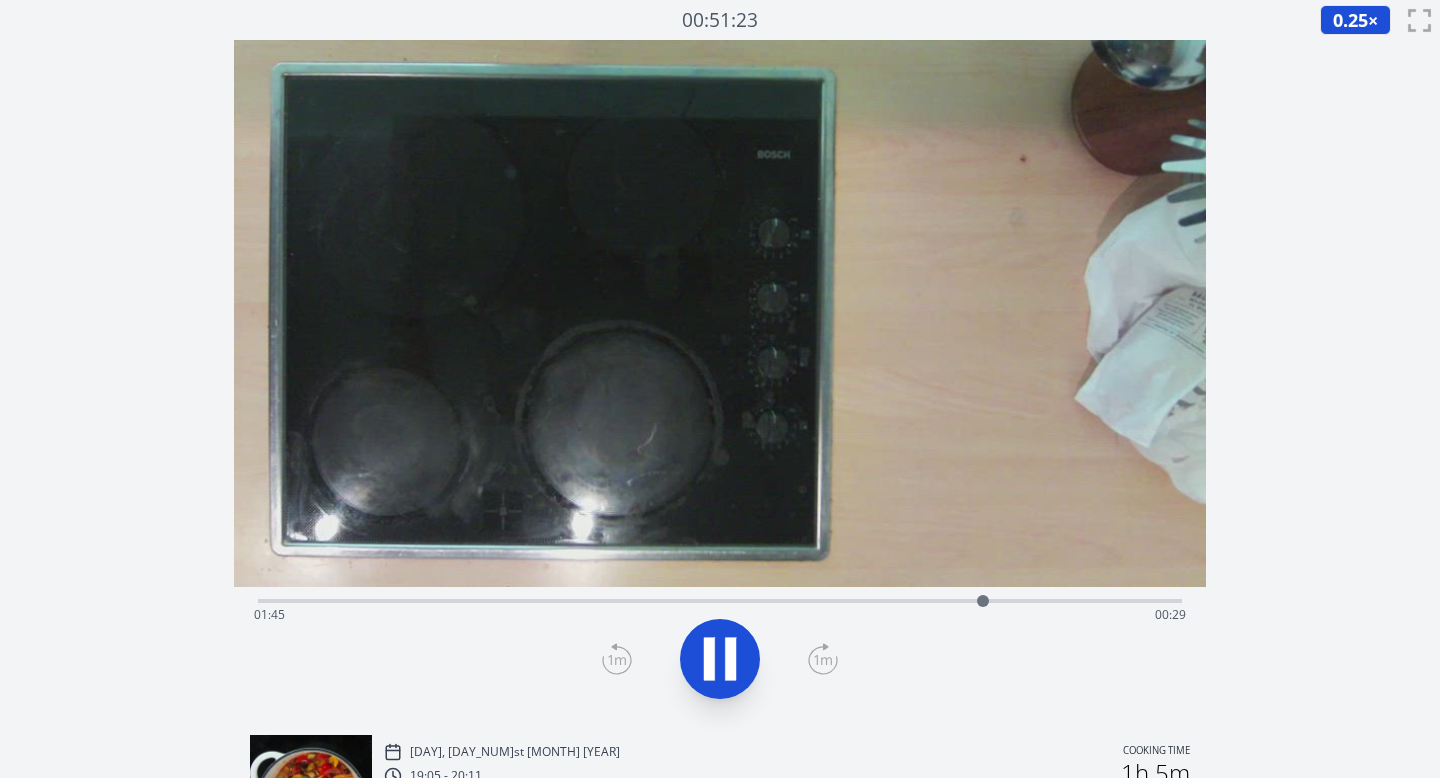 click 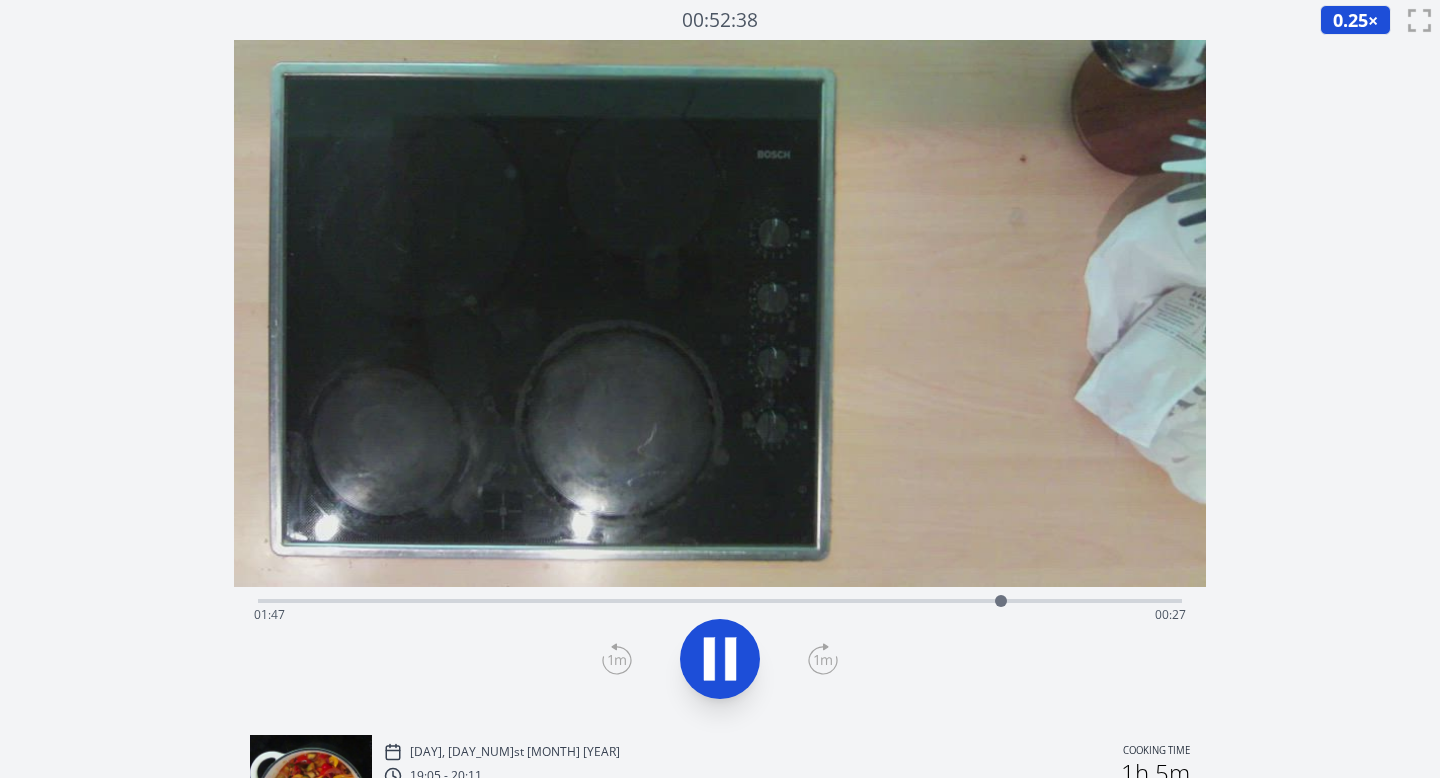 click 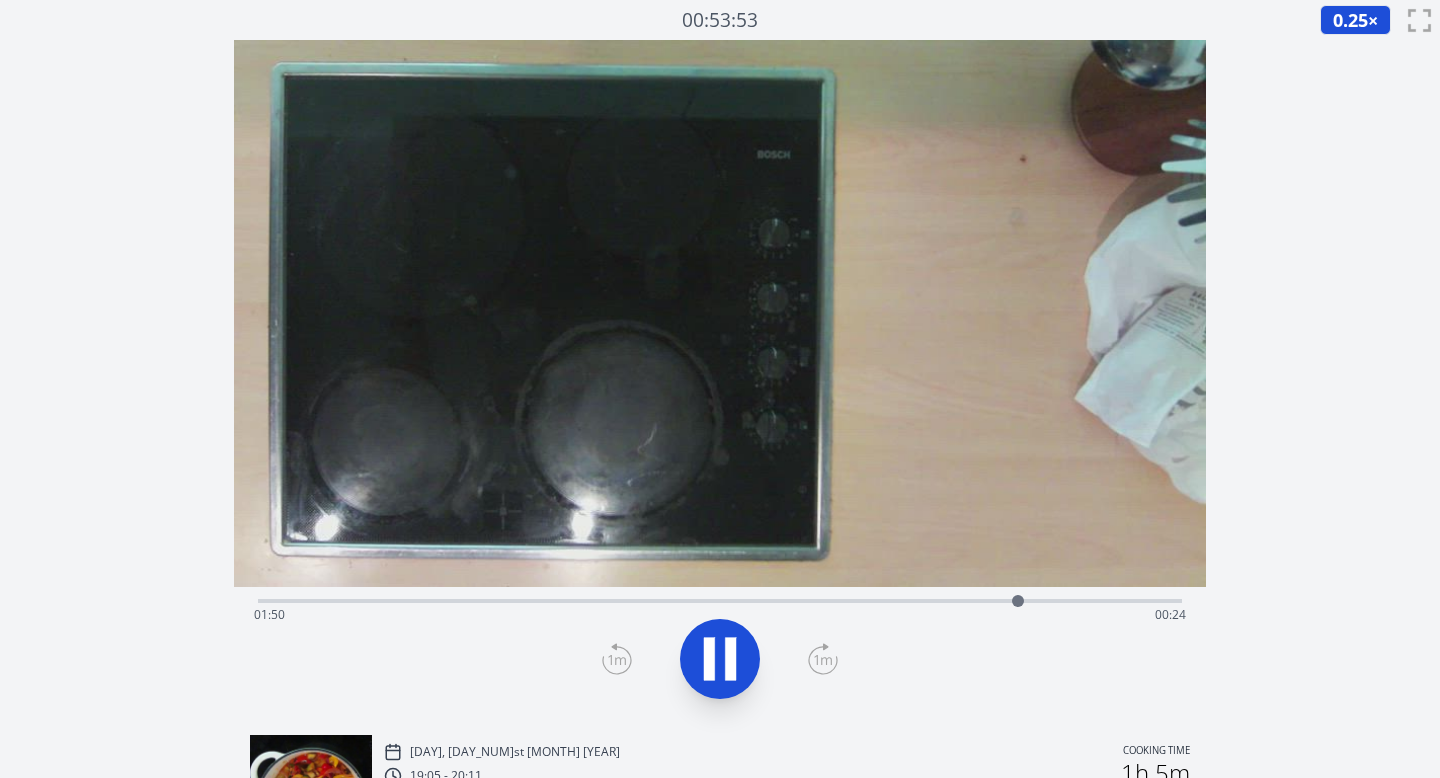 click 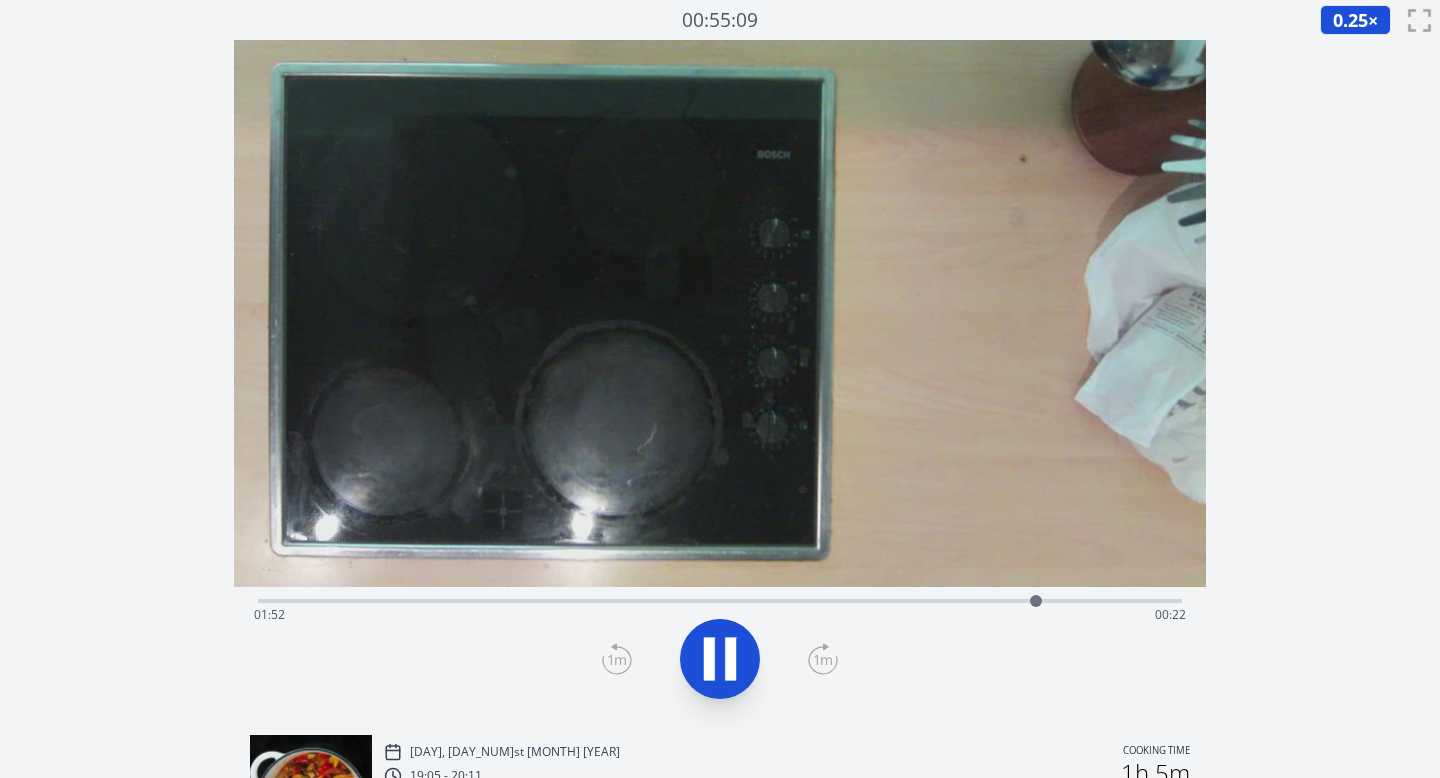 click 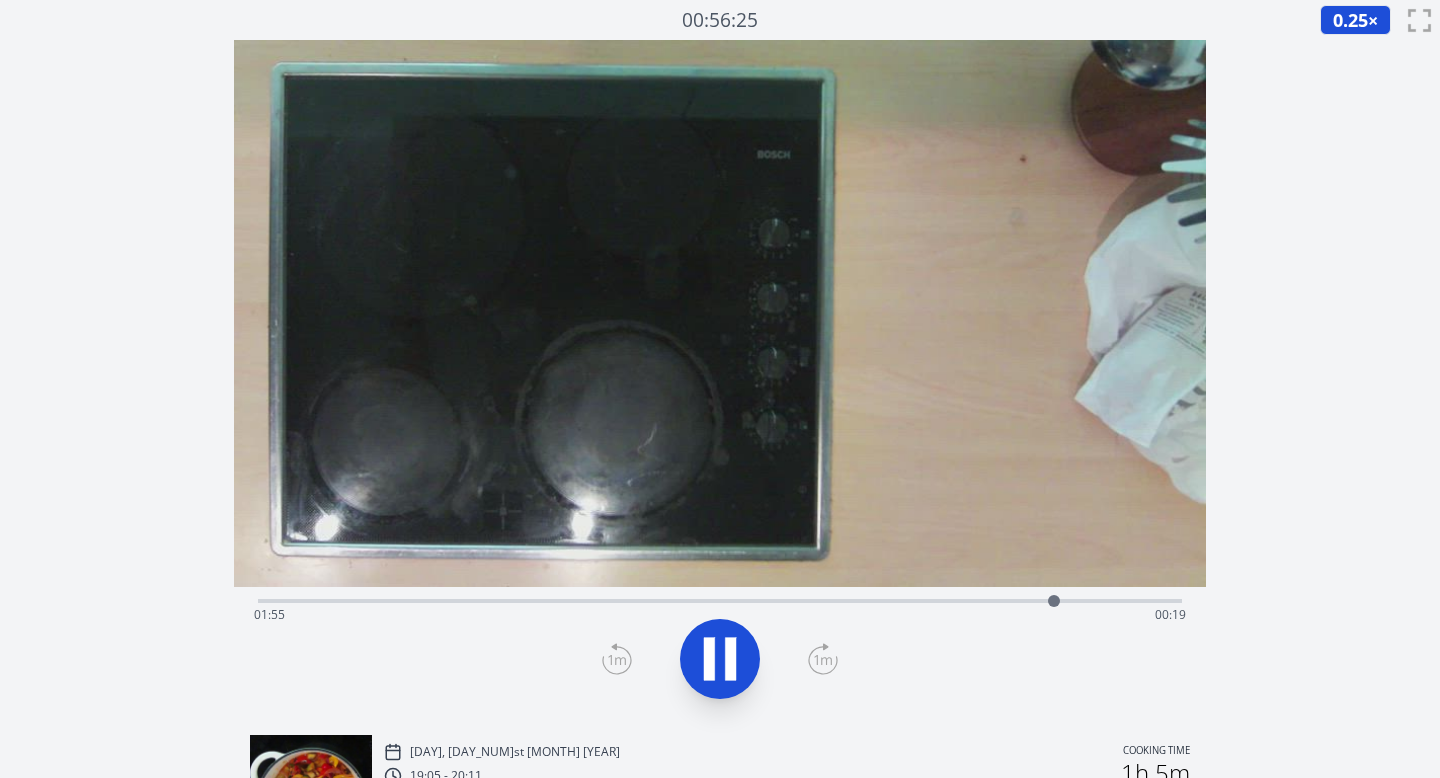 click 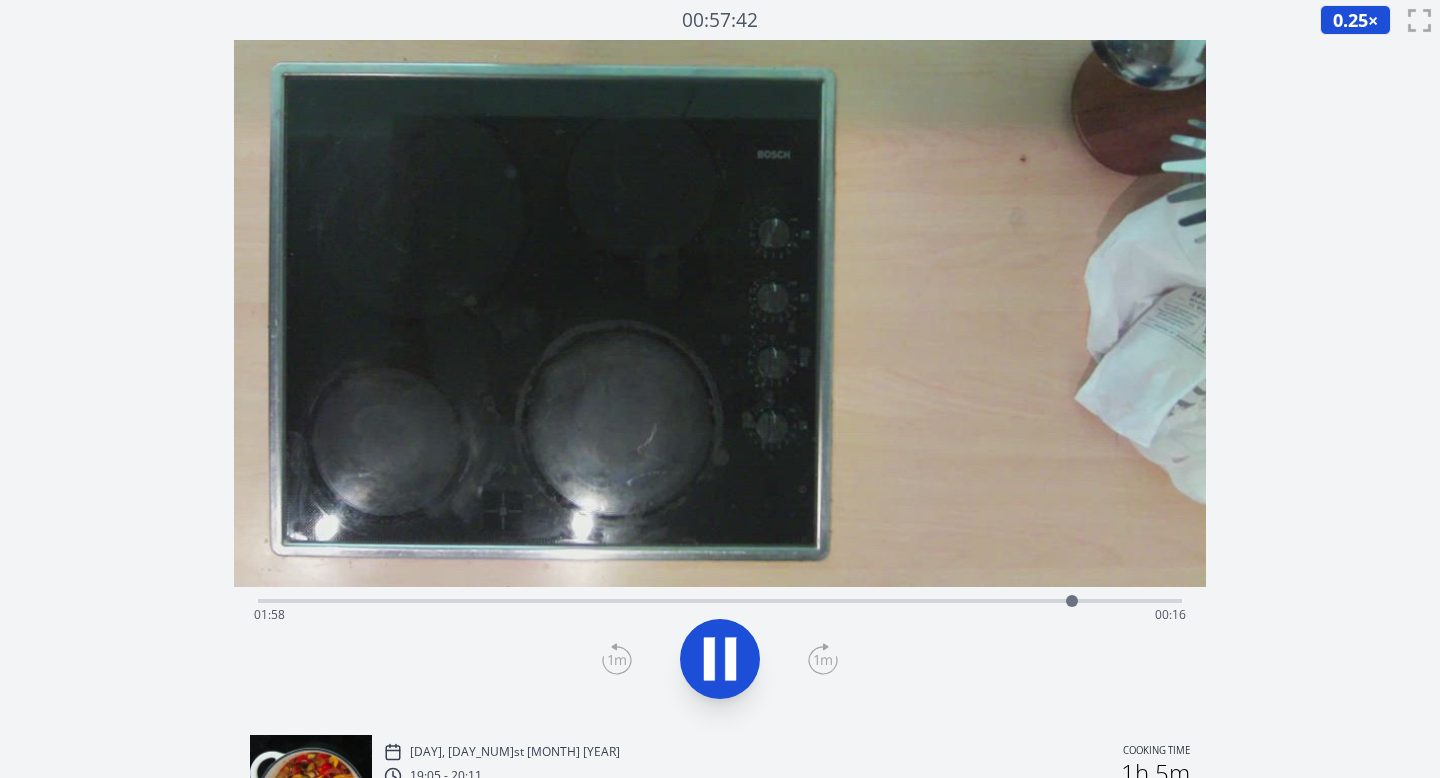 click 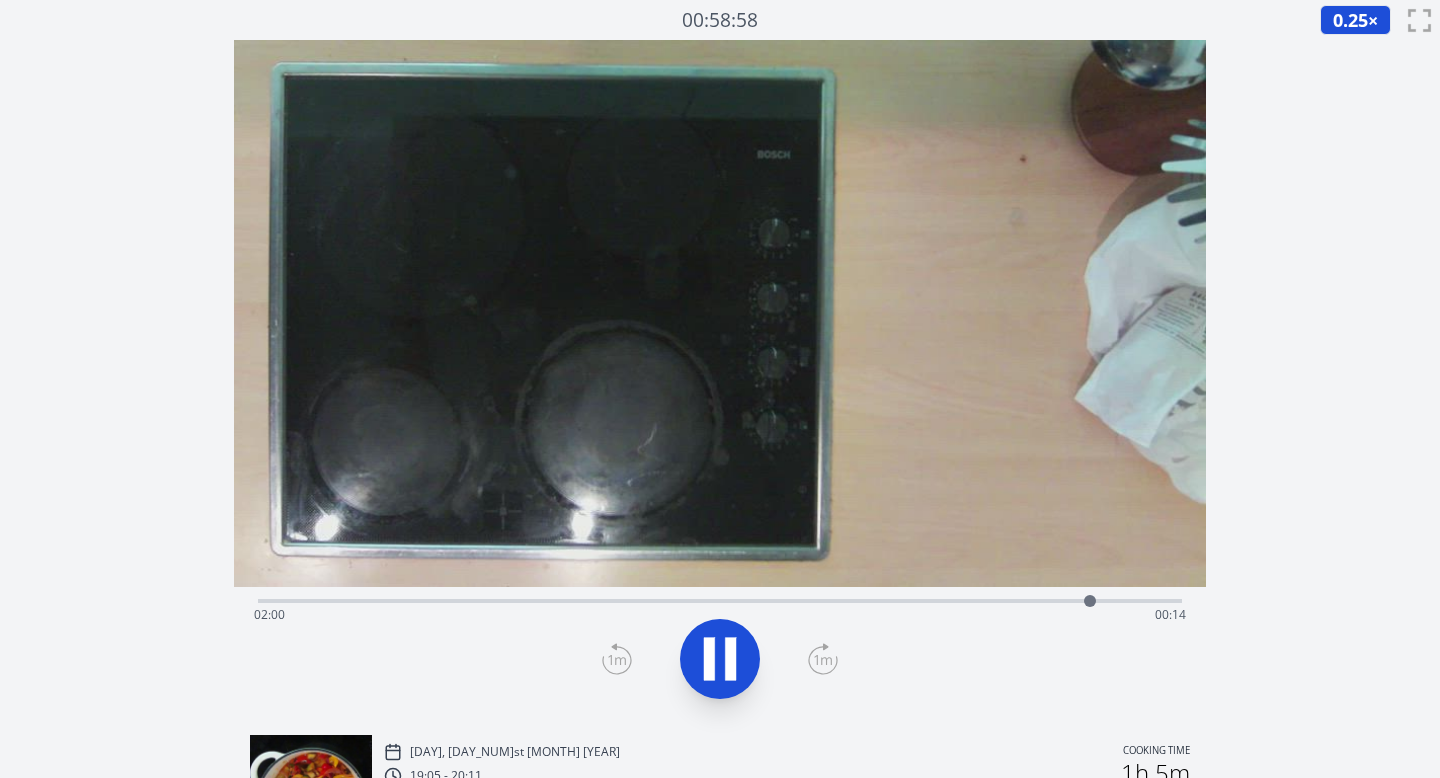 click 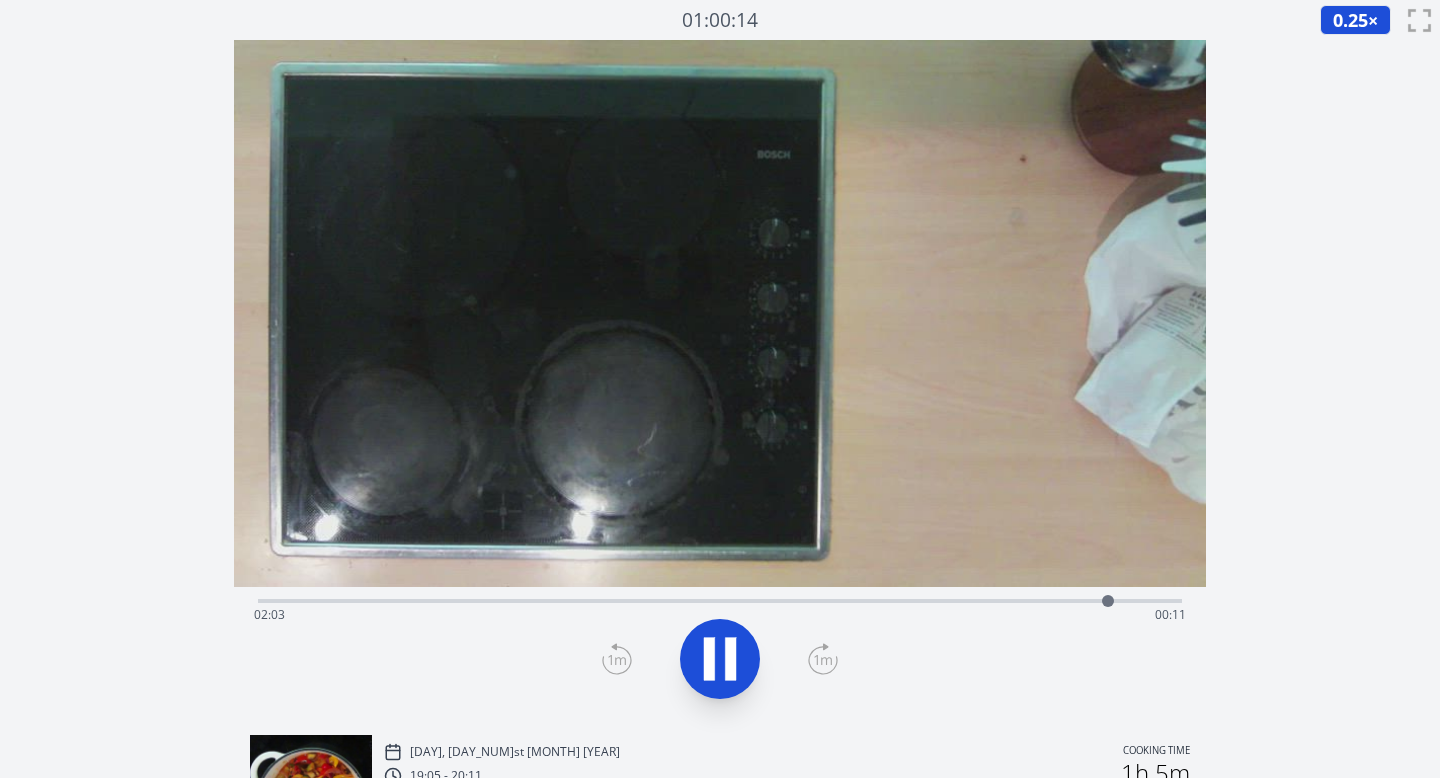click 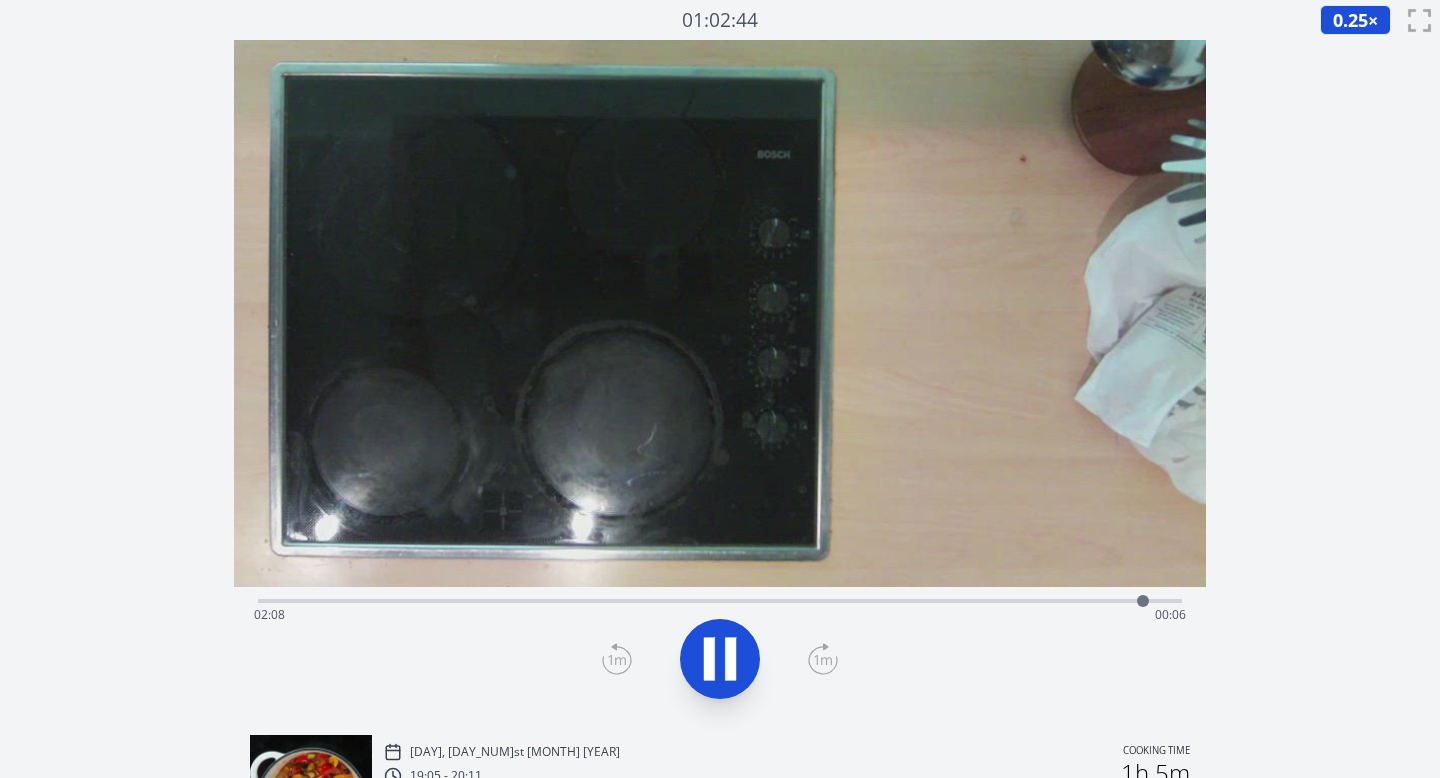 click 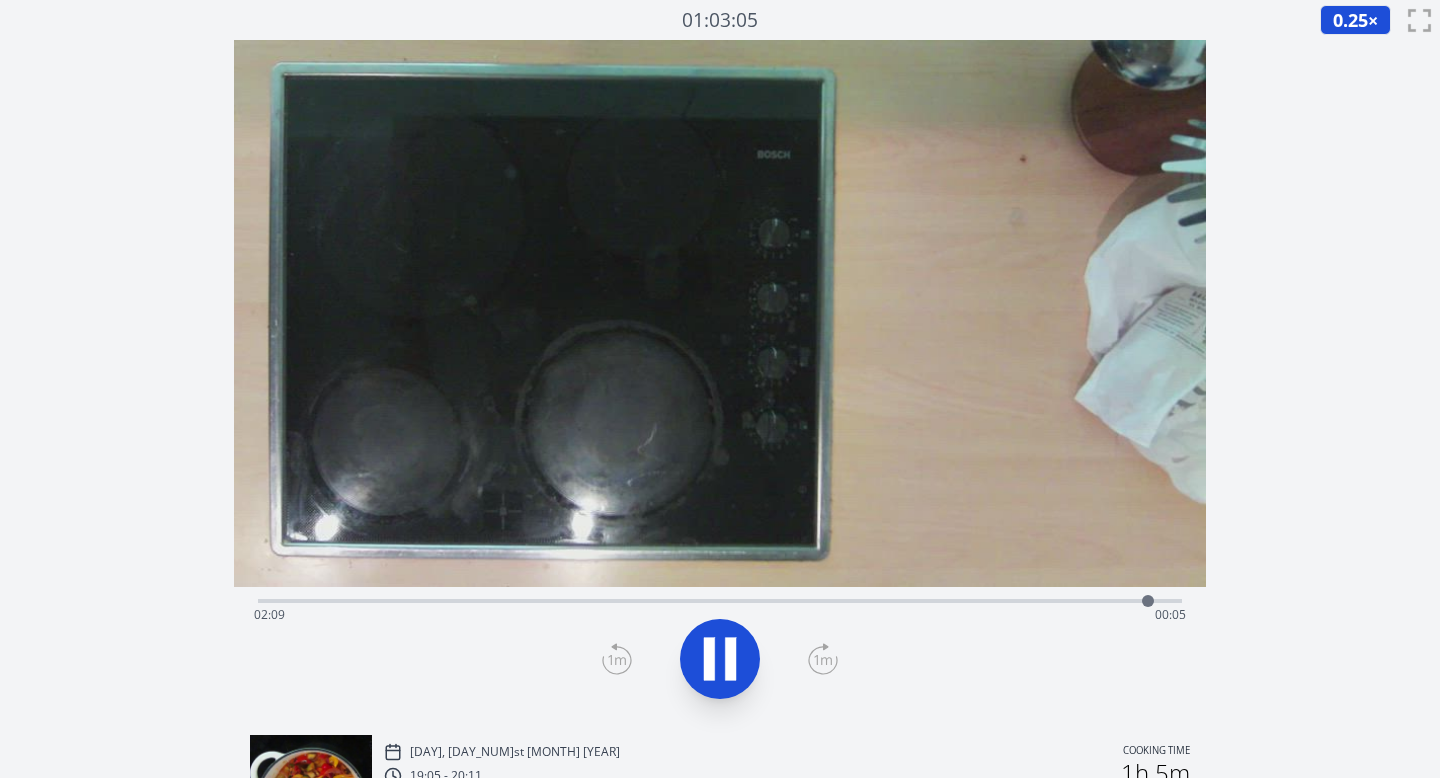 click 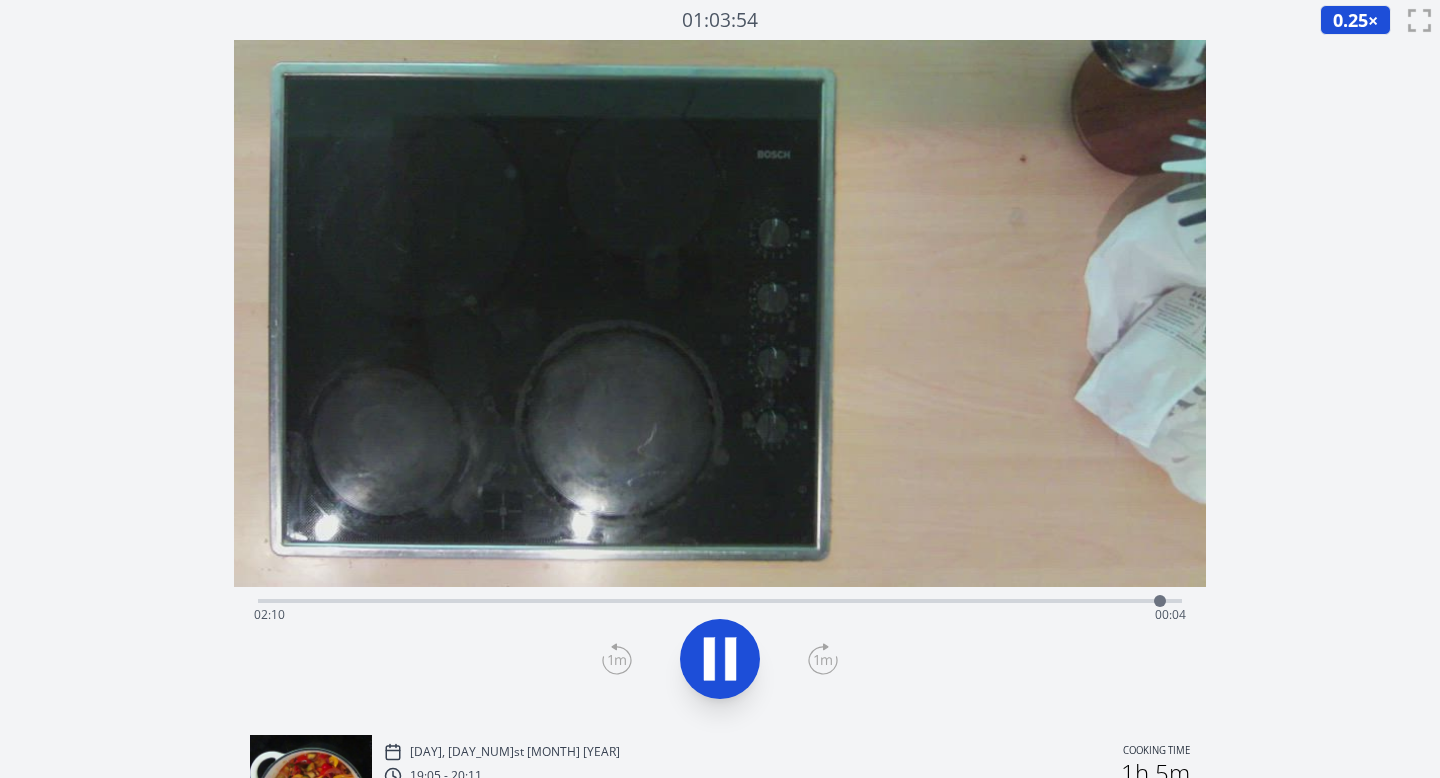 click on "Time elapsed:  [TIME]
Time remaining:  [TIME]" at bounding box center (720, 599) 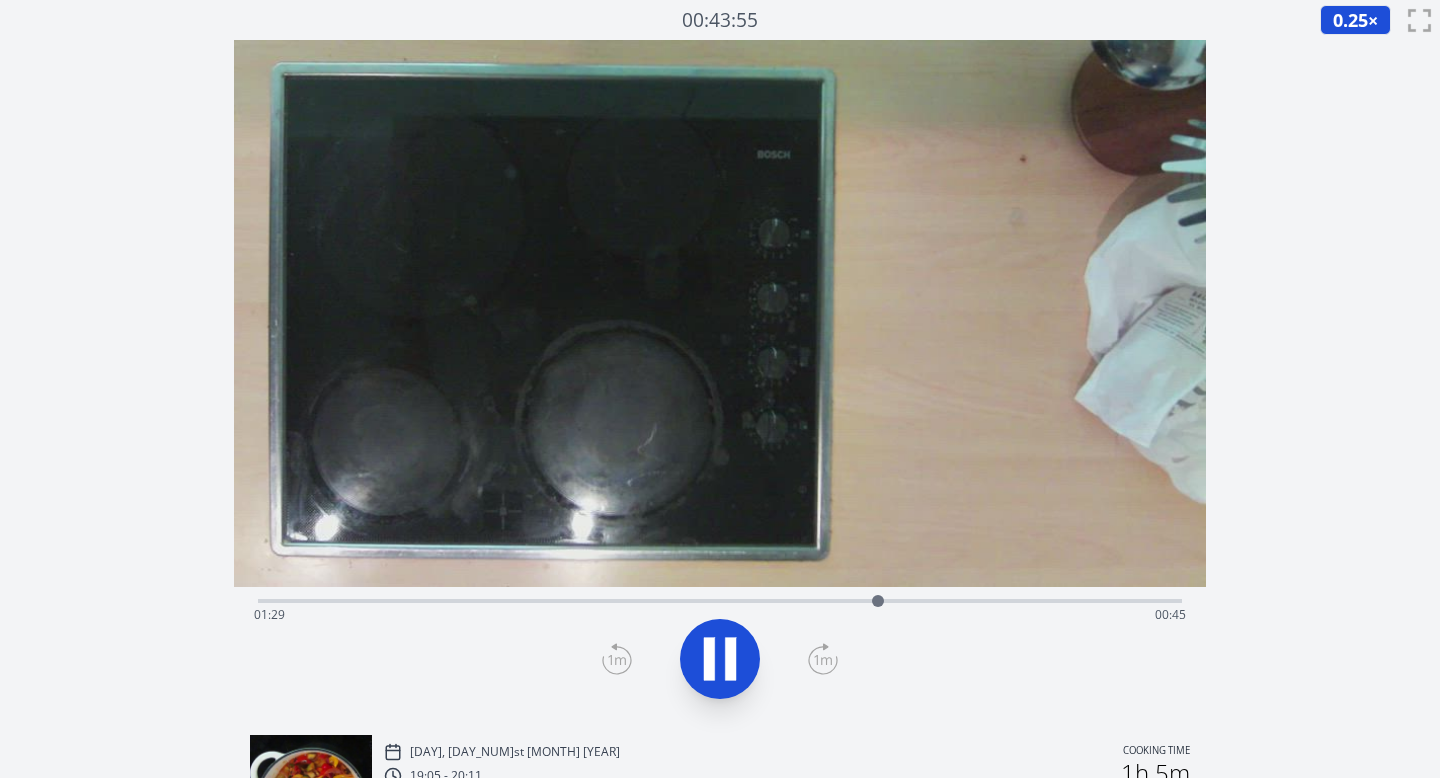 click on "Time elapsed:  [TIME]
Time remaining:  [TIME]" at bounding box center [720, 599] 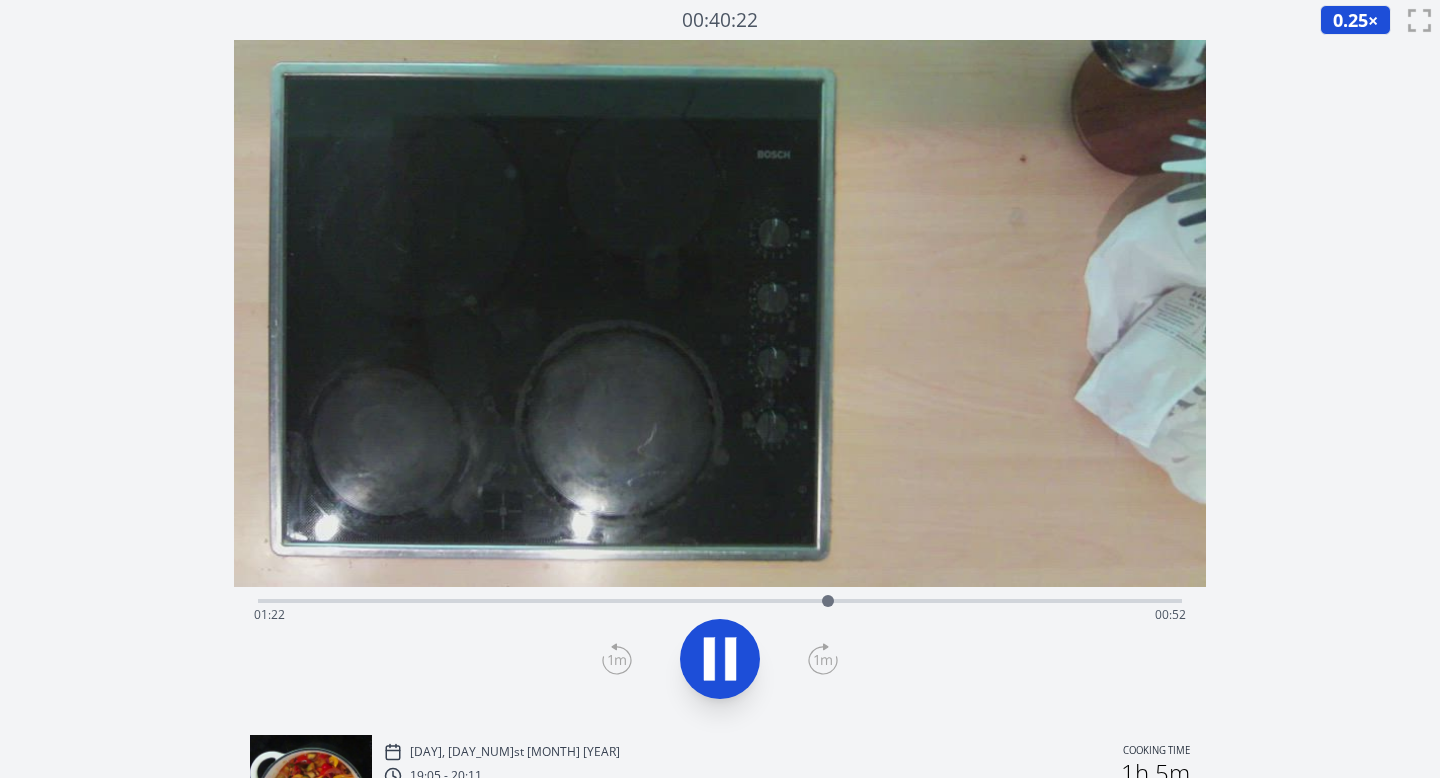 click on "Time elapsed:  [TIME]
Time remaining:  [TIME]" at bounding box center [720, 615] 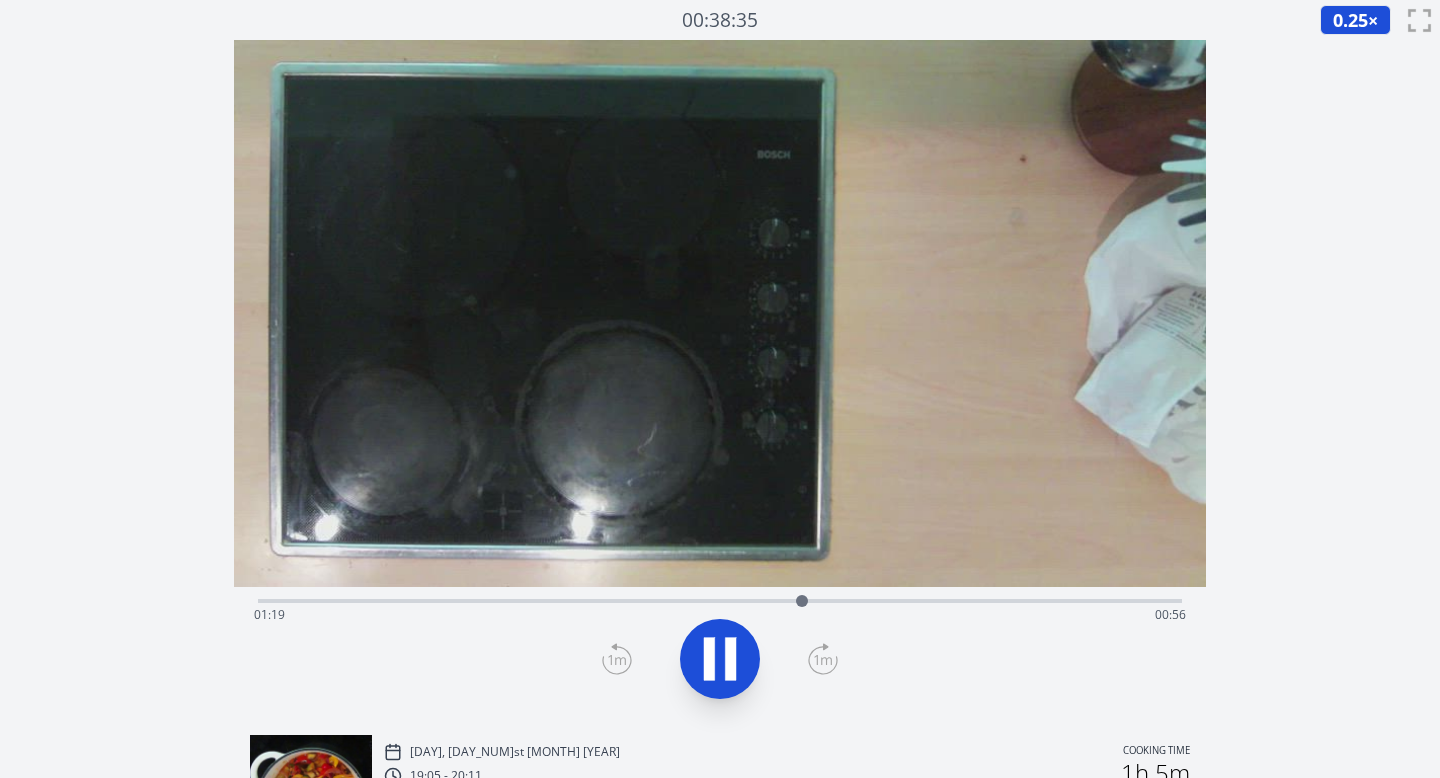 click 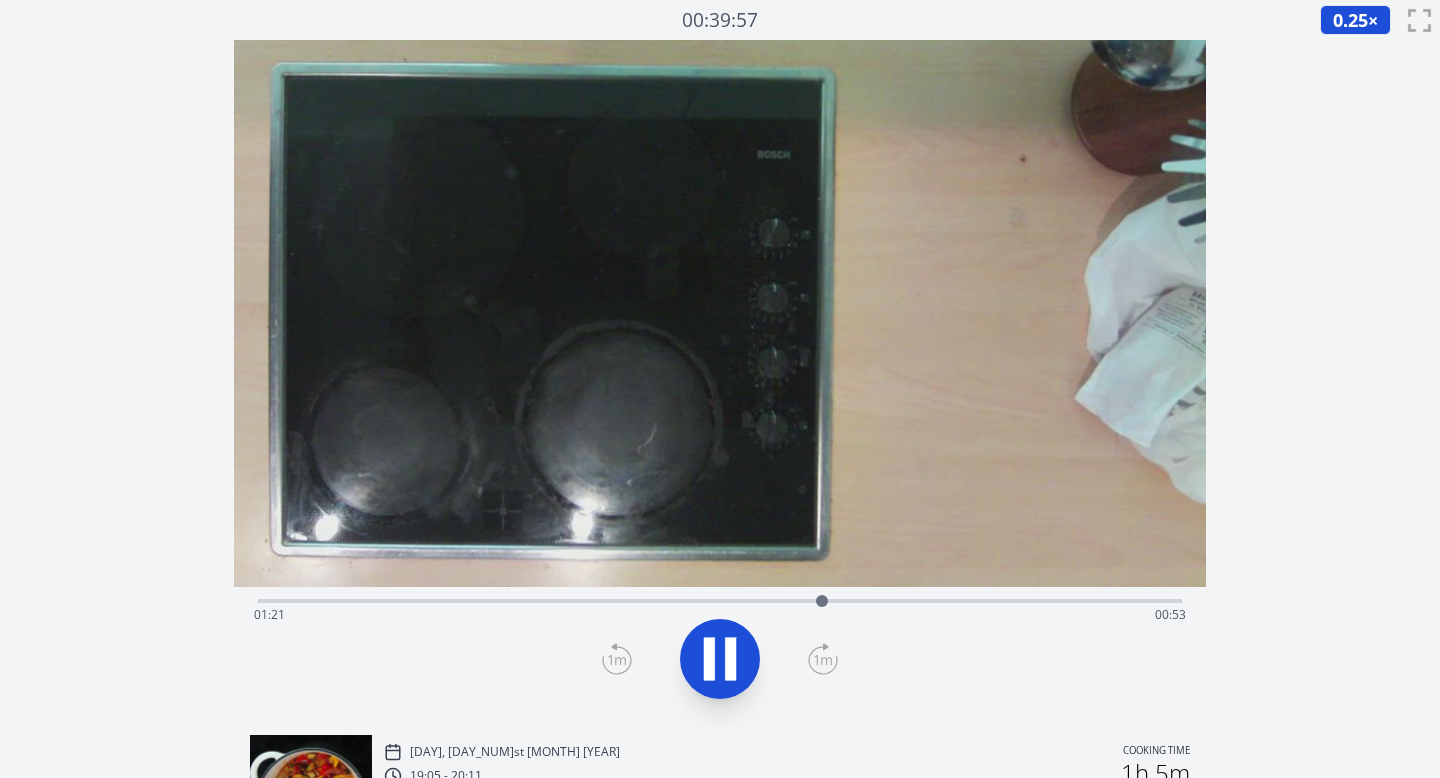 click 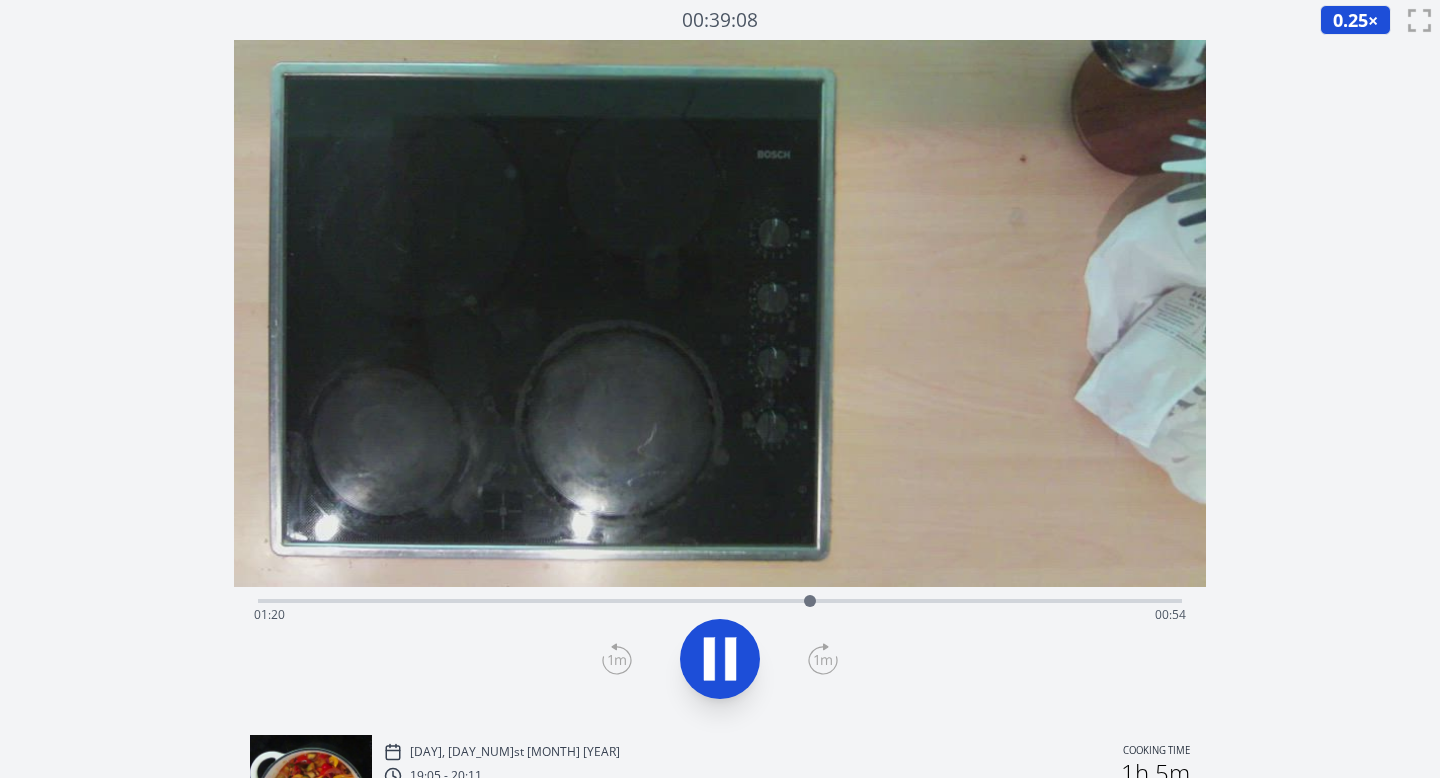 click 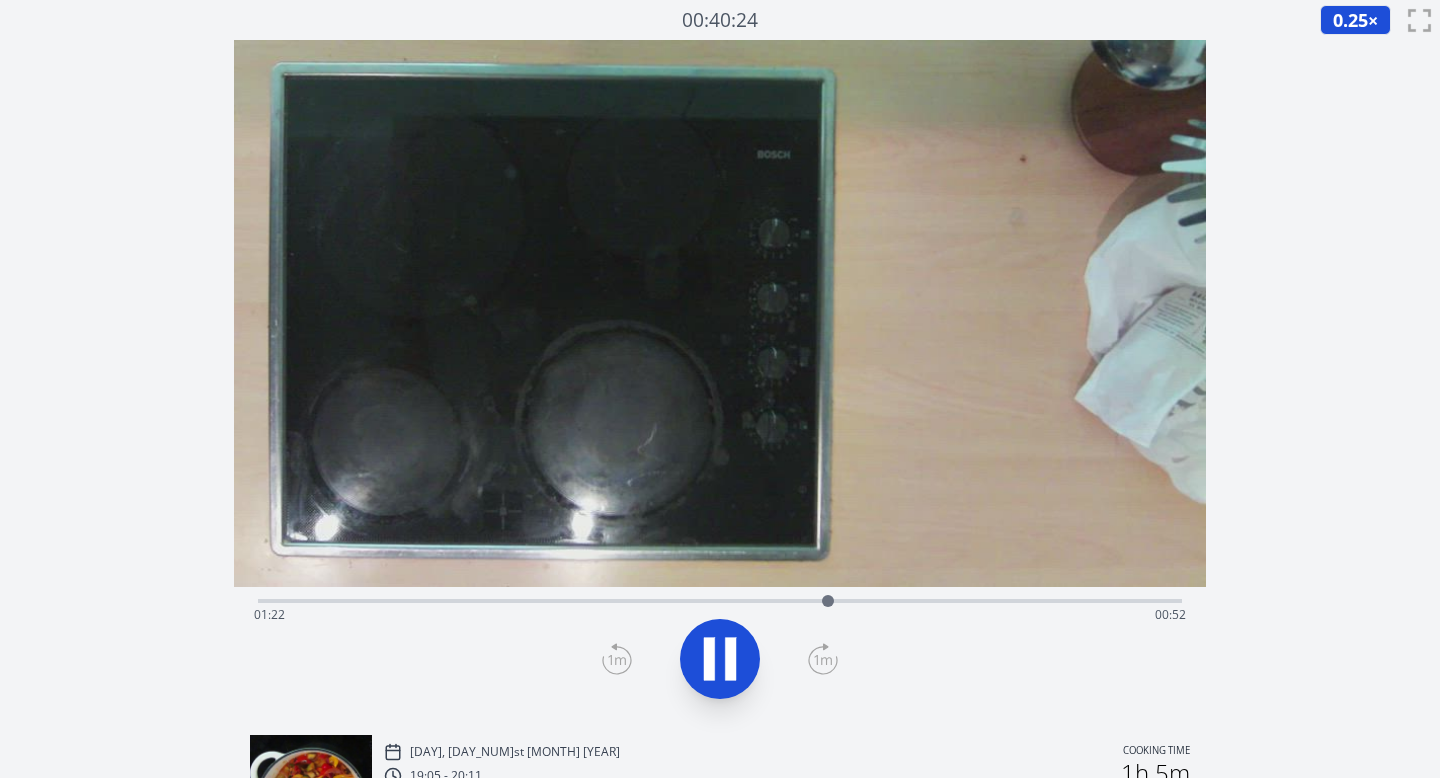 click 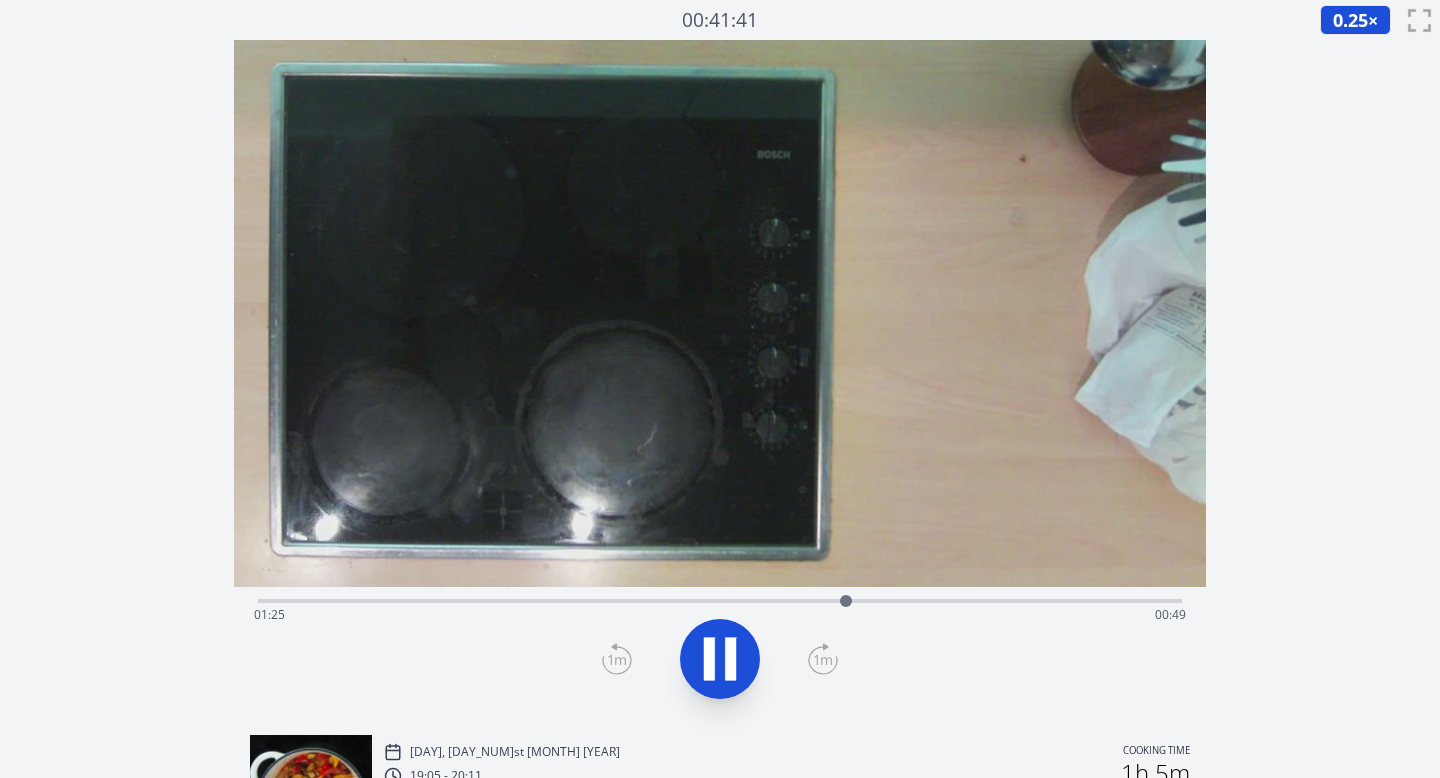 click 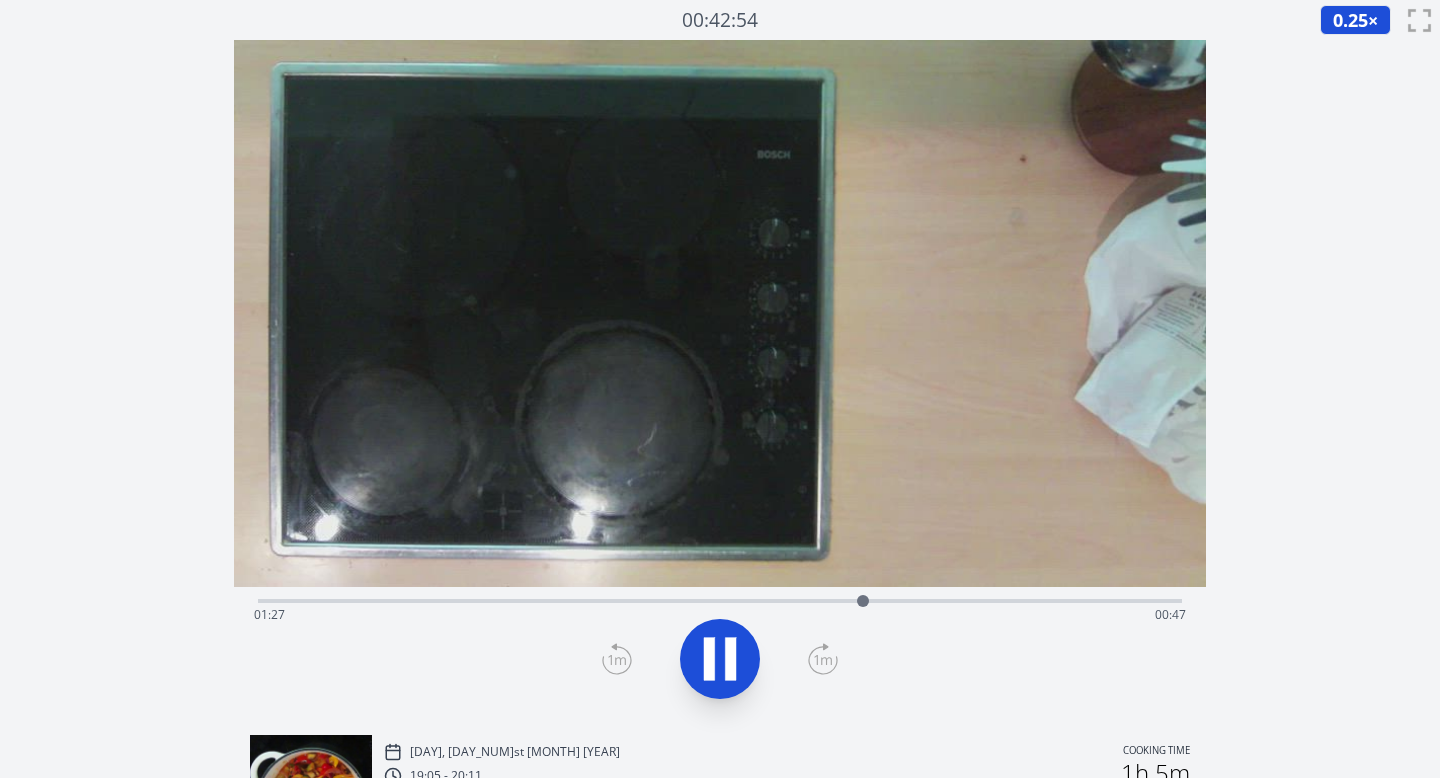 click 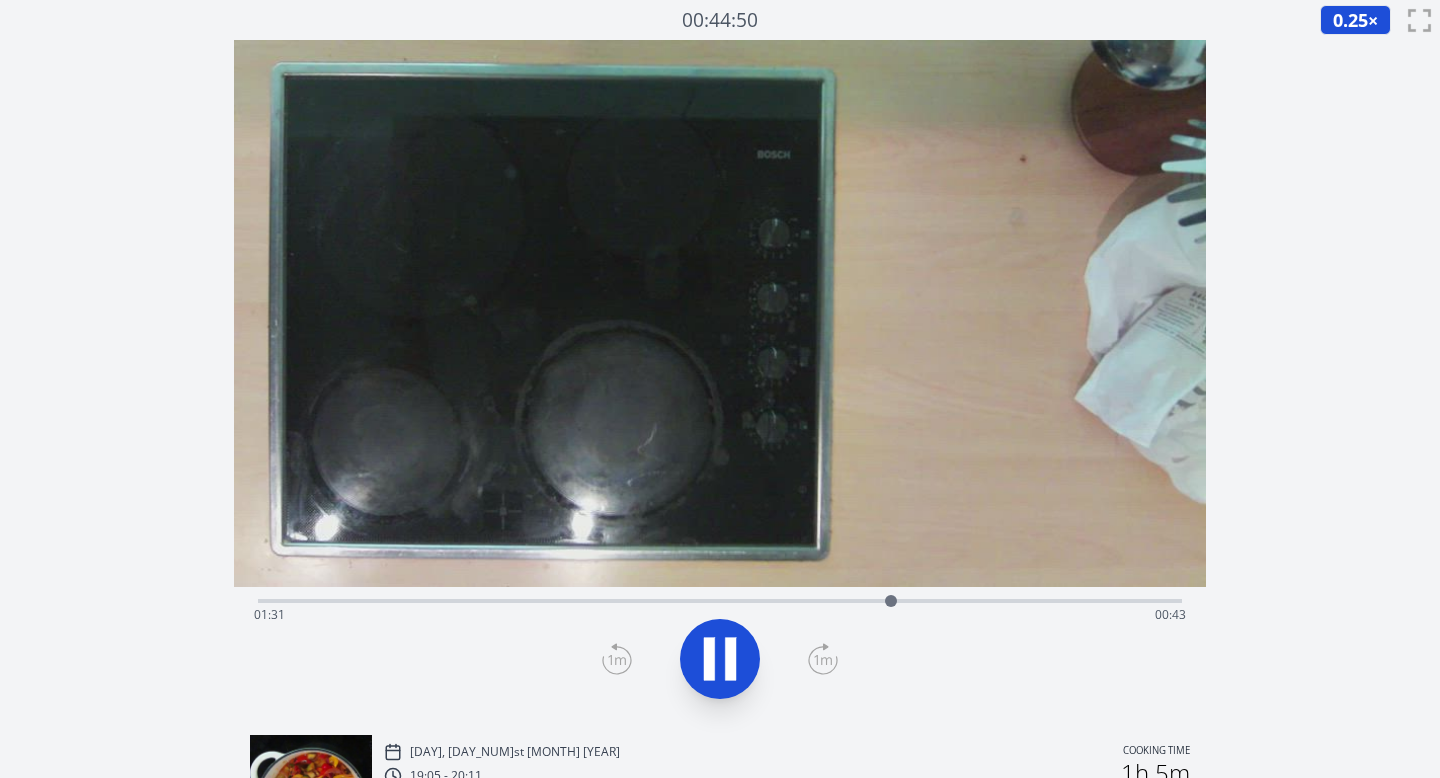 click 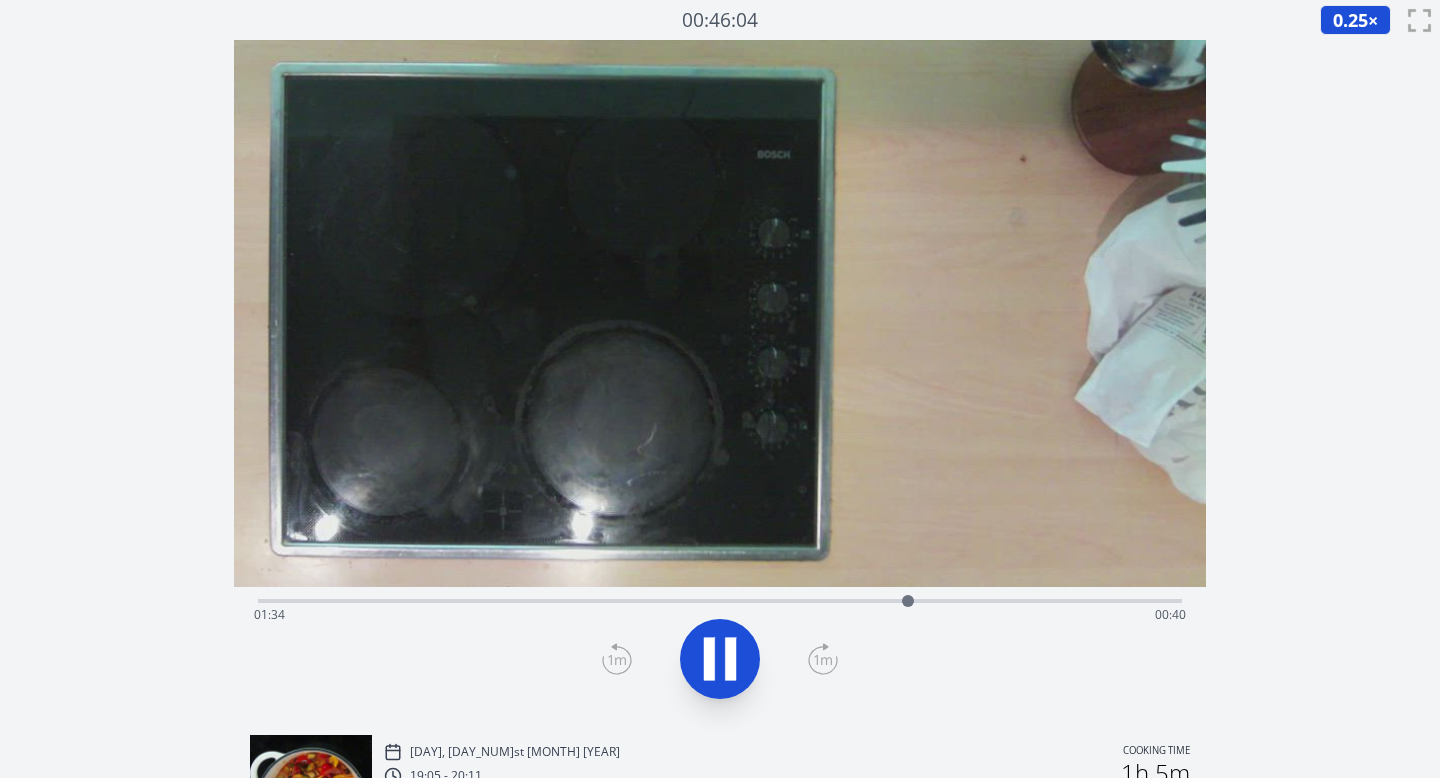 click 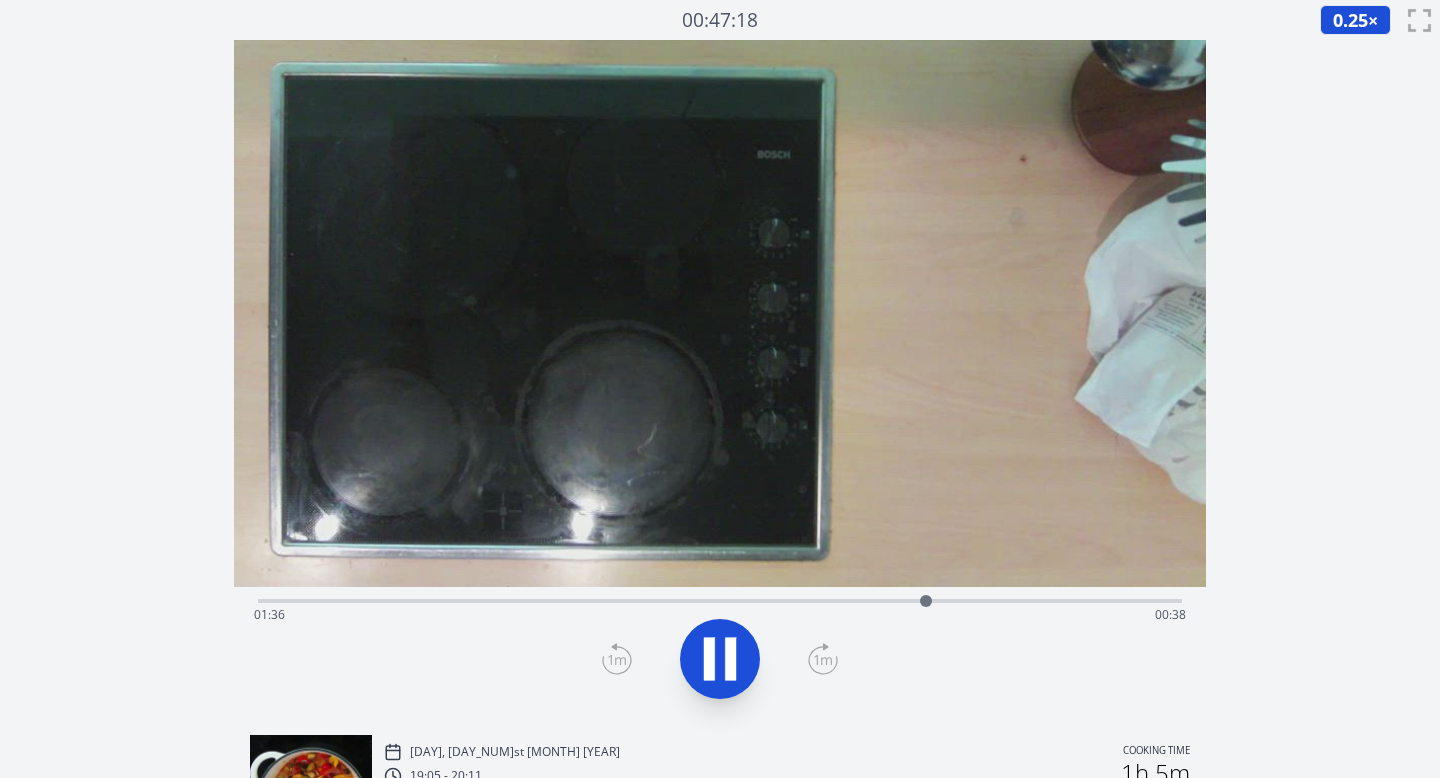 click 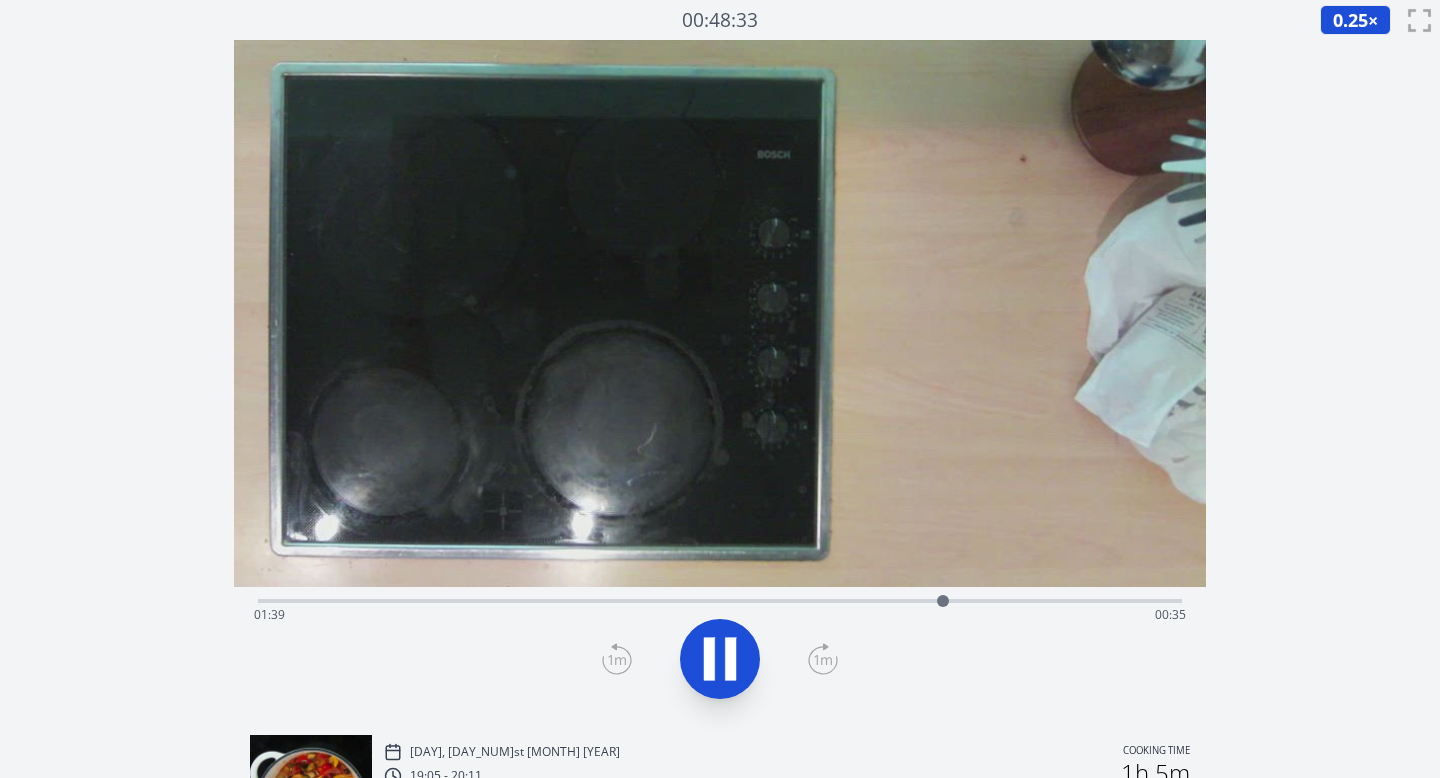 click 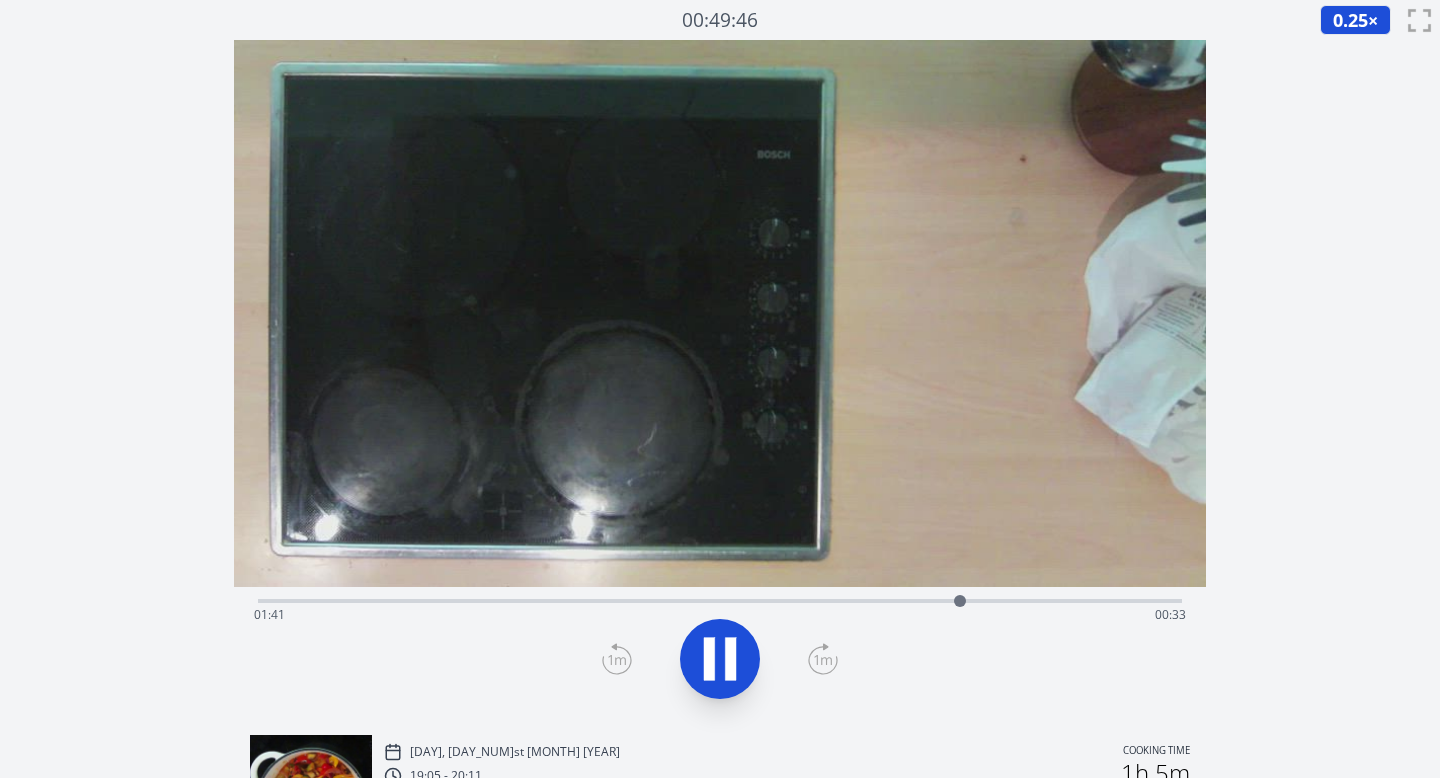 click 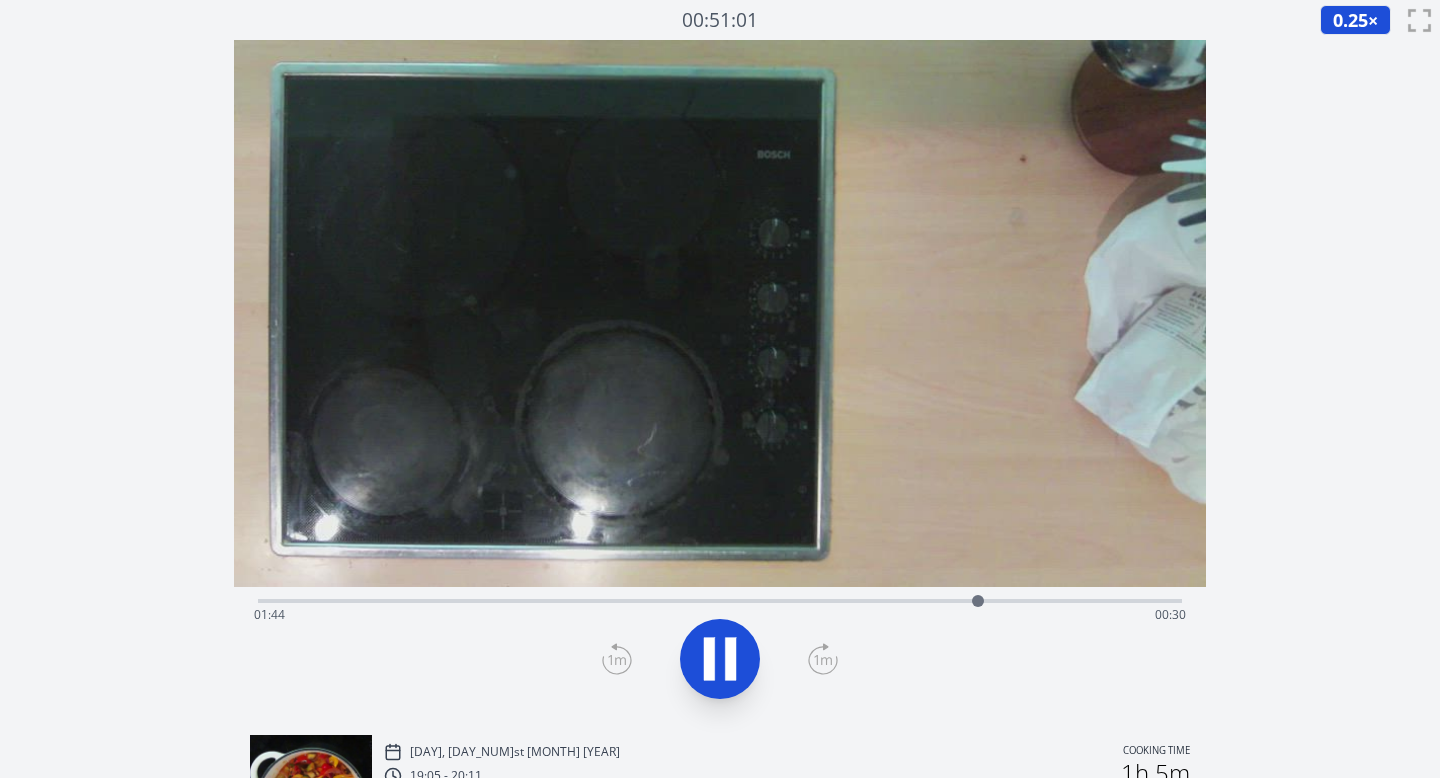 click 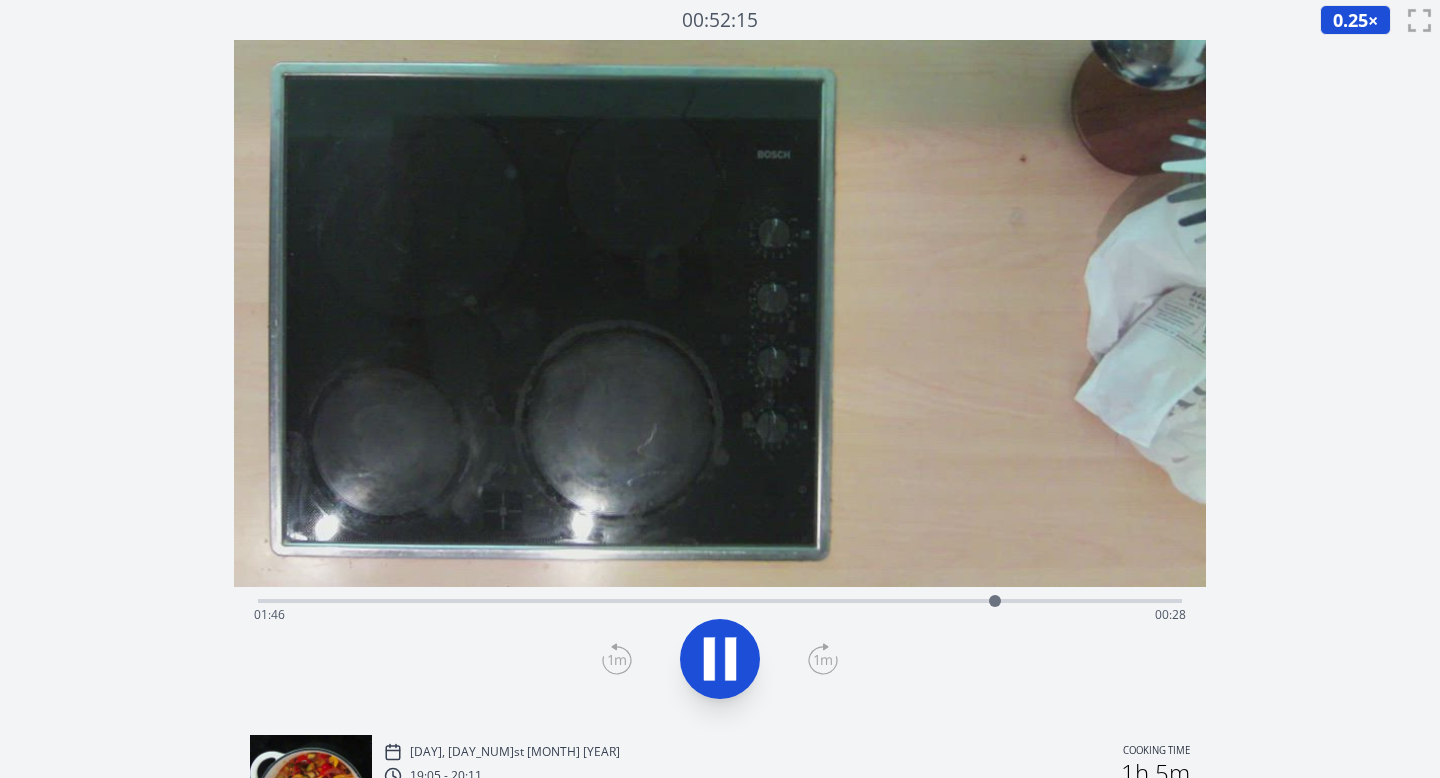click 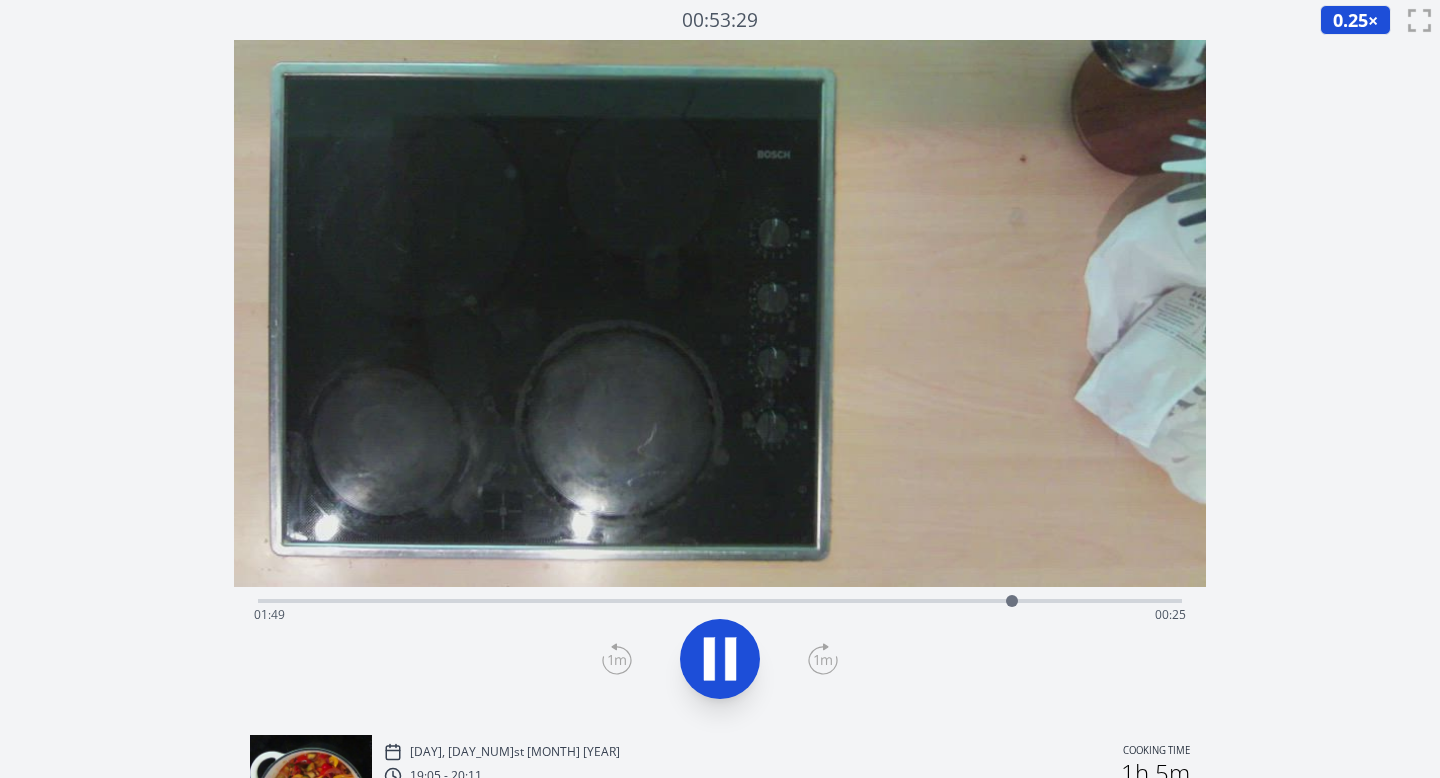 click 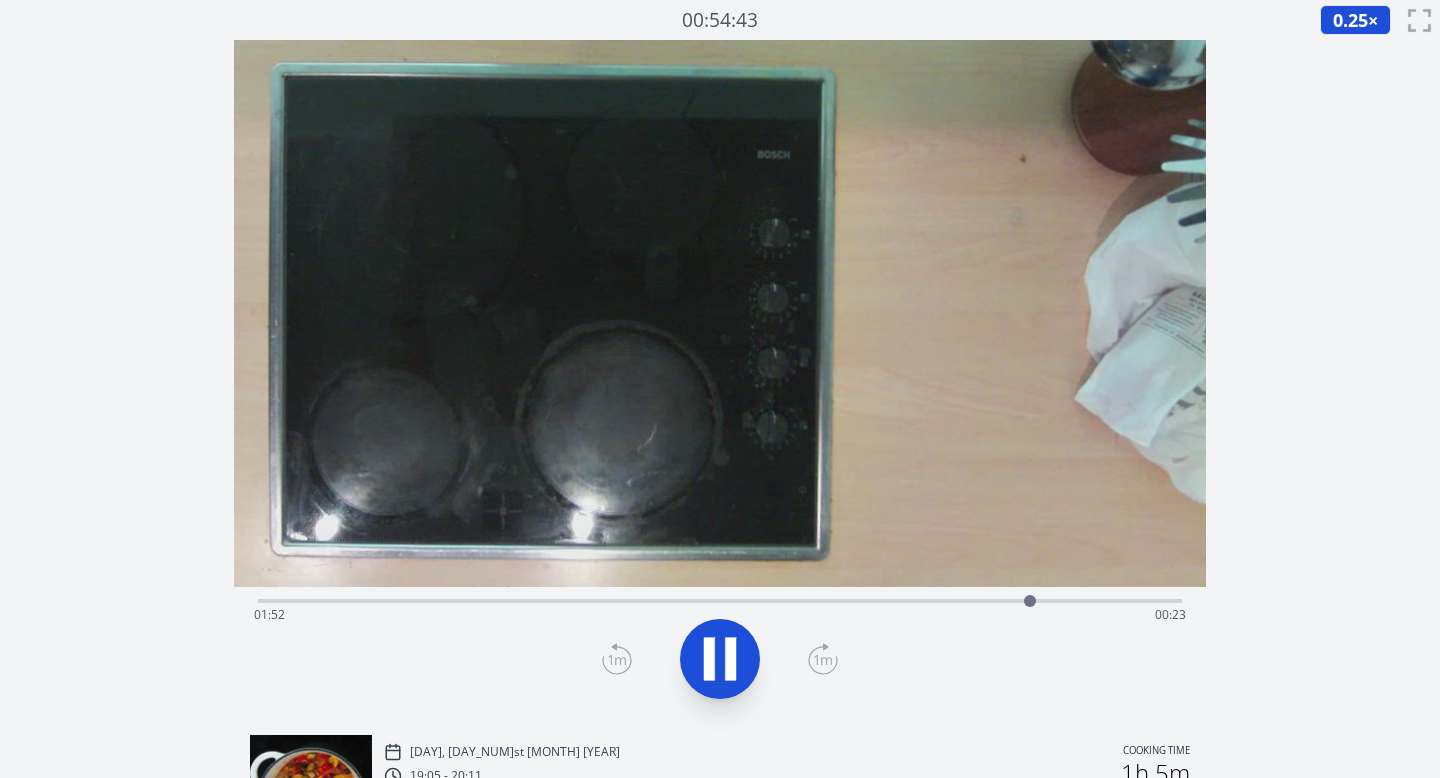 click 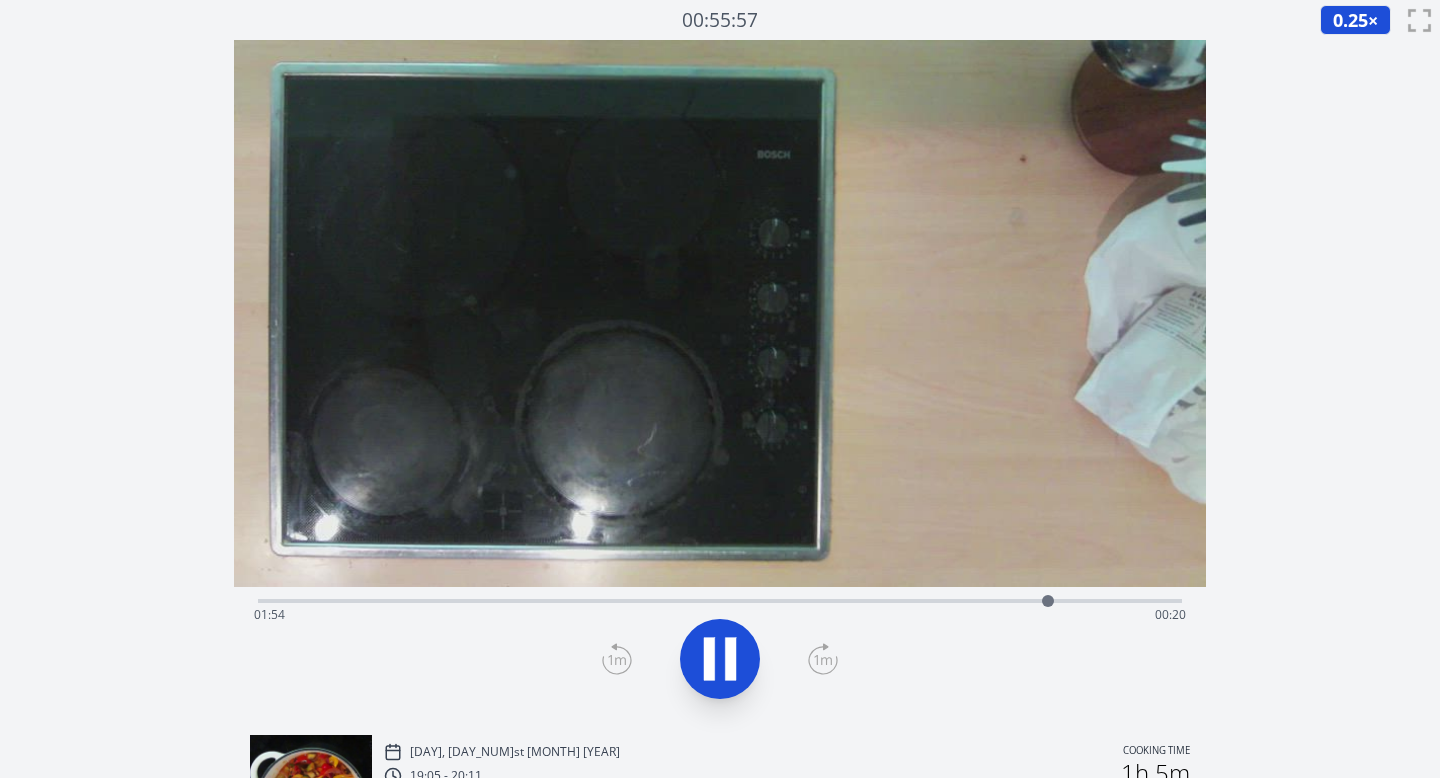 click 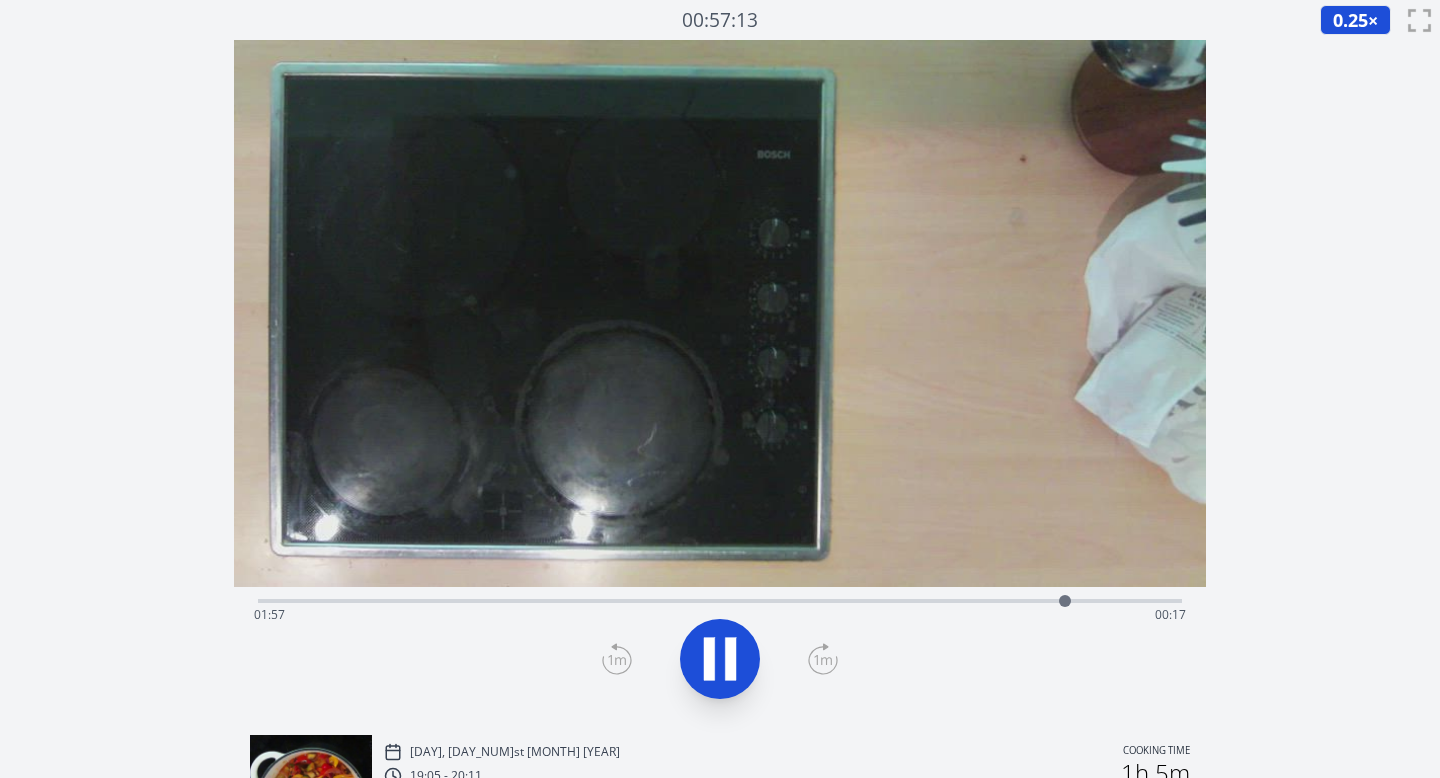 click 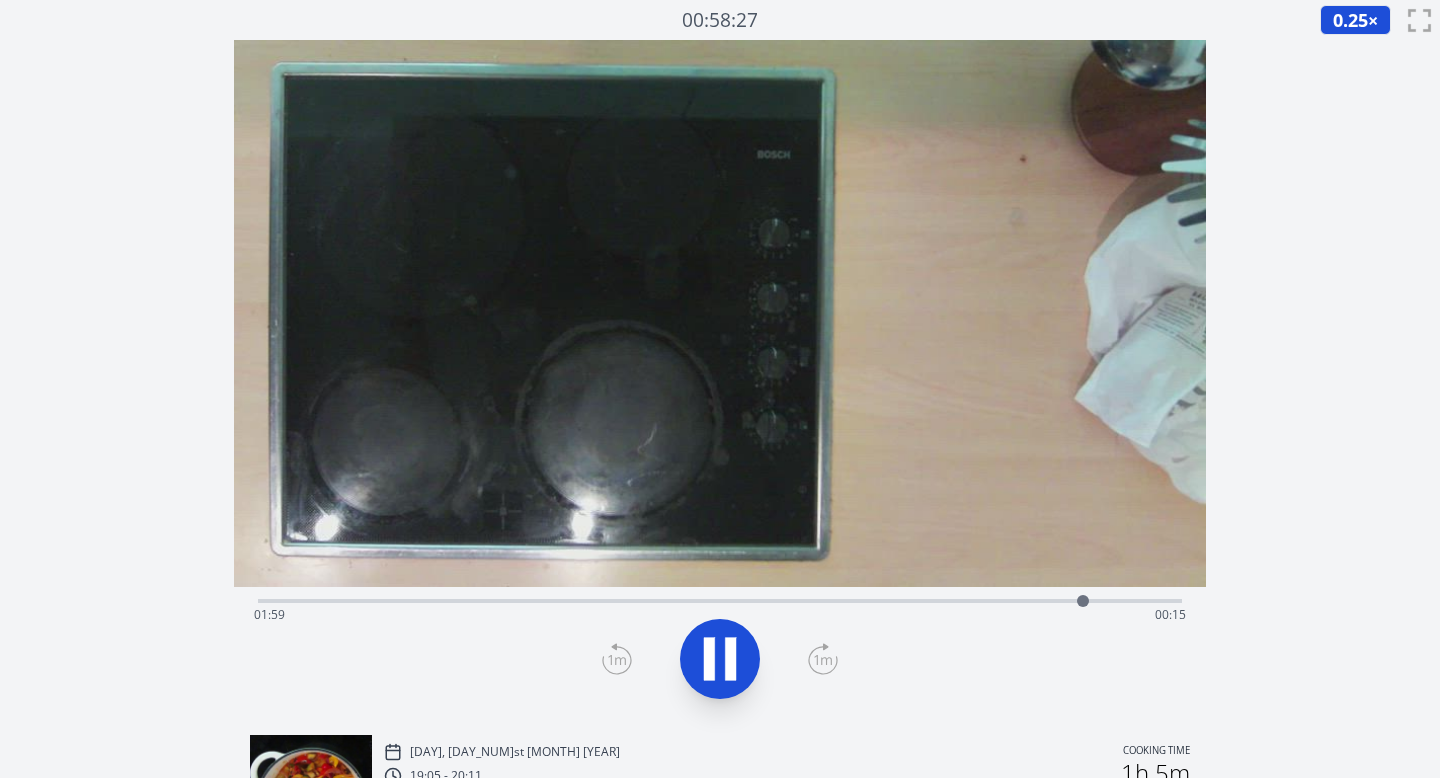 click 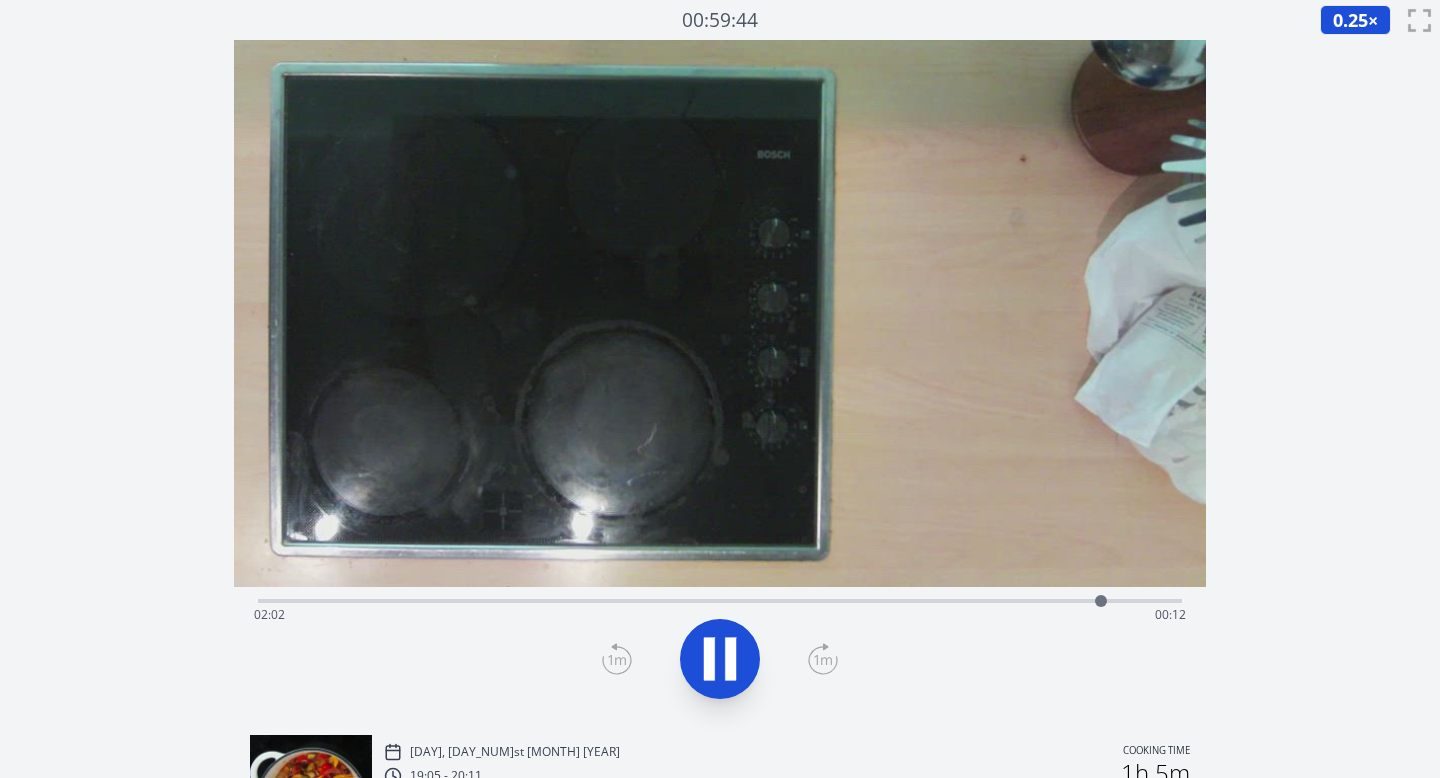 click 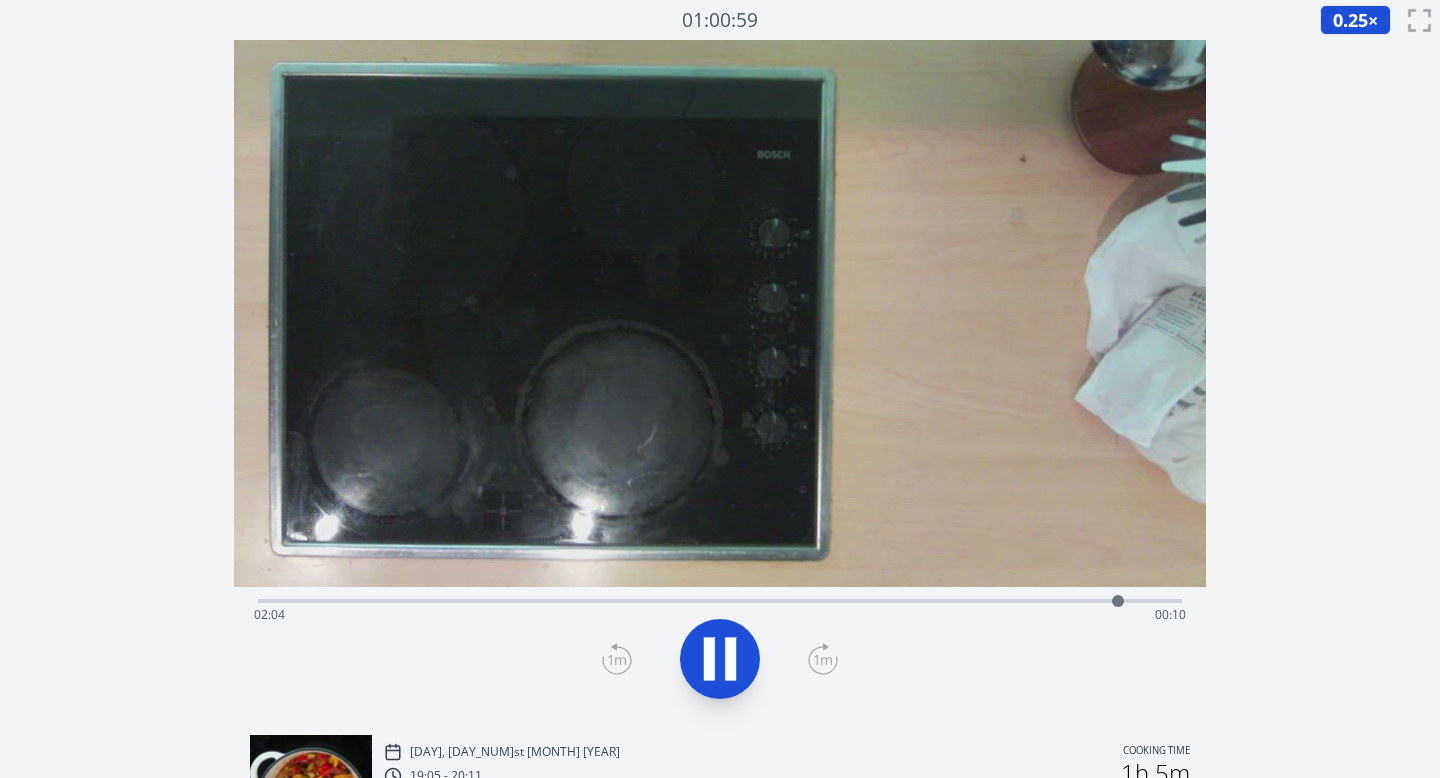 click 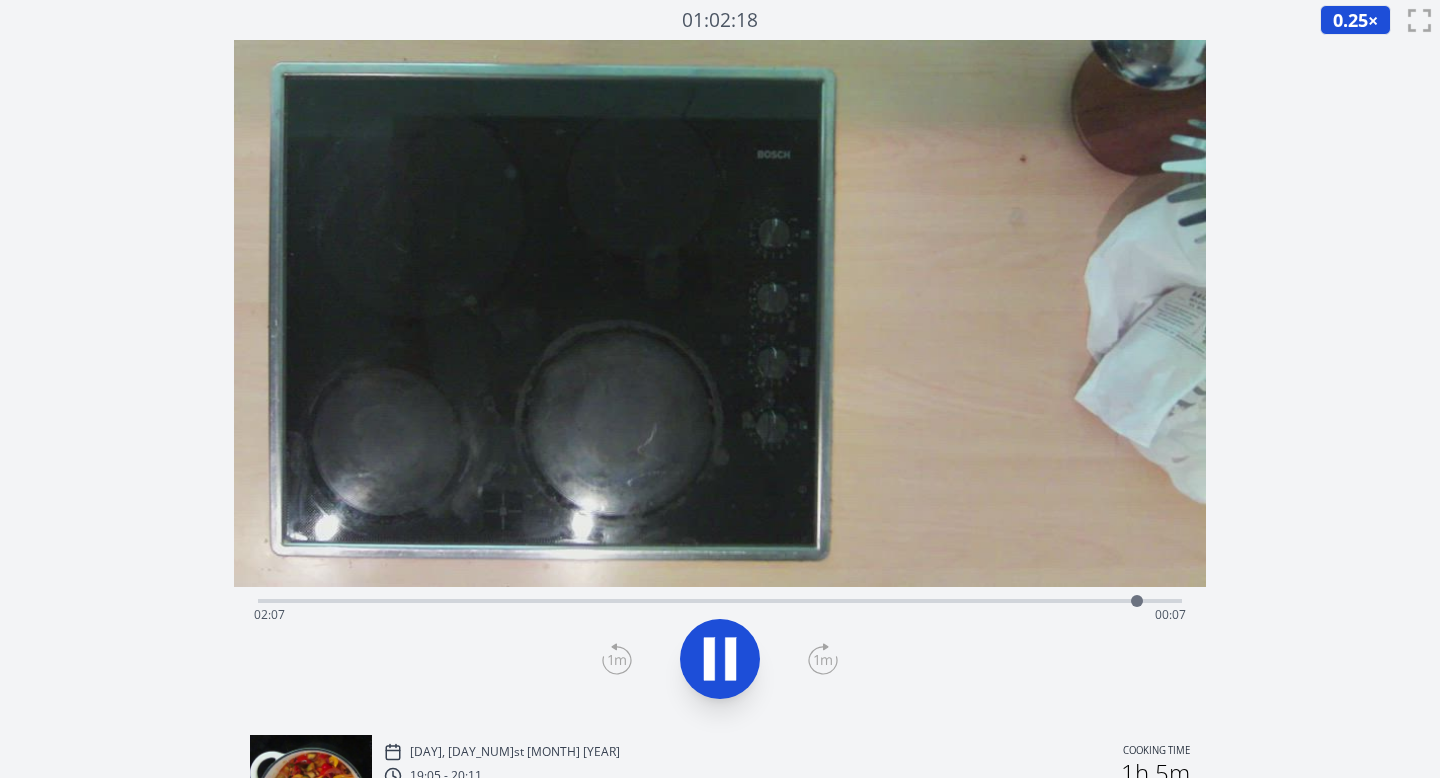 click 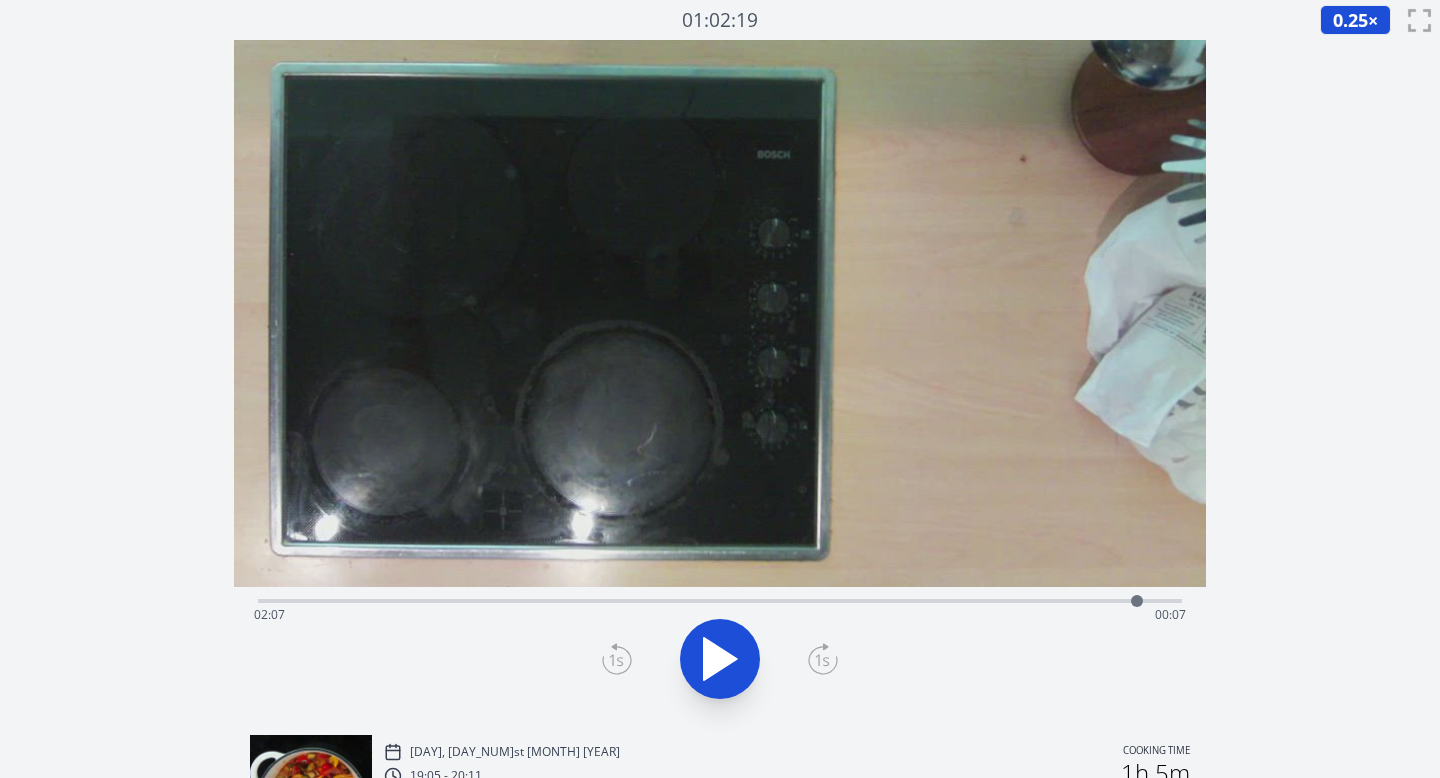 click 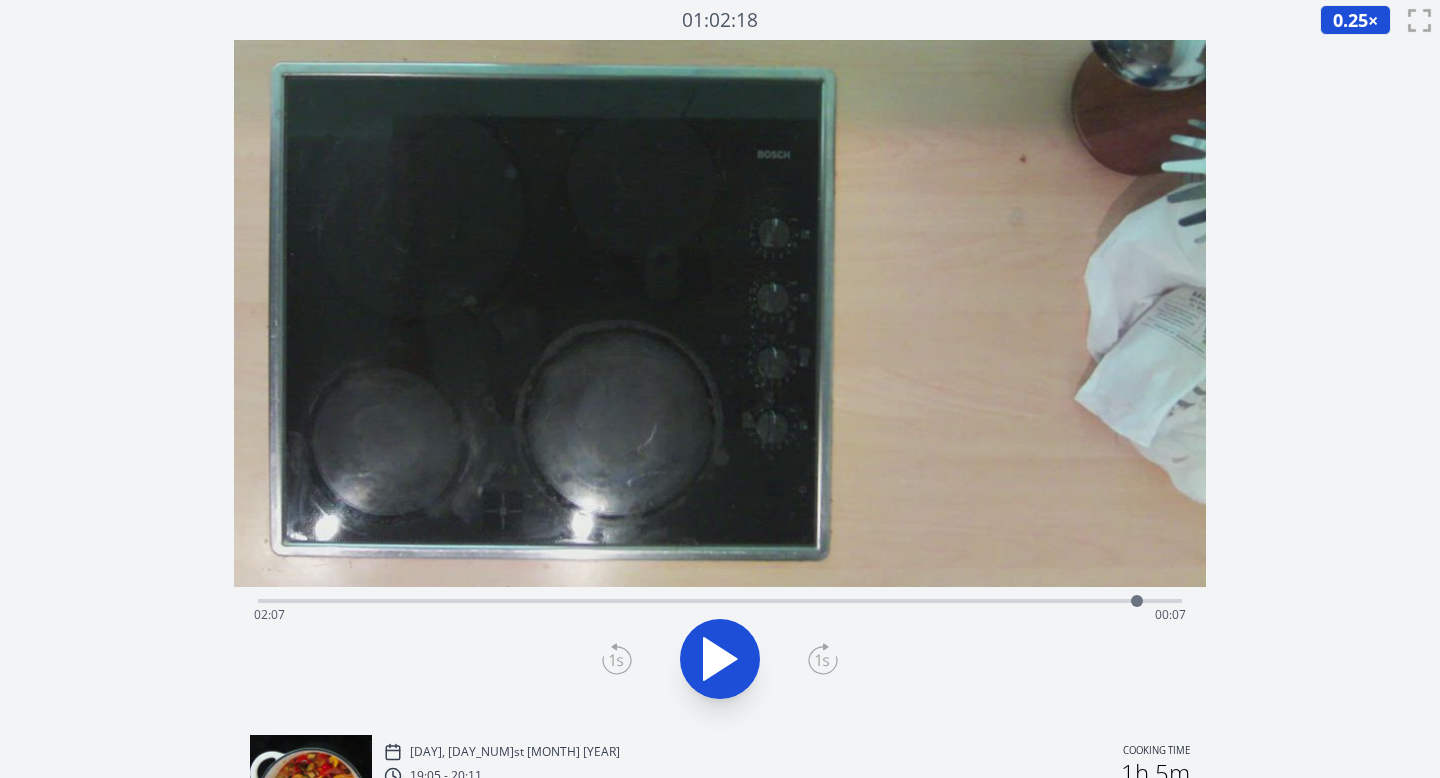 click 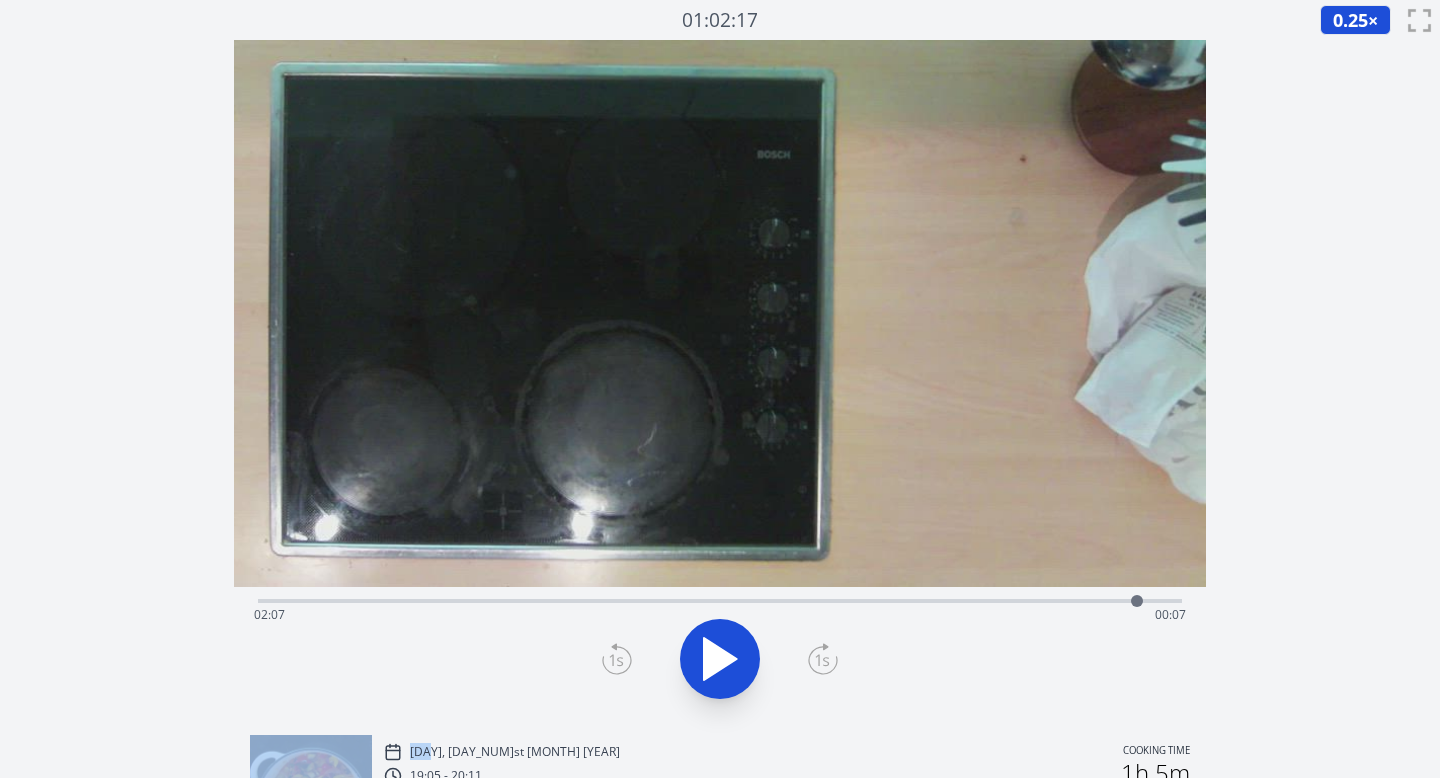 click 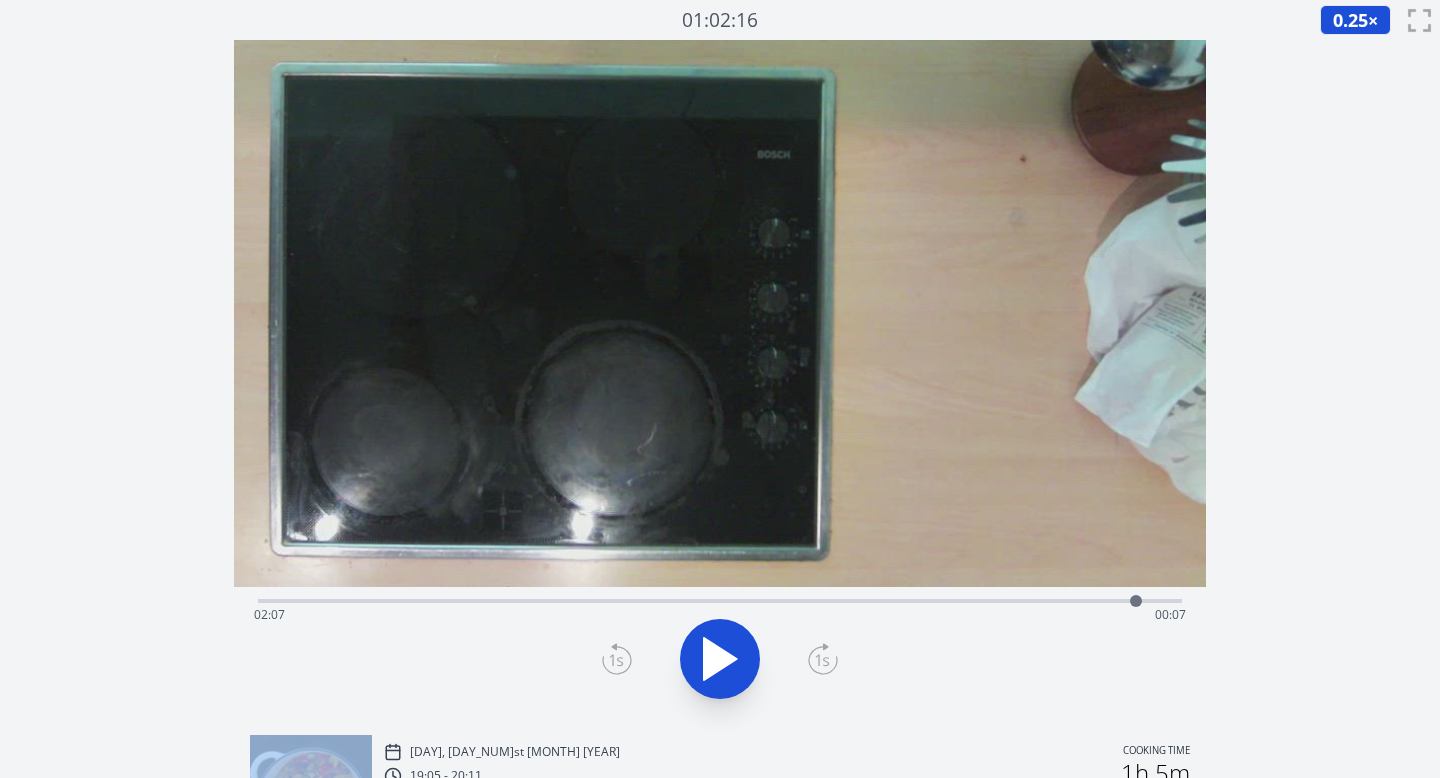 click 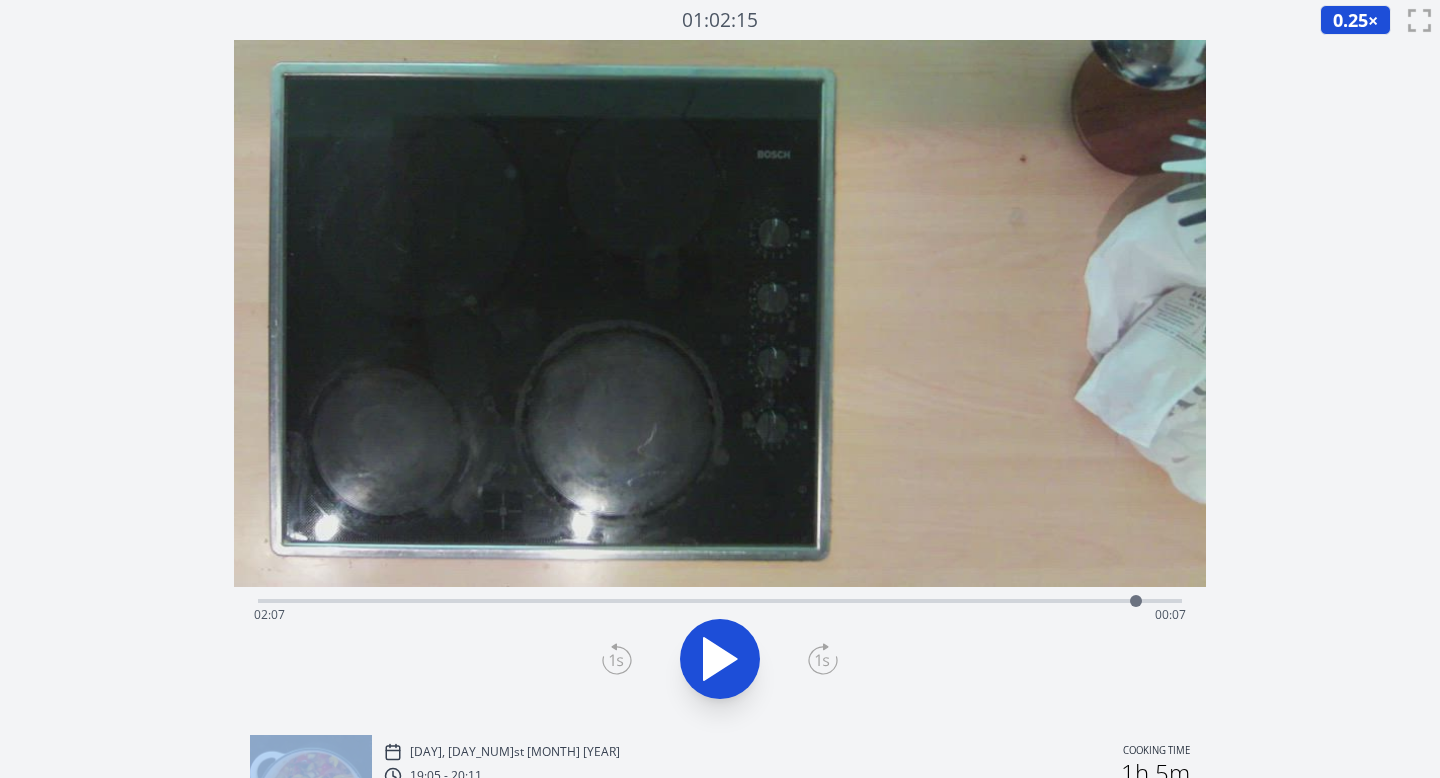 click 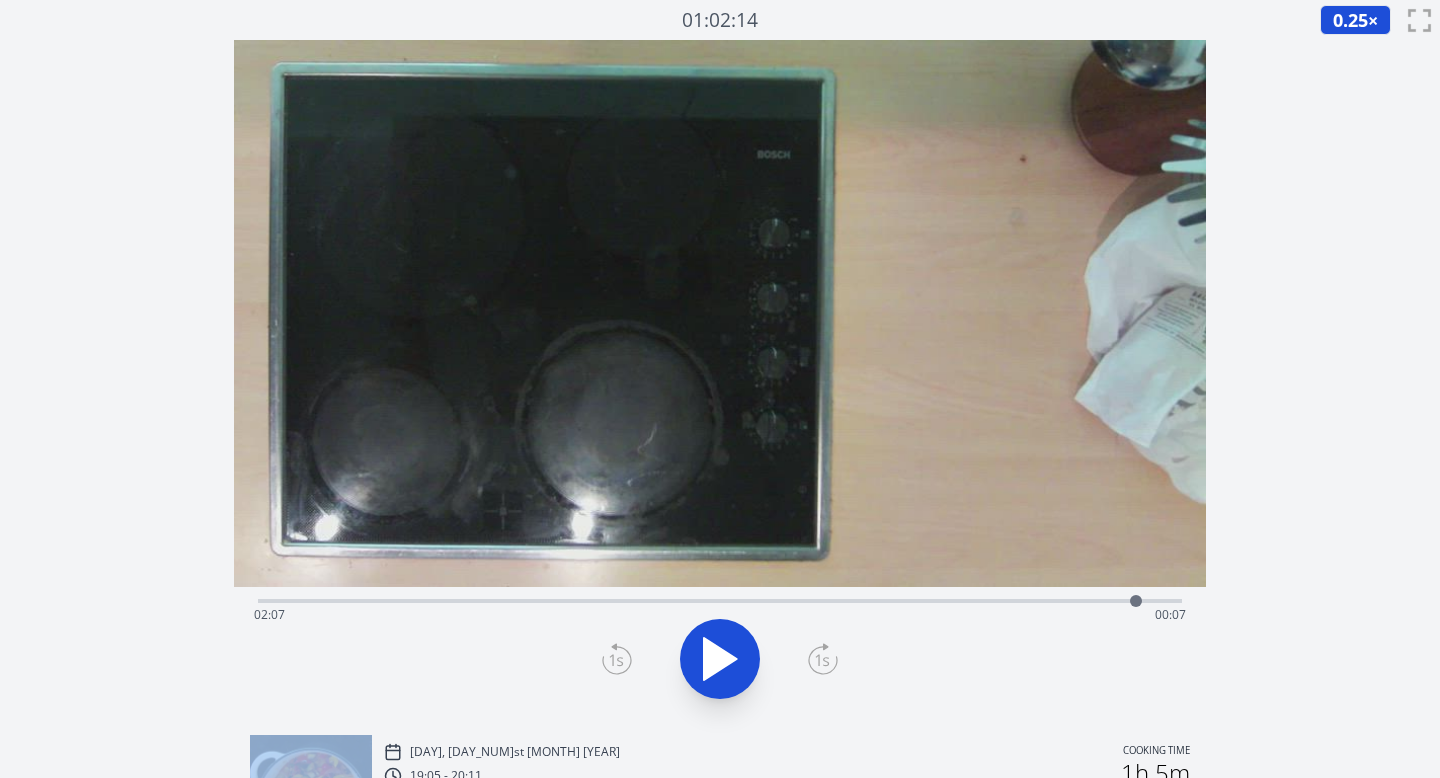 click 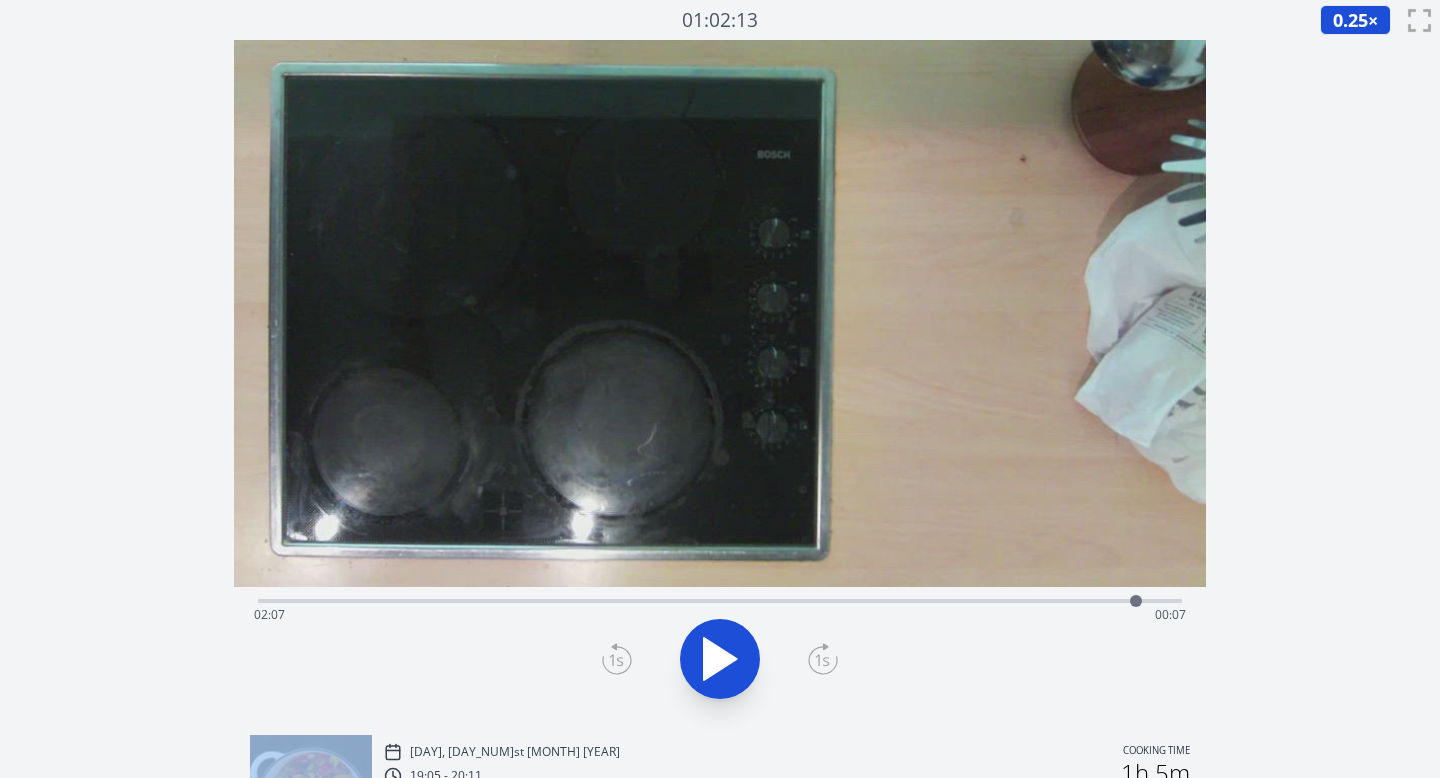 click 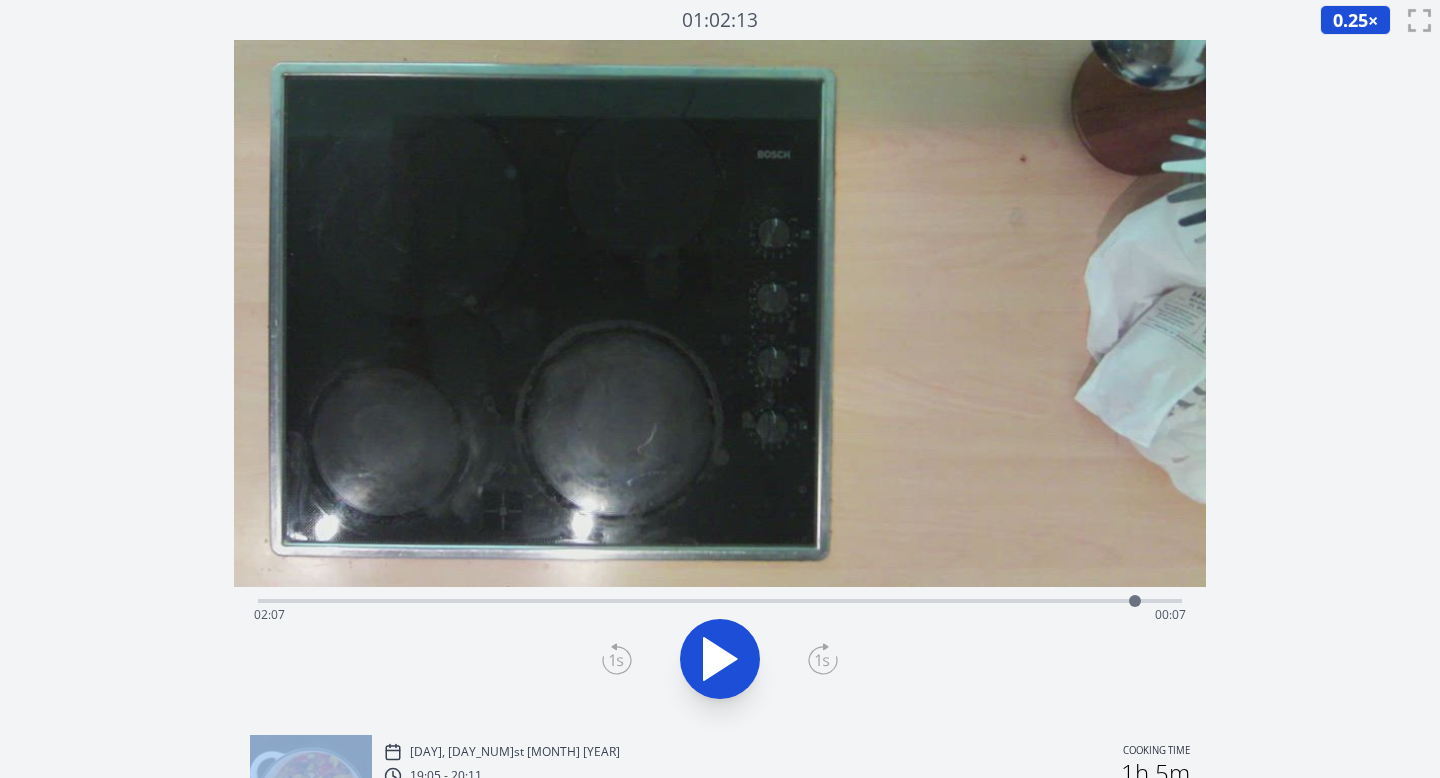 click 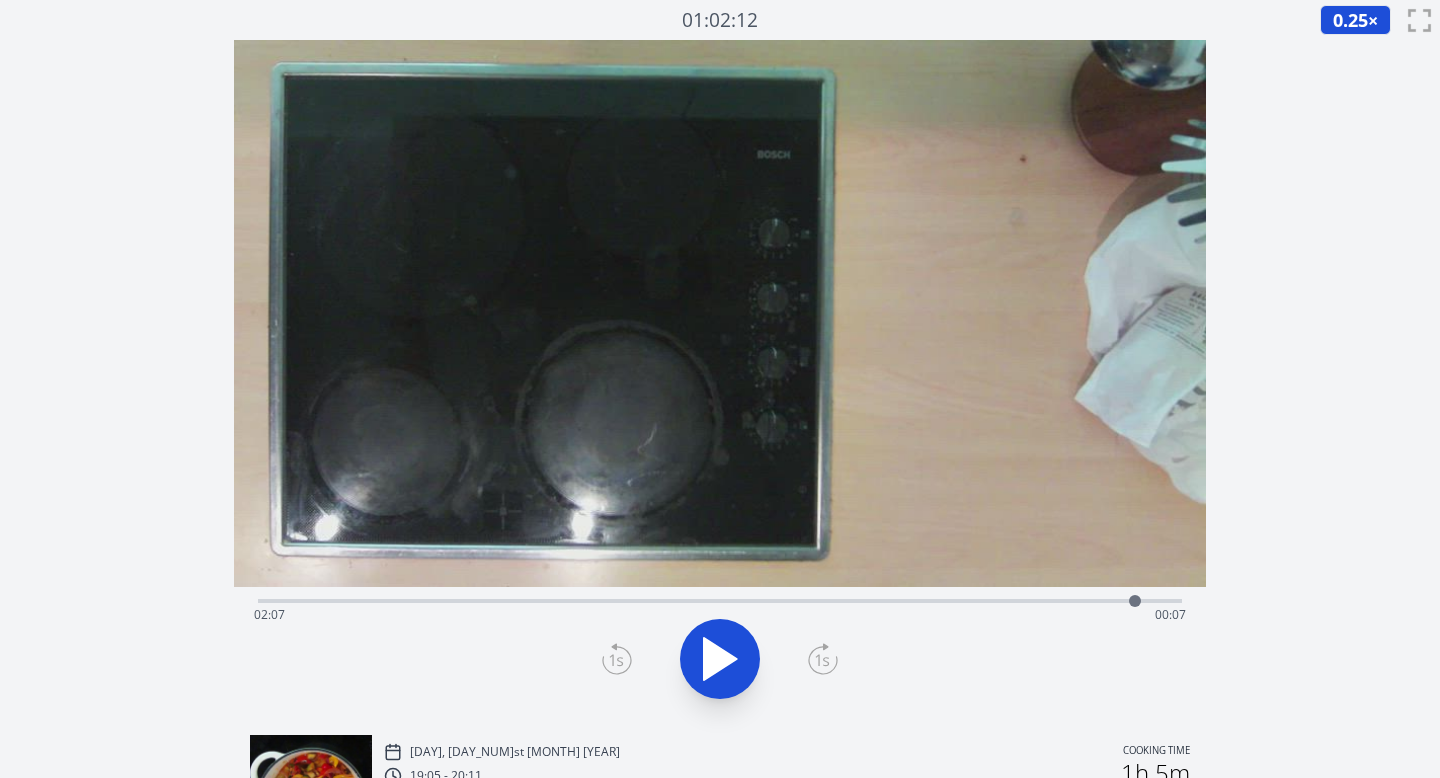 click 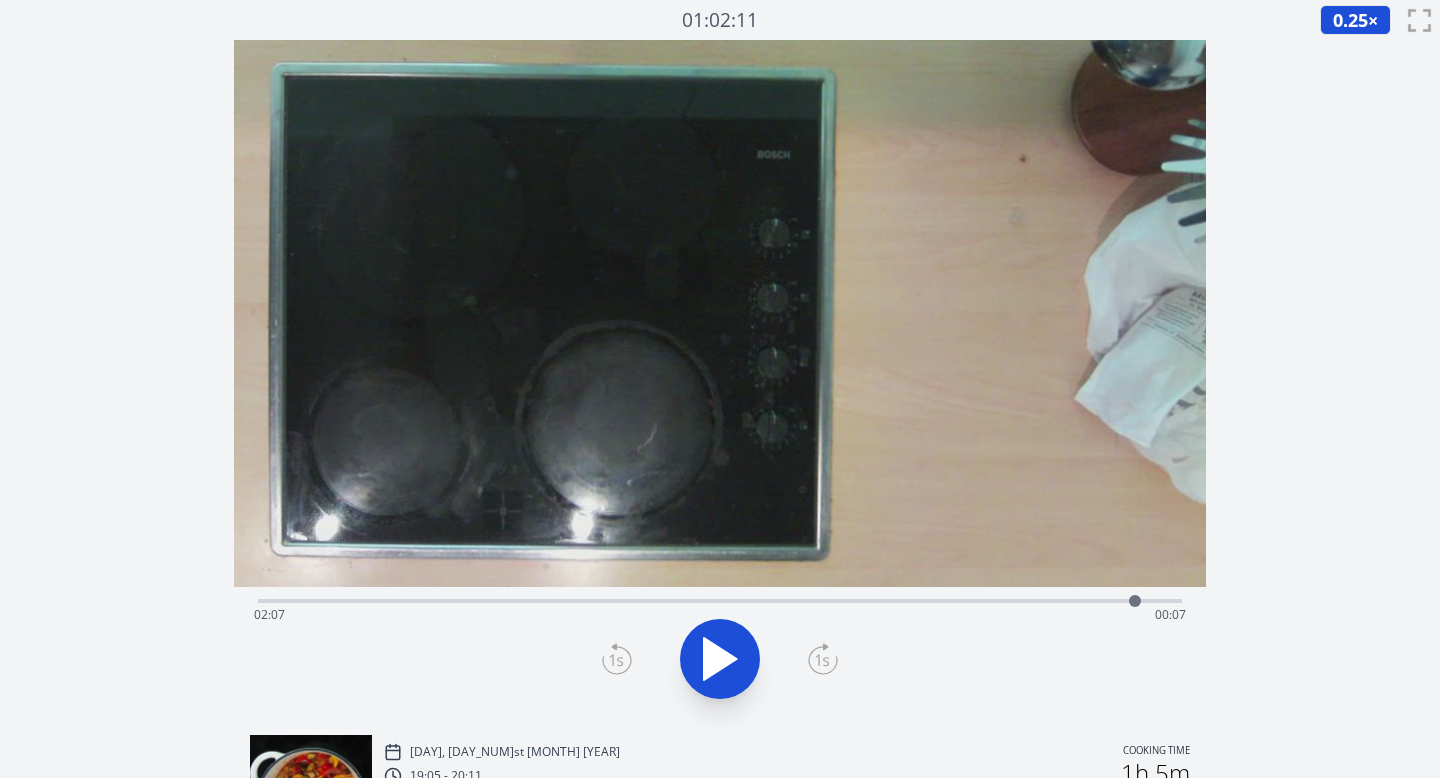 click 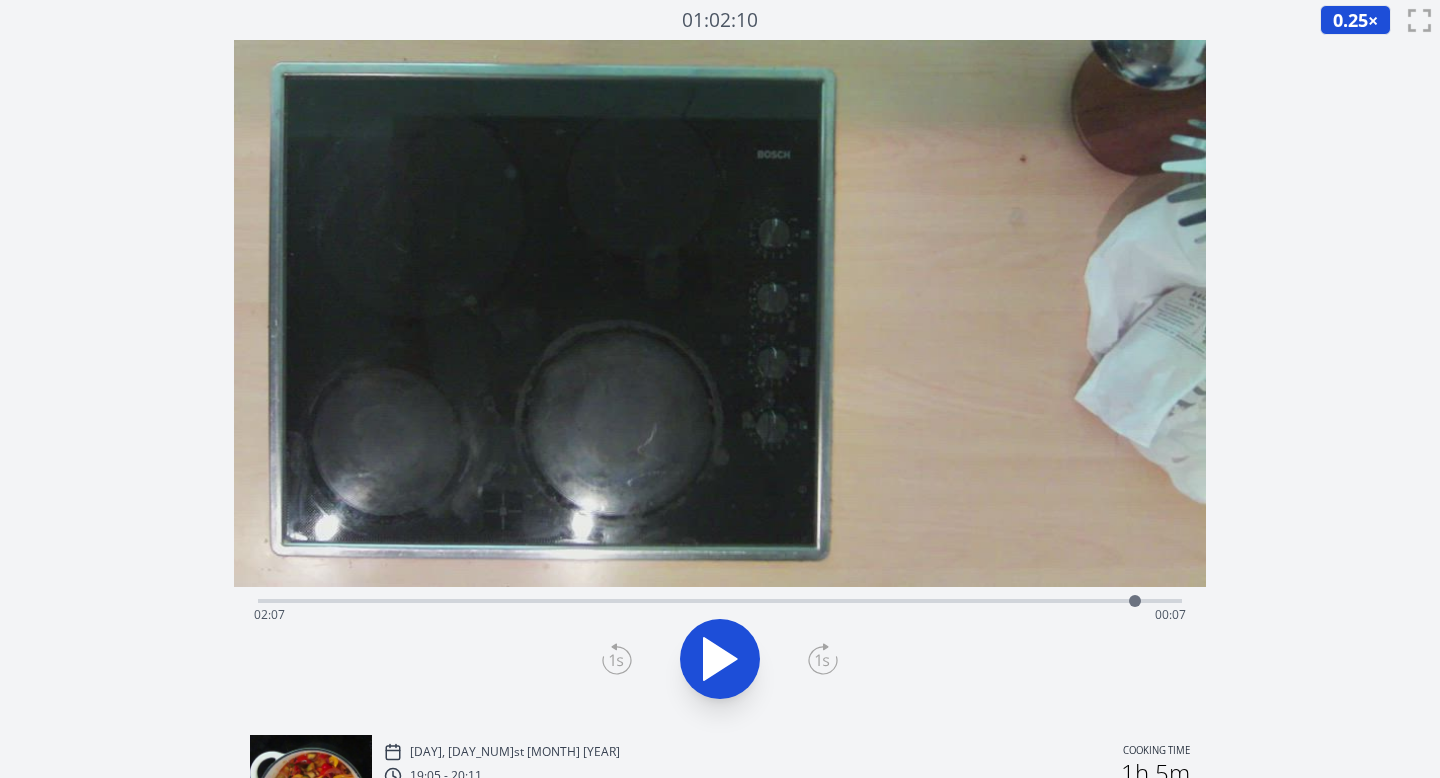 click 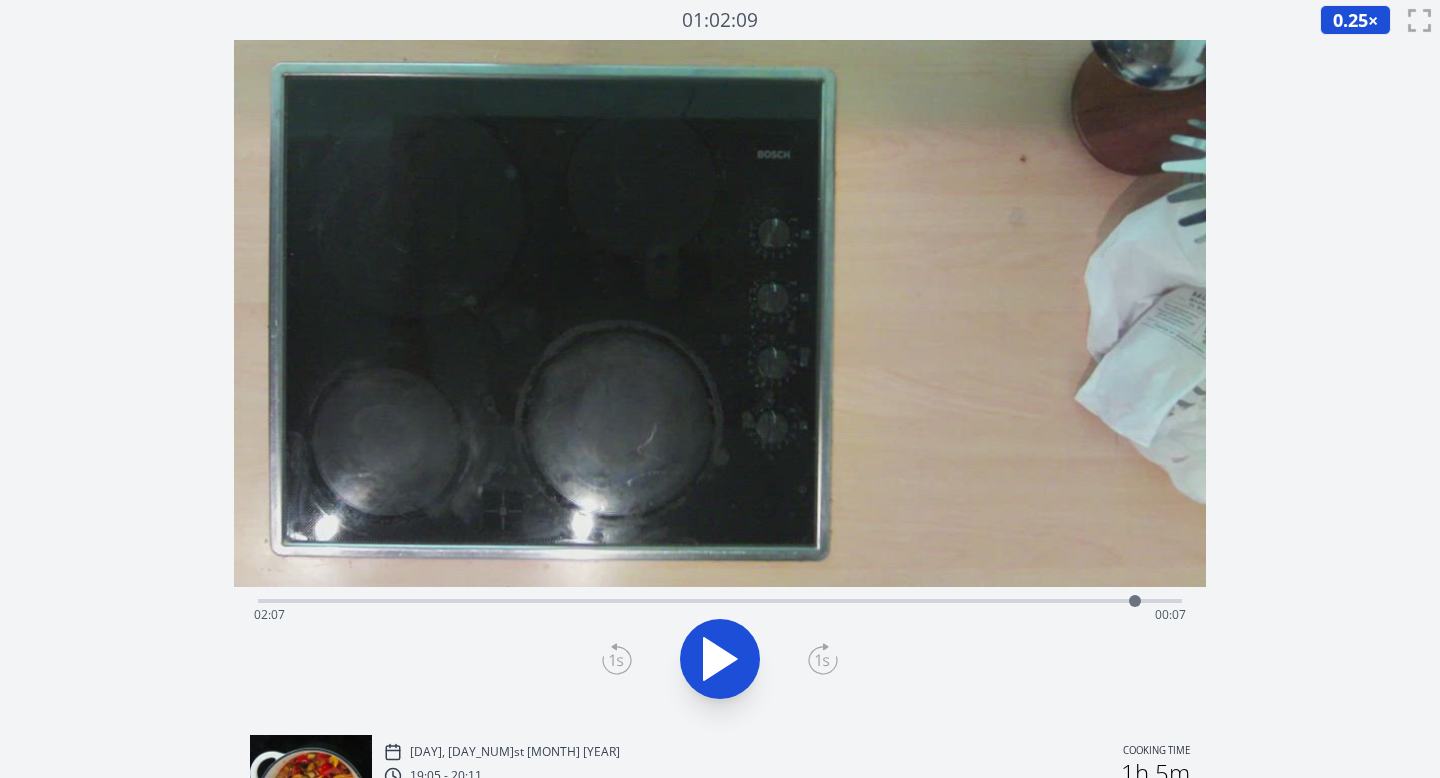 click 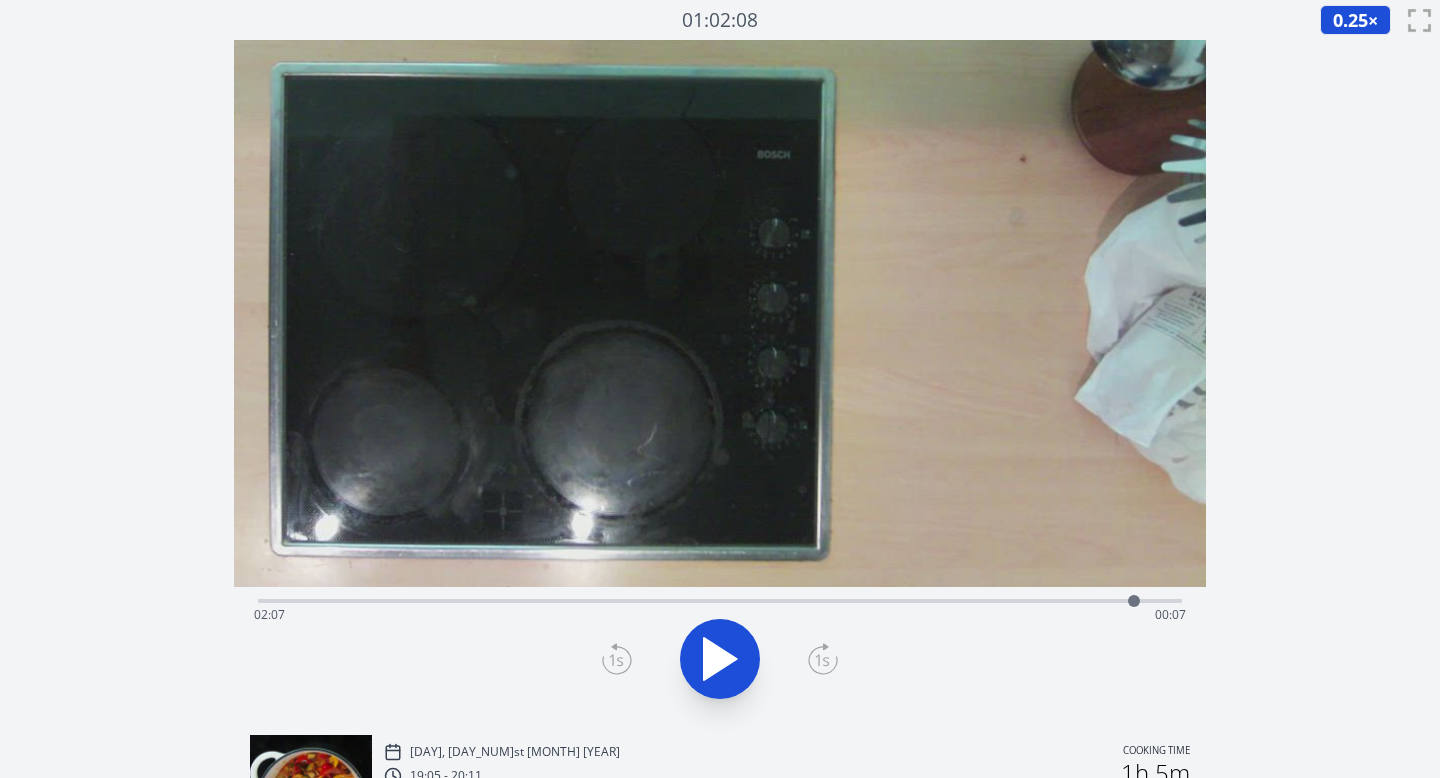 click 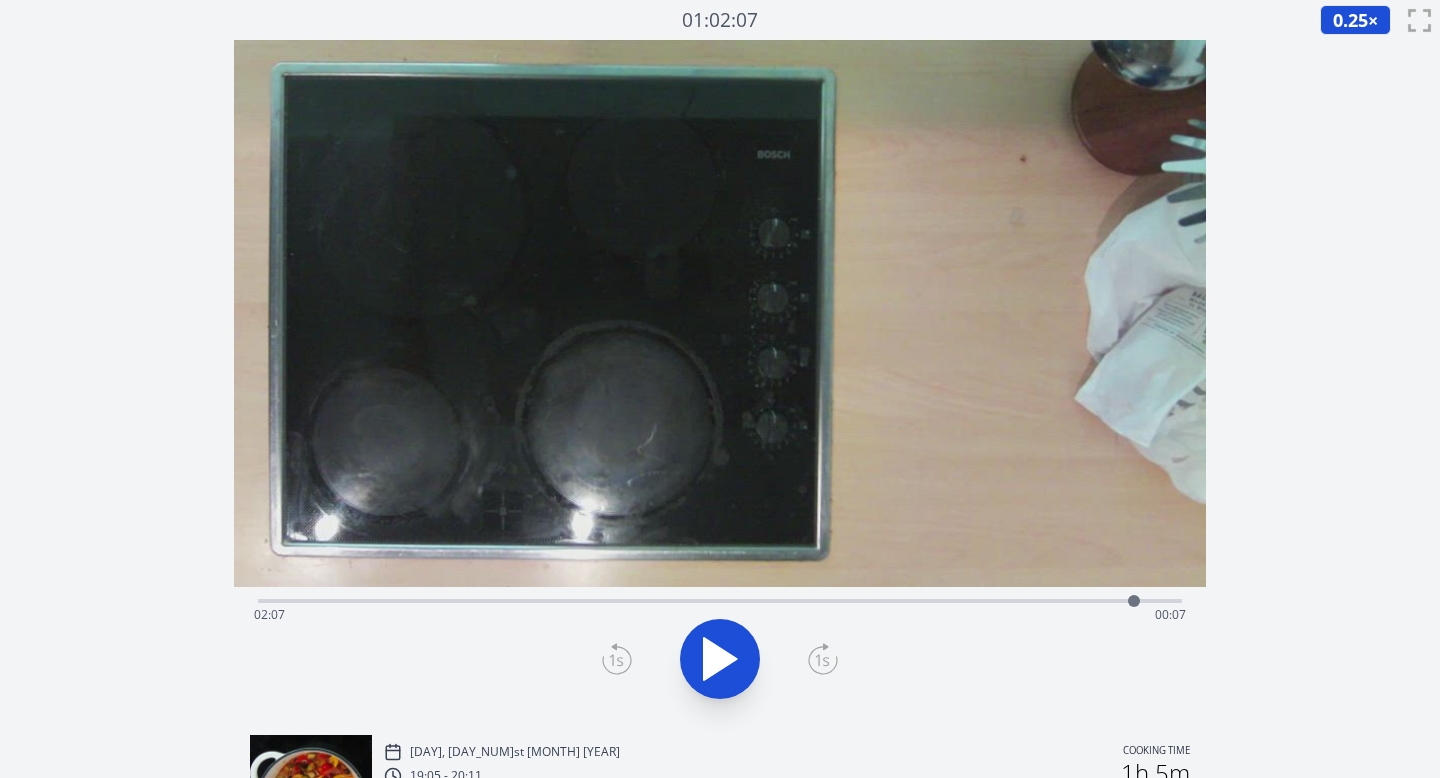 click 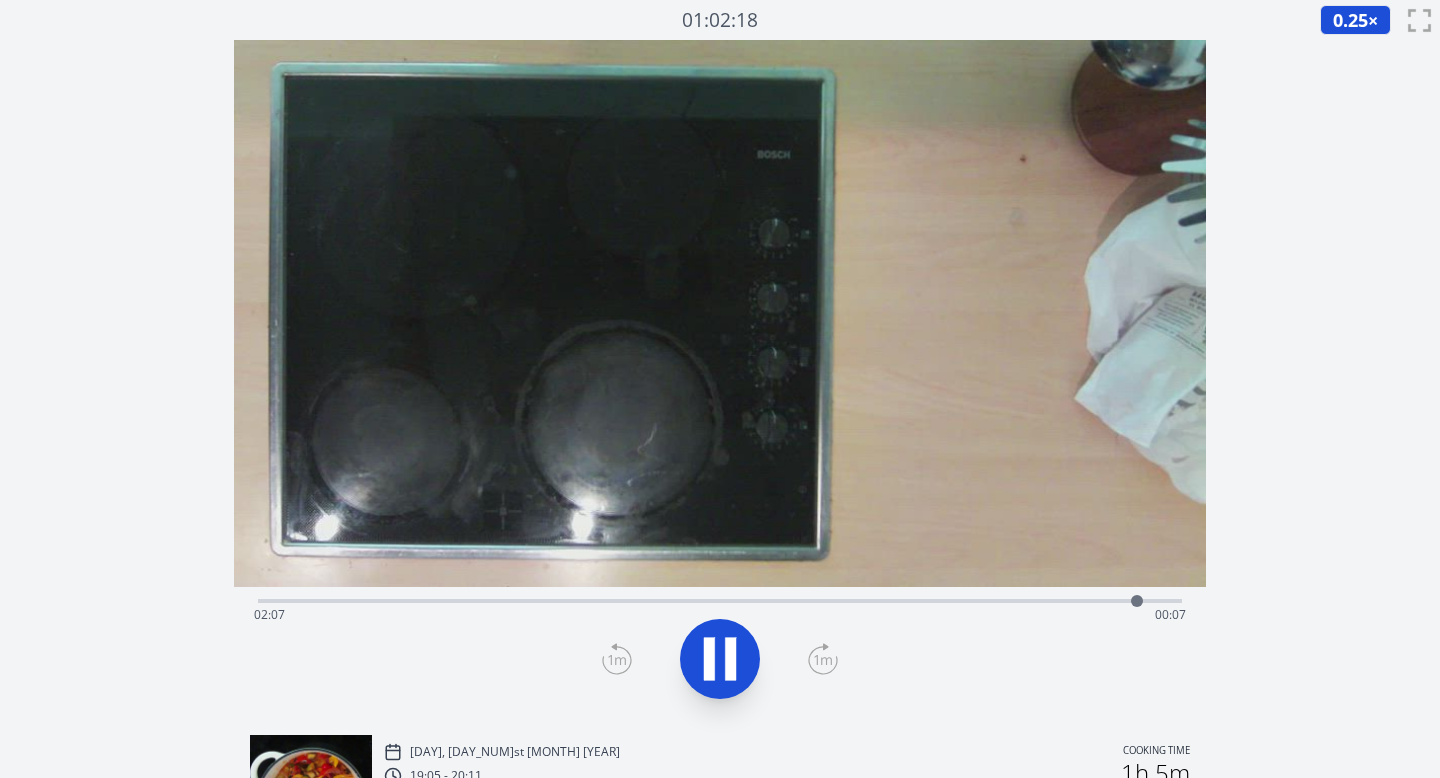 click on "Time elapsed:  [TIME]
Time remaining:  [TIME]" at bounding box center [720, 615] 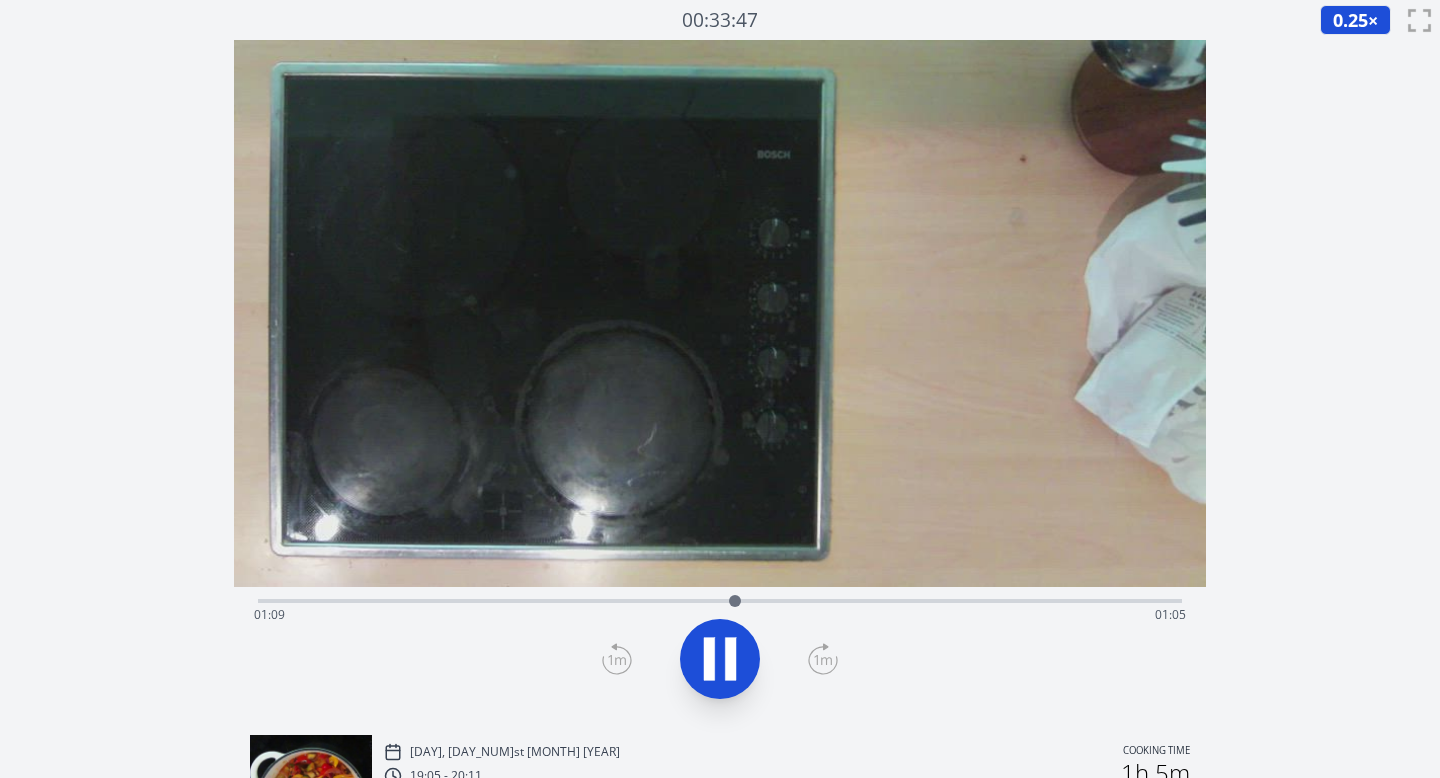 click on "Time elapsed:  [TIME]
Time remaining:  [TIME]" at bounding box center [720, 599] 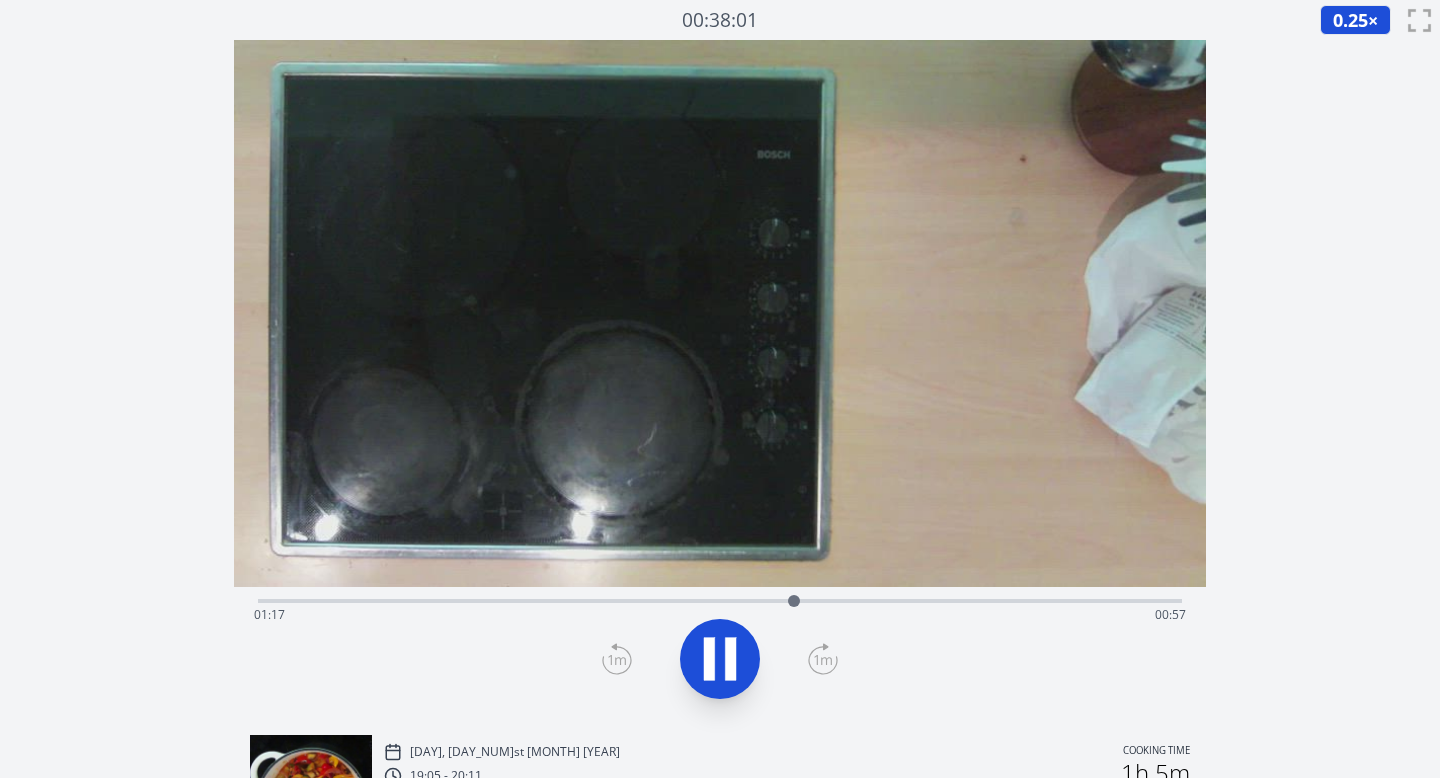 click on "Time elapsed:  [TIME]
Time remaining:  [TIME]" at bounding box center (720, 615) 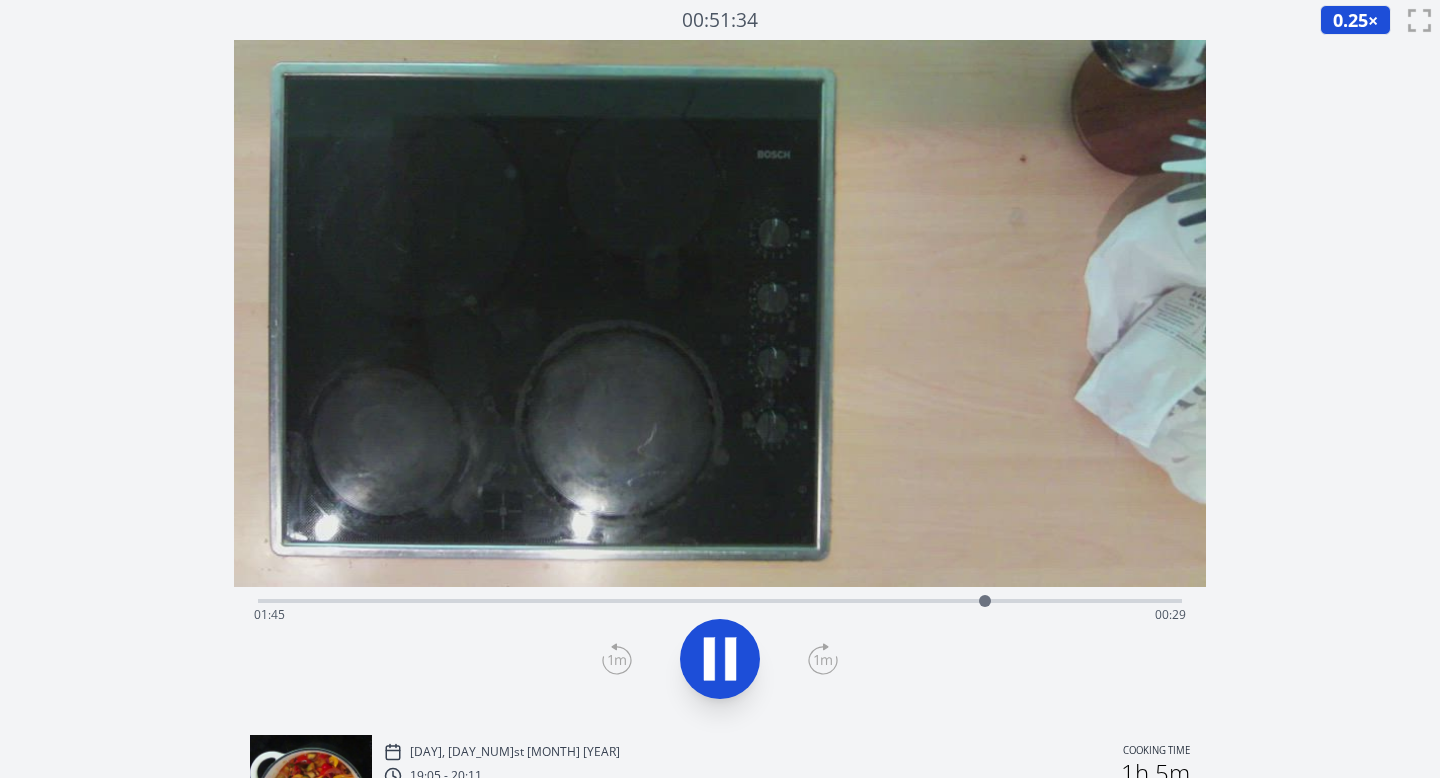click on "Time elapsed:  [TIME]
Time remaining:  [TIME]" at bounding box center [720, 601] 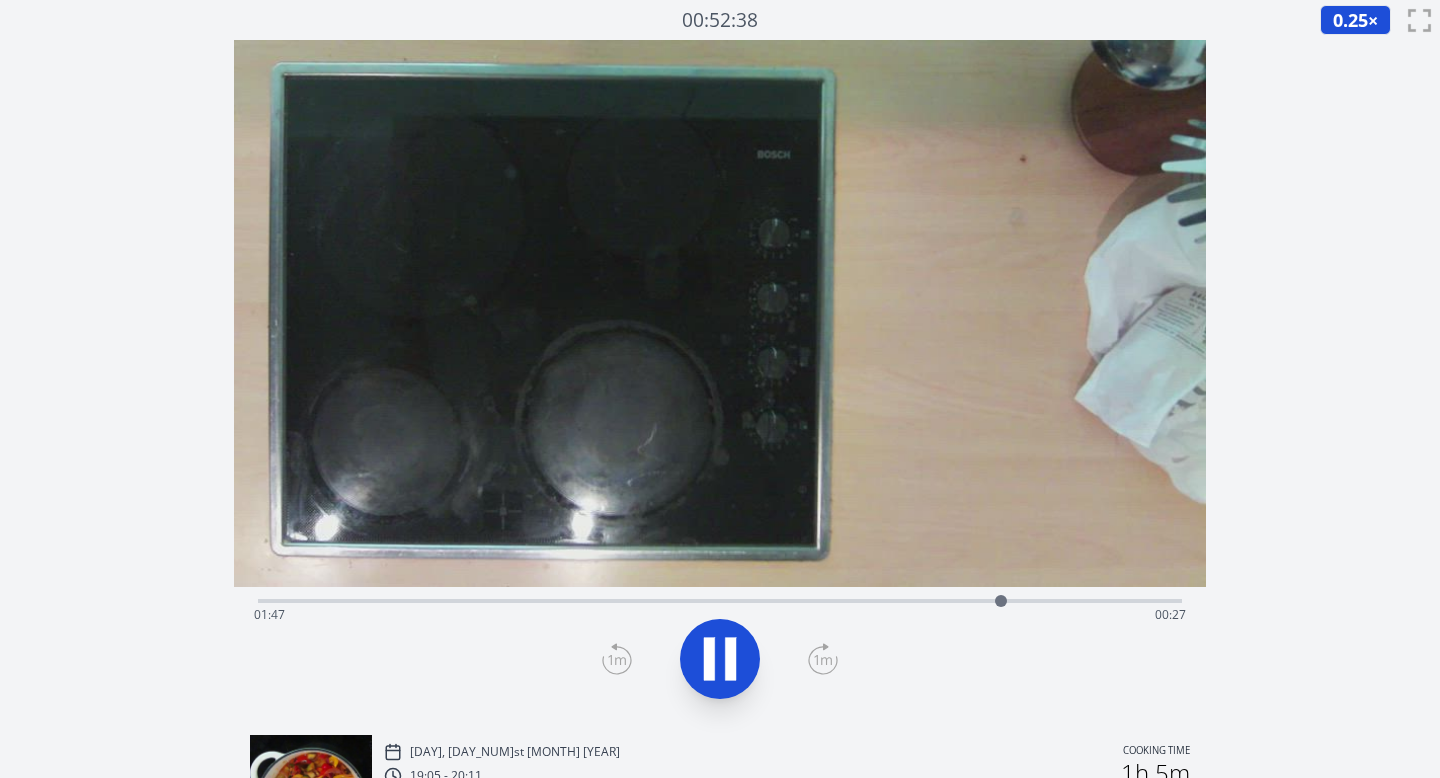 click on "Time elapsed:  [TIME]
Time remaining:  [TIME]" at bounding box center [720, 615] 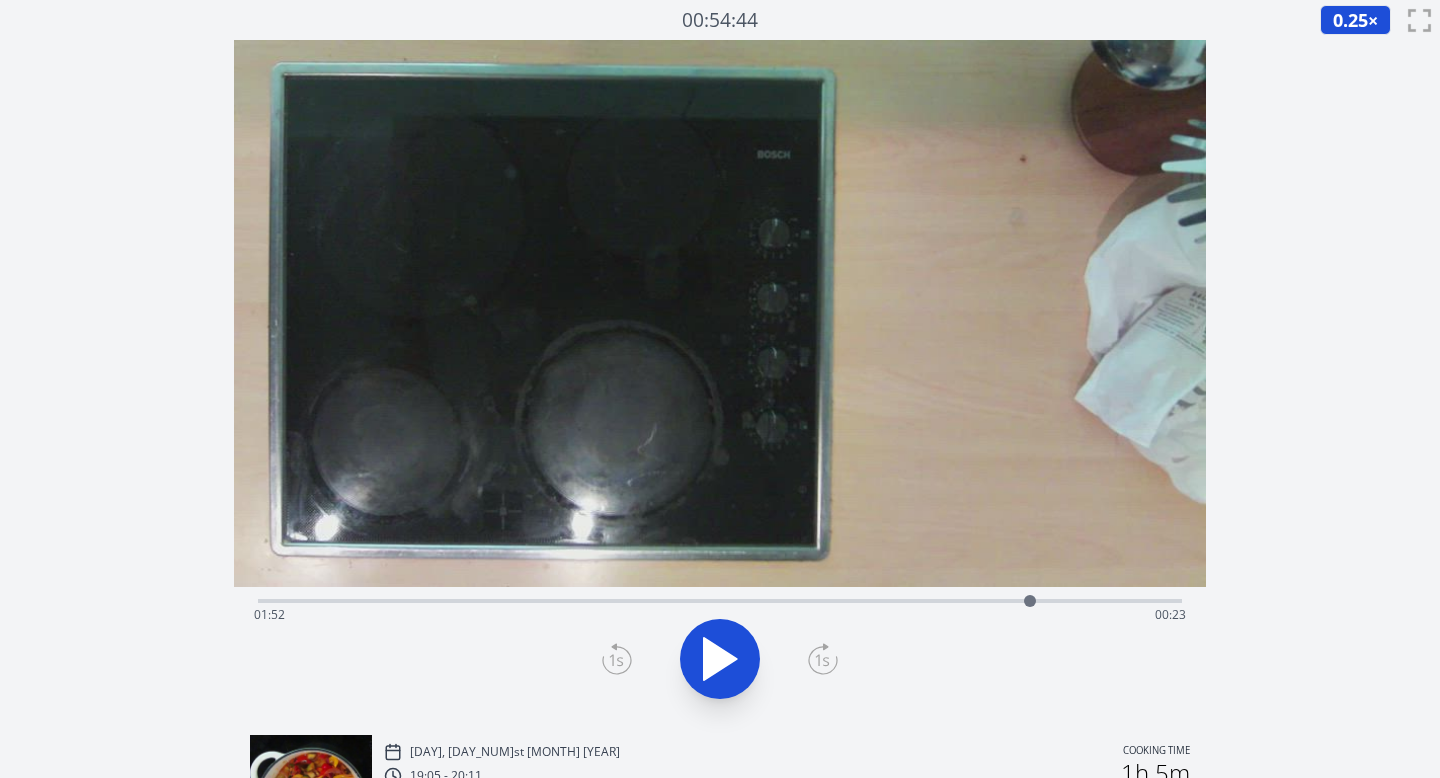 click at bounding box center (1030, 601) 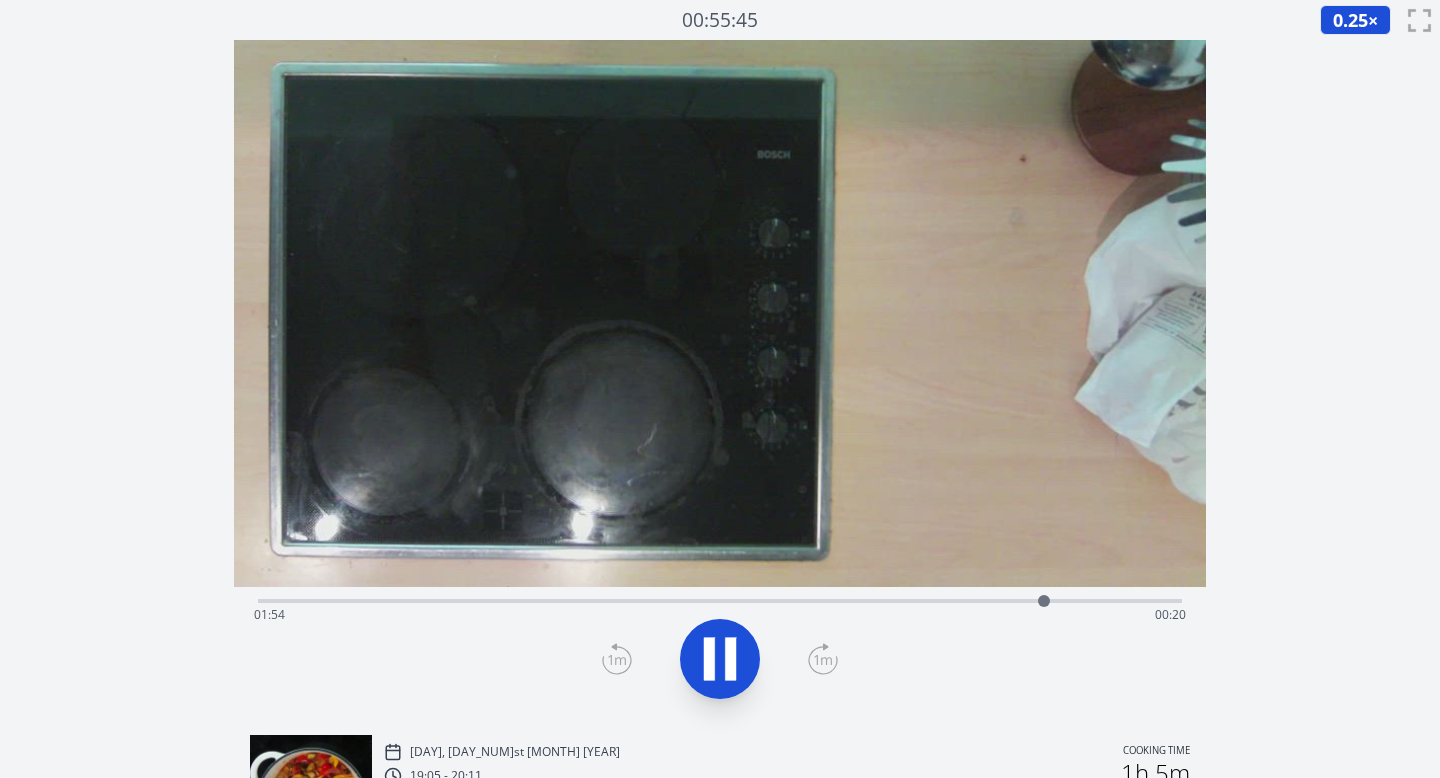 click on "Time elapsed:  [TIME]
Time remaining:  [TIME]" at bounding box center [720, 615] 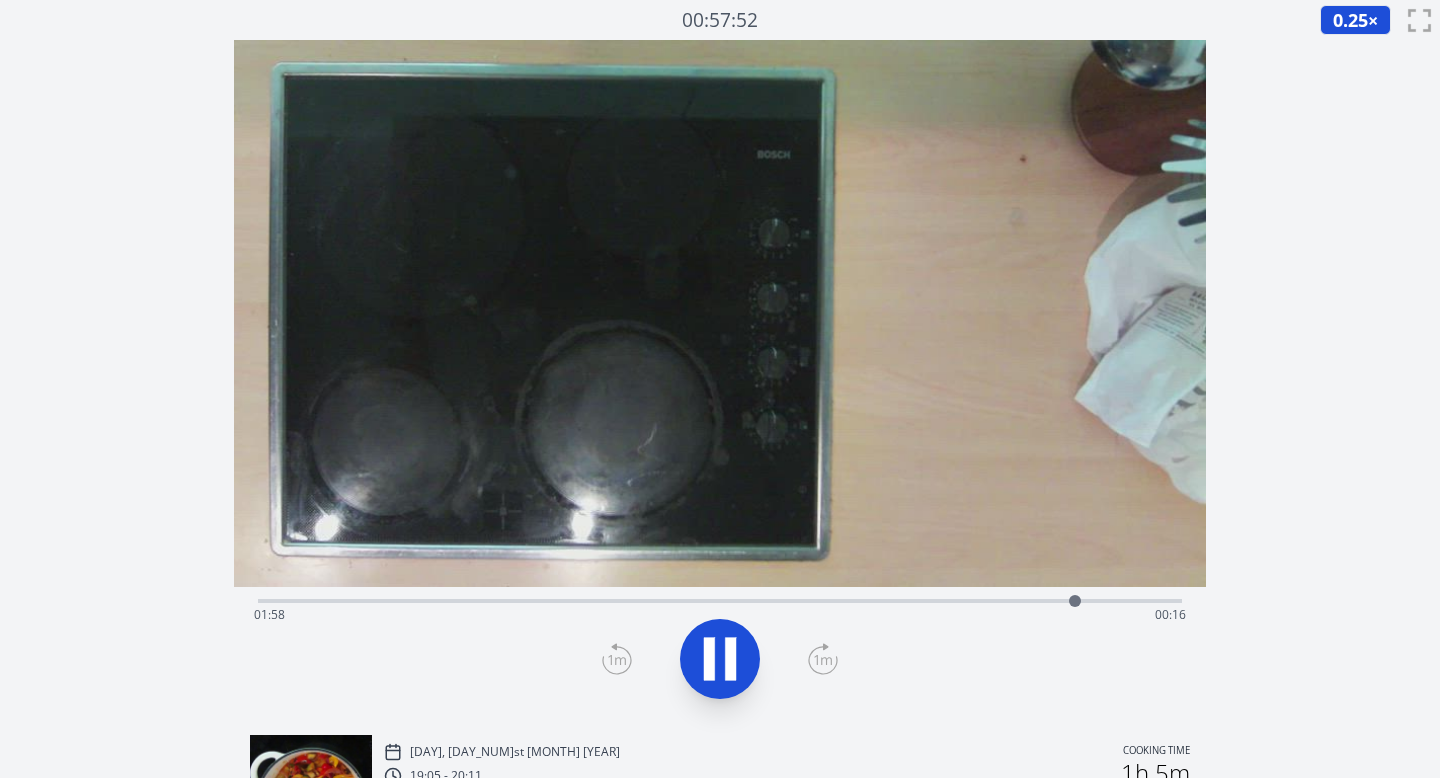 click 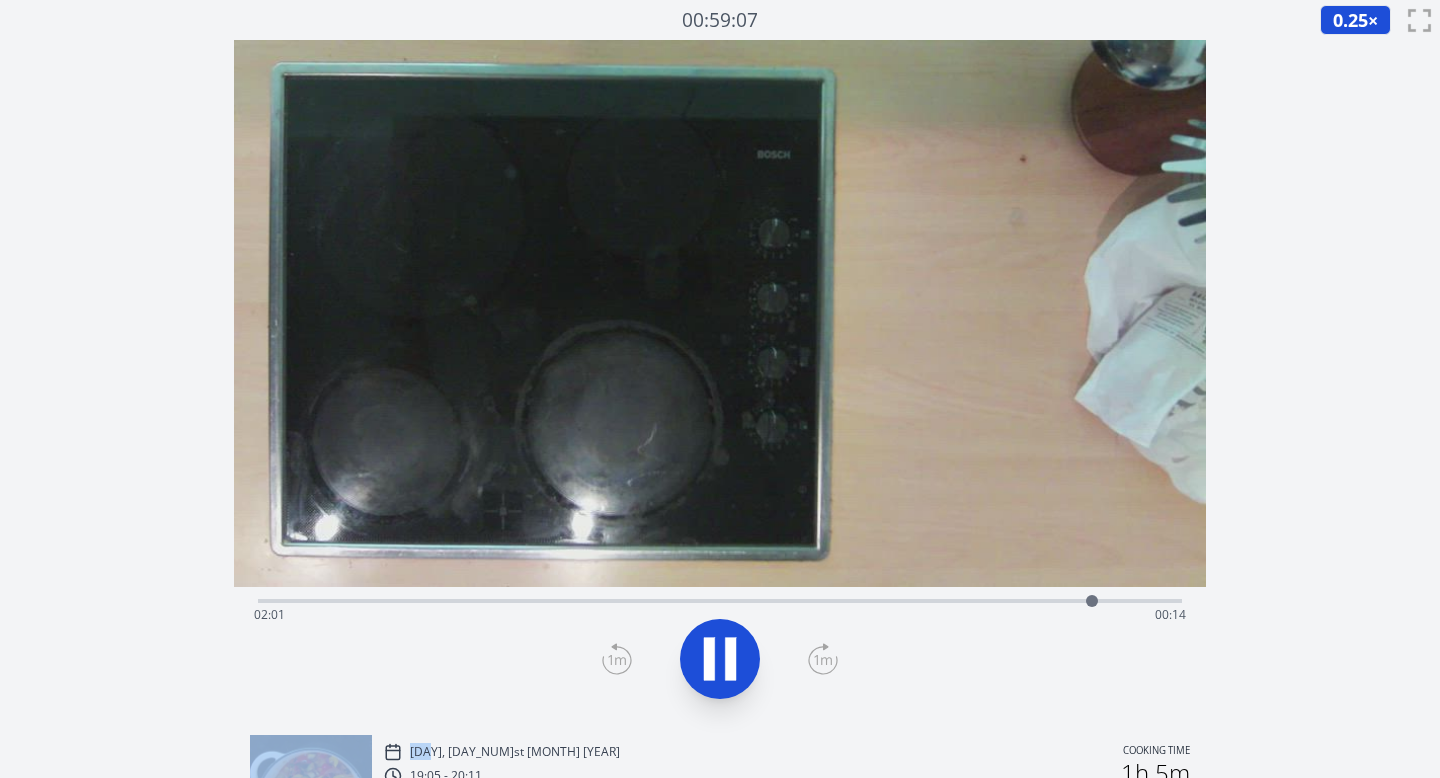 click 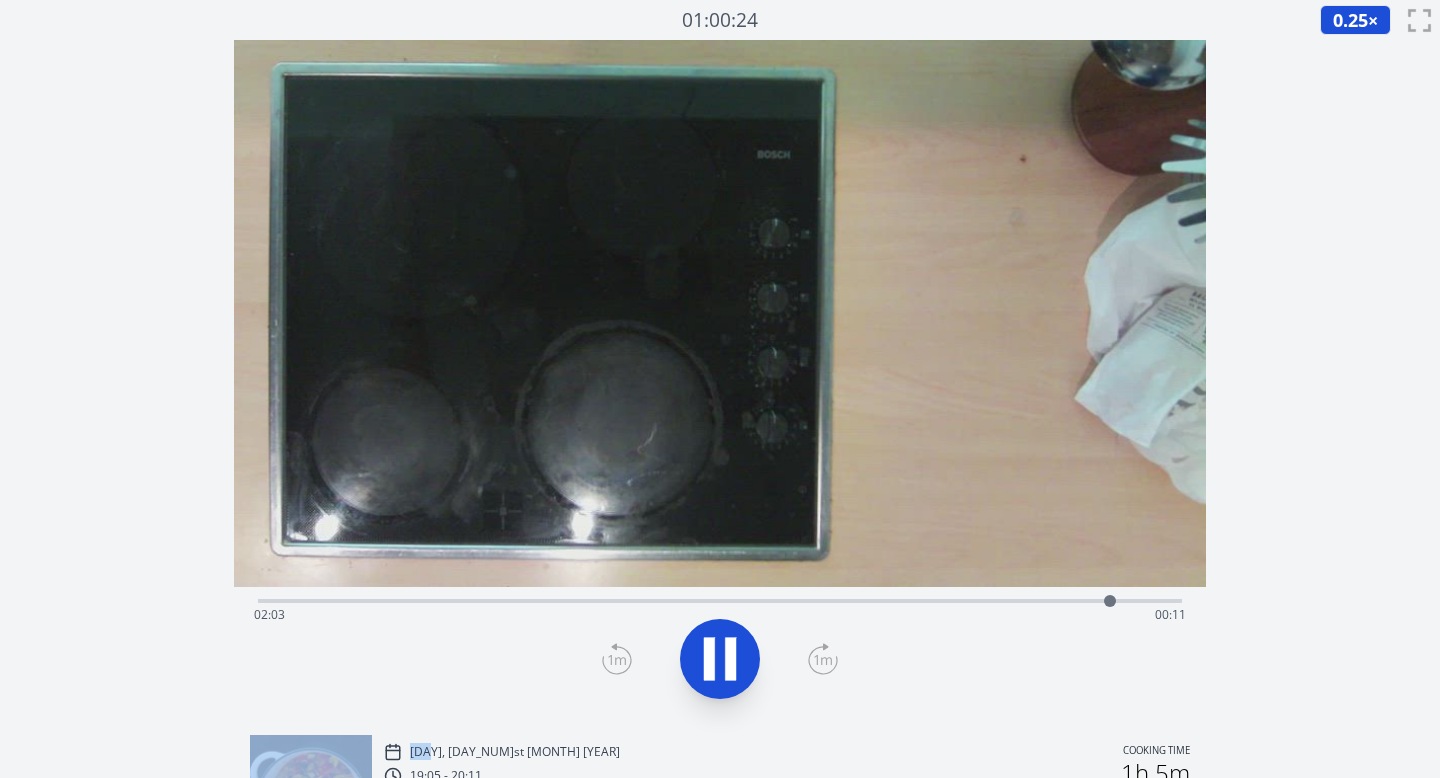 click 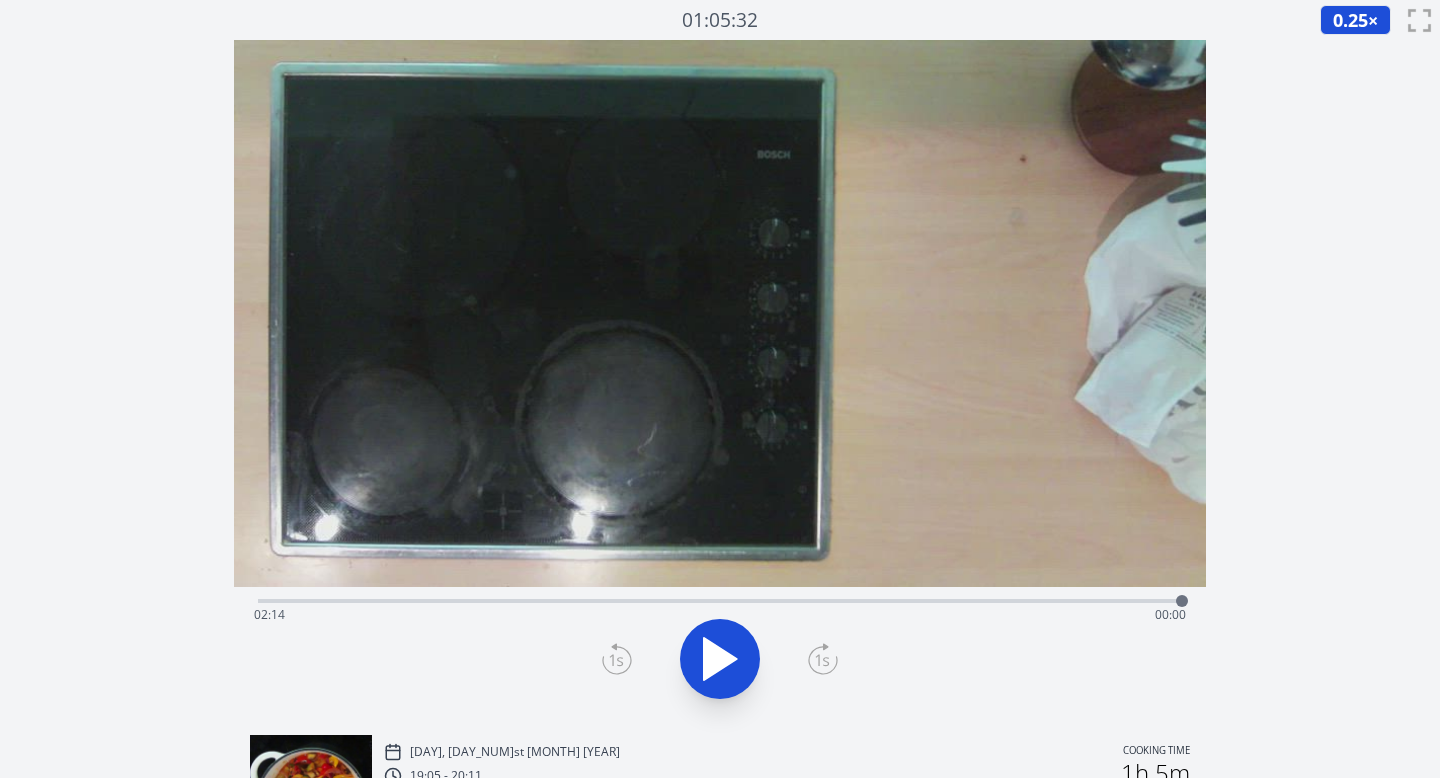 click on "Time elapsed:  [TIME]
Time remaining:  [TIME]" at bounding box center (720, 615) 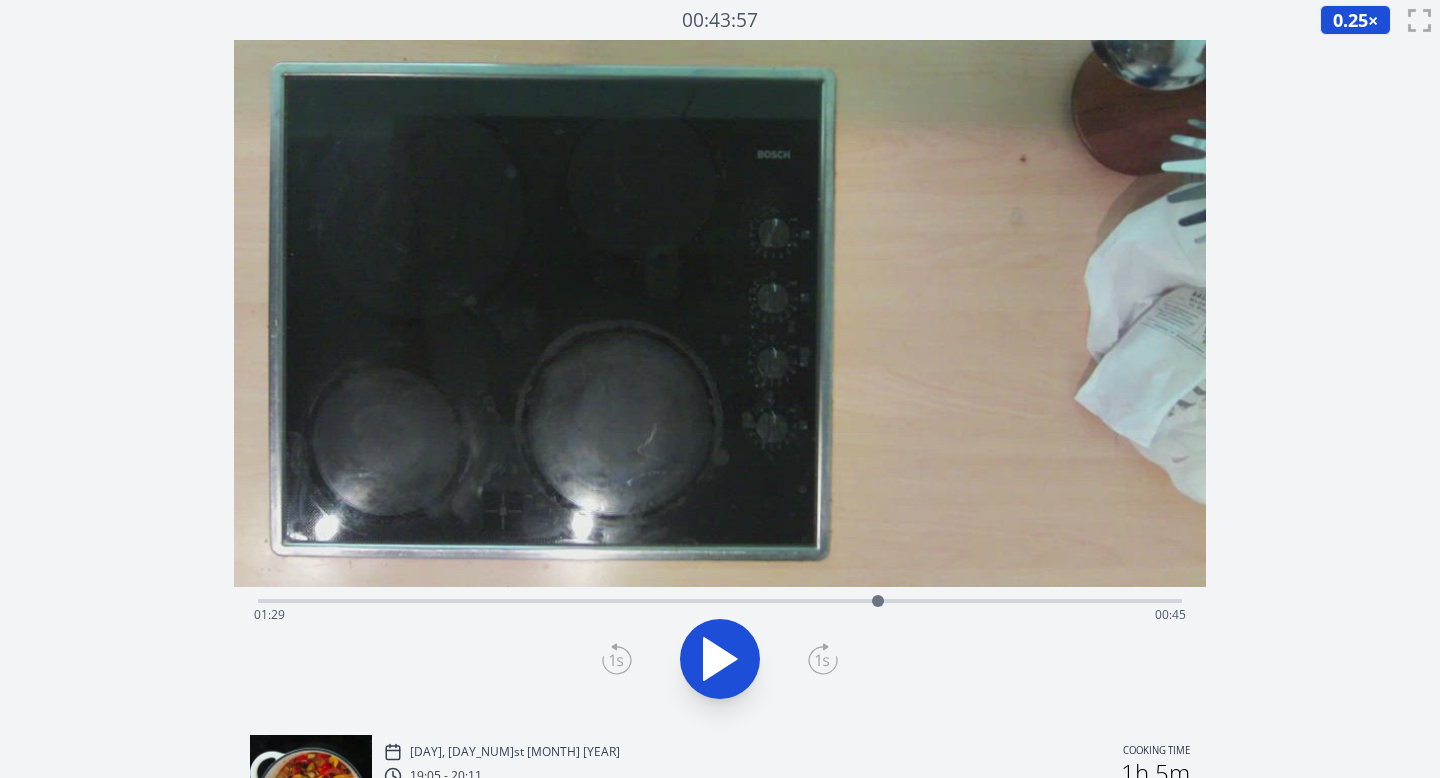 click on "Time elapsed:  [TIME]
Time remaining:  [TIME]" at bounding box center (720, 599) 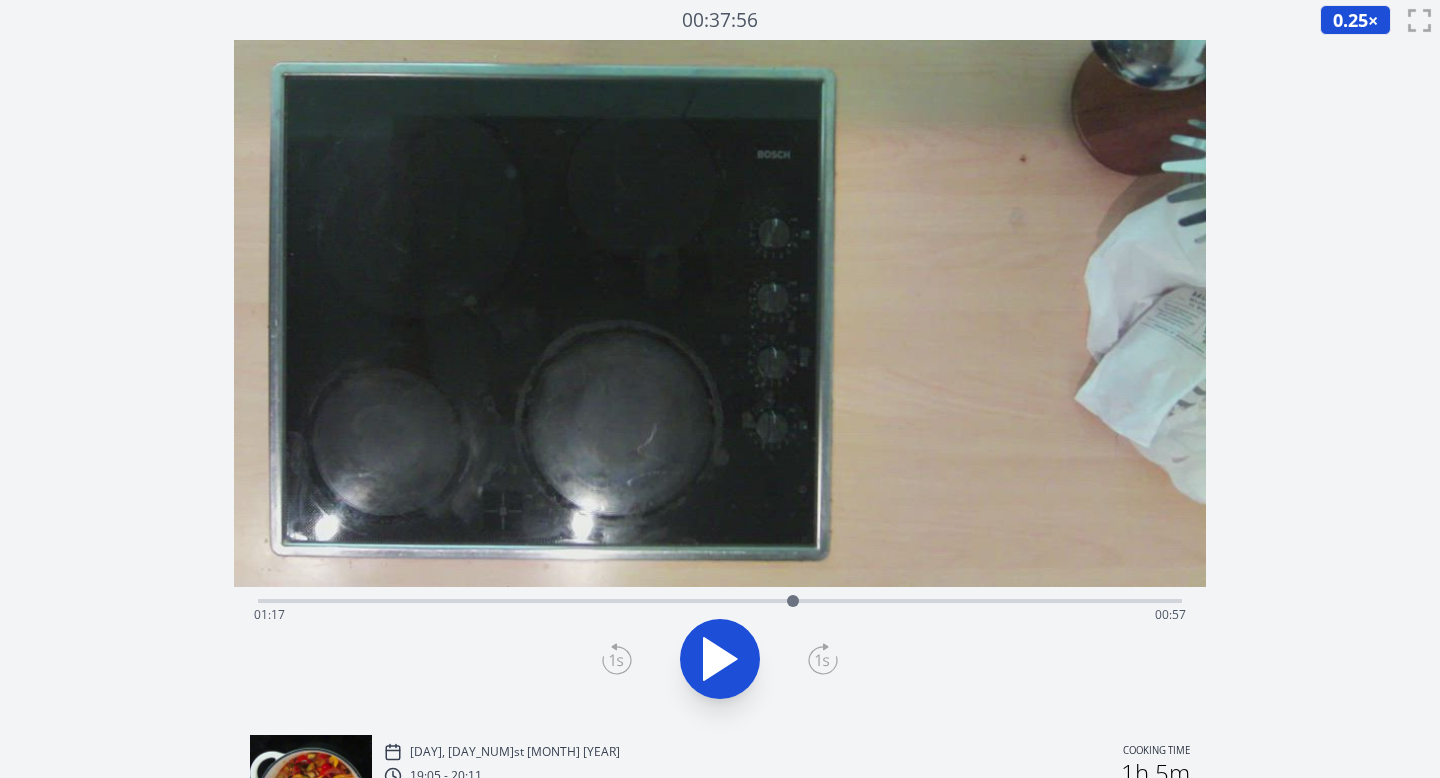 click on "Time elapsed:  [TIME]
Time remaining:  [TIME]" at bounding box center [720, 615] 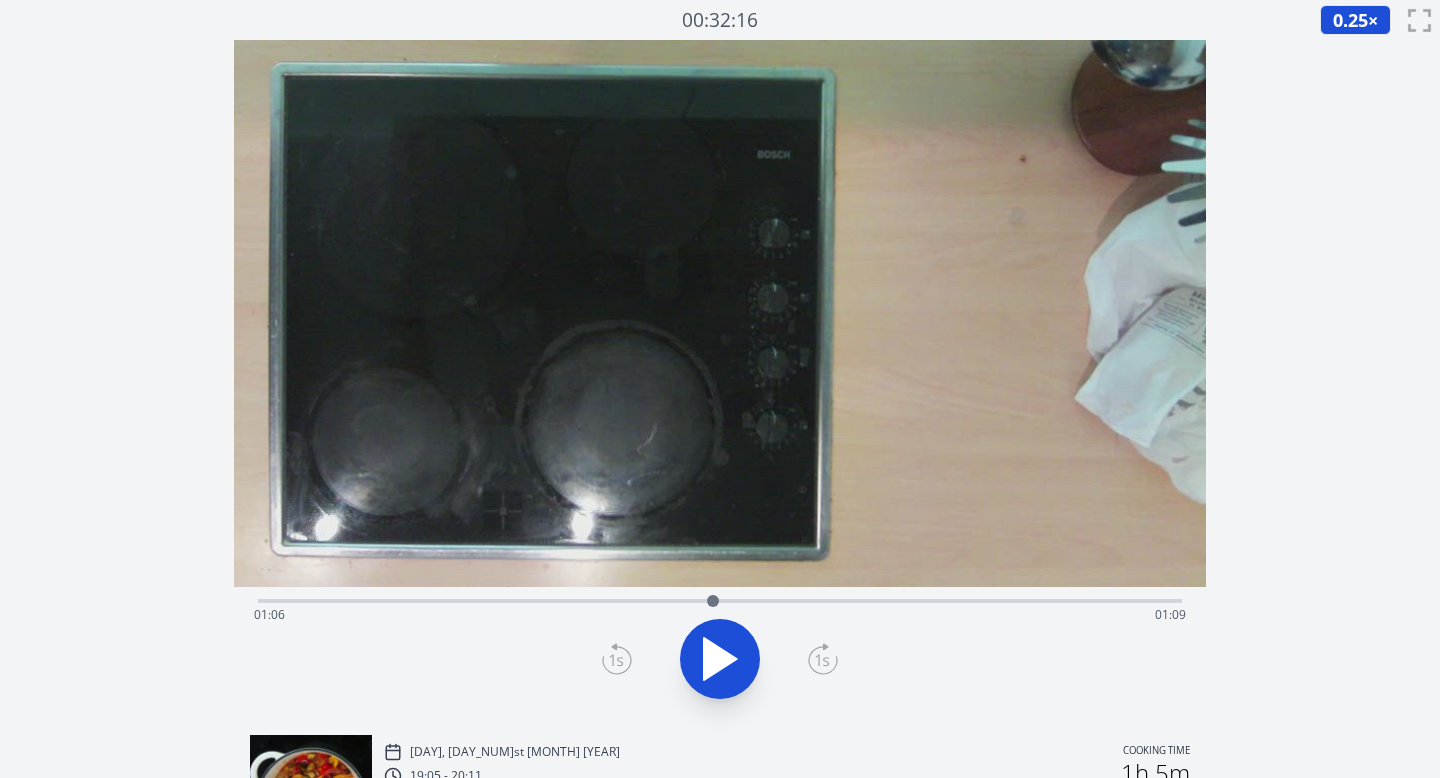 click at bounding box center [713, 601] 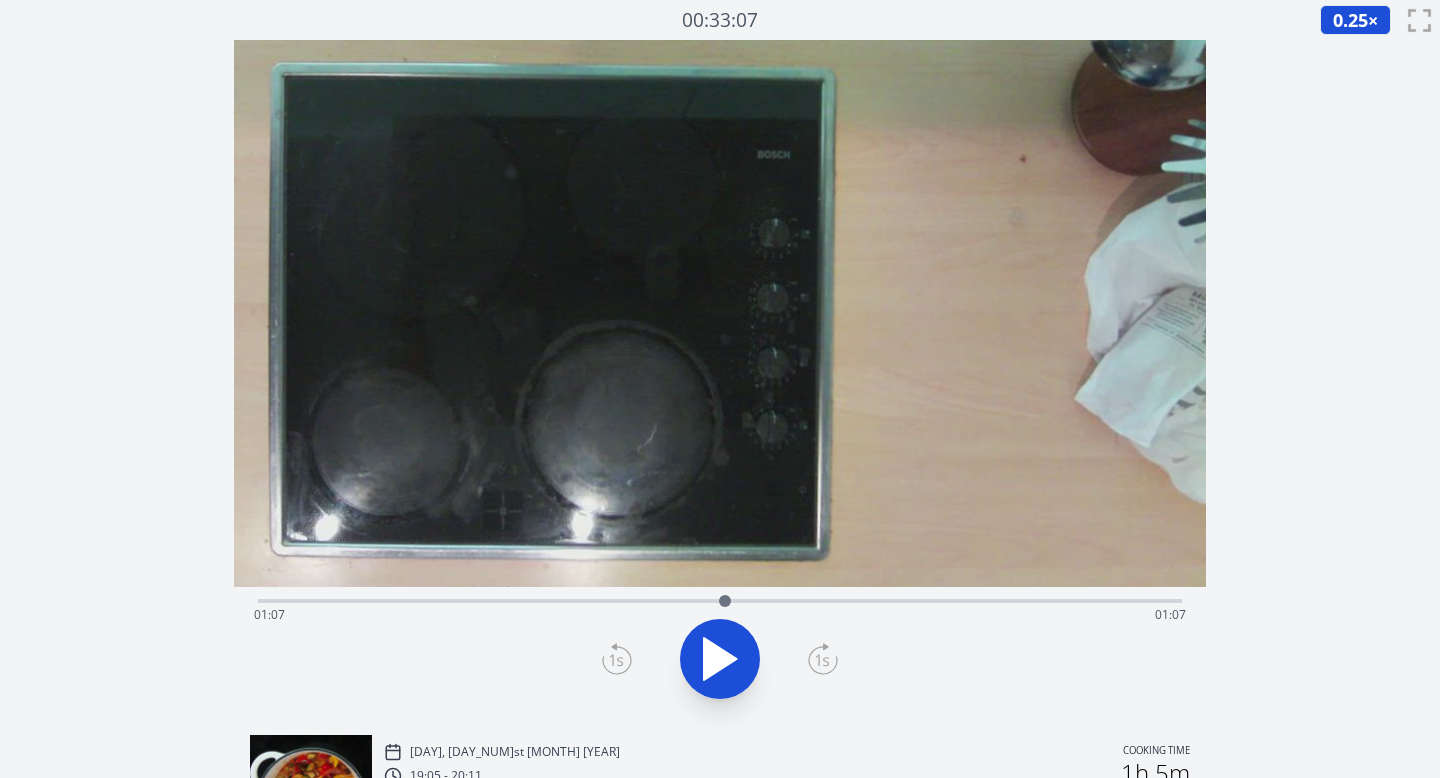 click on "Time elapsed:  [TIME]
Time remaining:  [TIME]" at bounding box center [720, 615] 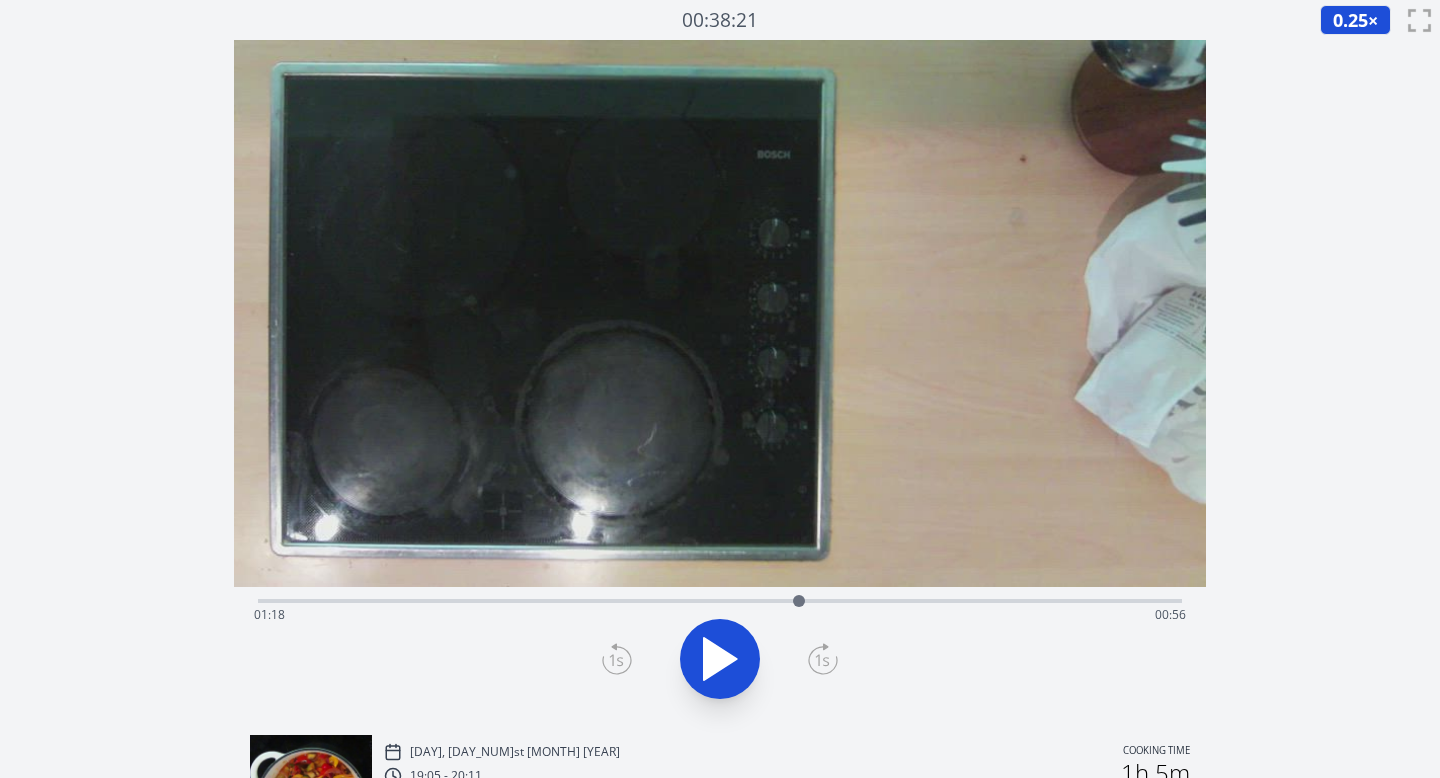 click at bounding box center (799, 601) 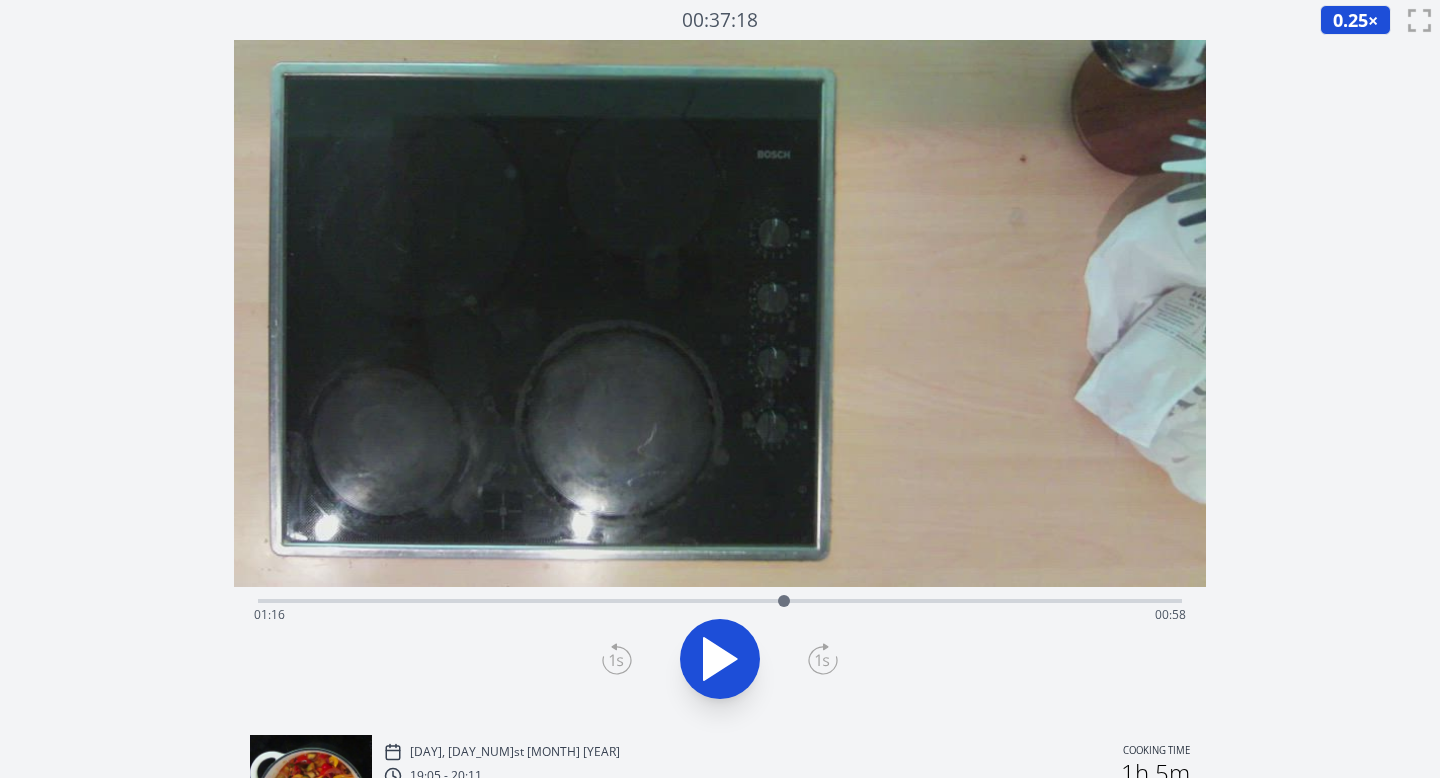 click on "Time elapsed:  [TIME]
Time remaining:  [TIME]" at bounding box center [720, 615] 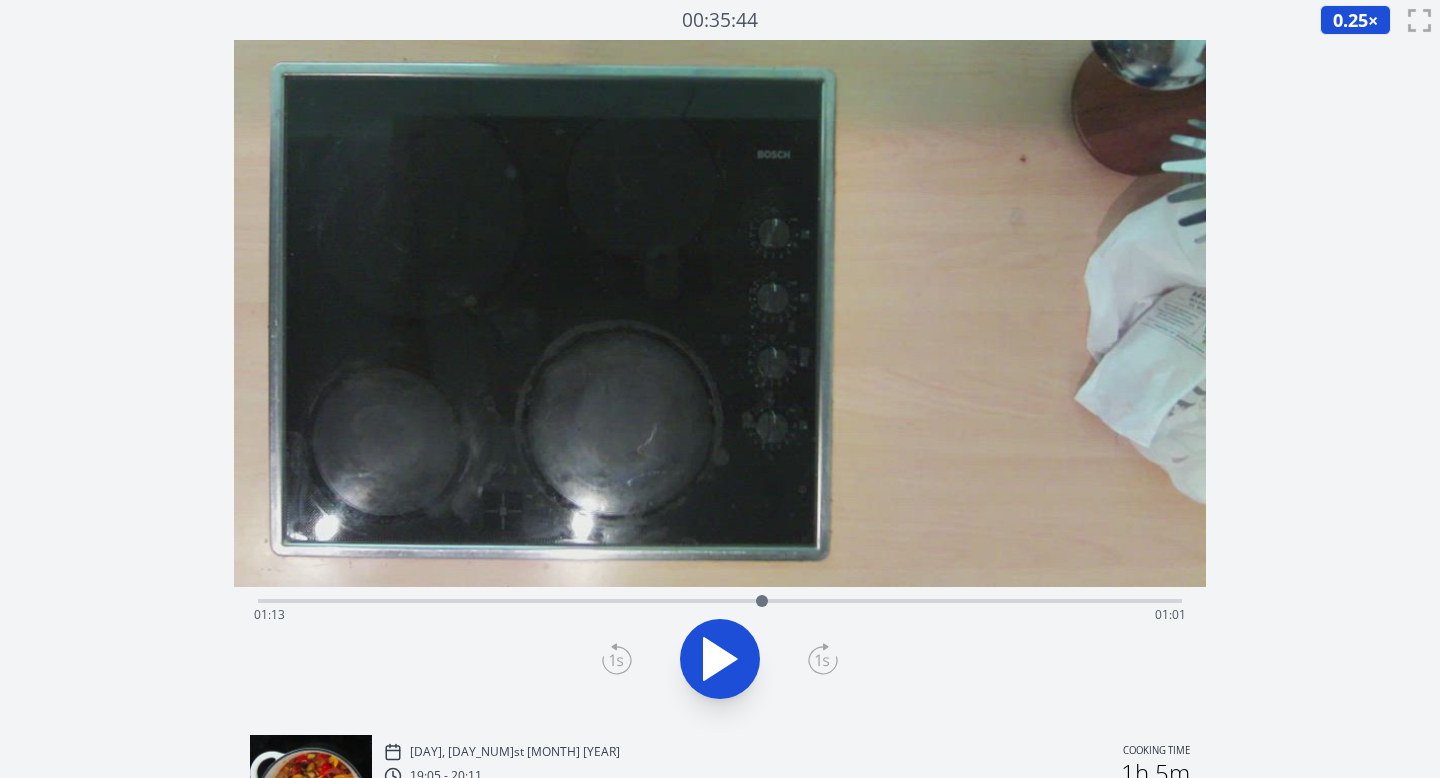 click 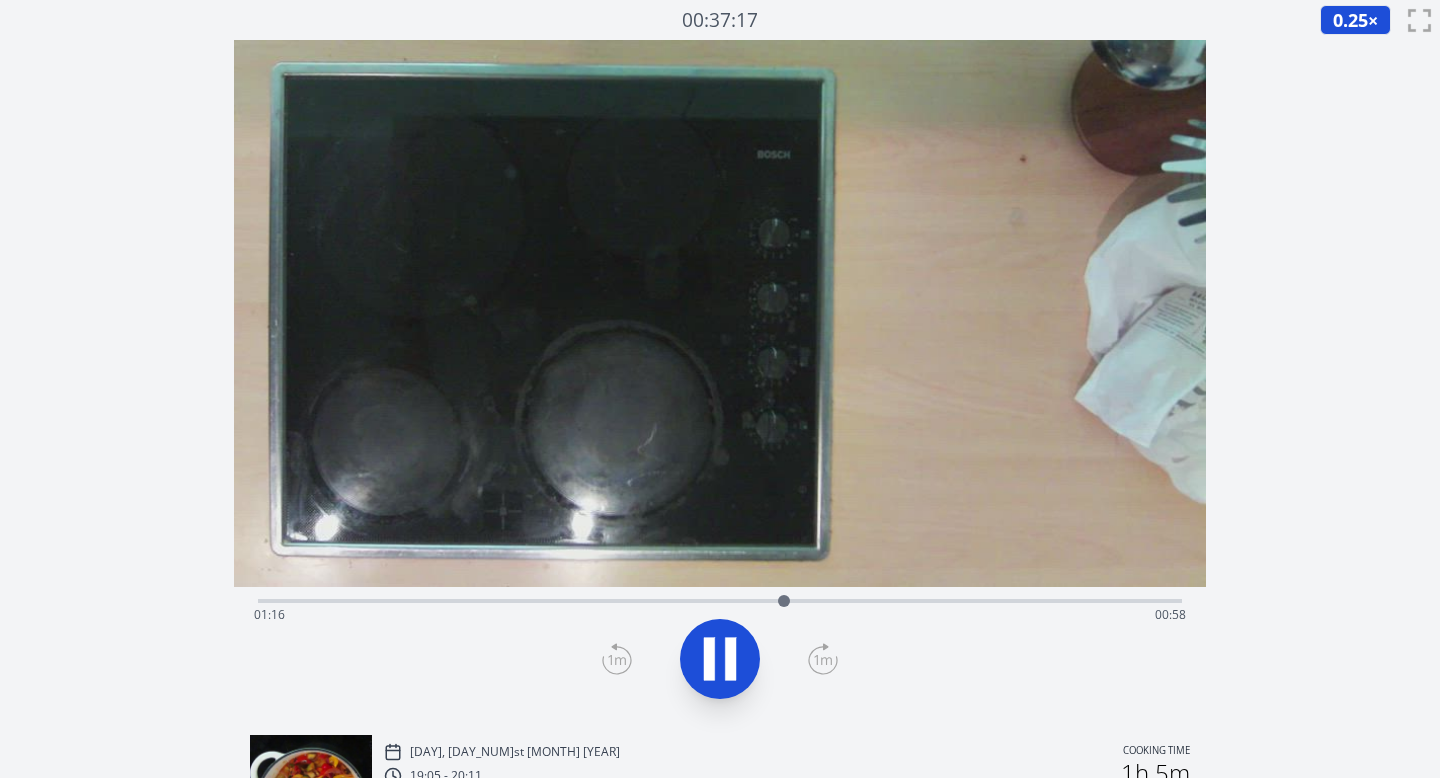 click 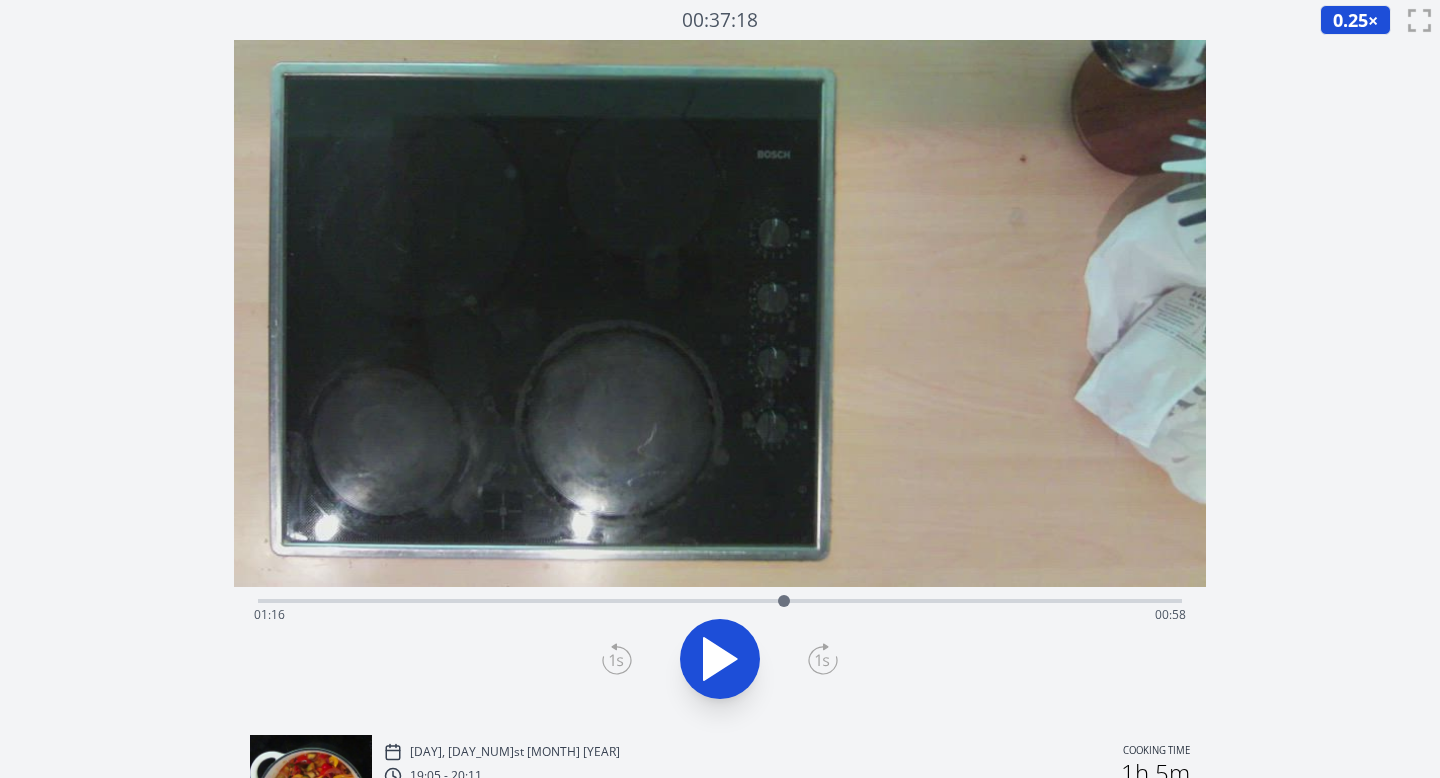 click on "Time elapsed:  [TIME]
Time remaining:  [TIME]" at bounding box center (720, 615) 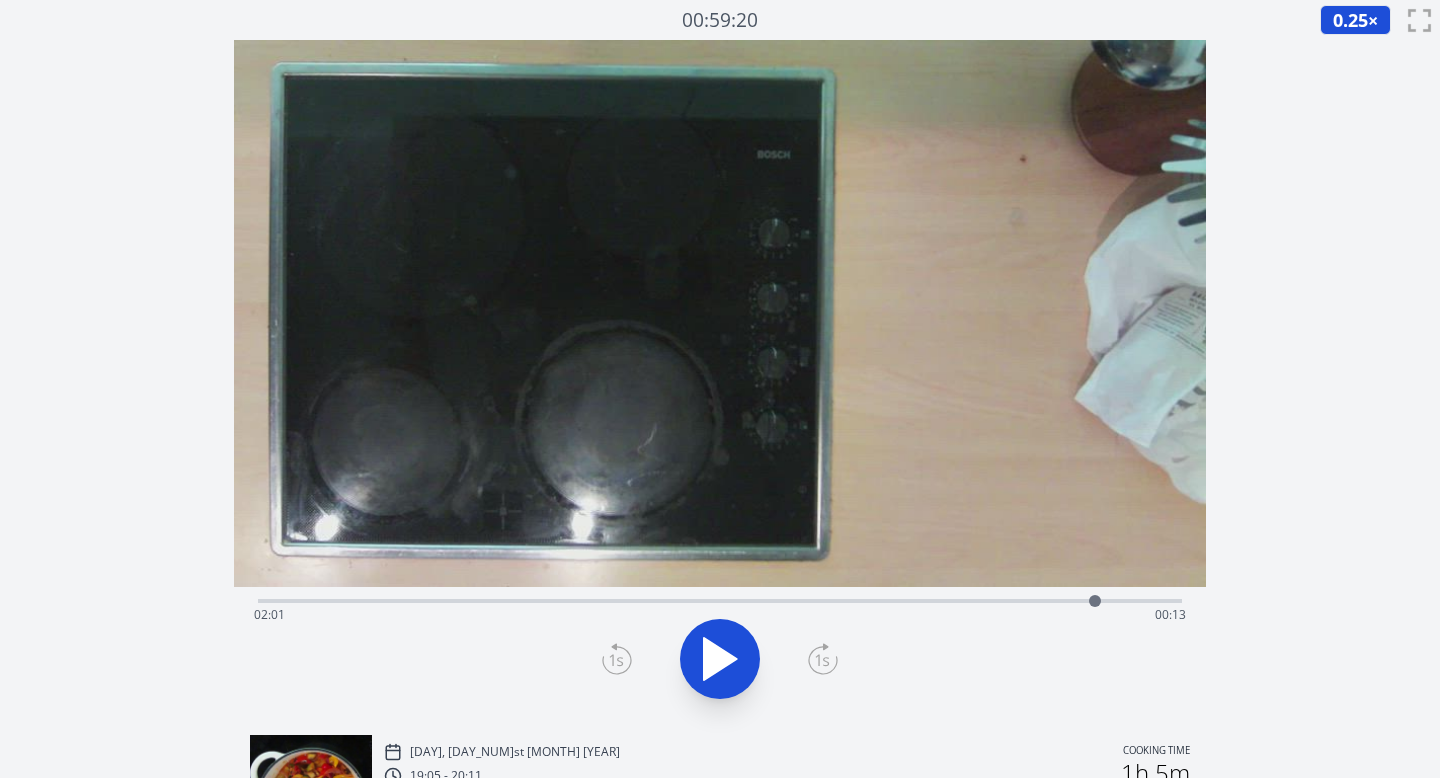 click on "Time elapsed:  [TIME]
Time remaining:  [TIME]" at bounding box center (720, 615) 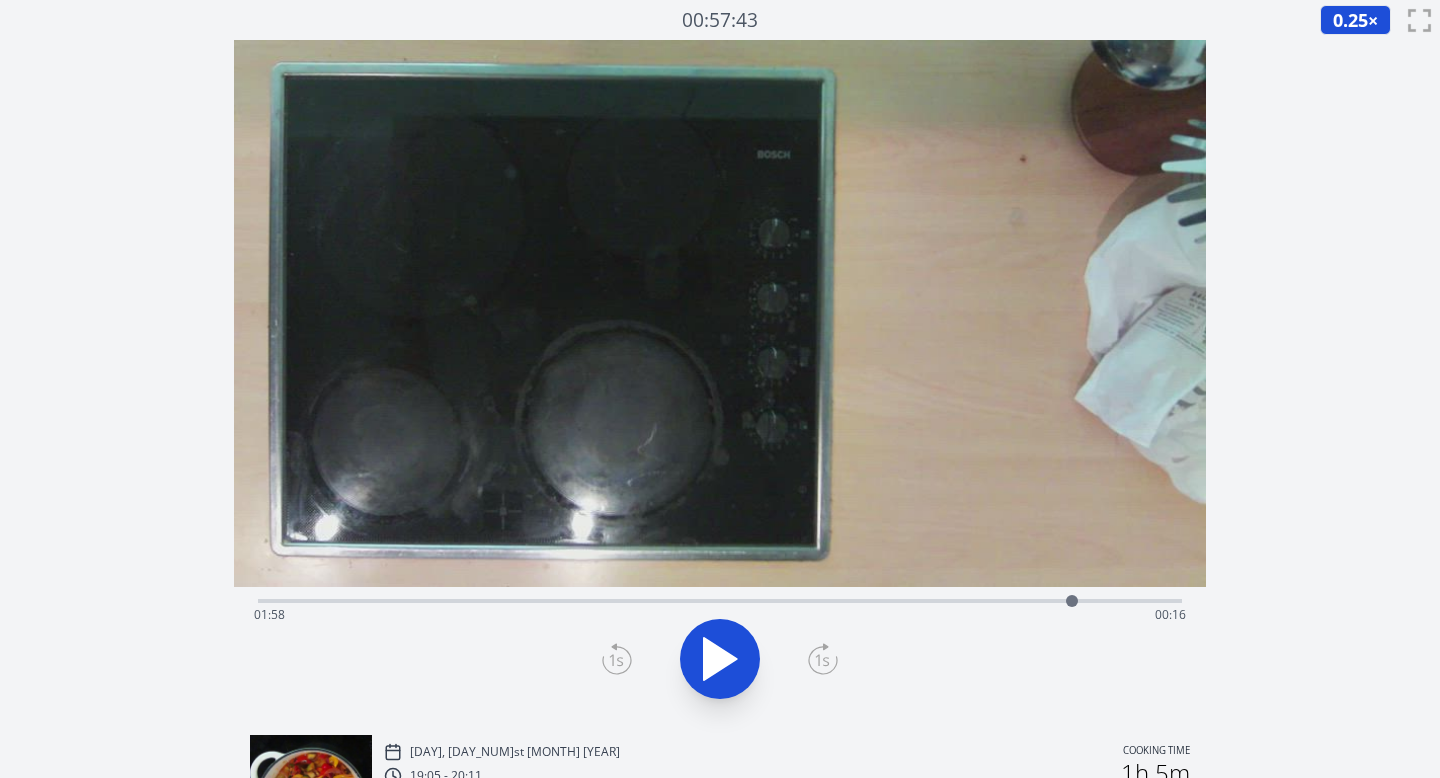 click on "Time elapsed:  [TIME]
Time remaining:  [TIME]" at bounding box center (720, 615) 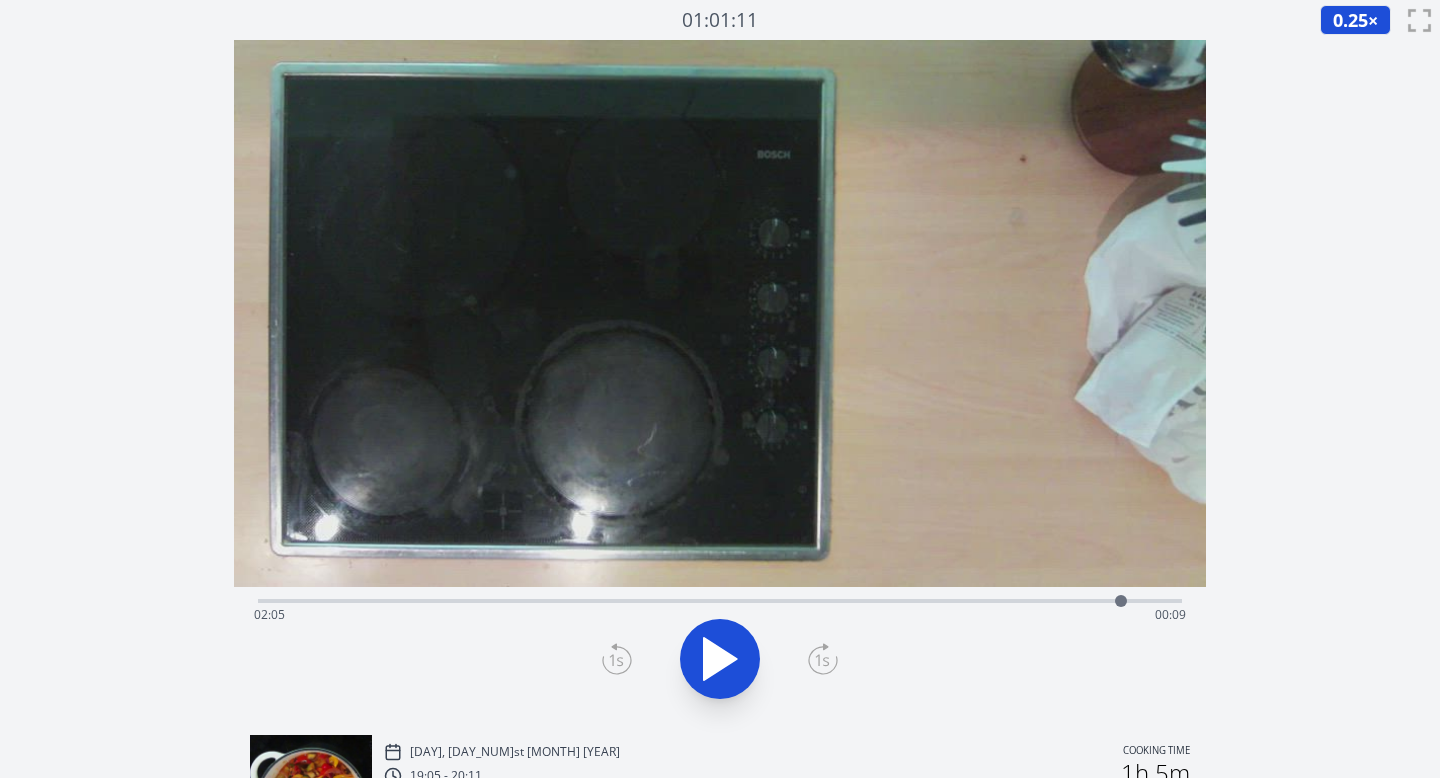 click on "Time elapsed:  [TIME]
Time remaining:  [TIME]" at bounding box center (720, 615) 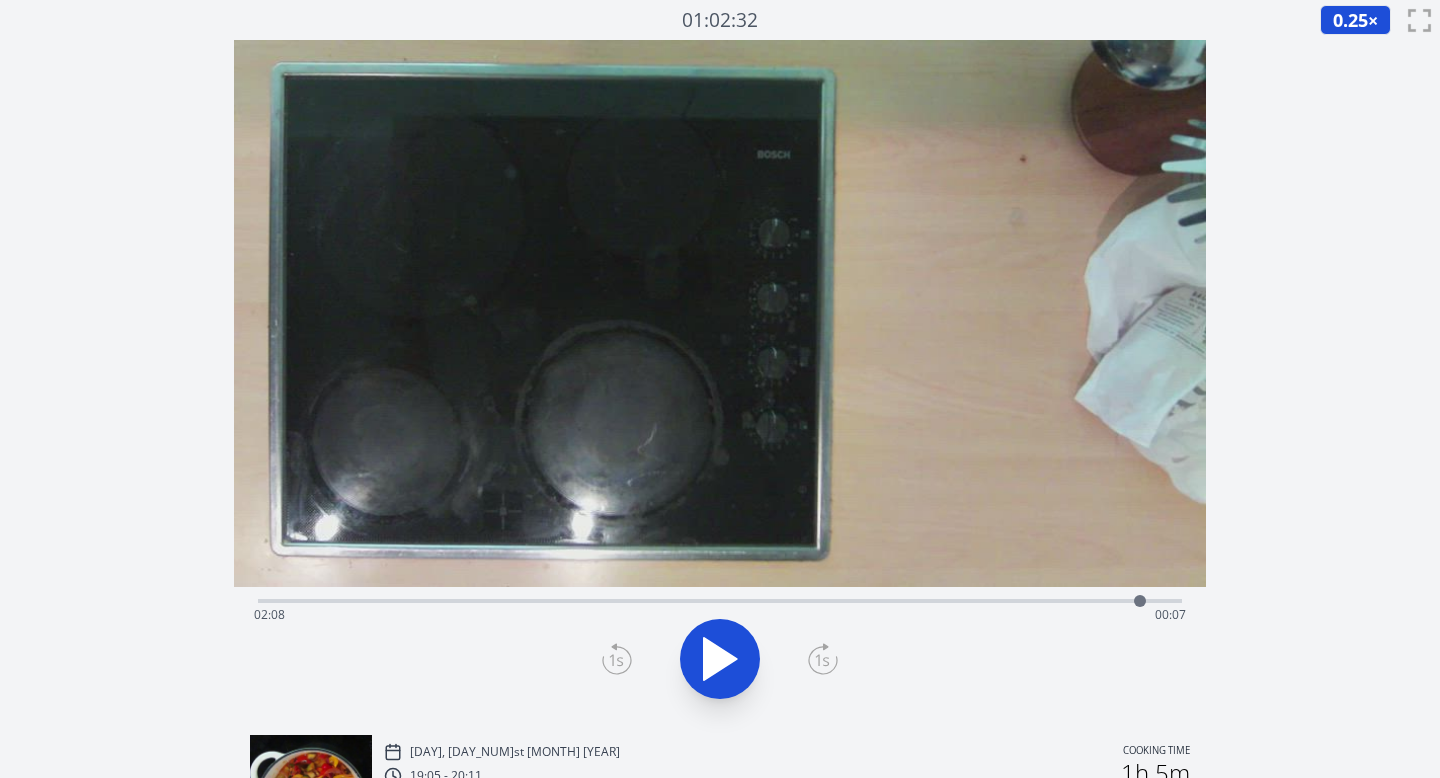 click at bounding box center (1140, 601) 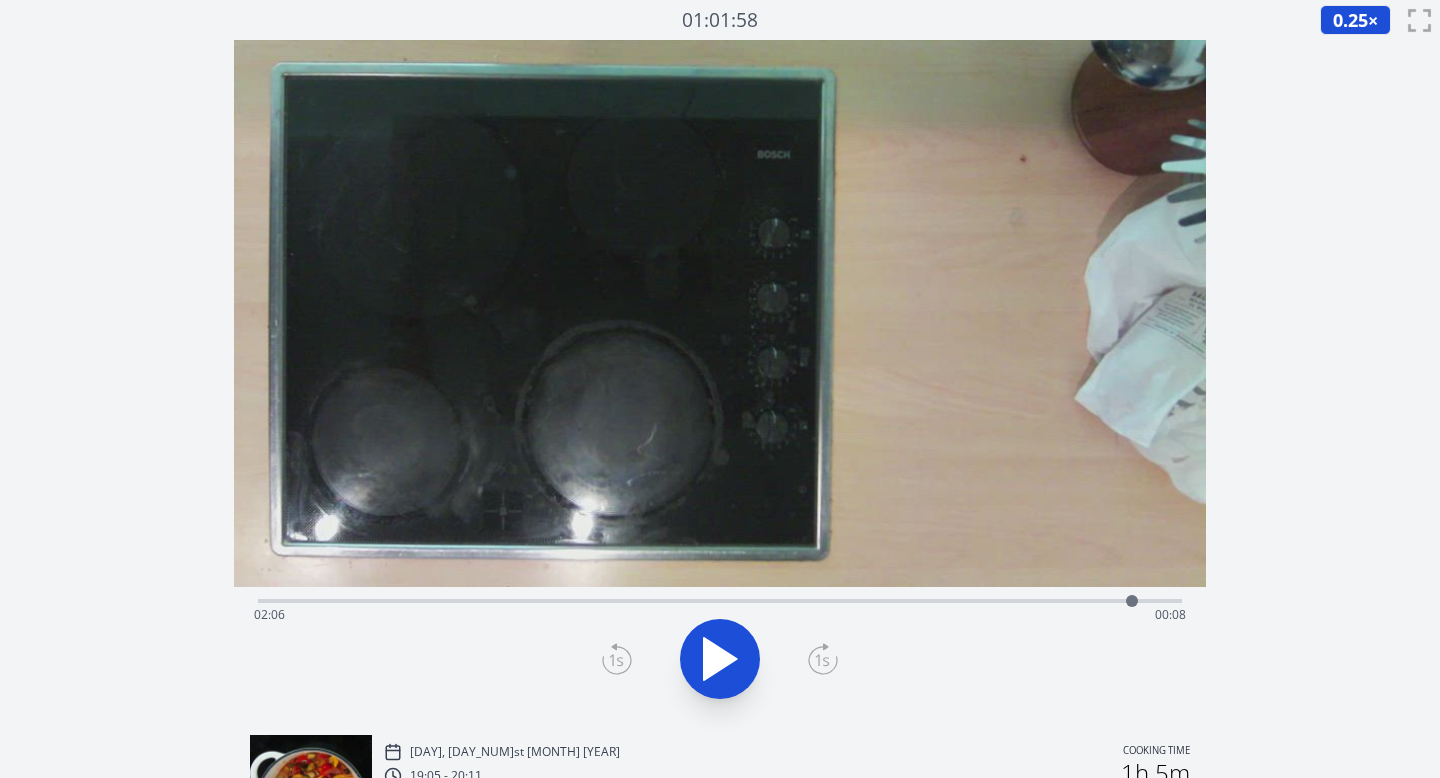 click 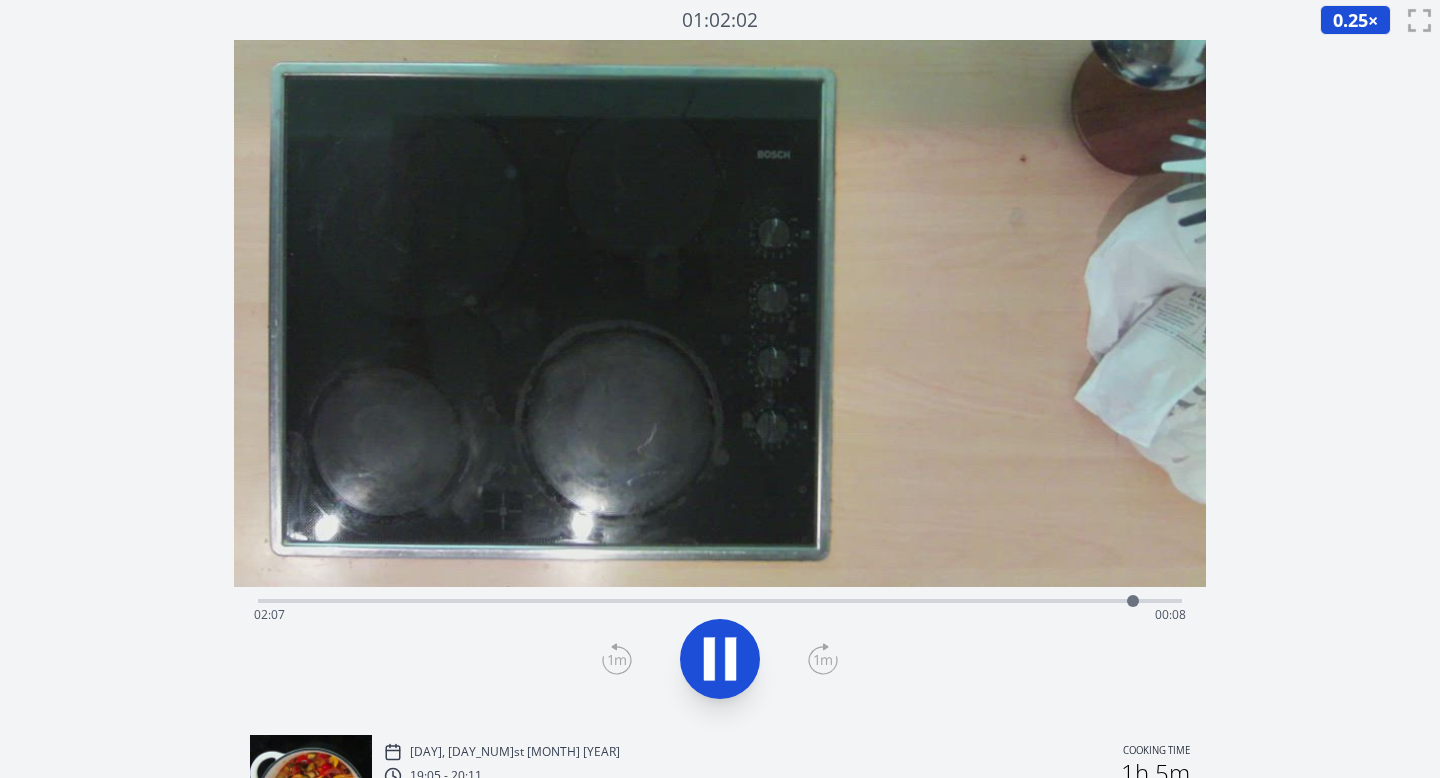 click 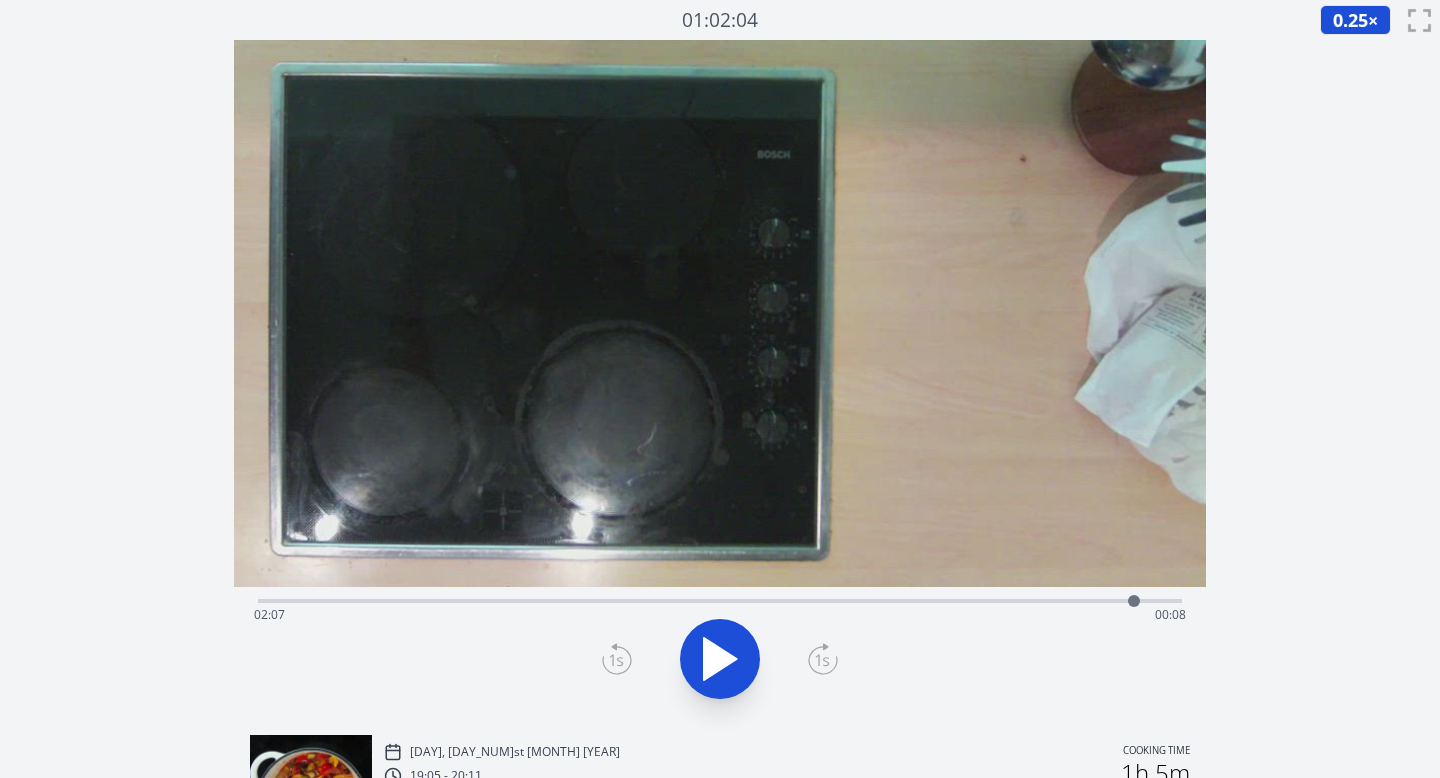 click at bounding box center [720, 313] 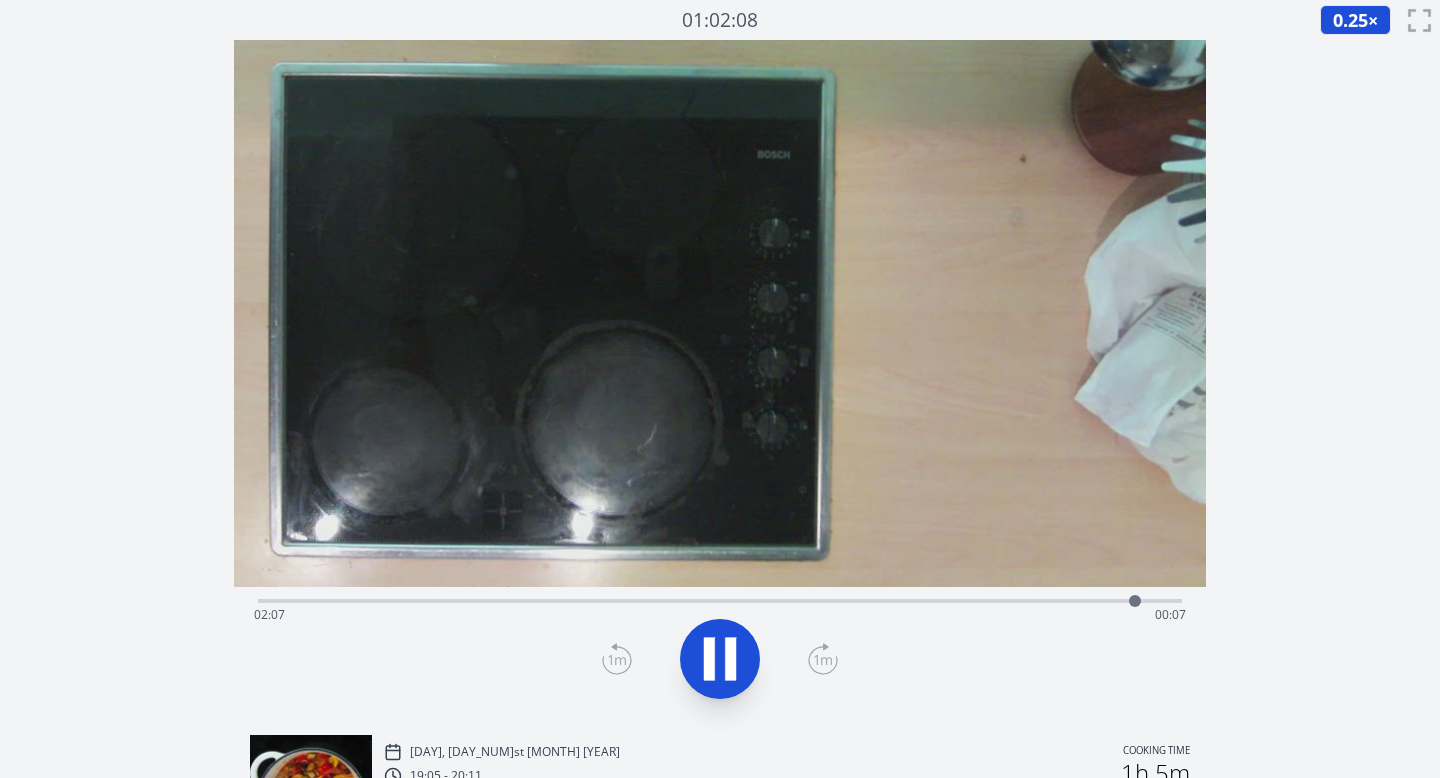 click 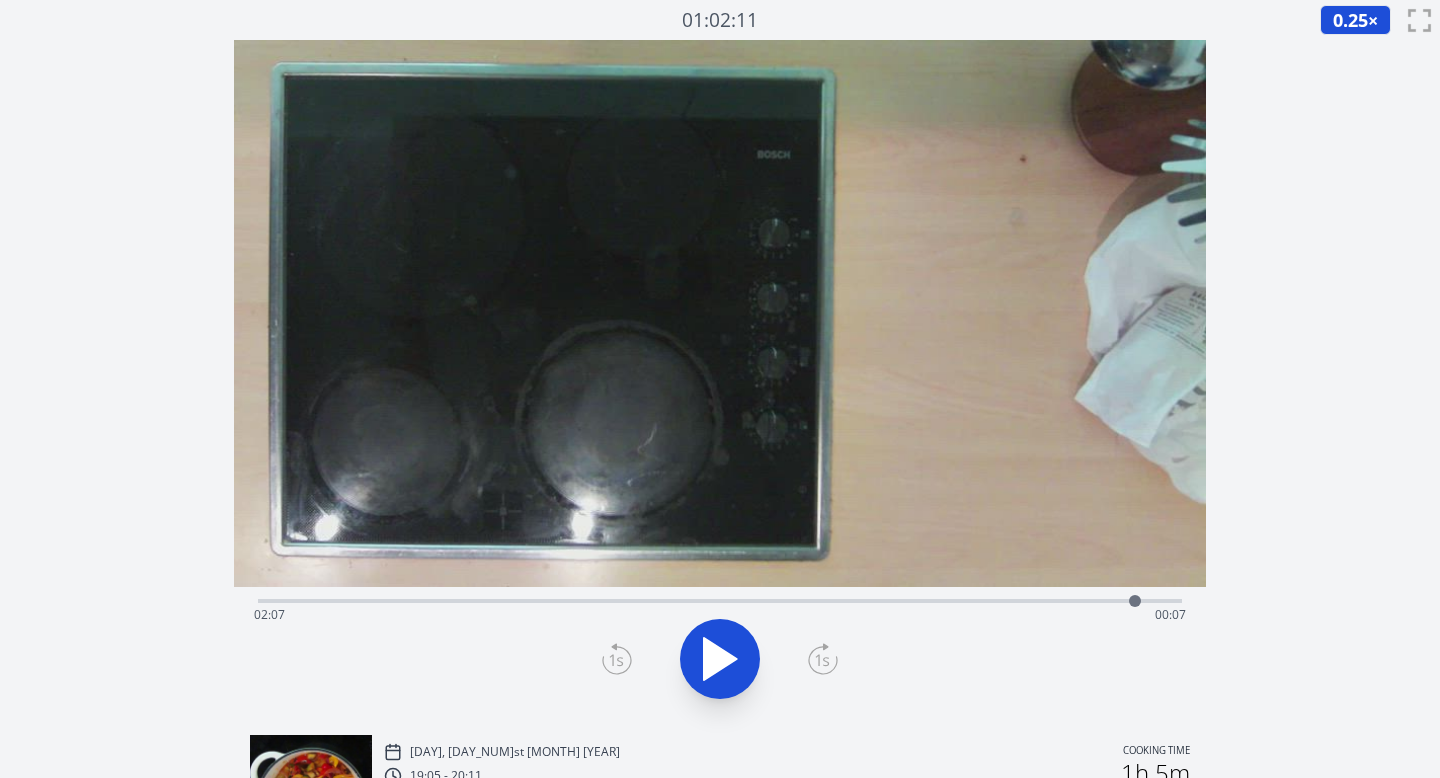 click 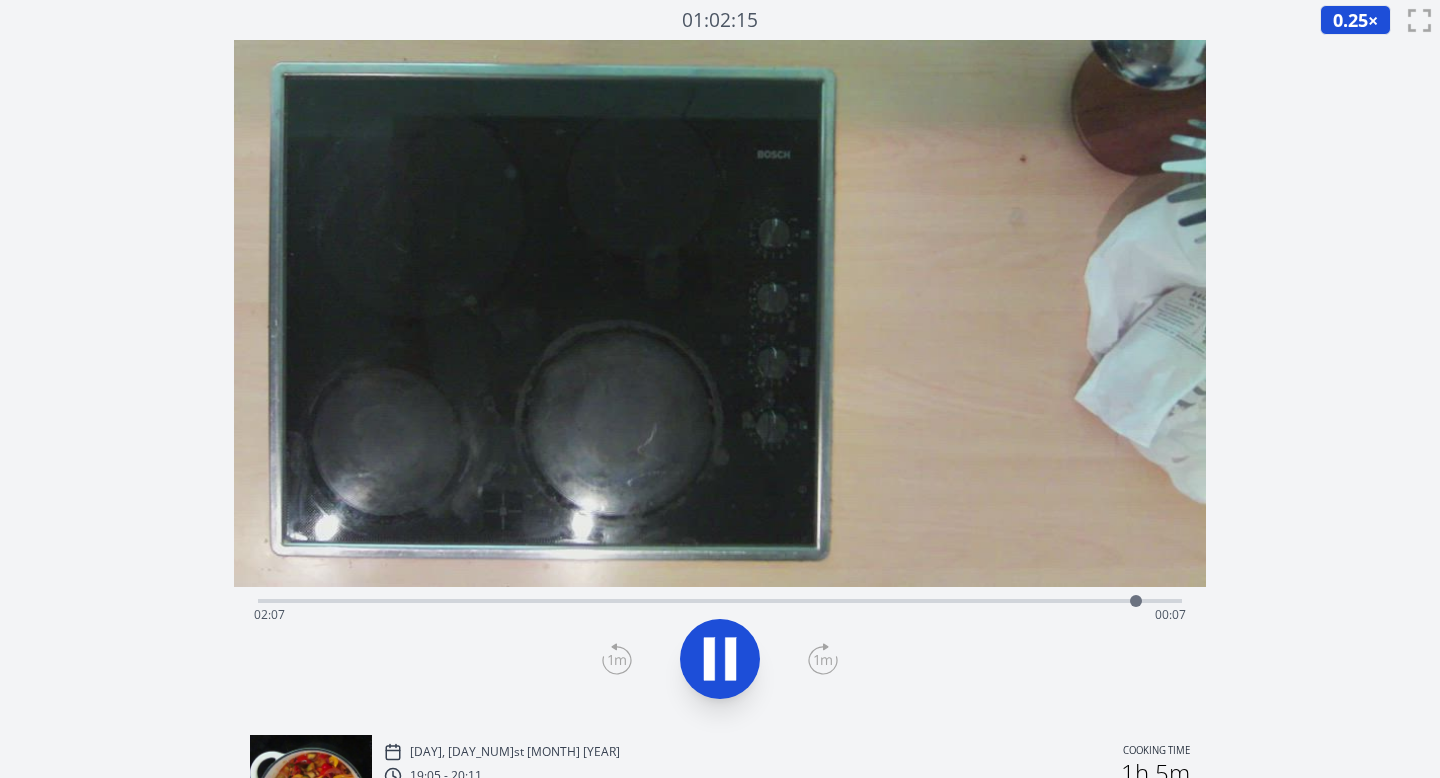 click 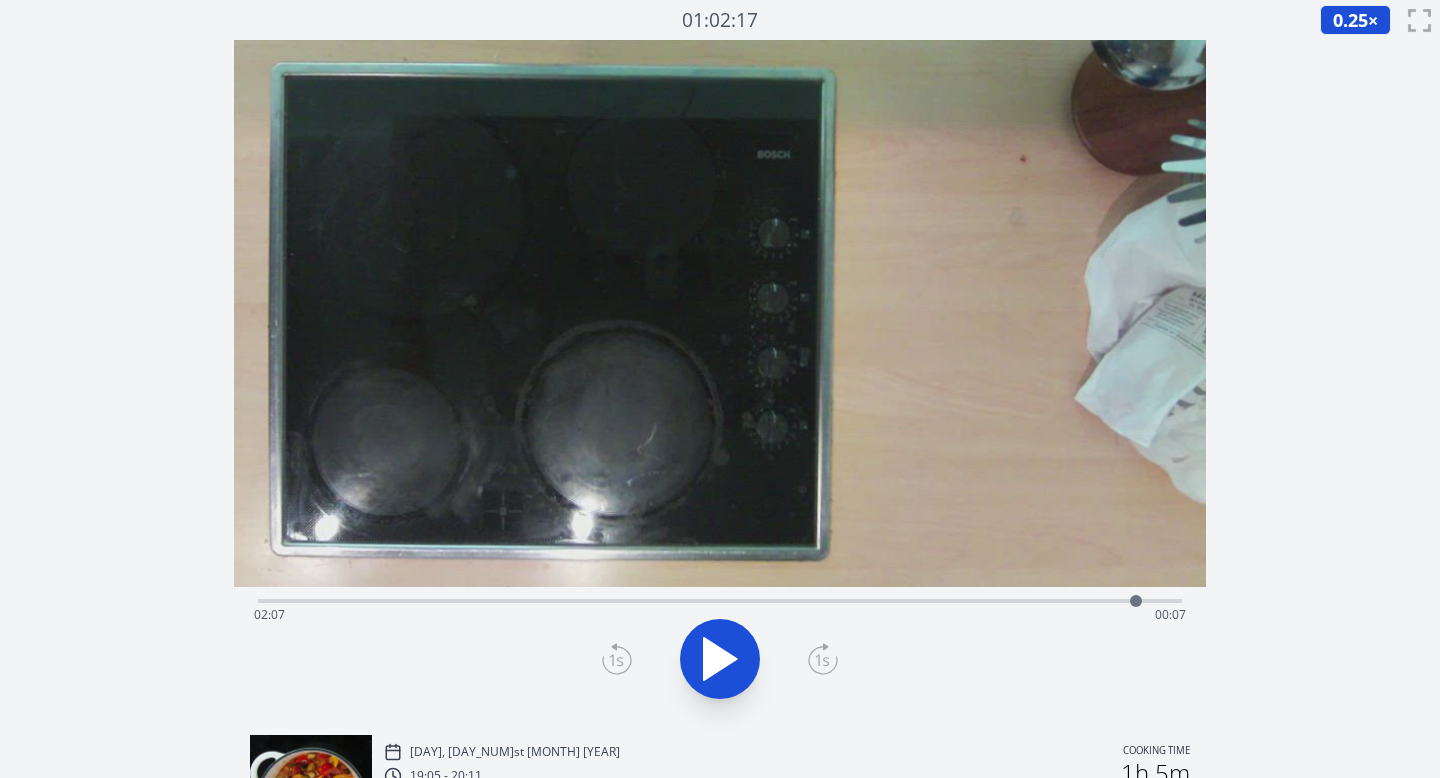 click 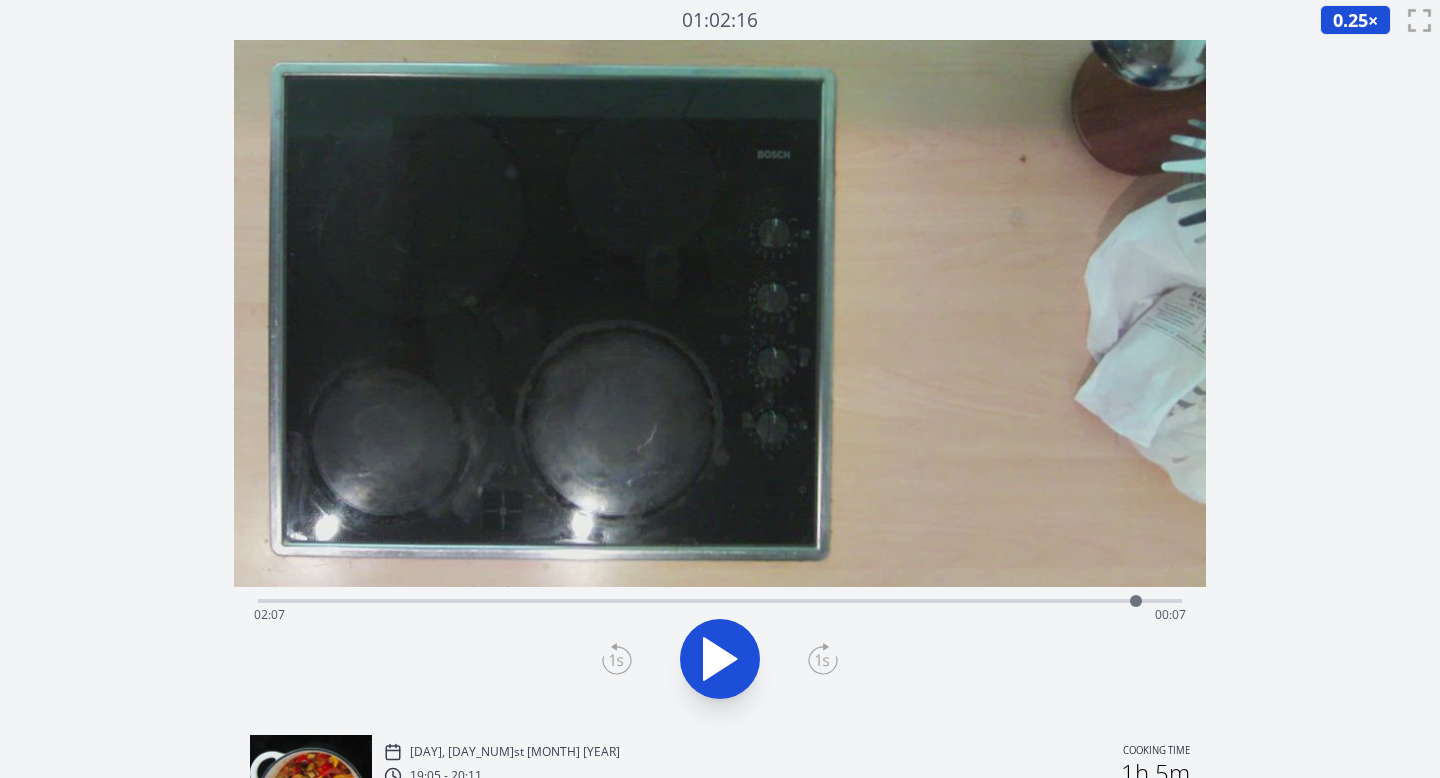 click 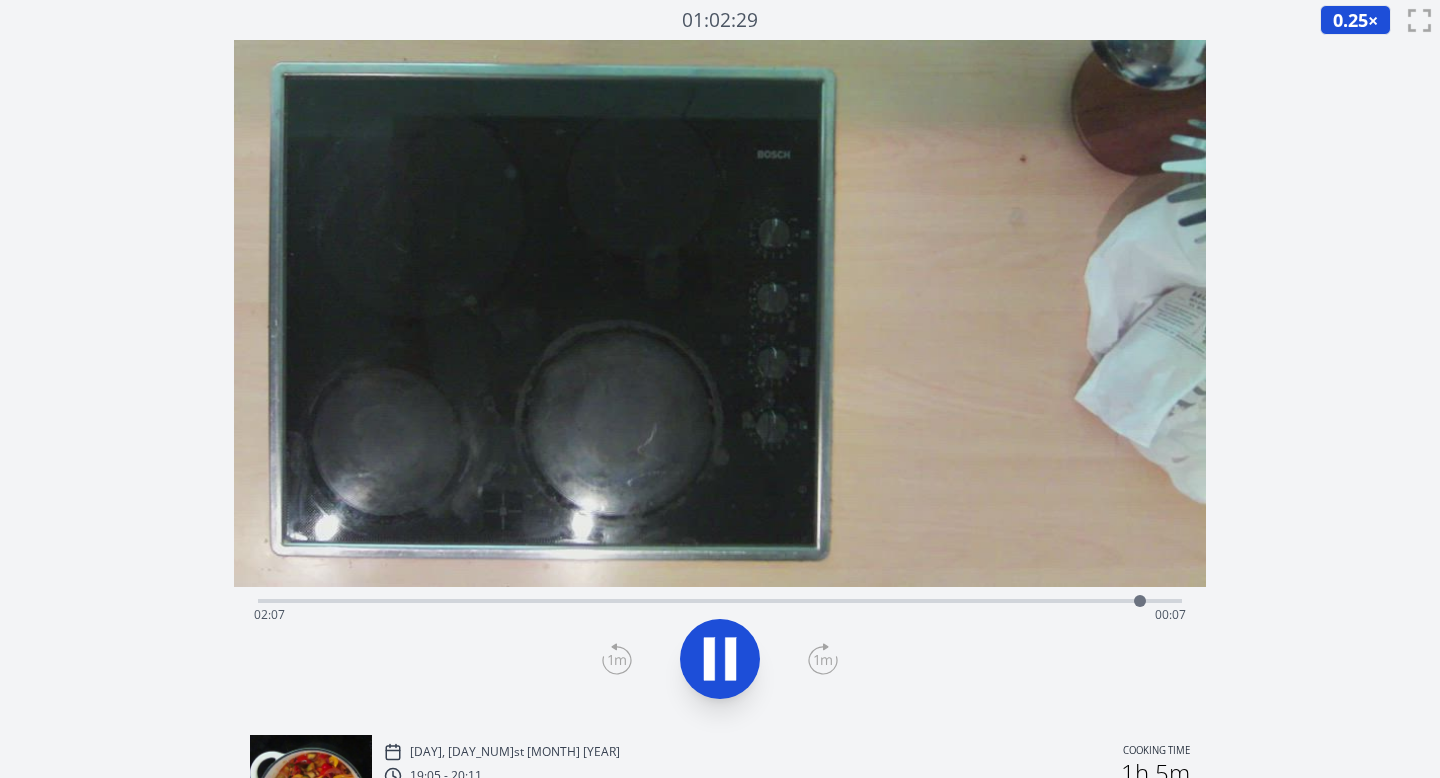 click 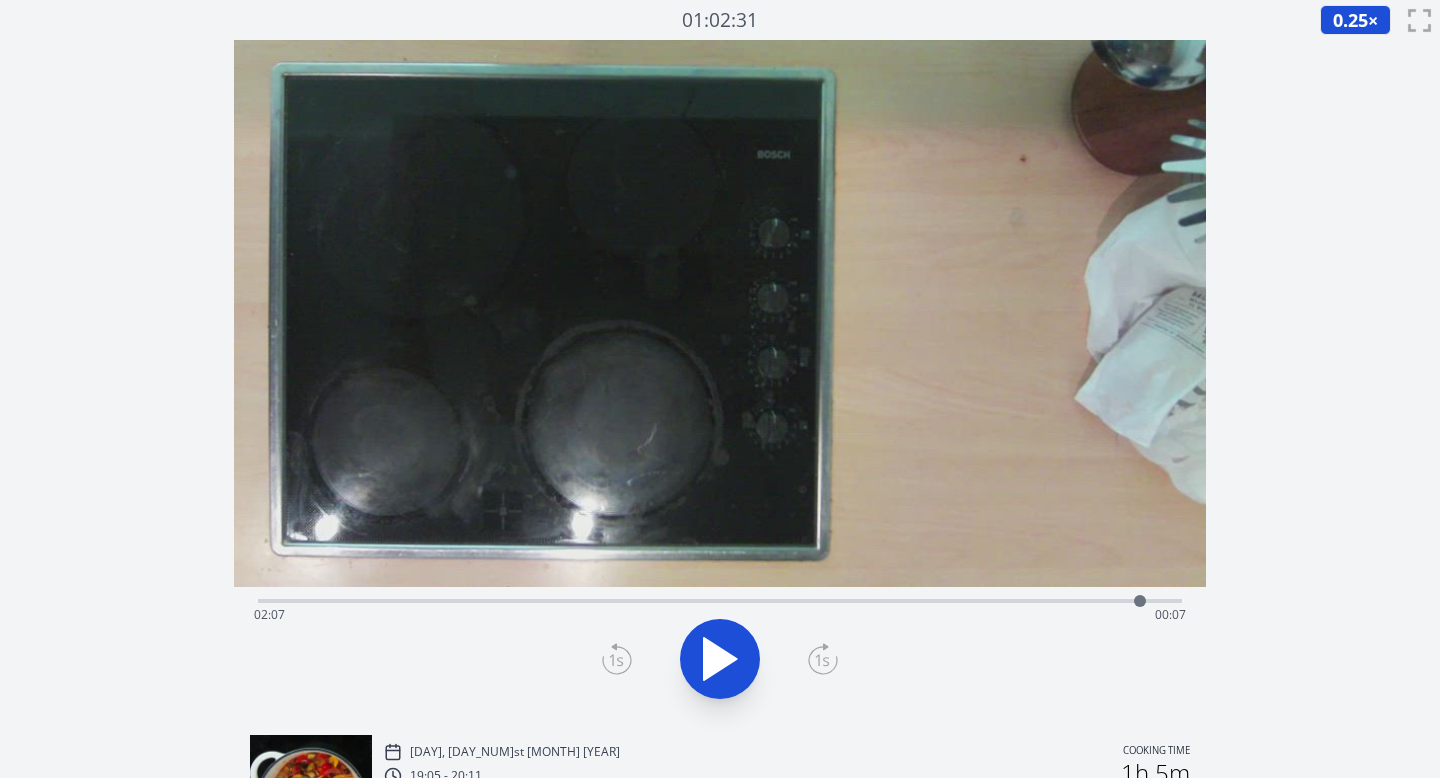 click 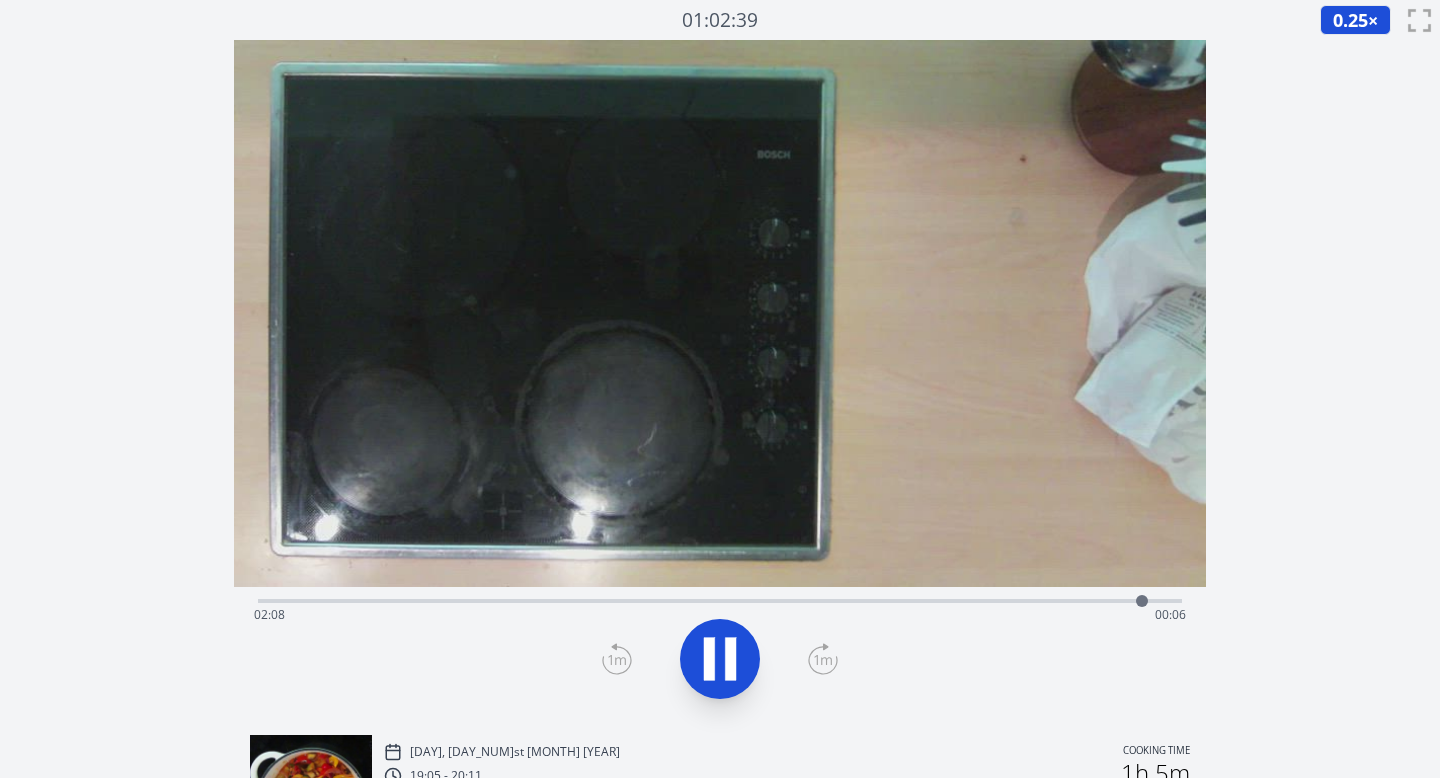 click 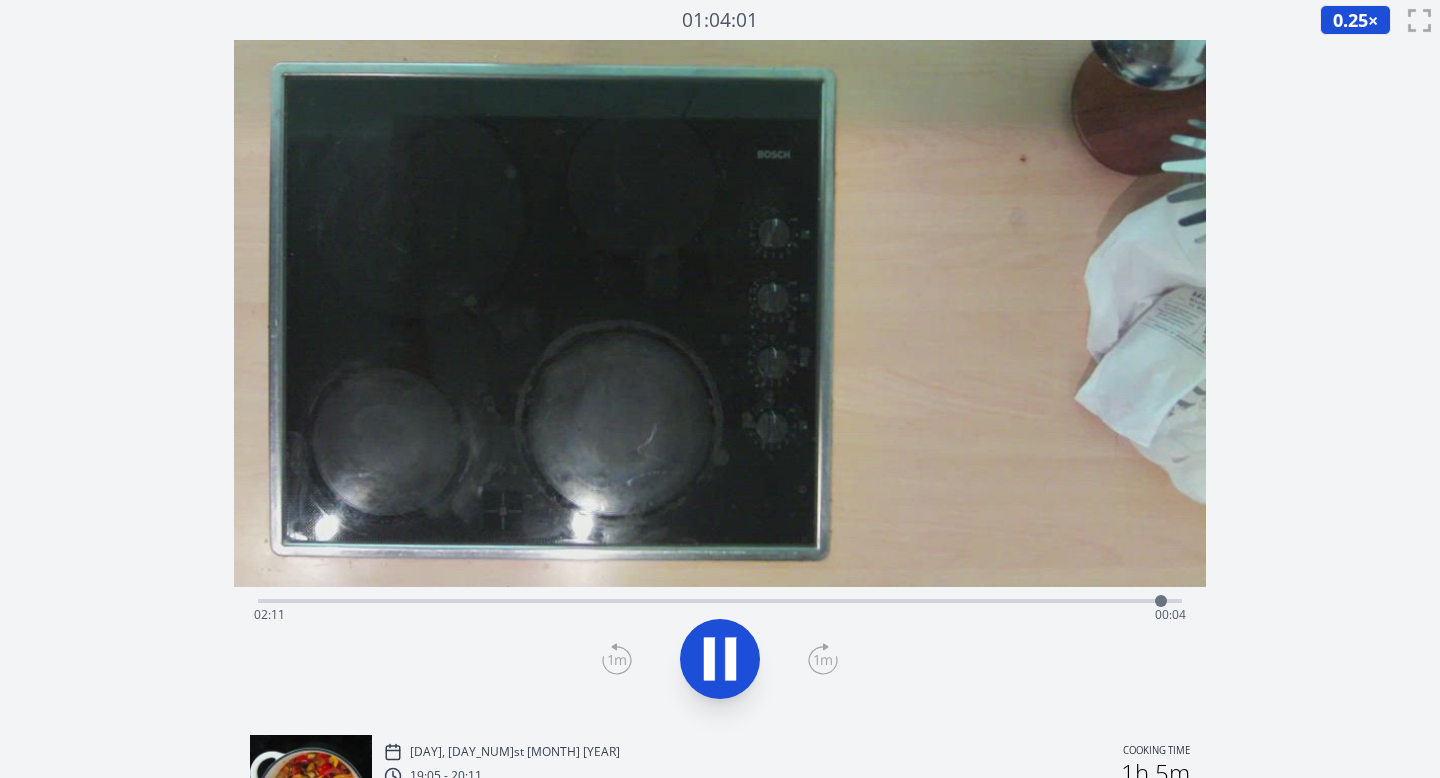 click 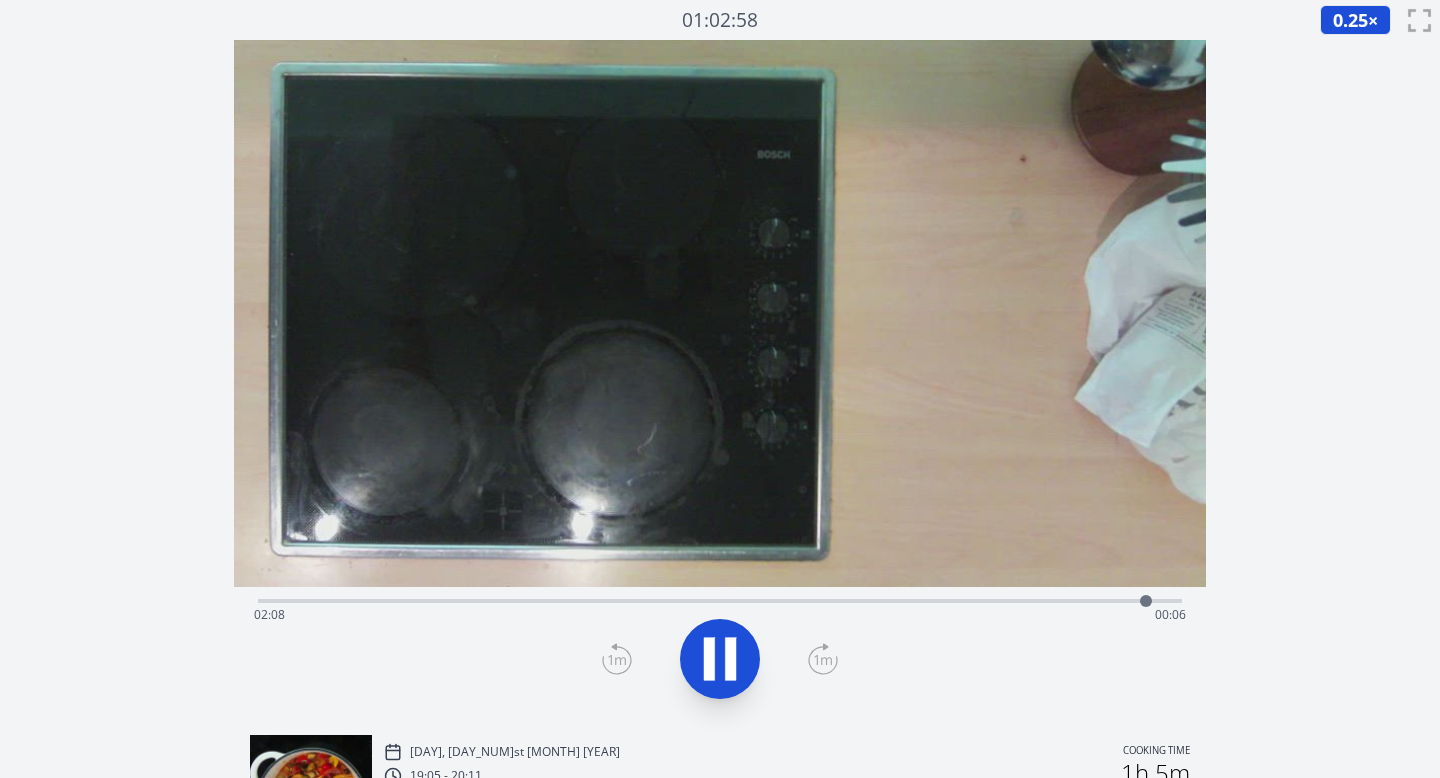 click 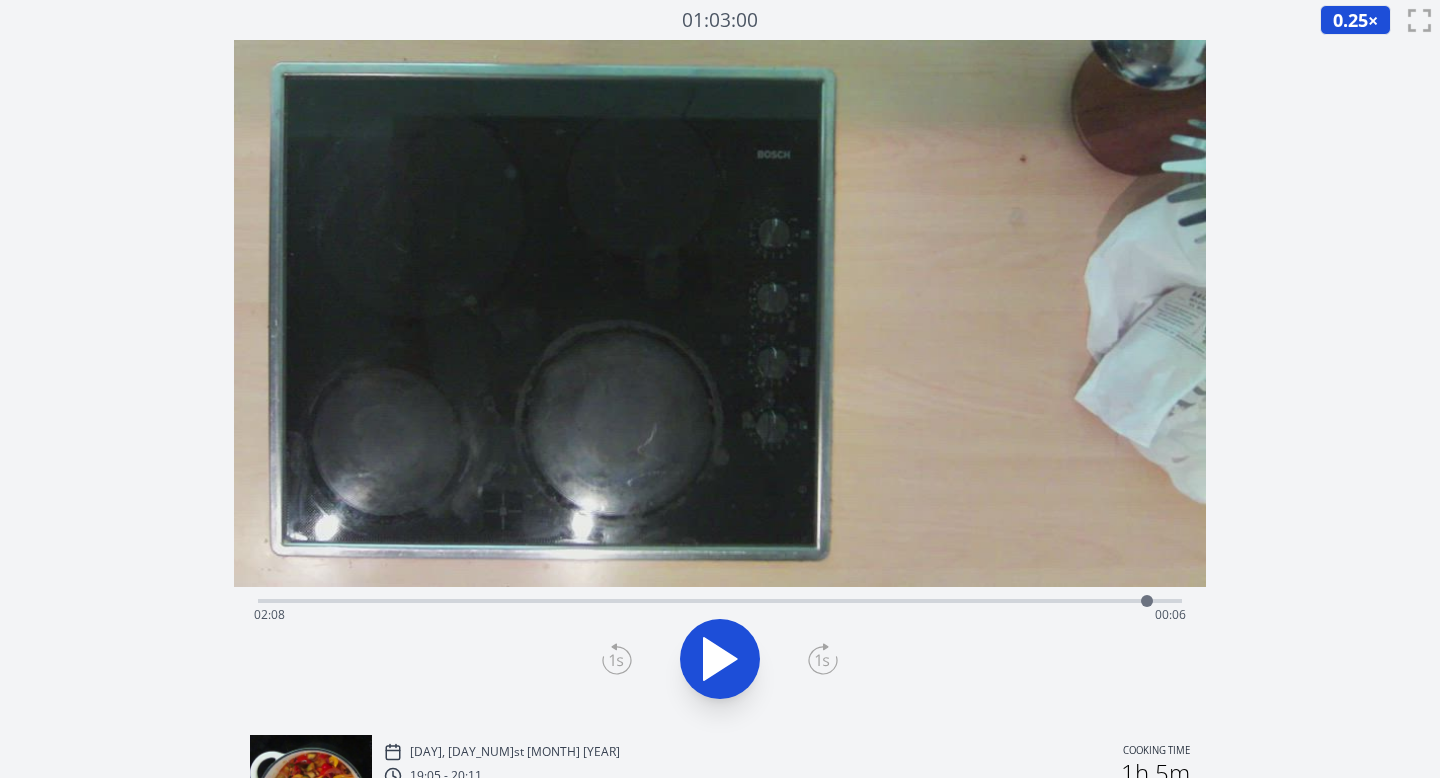 click 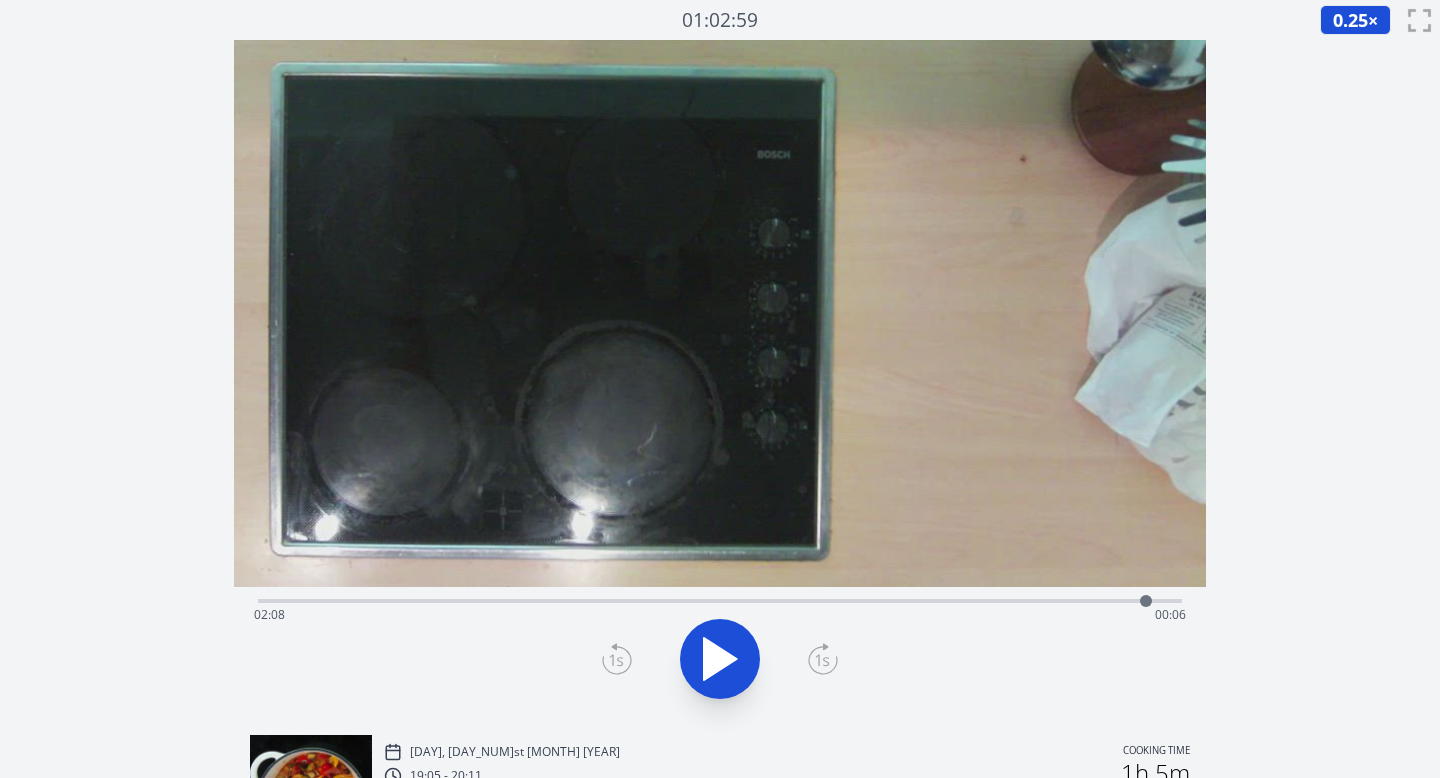 click 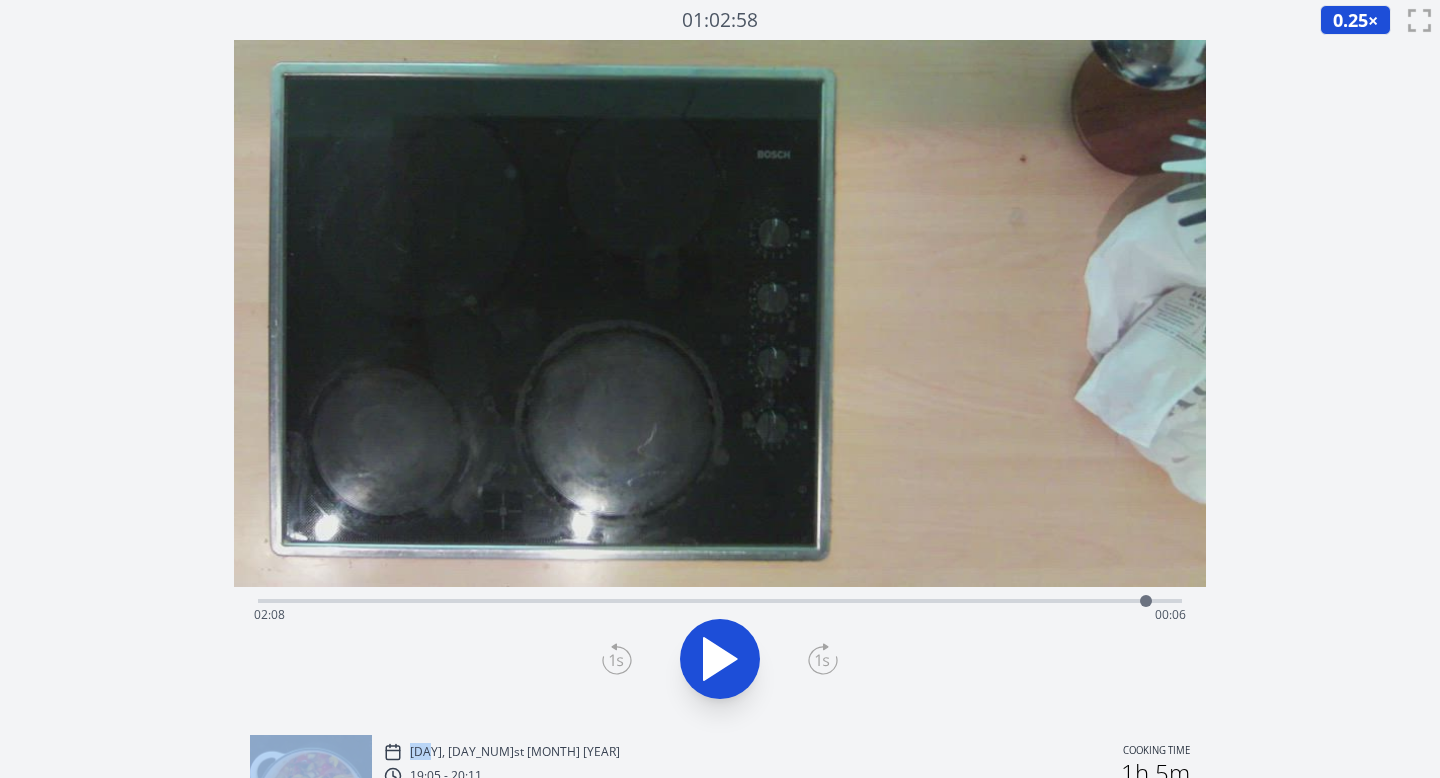 click 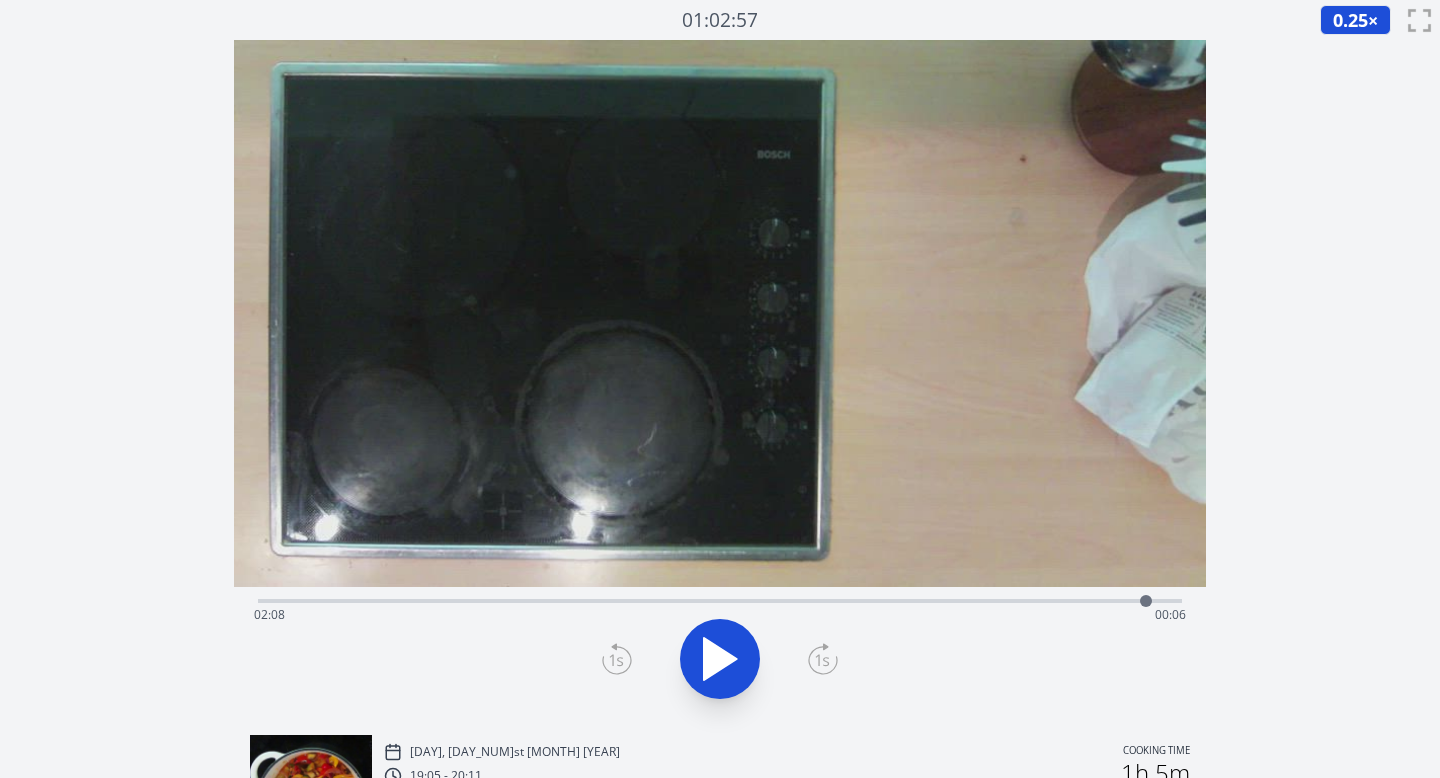 click 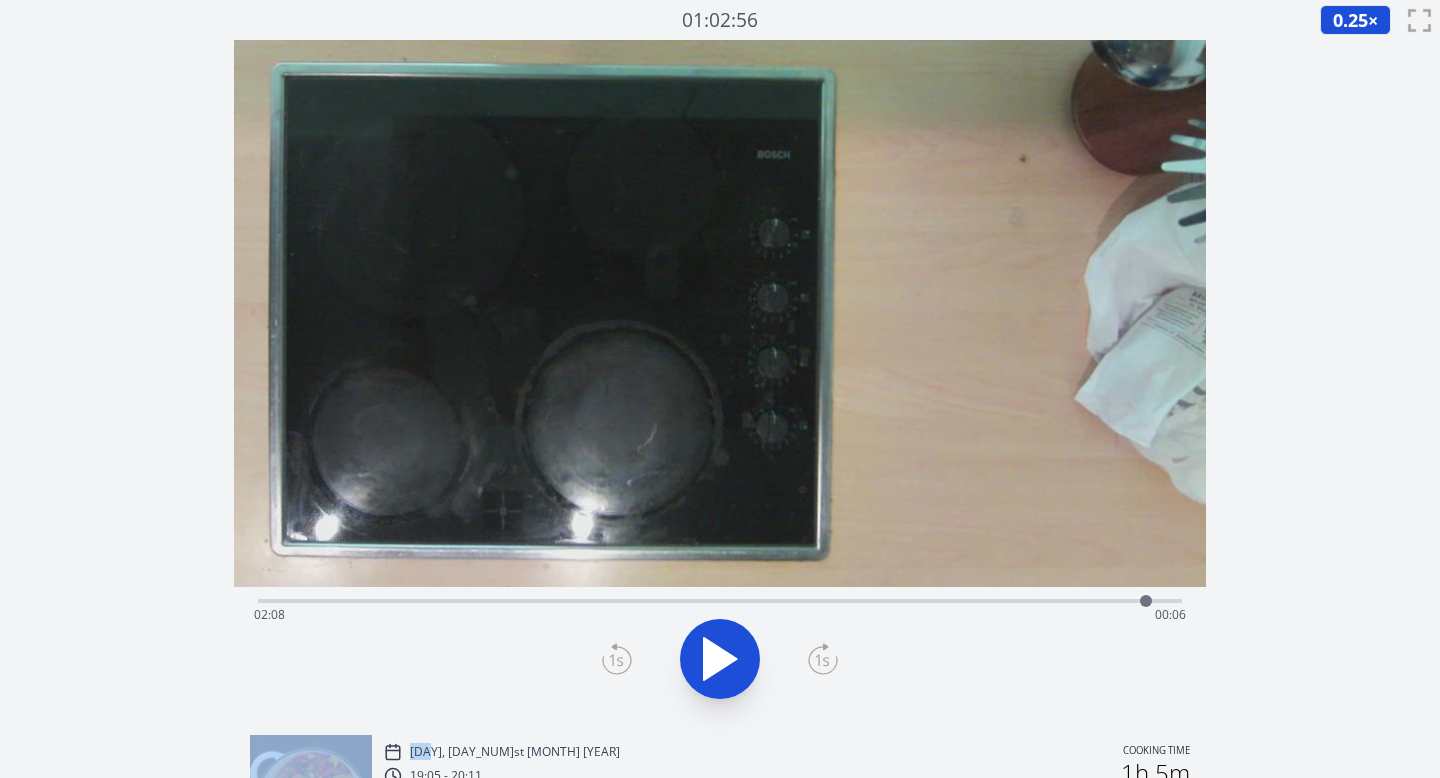 click 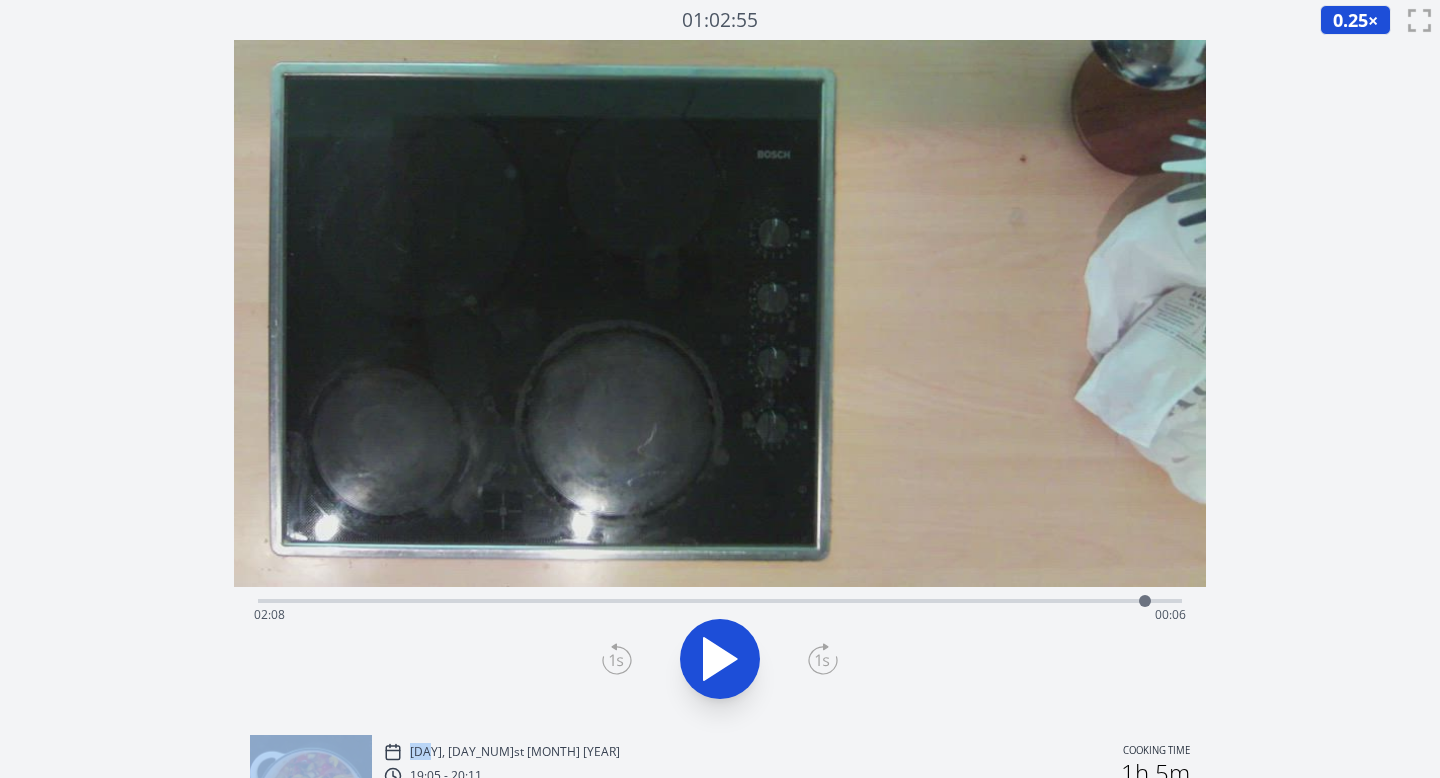 click 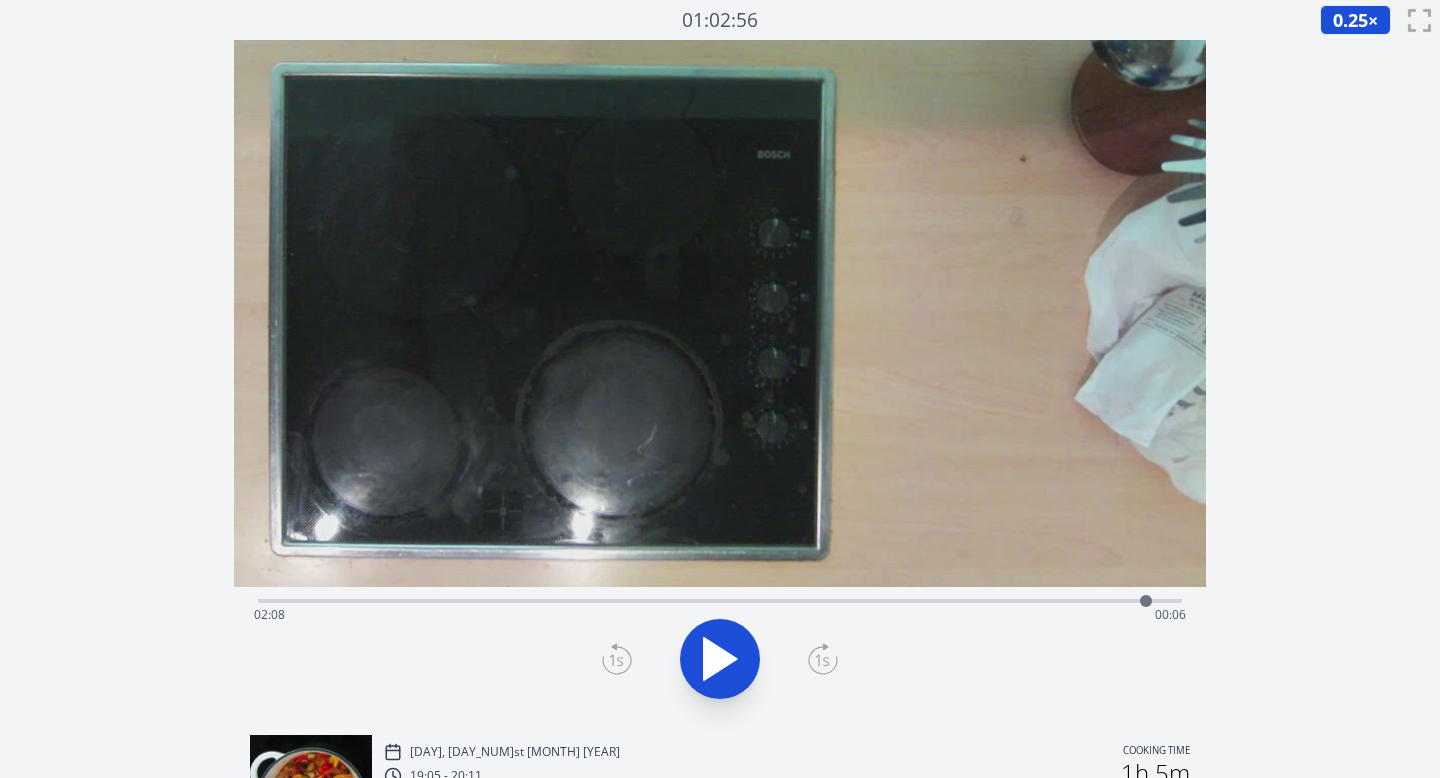 click on "Time elapsed:  [TIME]
Time remaining:  [TIME]" at bounding box center [720, 615] 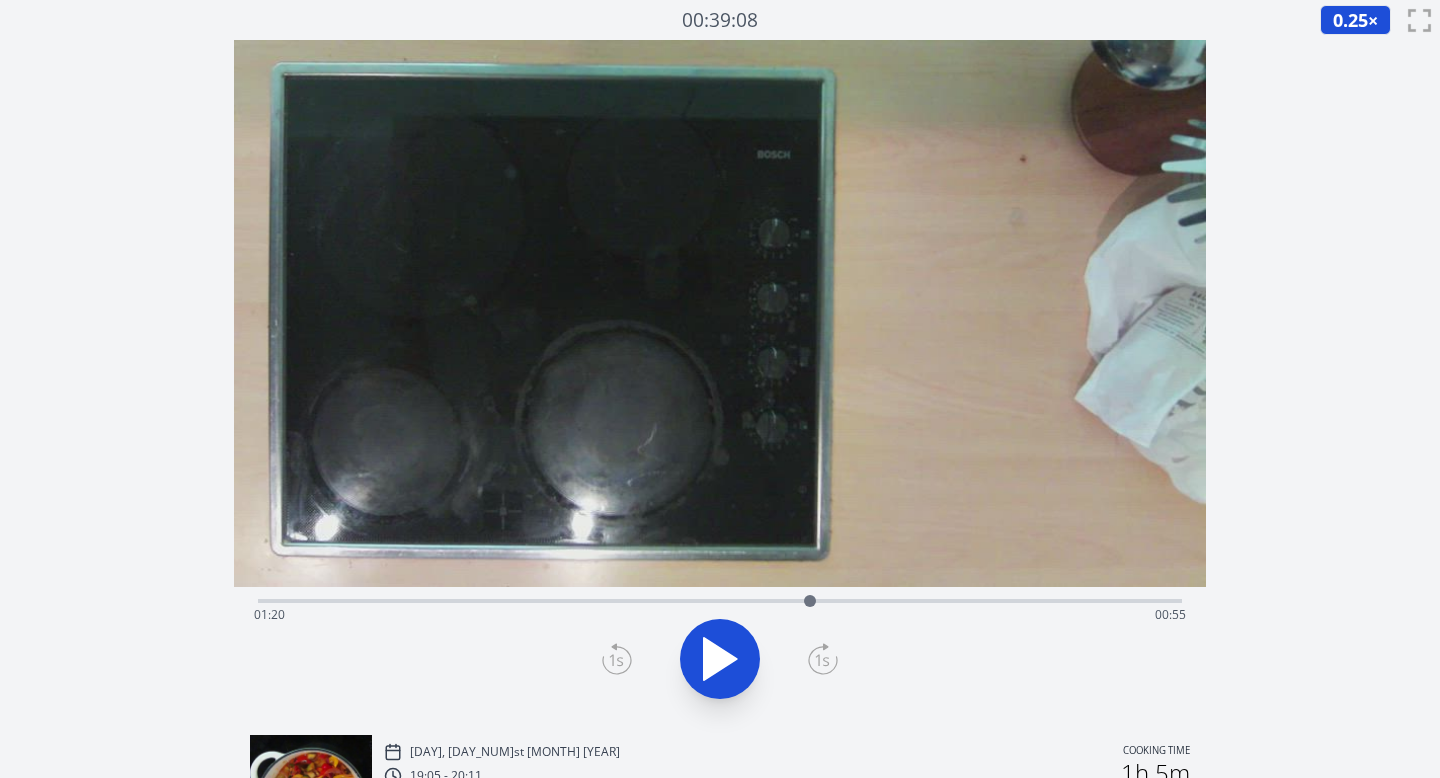 drag, startPoint x: 670, startPoint y: 600, endPoint x: 810, endPoint y: 618, distance: 141.1524 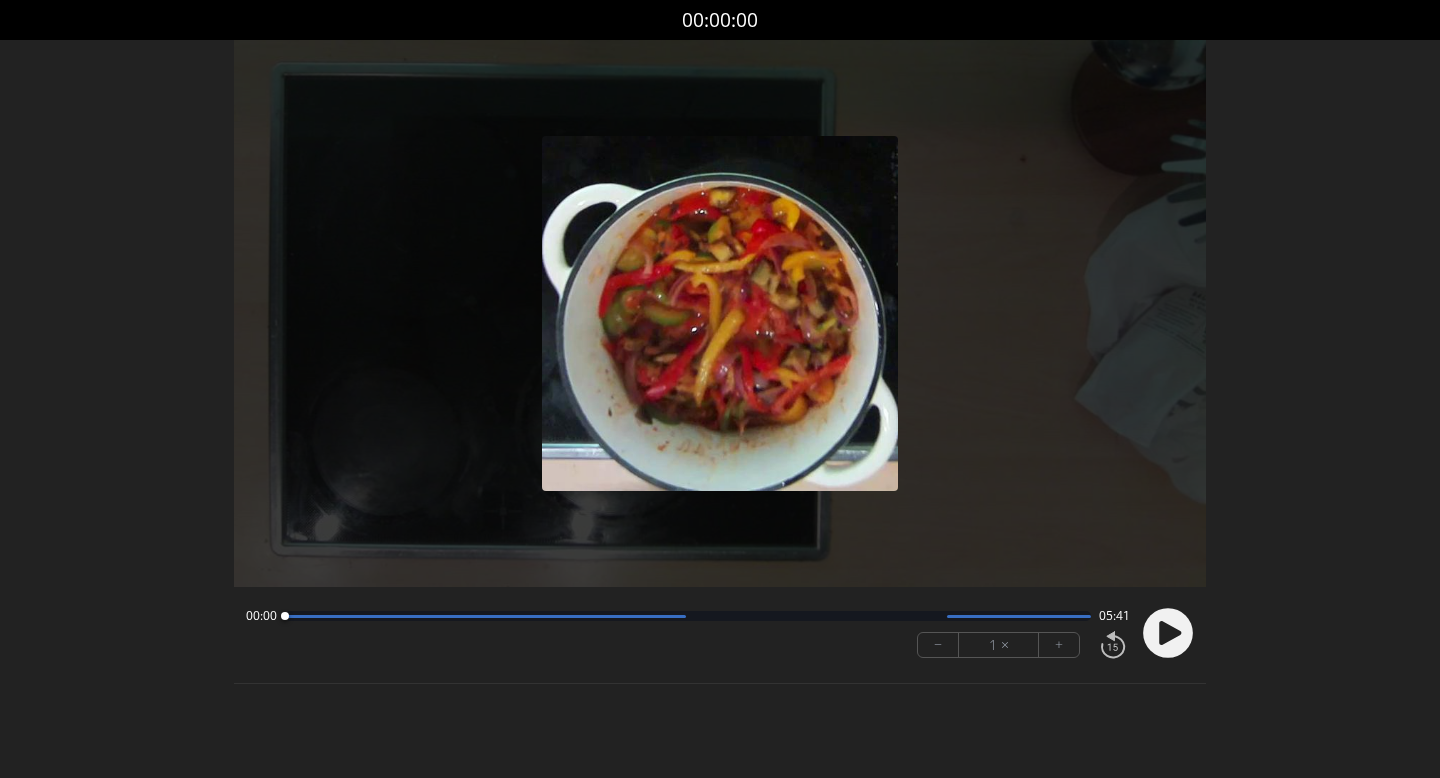 scroll, scrollTop: 0, scrollLeft: 0, axis: both 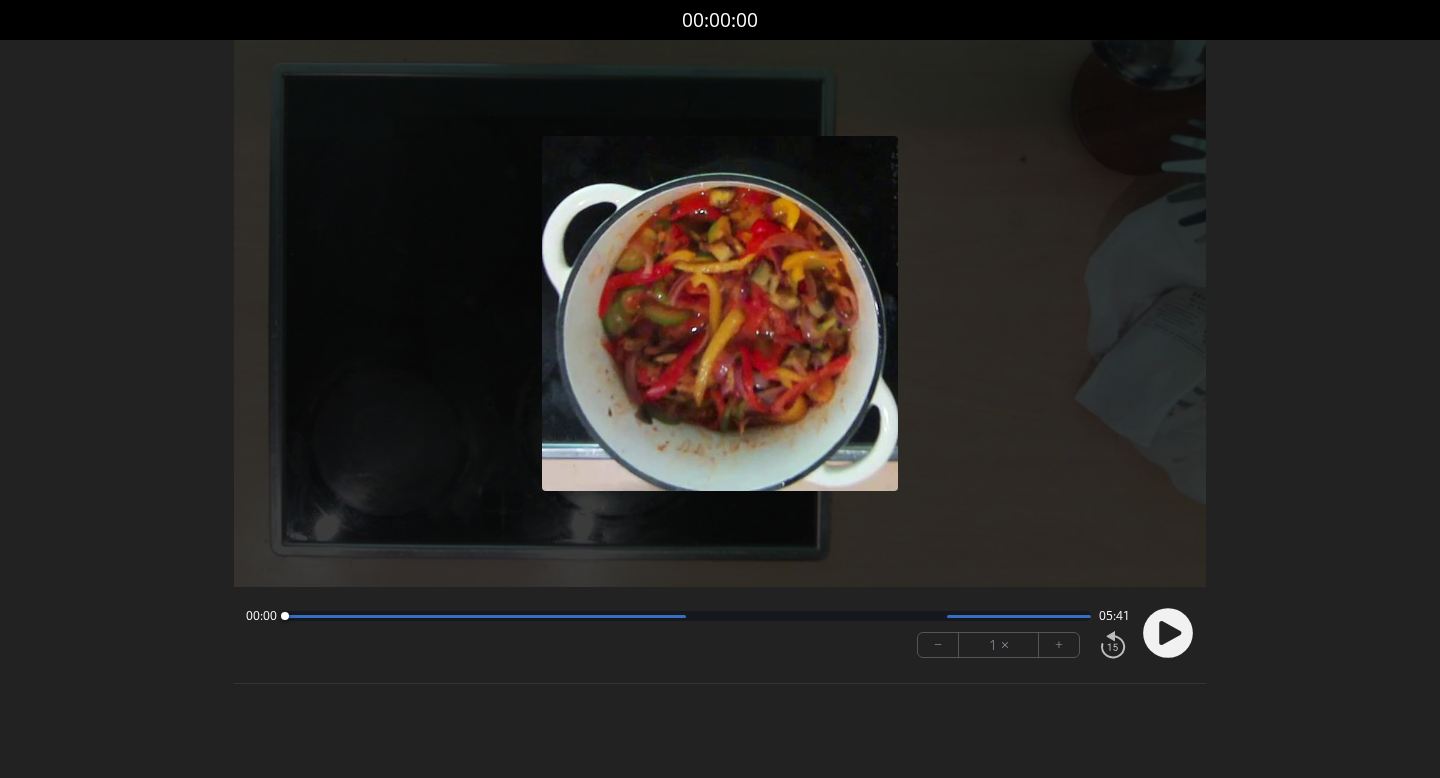 click 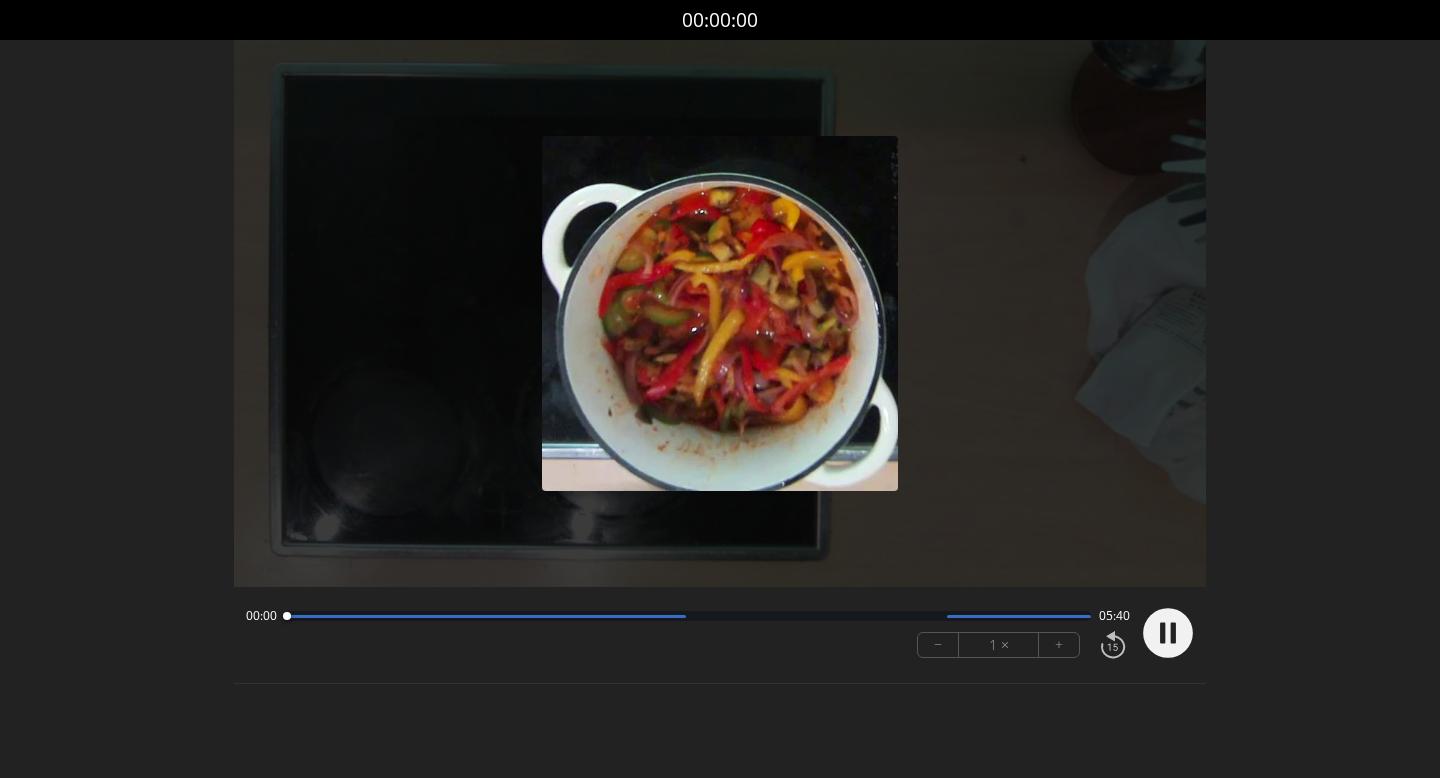 click on "+" at bounding box center [1059, 645] 